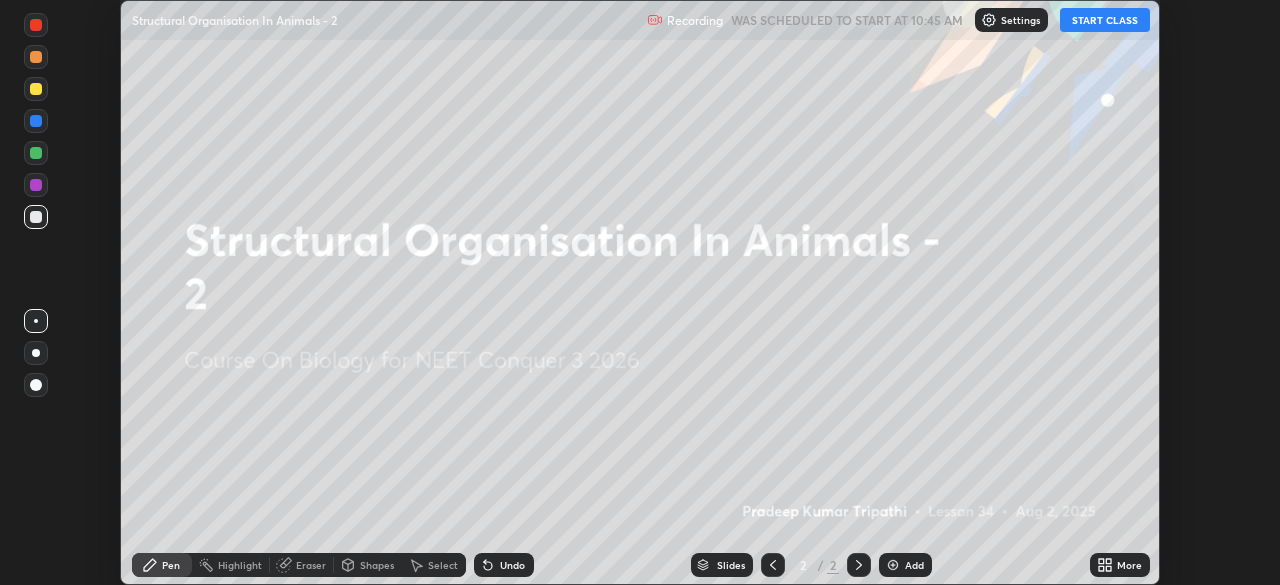 scroll, scrollTop: 0, scrollLeft: 0, axis: both 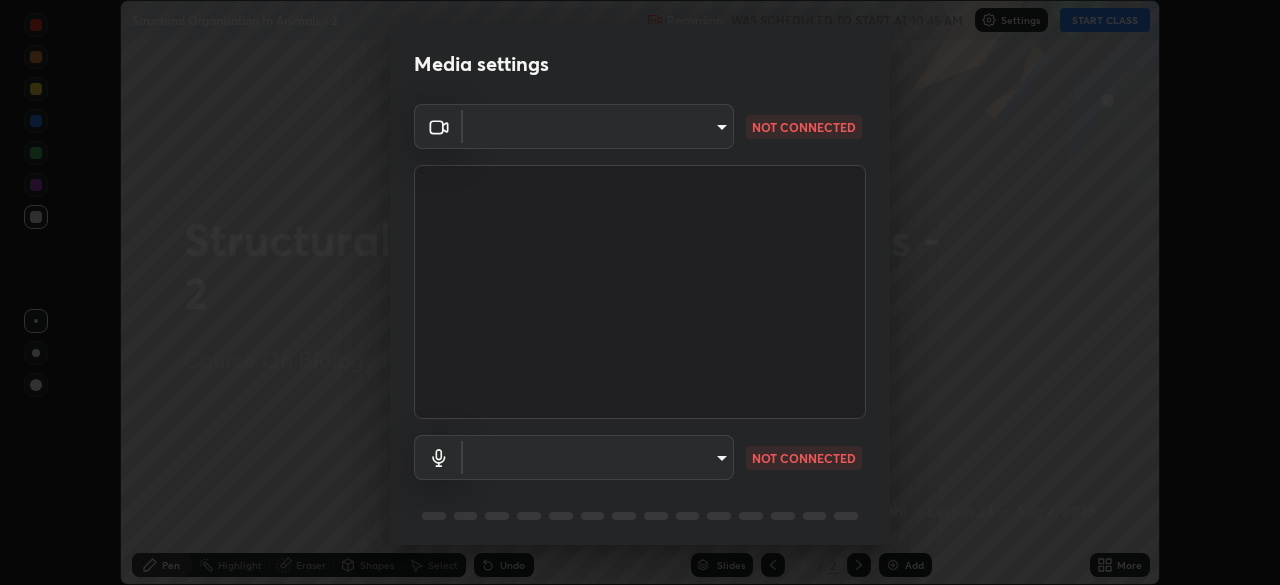 type on "e5f32b9a37d83756d2696e8423a1893a7de7eefef83412cf73fe4da3c4688103" 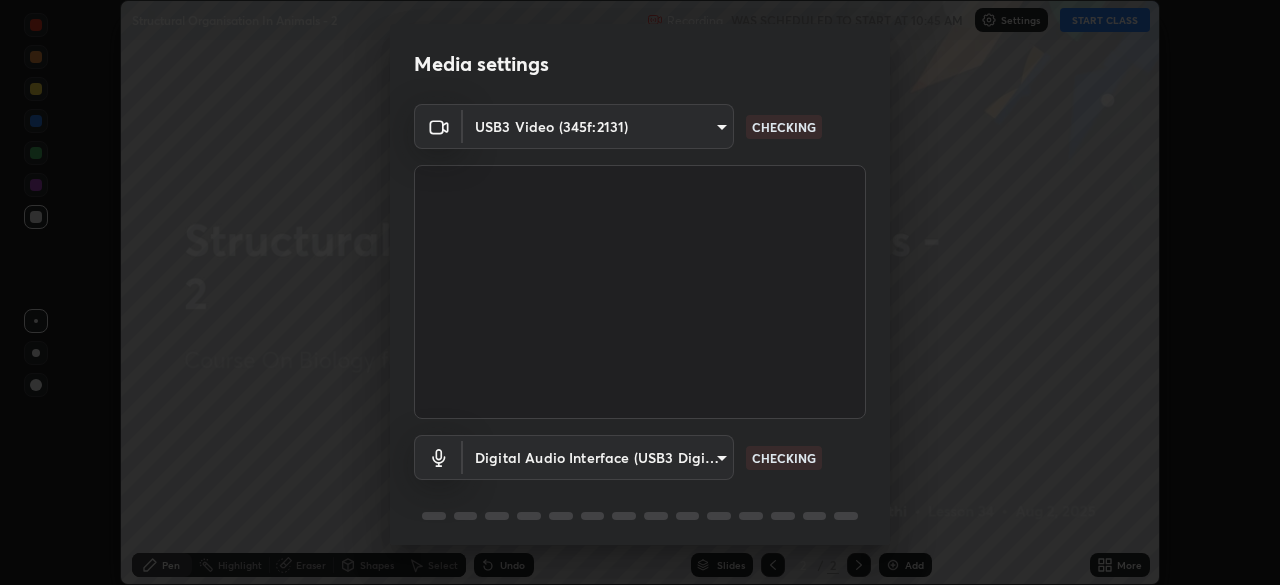 click on "Erase all Structural Organisation In Animals - 2 Recording WAS SCHEDULED TO START AT 10:45 AM Settings START CLASS Setting up your live class Structural Organisation In Animals - 2 • L34 of Course On Biology for NEET Conquer 3 2026 [PERSON] Pen Highlight Eraser Shapes Select Undo Slides 2 / 2 Add More No doubts shared Encourage your learners to ask a doubt for better clarity Report an issue Reason for reporting Buffering Chat not working Audio - Video sync issue Educator video quality low ​ Attach an image Report Media settings USB3 Video (345f:2131) [HASH] CHECKING Digital Audio Interface (USB3 Digital Audio) [HASH] CHECKING 1 / 5 Next" at bounding box center (640, 292) 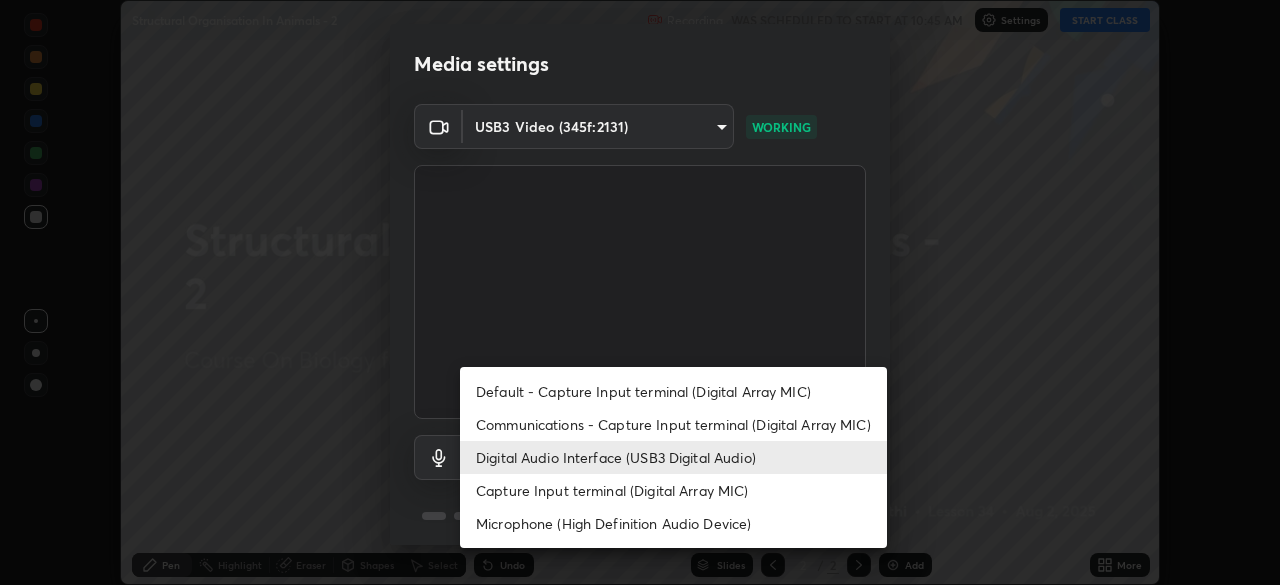click on "Communications - Capture Input terminal (Digital Array MIC)" at bounding box center (673, 424) 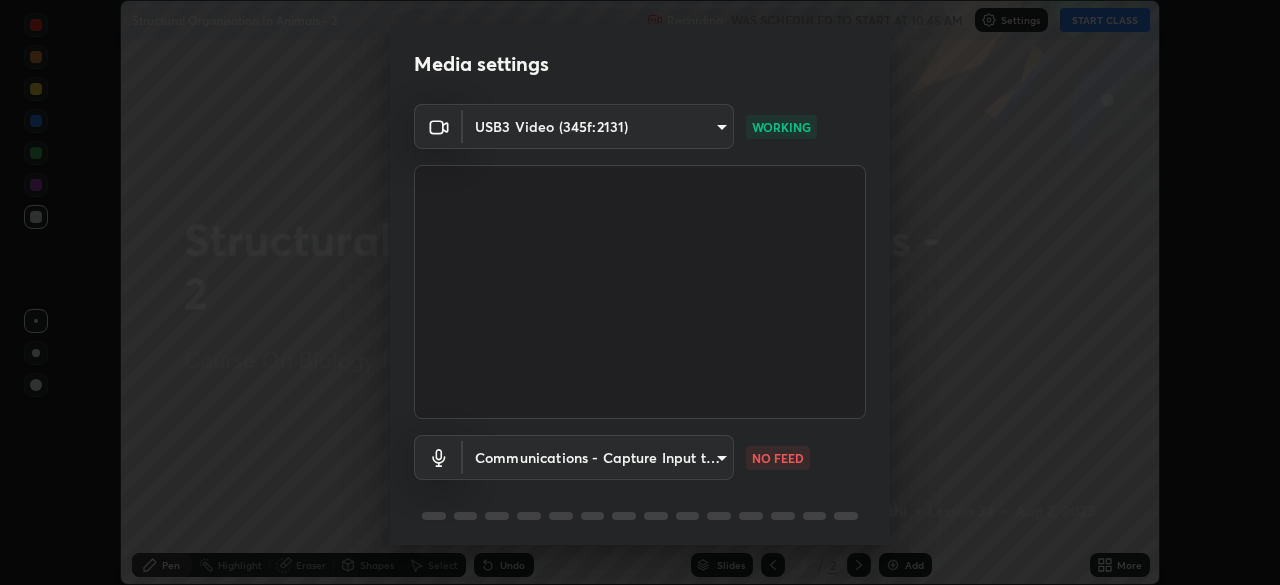 click on "Erase all Structural Organisation In Animals - 2 Recording WAS SCHEDULED TO START AT  10:45 AM Settings START CLASS Setting up your live class Structural Organisation In Animals - 2 • L34 of Course On Biology for NEET Conquer 3 2026 [FIRST] [LAST] Pen Highlight Eraser Shapes Select Undo Slides 2 / 2 Add More No doubts shared Encourage your learners to ask a doubt for better clarity Report an issue Reason for reporting Buffering Chat not working Audio - Video sync issue Educator video quality low ​ Attach an image Report Media settings USB3 Video (345f:2131) e5f32b9a37d83756d2696e8423a1893a7de7eefef83412cf73fe4da3c4688103 WORKING Communications - Capture Input terminal (Digital Array MIC) communications NO FEED 1 / 5 Next" at bounding box center (640, 292) 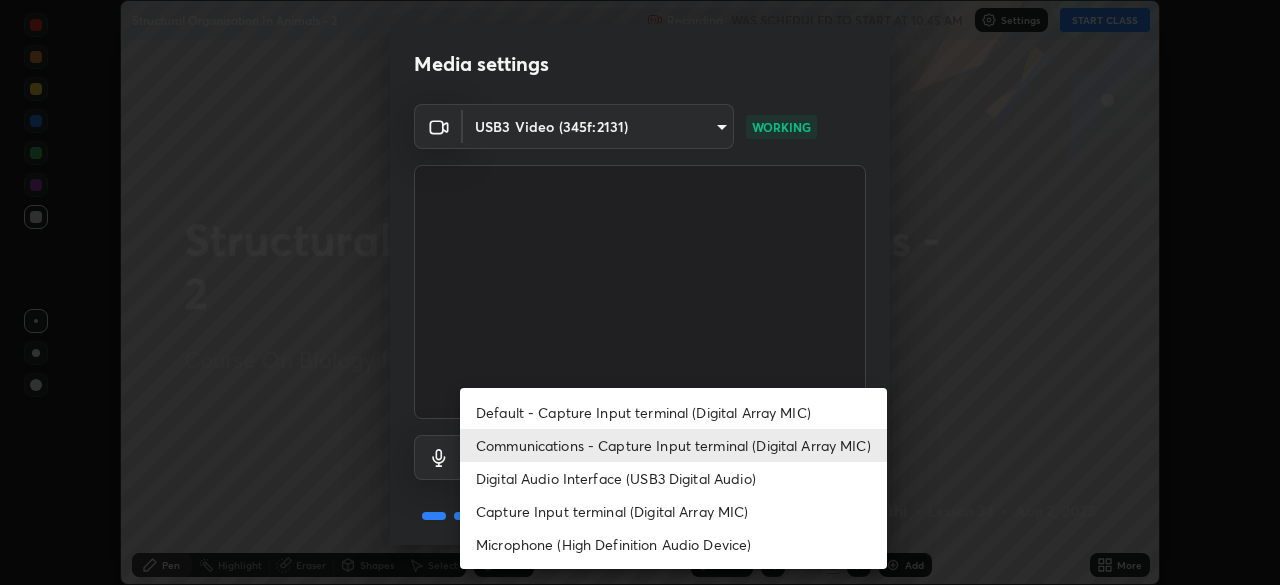 click on "Digital Audio Interface (USB3 Digital Audio)" at bounding box center (673, 478) 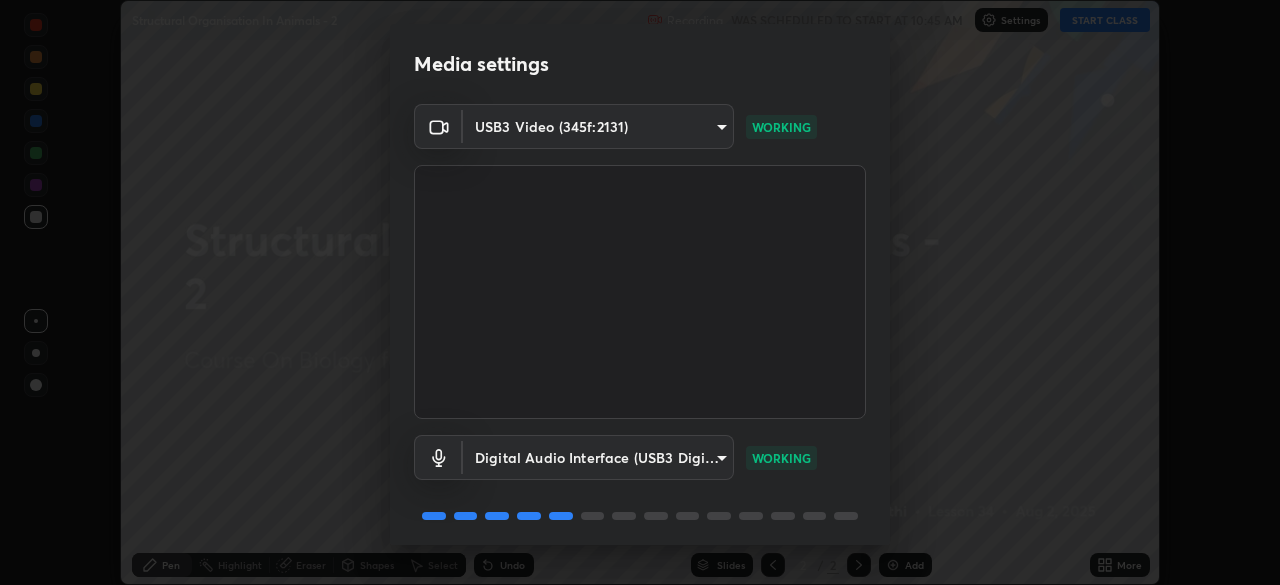scroll, scrollTop: 70, scrollLeft: 0, axis: vertical 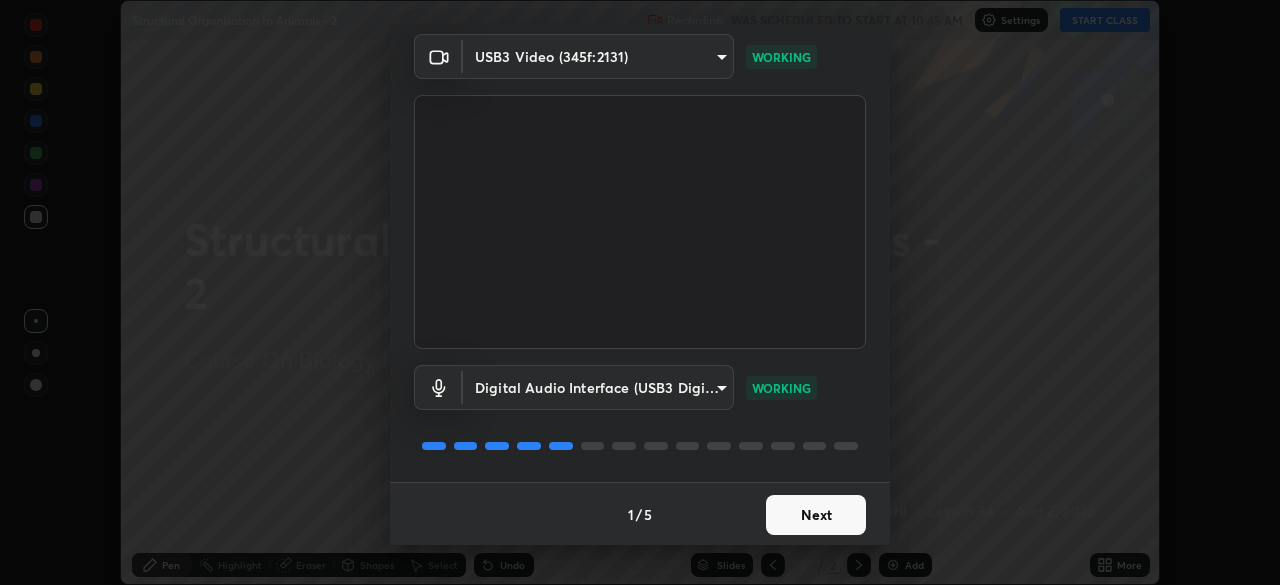 click on "Next" at bounding box center (816, 515) 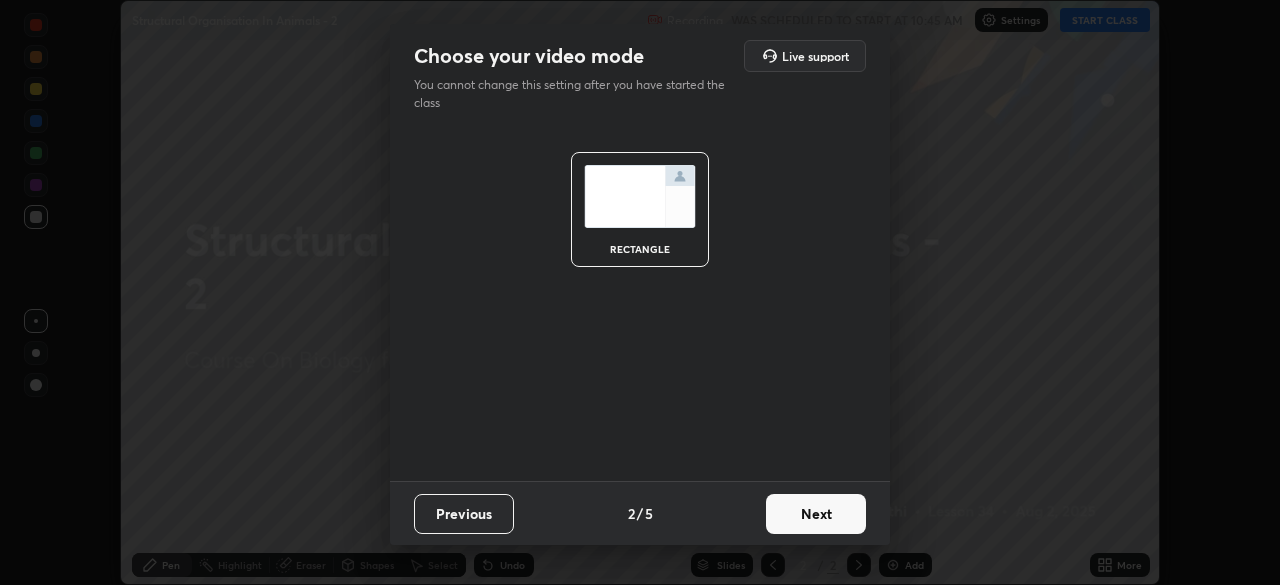 click on "Next" at bounding box center [816, 514] 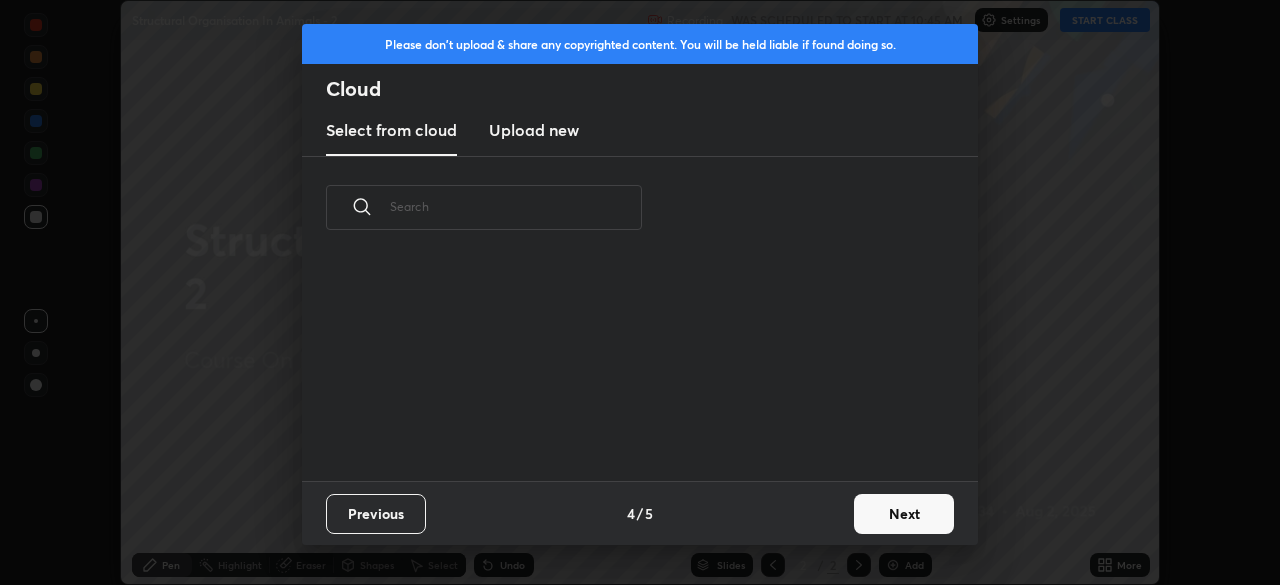 click on "Next" at bounding box center (904, 514) 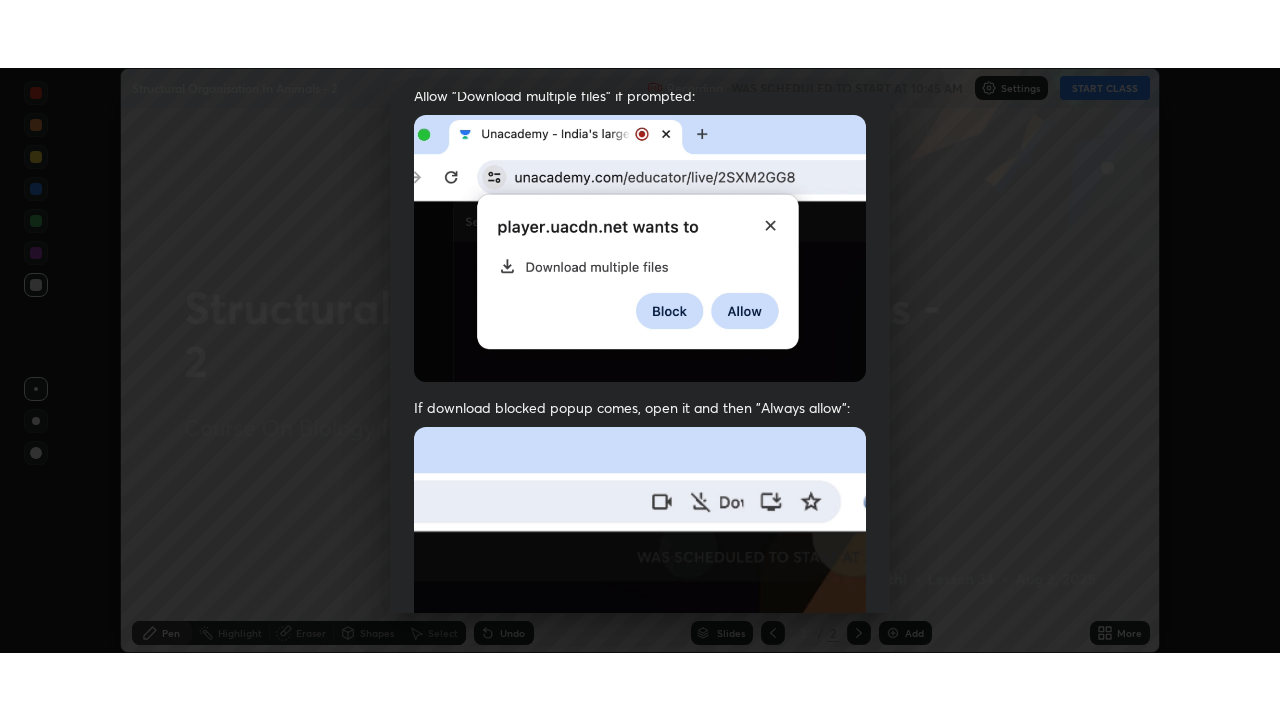 scroll, scrollTop: 478, scrollLeft: 0, axis: vertical 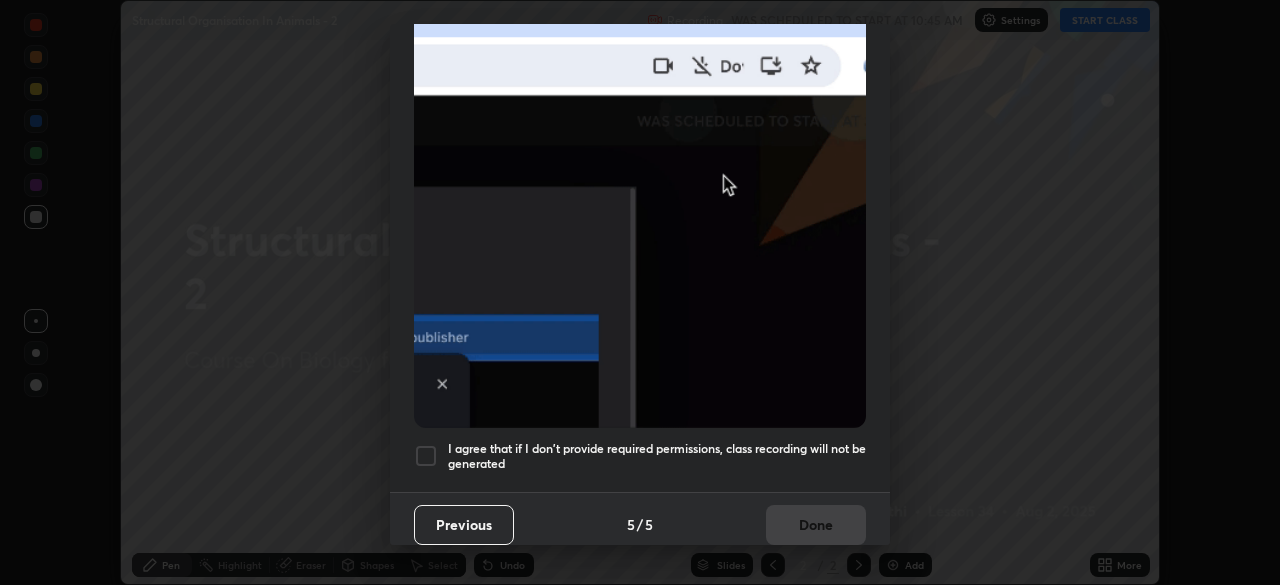 click on "I agree that if I don't provide required permissions, class recording will not be generated" at bounding box center (657, 456) 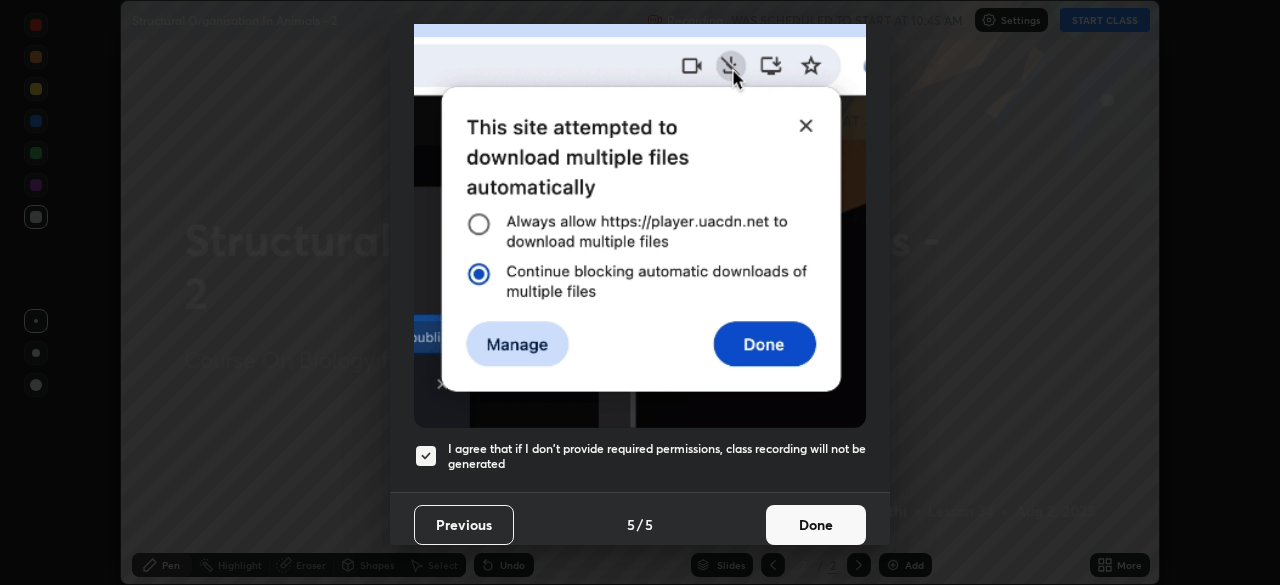 click on "Done" at bounding box center [816, 525] 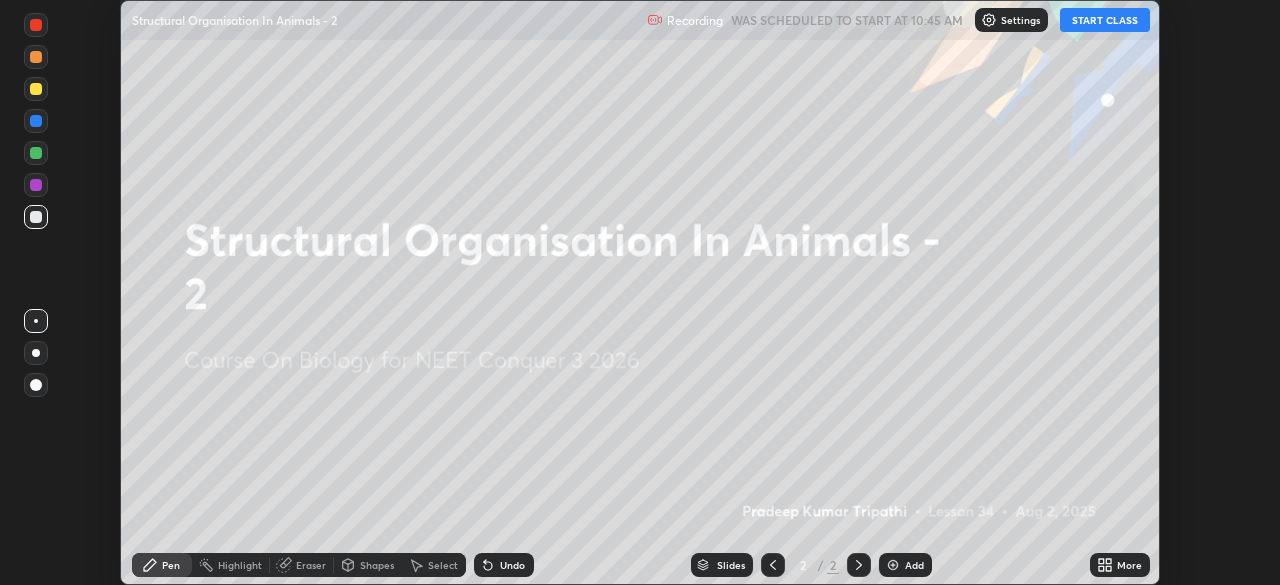 click 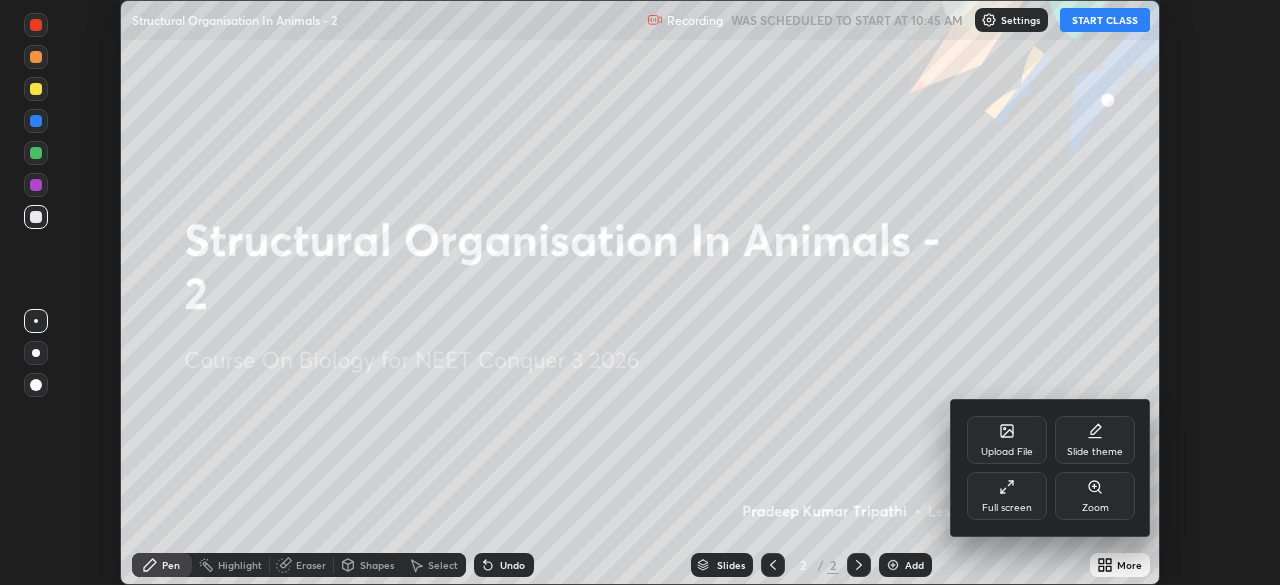 click on "Full screen" at bounding box center [1007, 496] 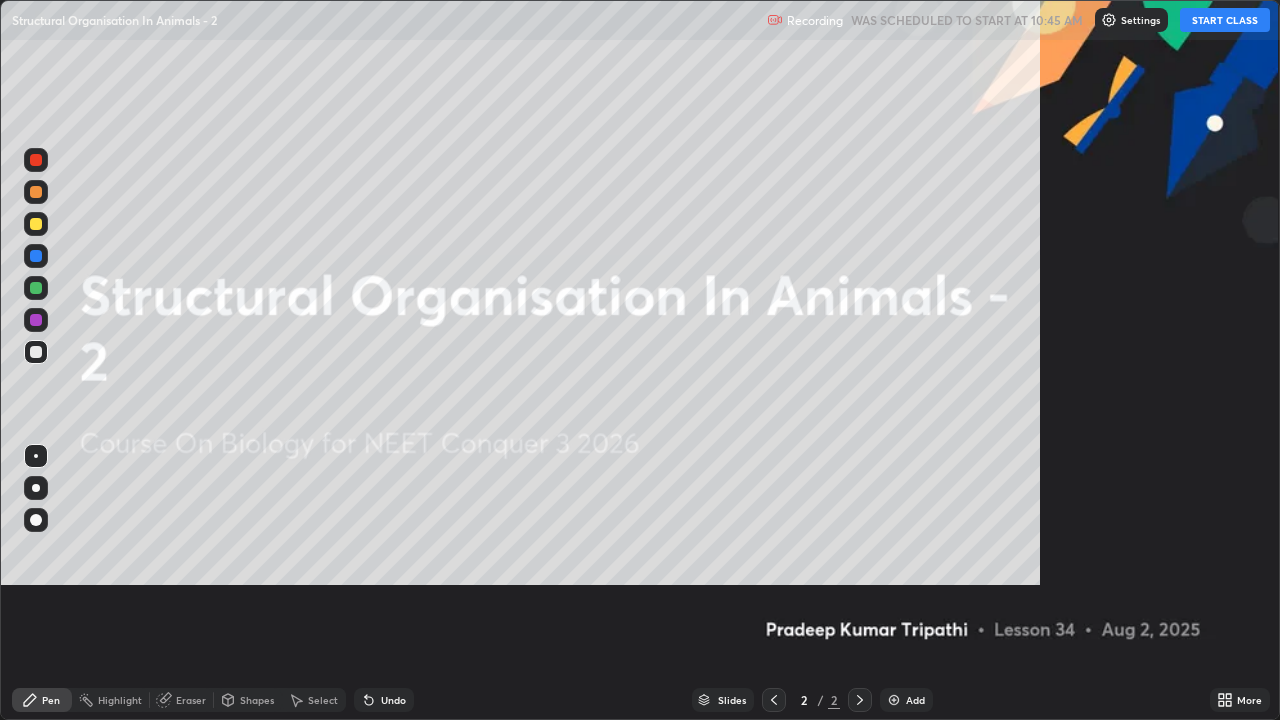 scroll, scrollTop: 99280, scrollLeft: 98720, axis: both 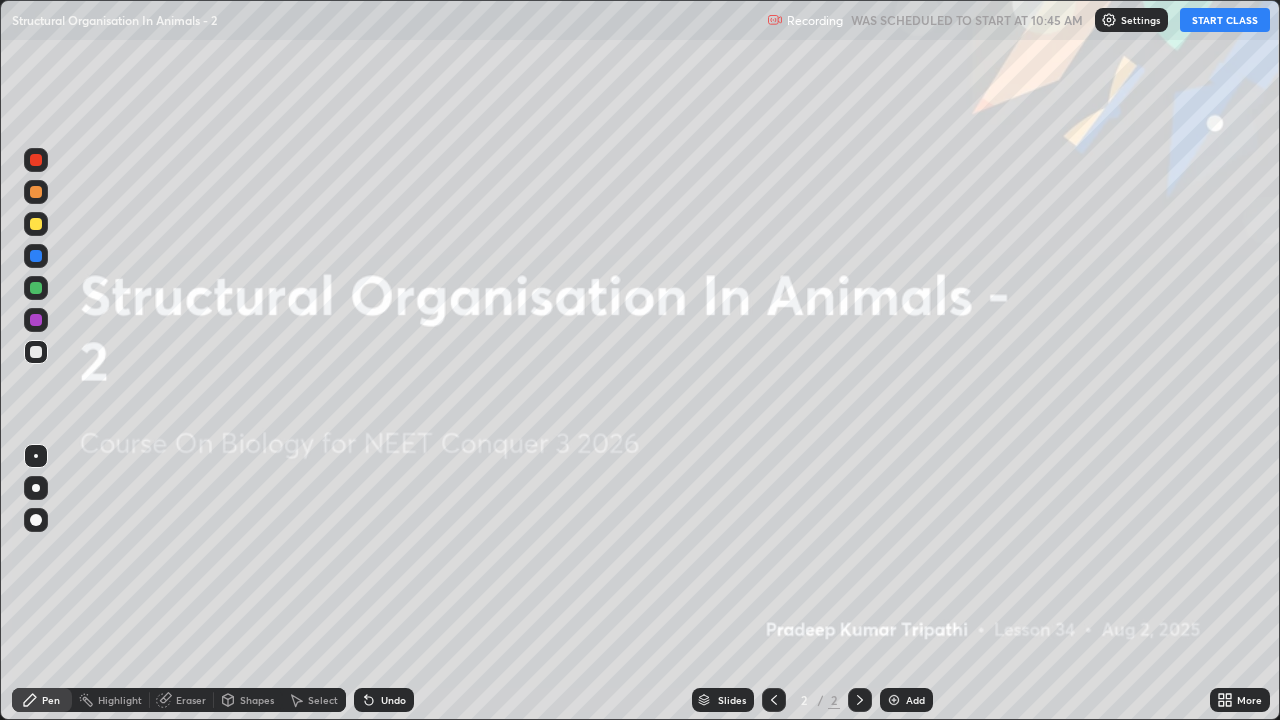 click on "START CLASS" at bounding box center [1225, 20] 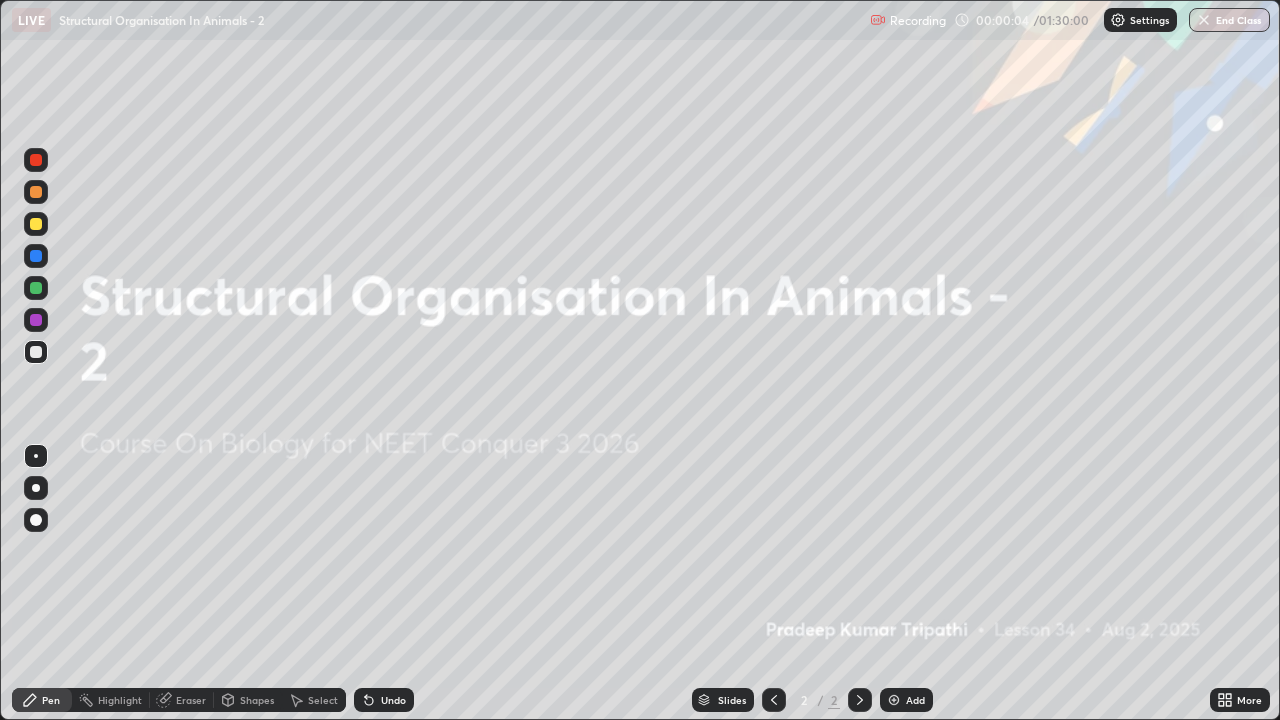 click at bounding box center (894, 700) 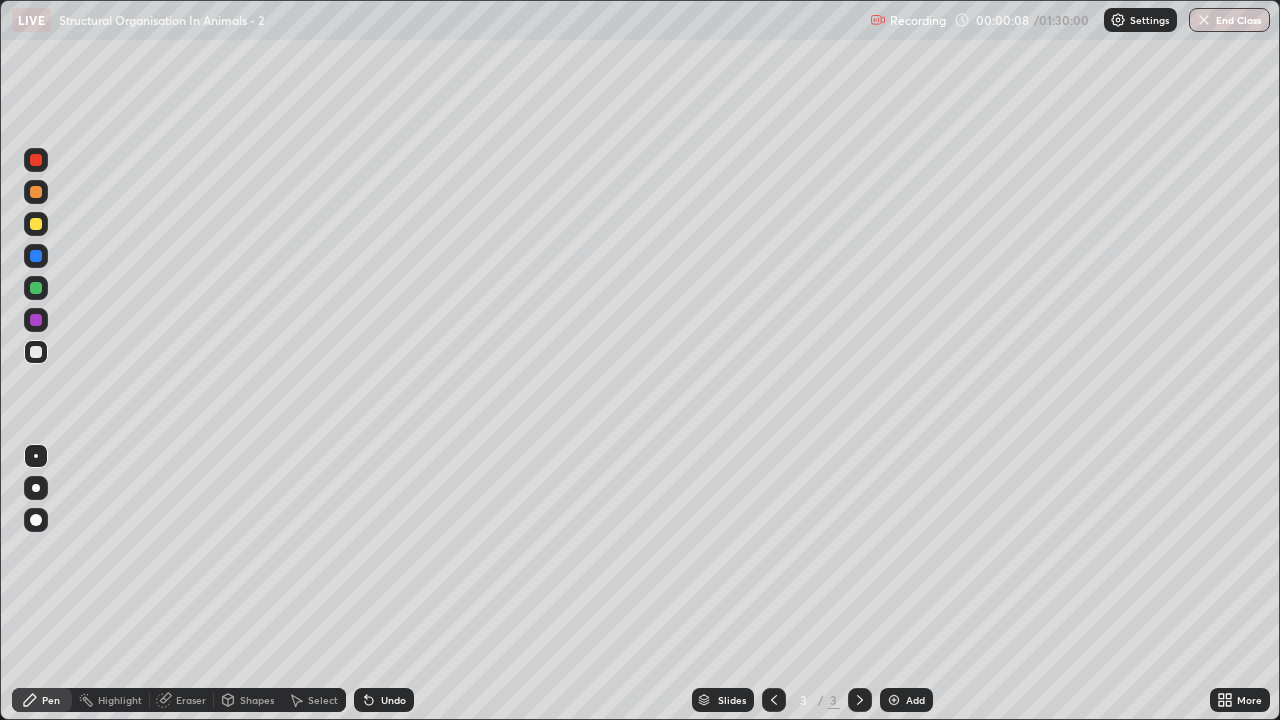 click at bounding box center (36, 192) 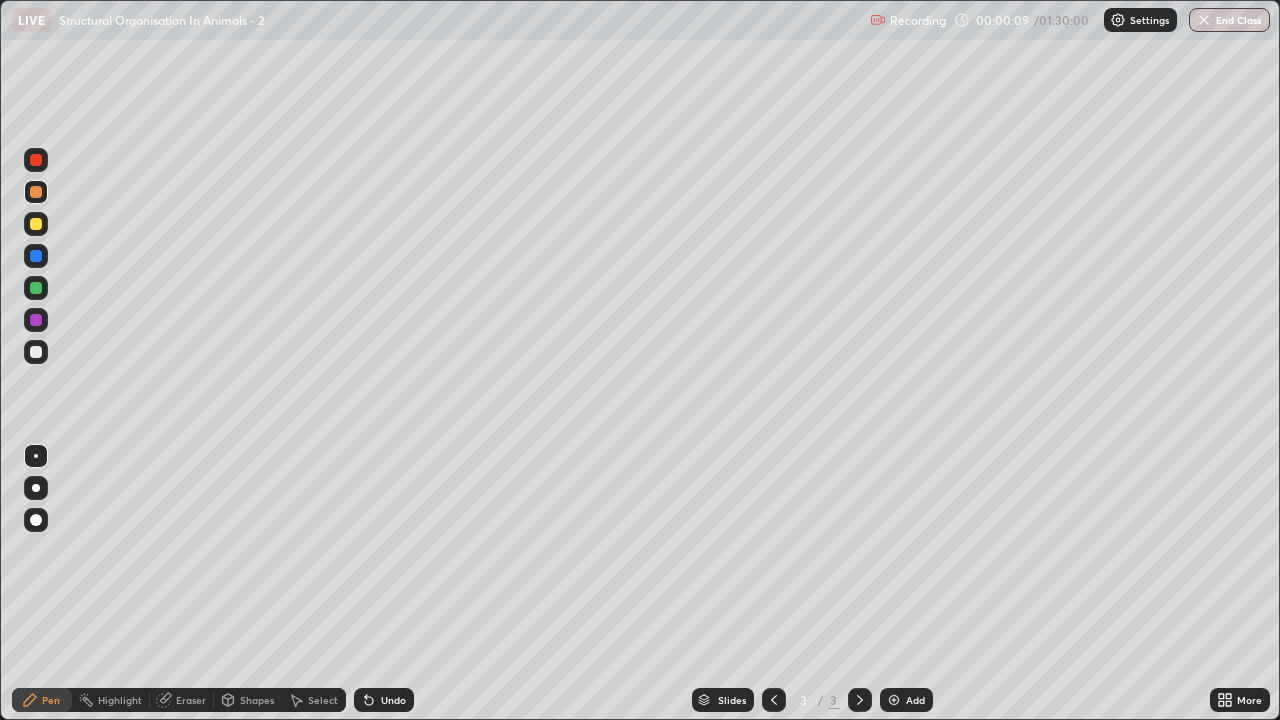 click on "Pen" at bounding box center [51, 700] 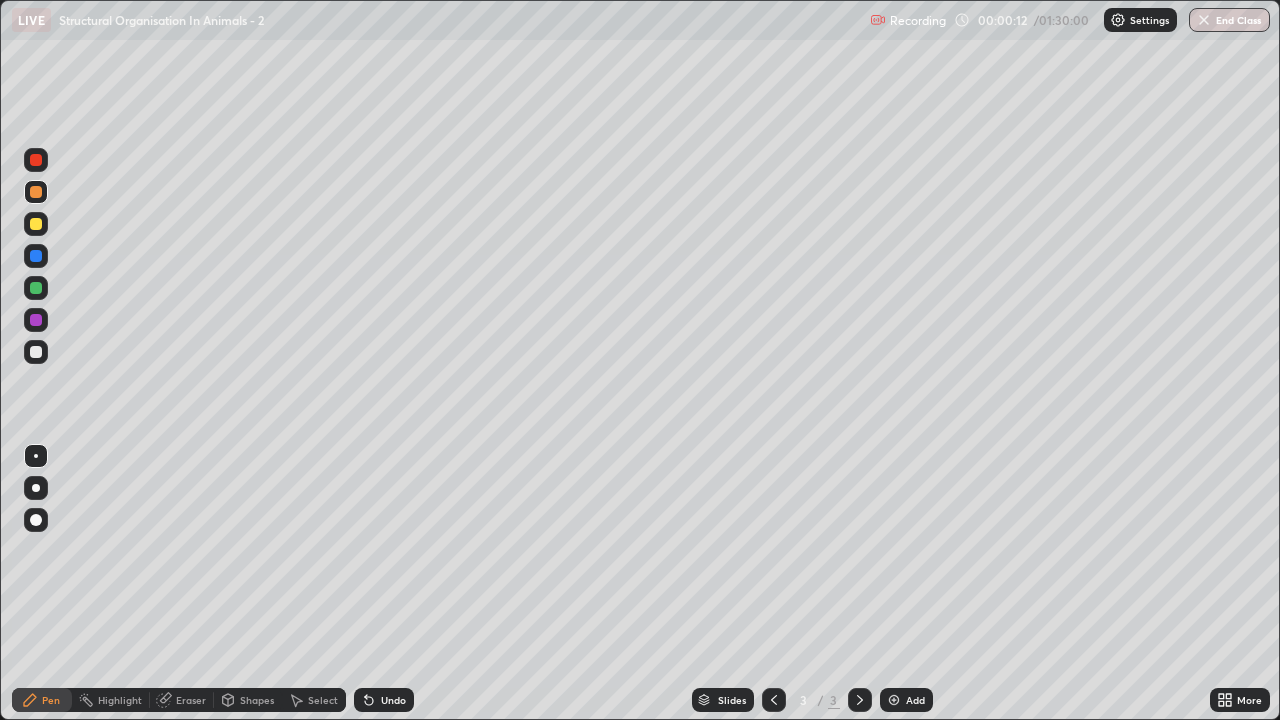 click at bounding box center [36, 488] 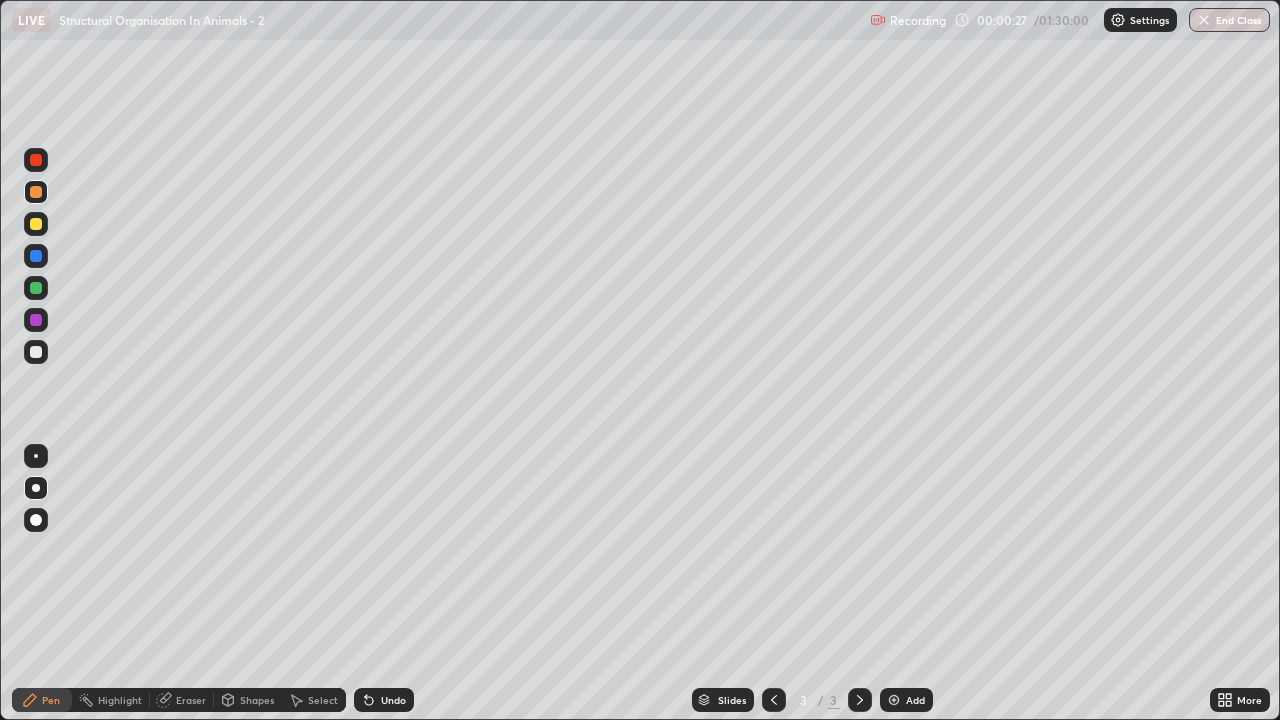 click at bounding box center [36, 224] 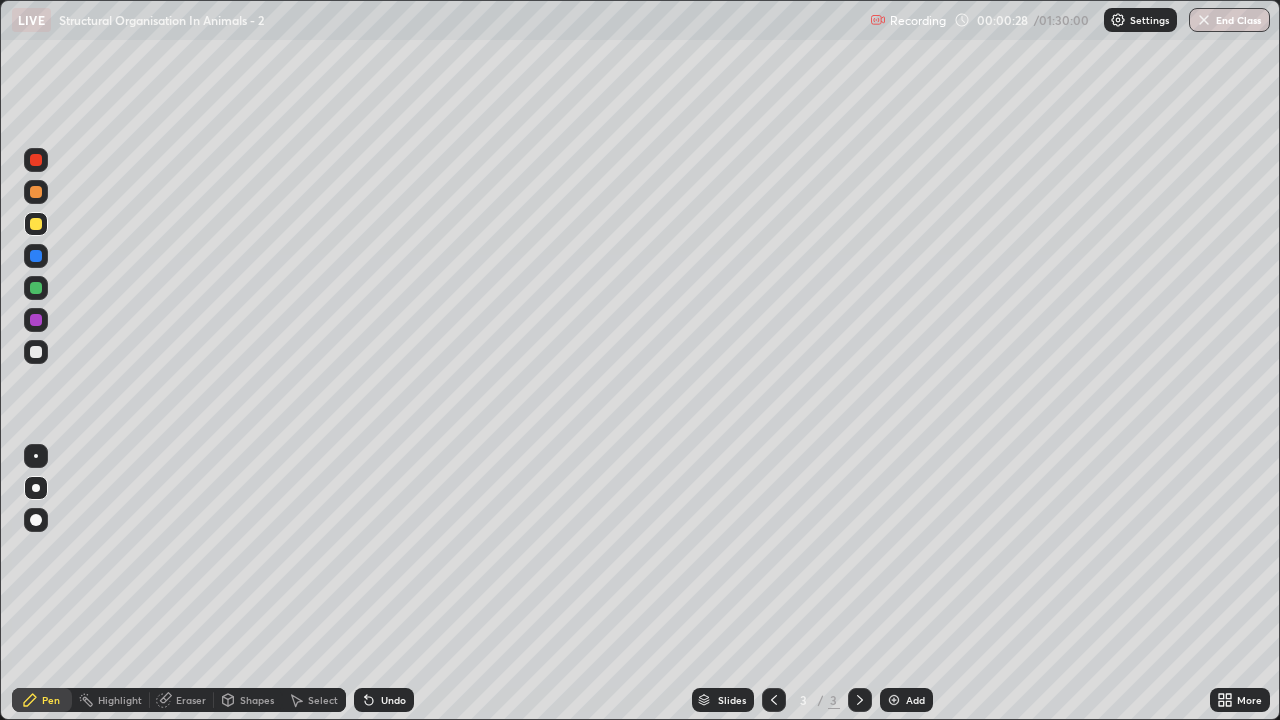 click on "Shapes" at bounding box center (257, 700) 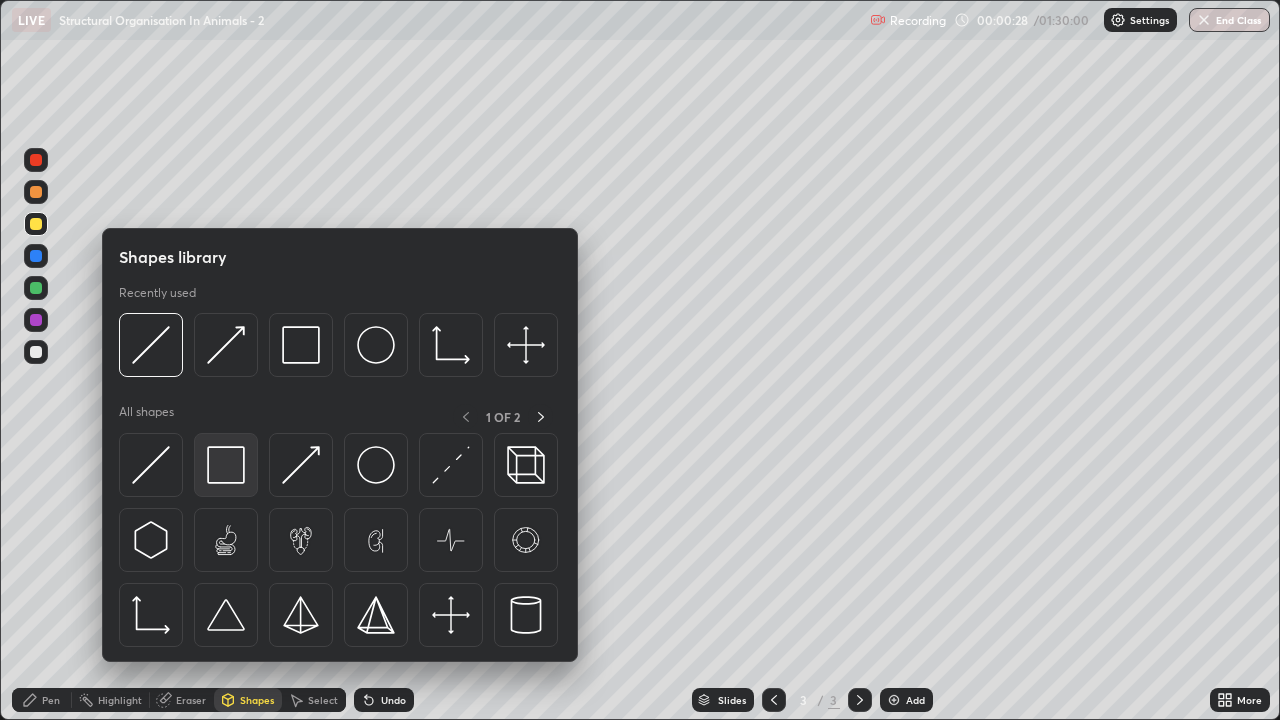 click at bounding box center (226, 465) 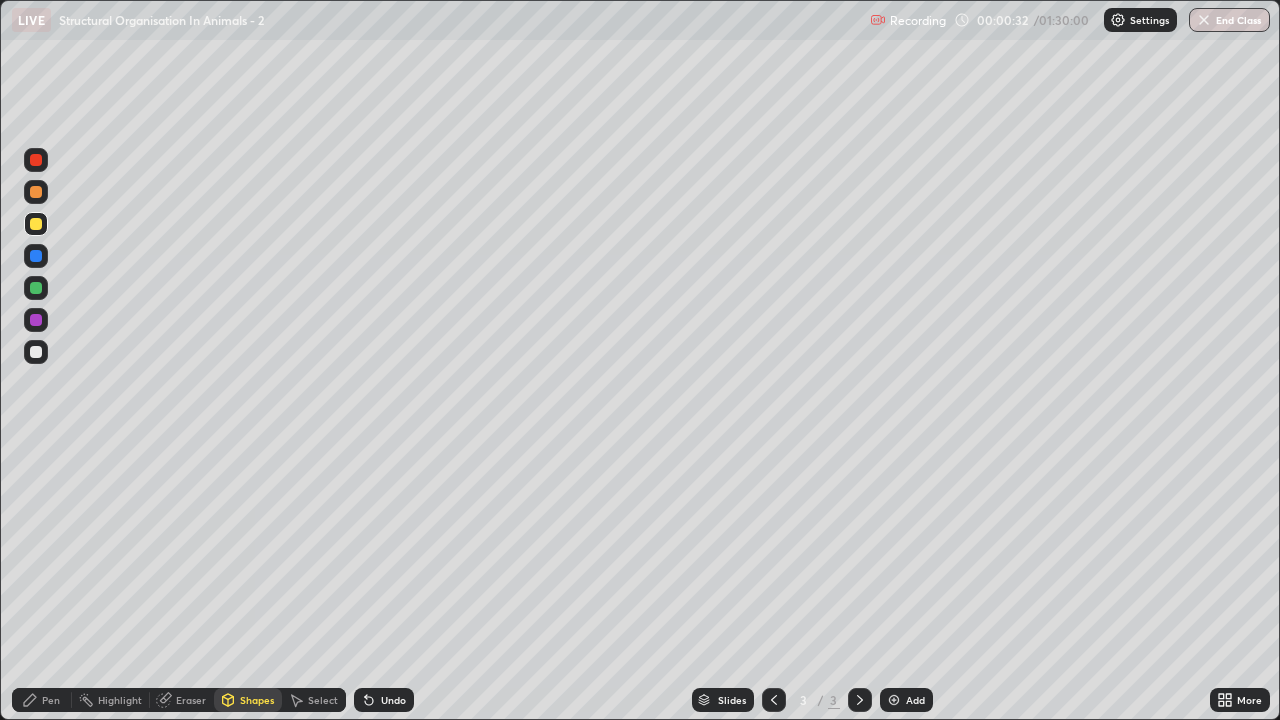 click at bounding box center (36, 352) 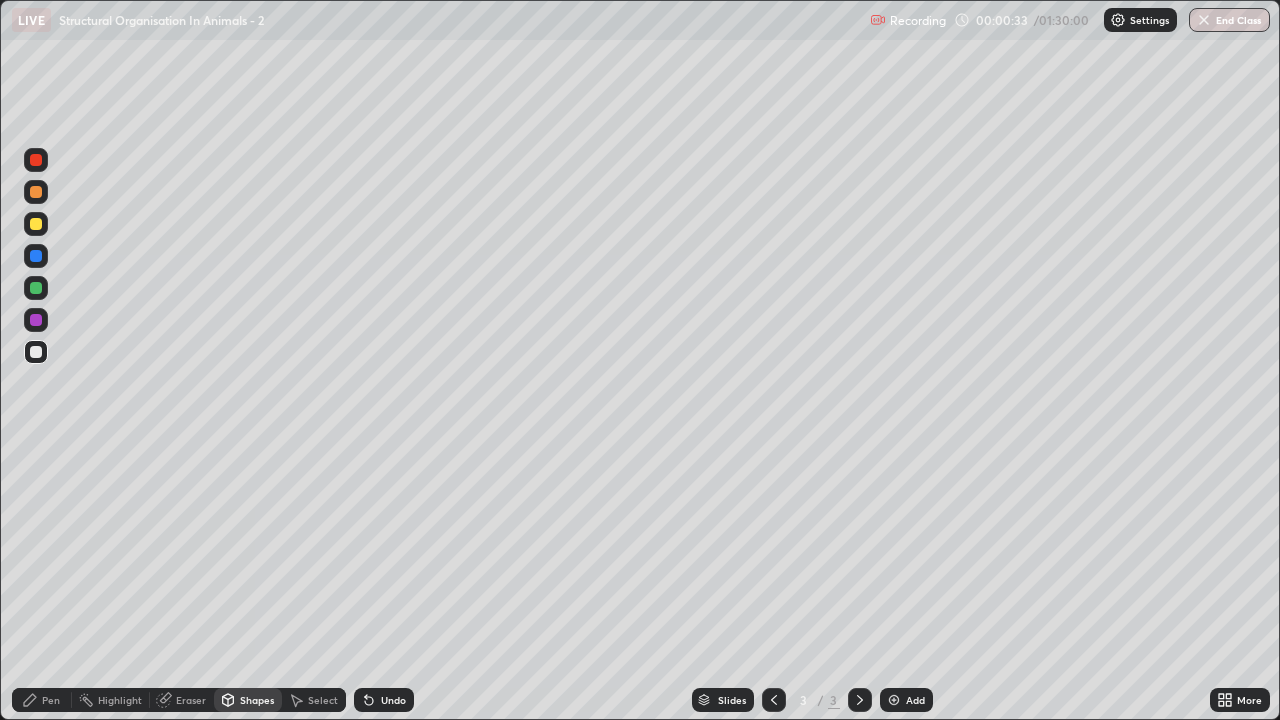 click on "Shapes" at bounding box center (257, 700) 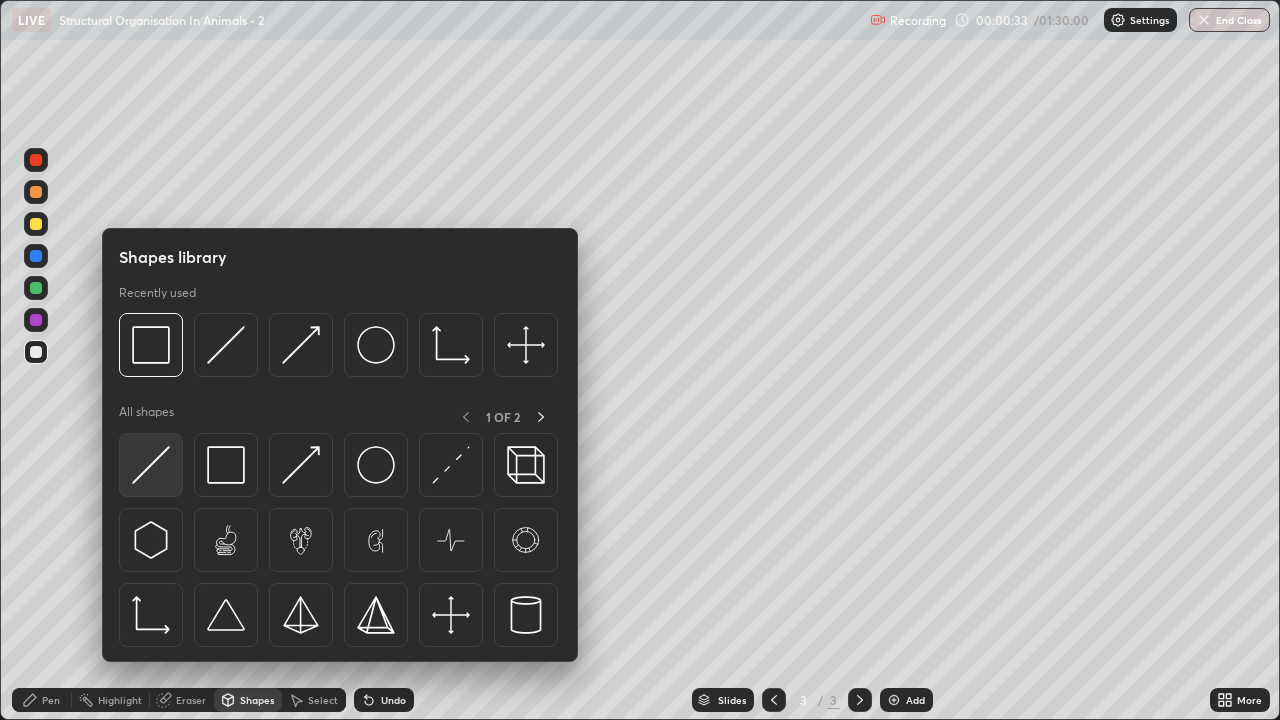 click at bounding box center (151, 465) 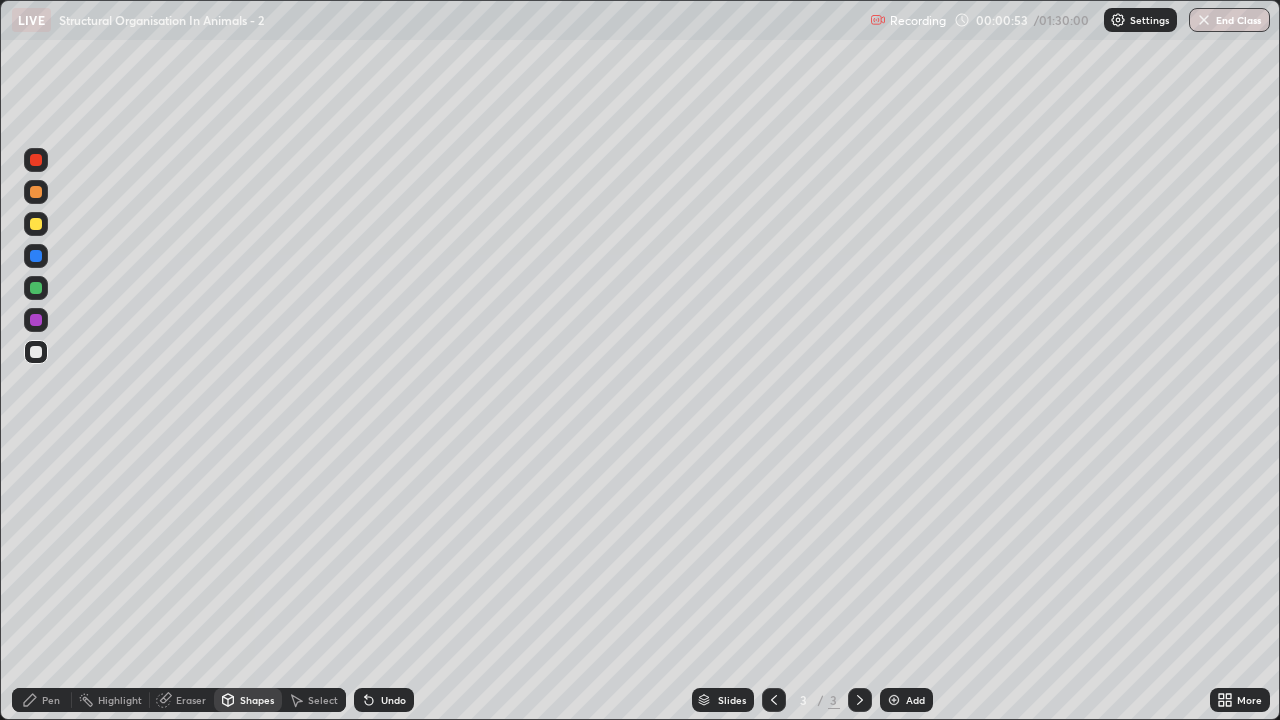 click on "Pen" at bounding box center [51, 700] 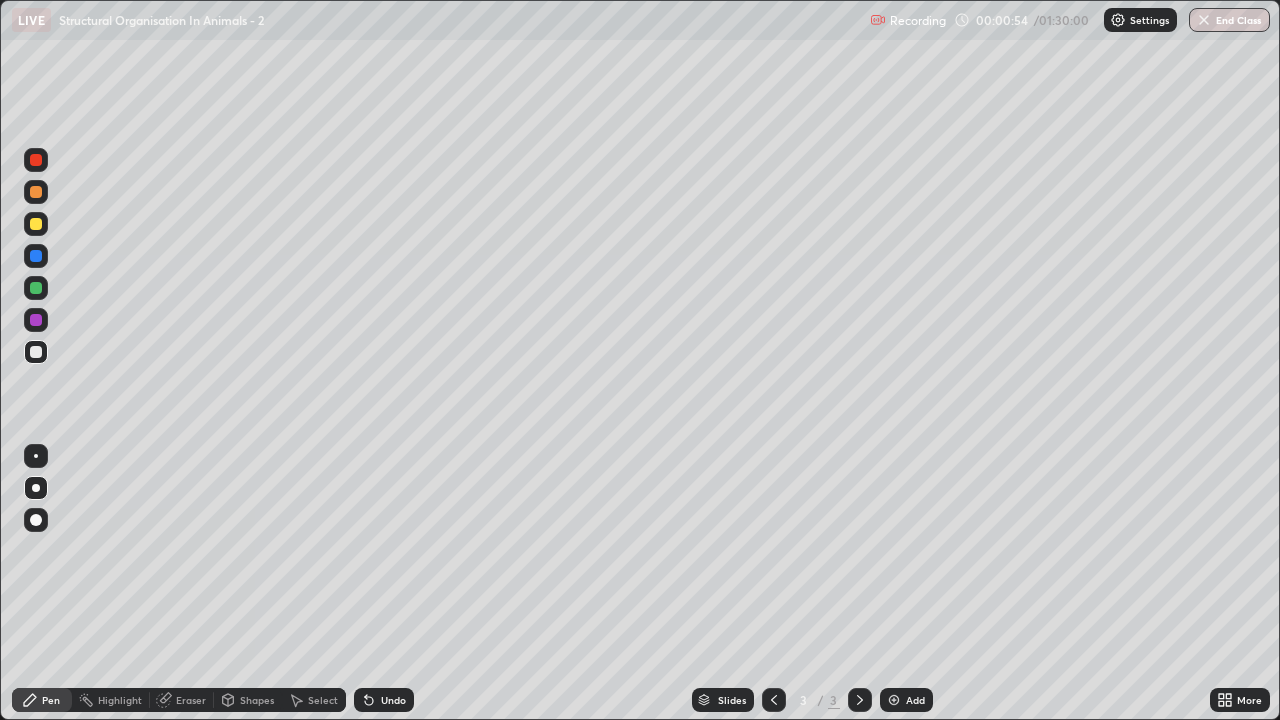 click at bounding box center [36, 352] 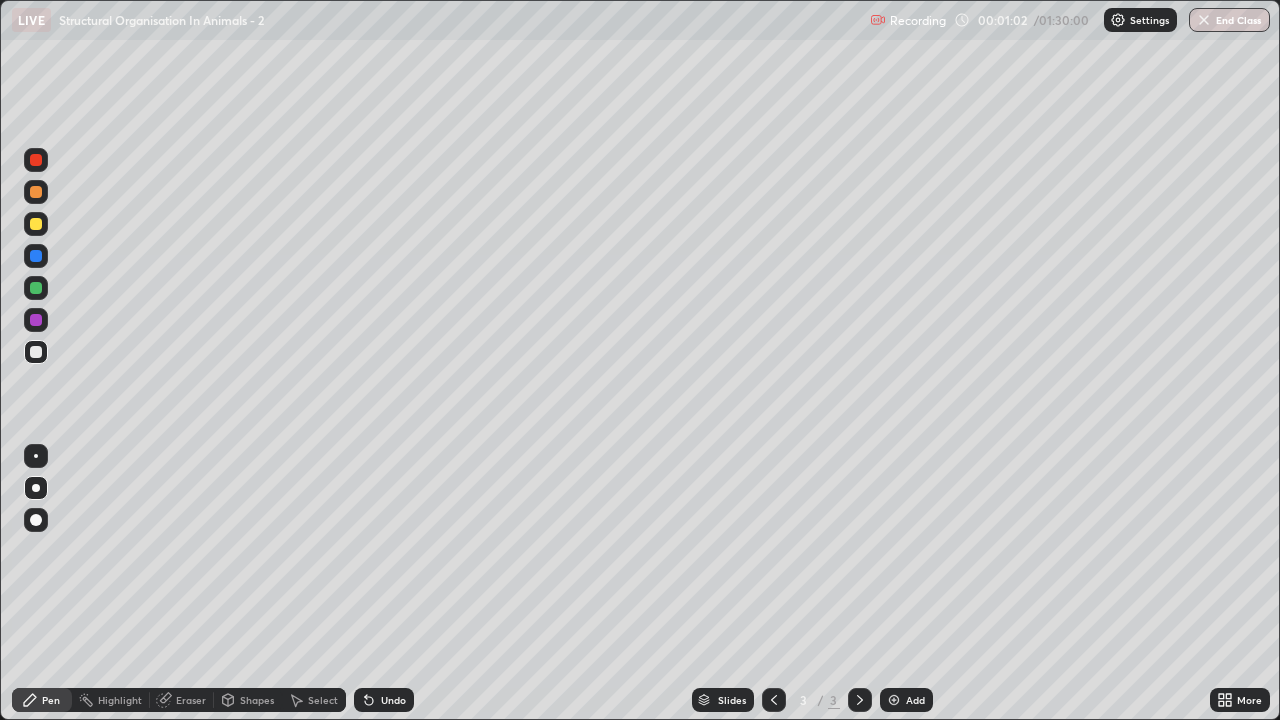 click at bounding box center [36, 224] 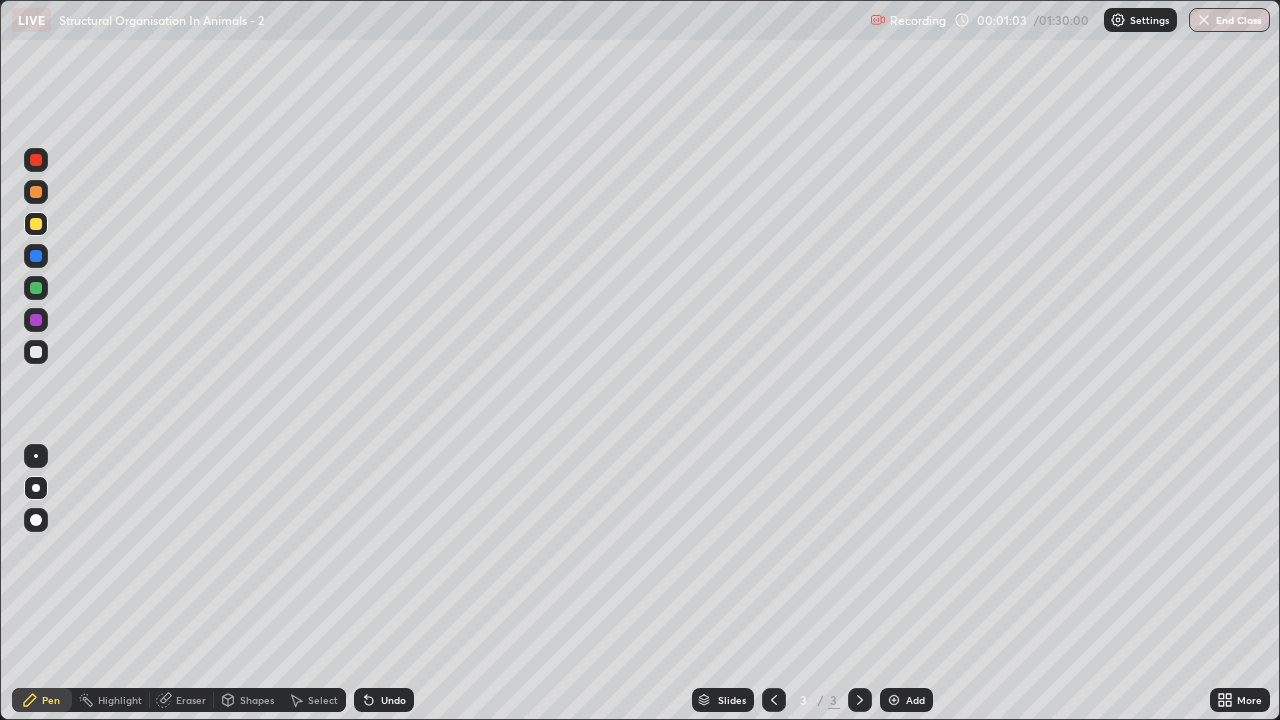 click on "Shapes" at bounding box center (257, 700) 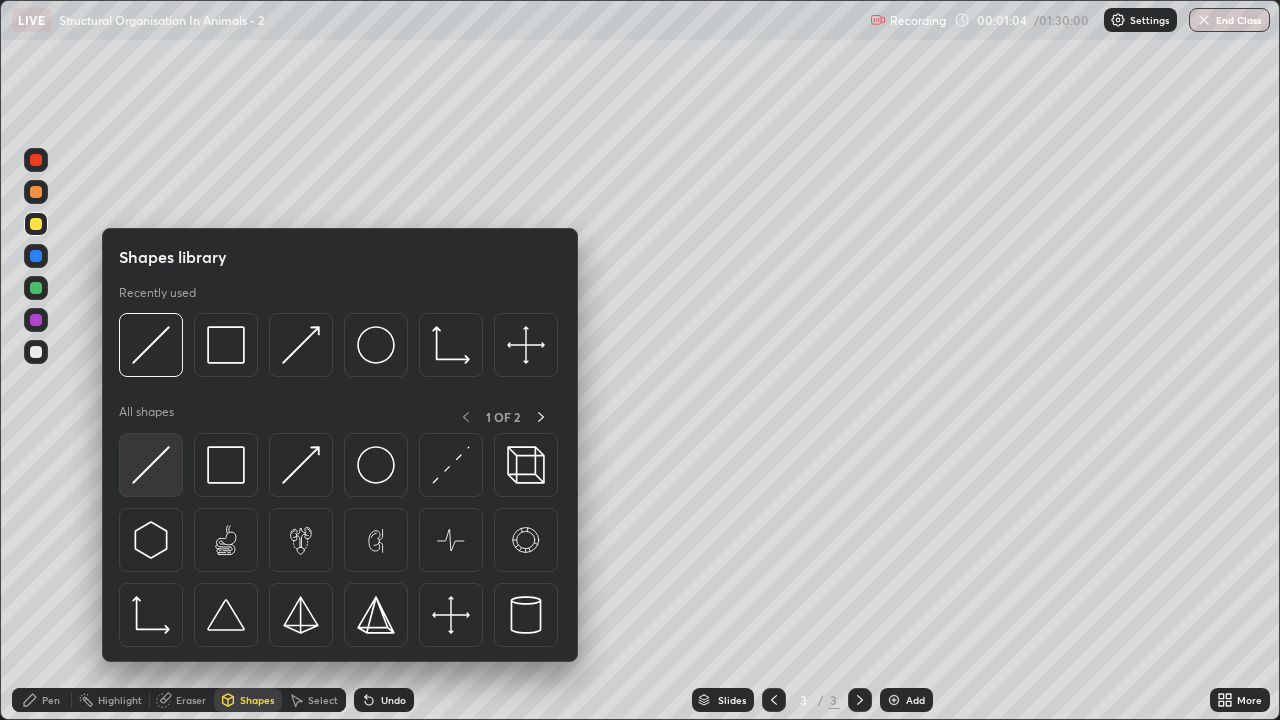 click at bounding box center (151, 465) 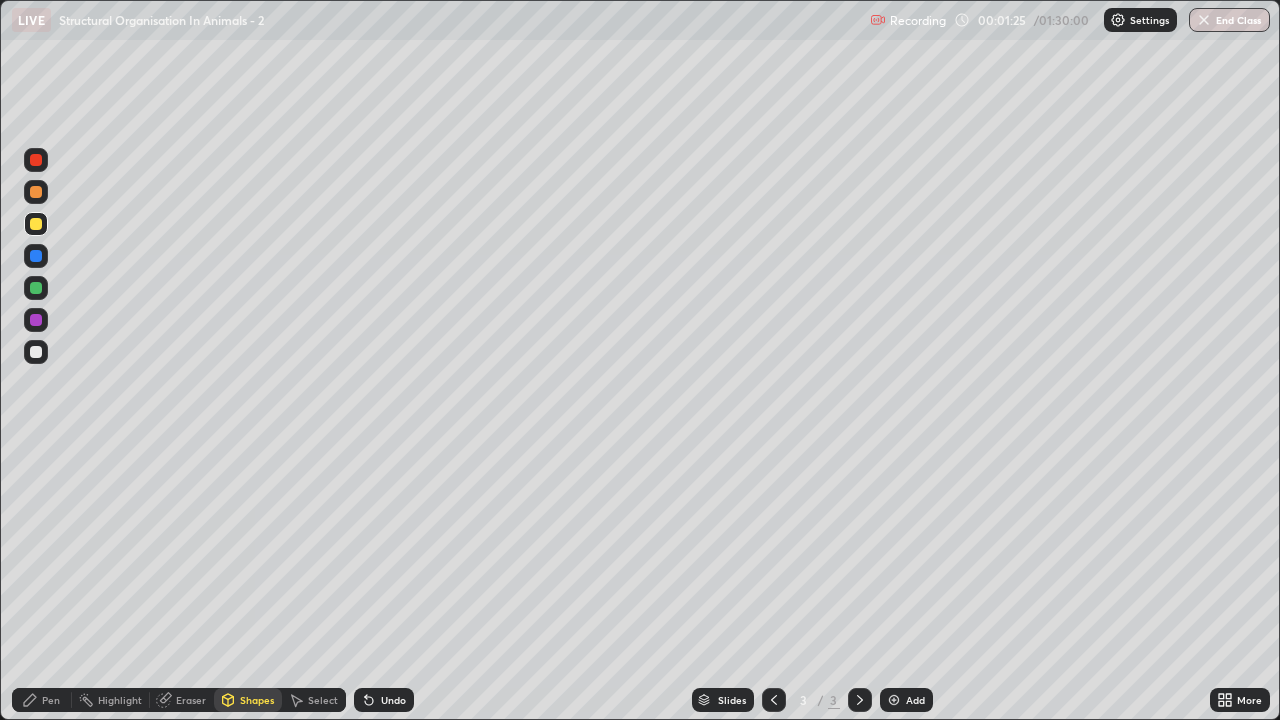 click on "Pen" at bounding box center [42, 700] 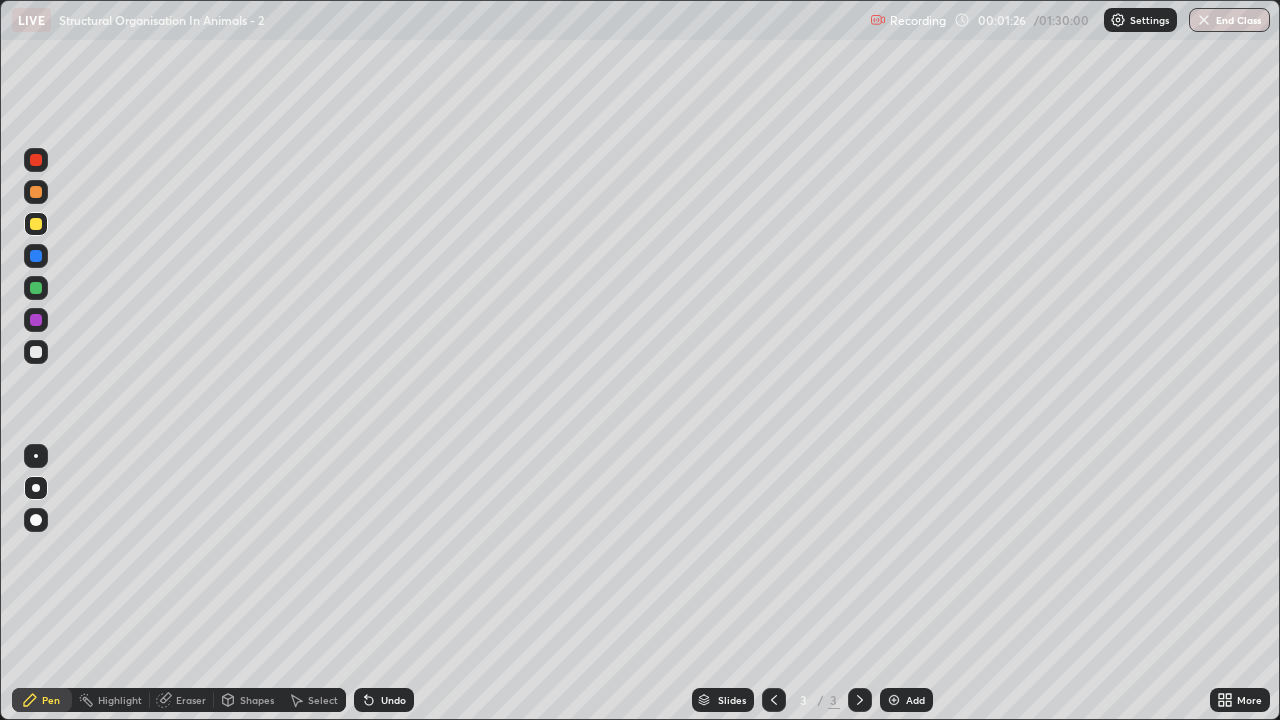 click on "Shapes" at bounding box center [257, 700] 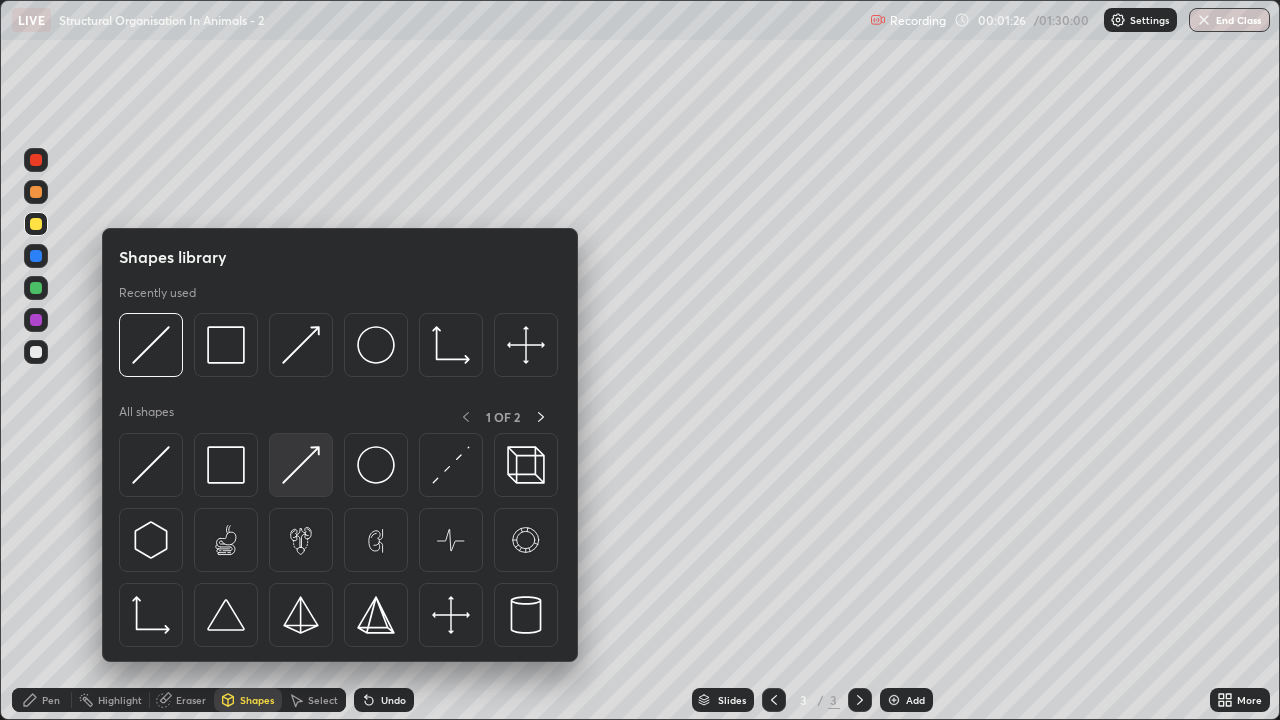 click at bounding box center [301, 465] 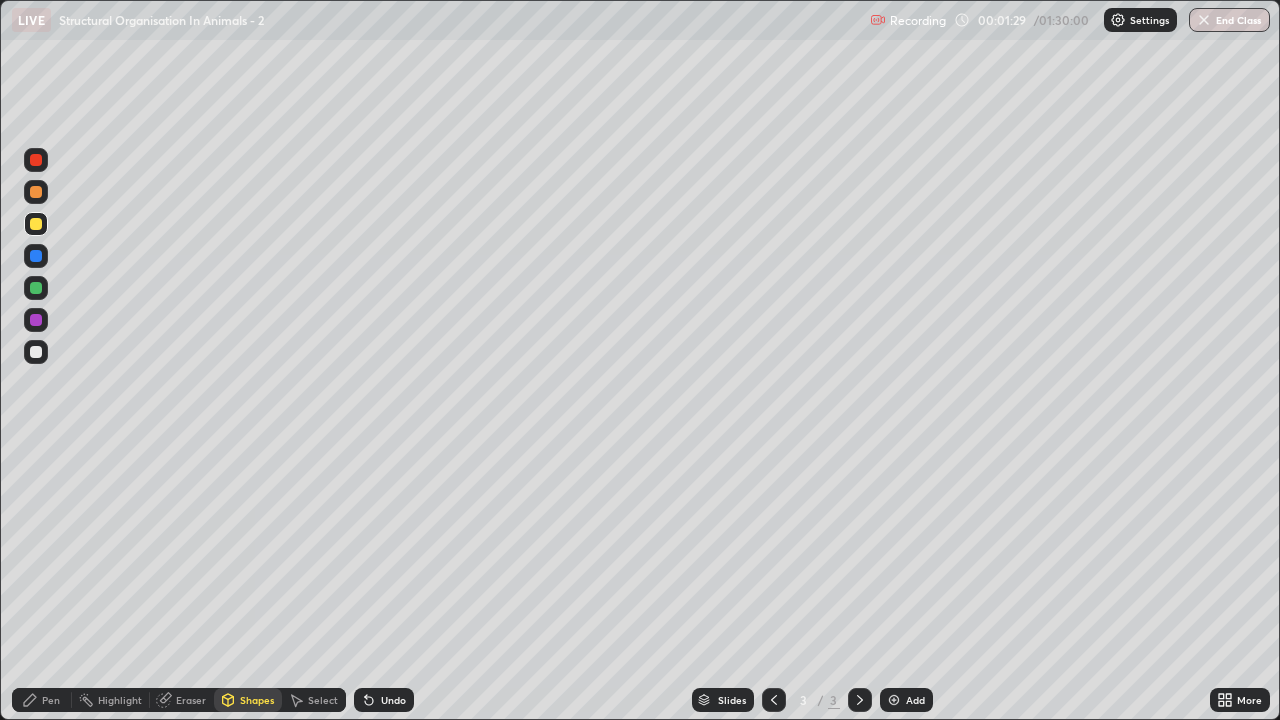 click on "Pen" at bounding box center (51, 700) 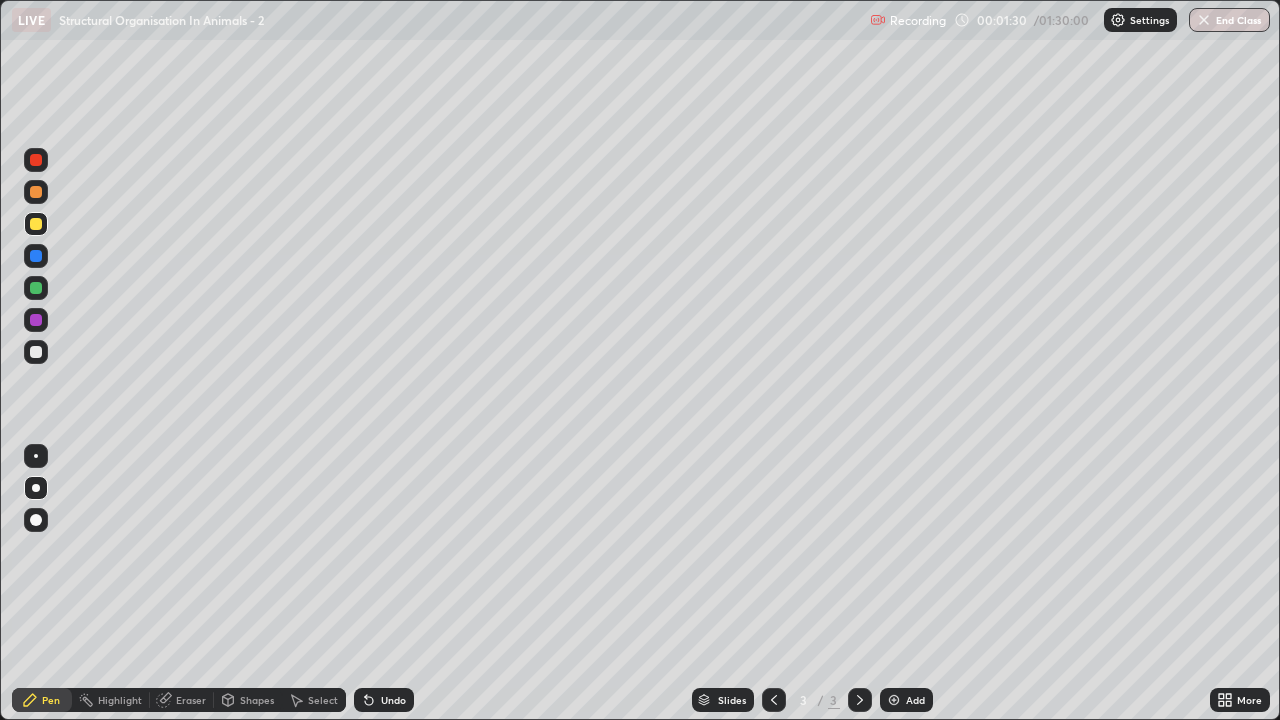 click at bounding box center [36, 352] 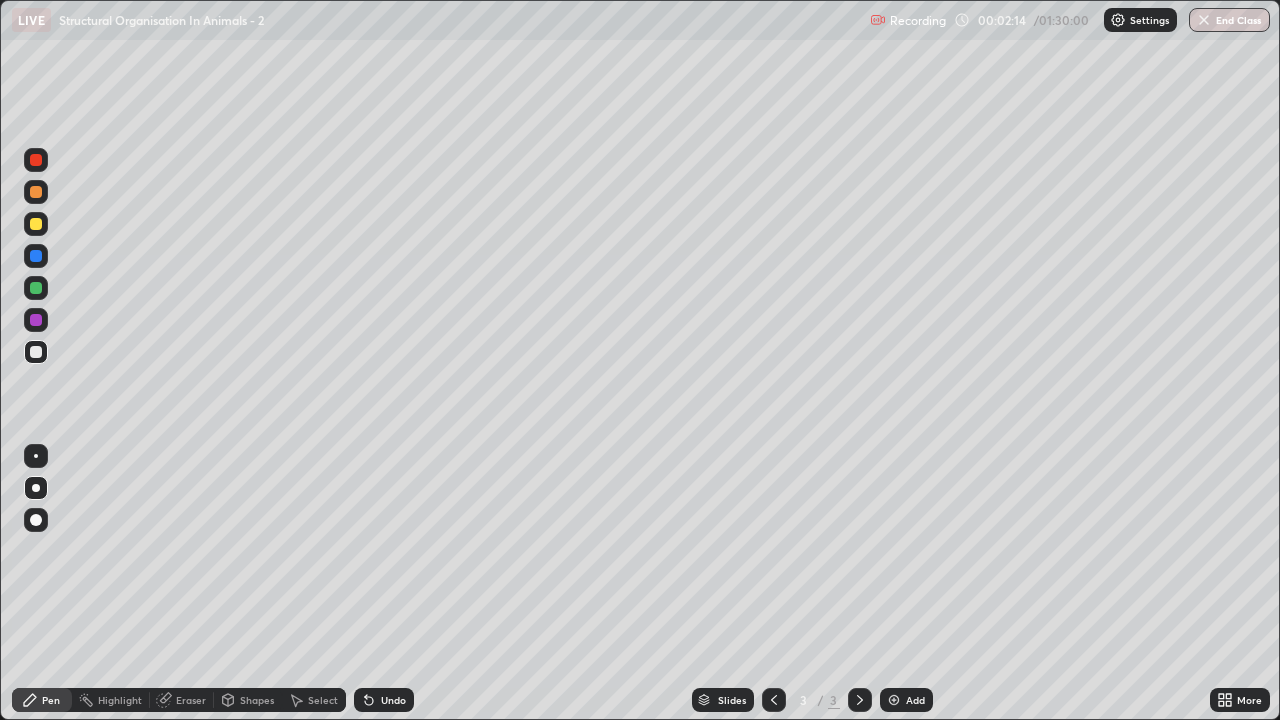 click at bounding box center [36, 224] 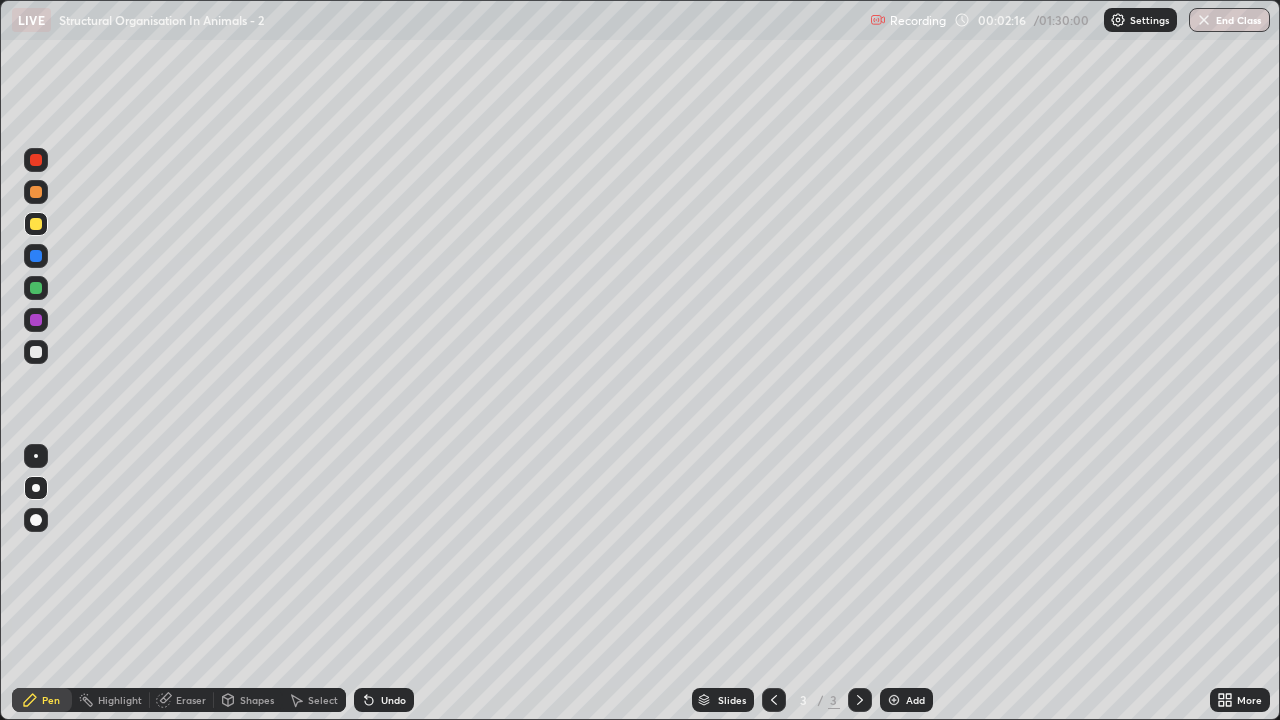 click on "Shapes" at bounding box center (257, 700) 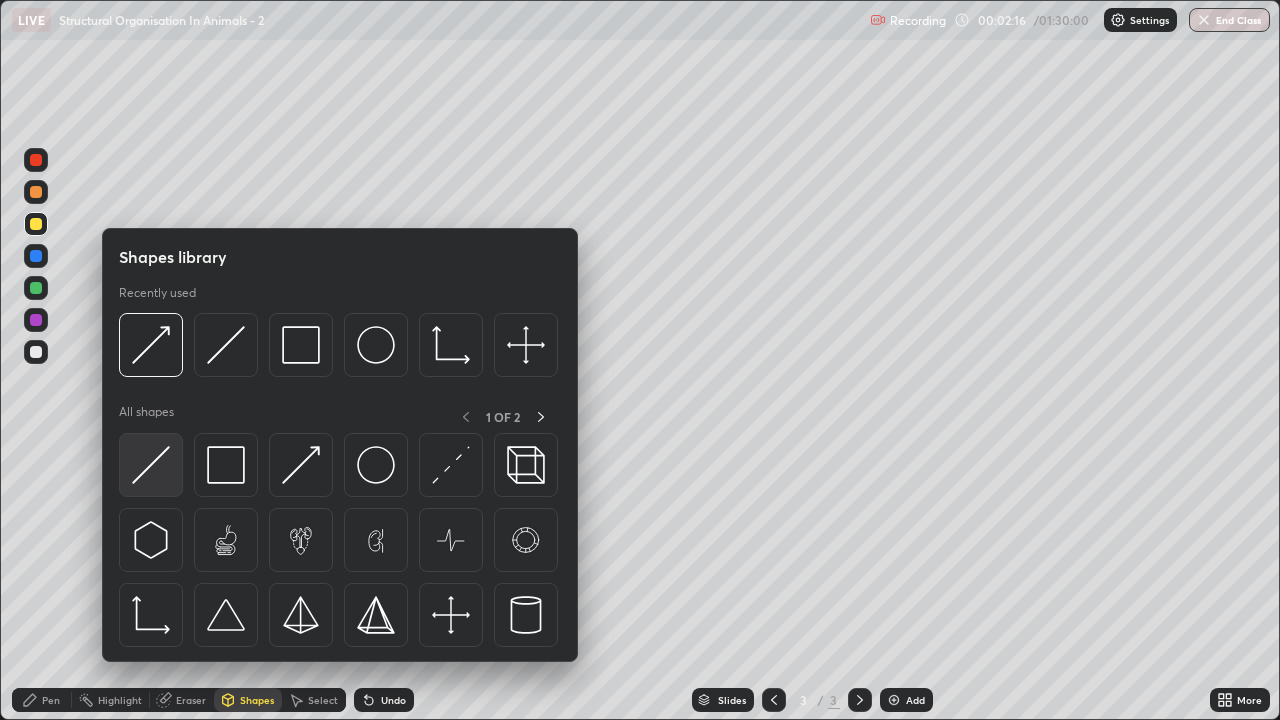click at bounding box center (151, 465) 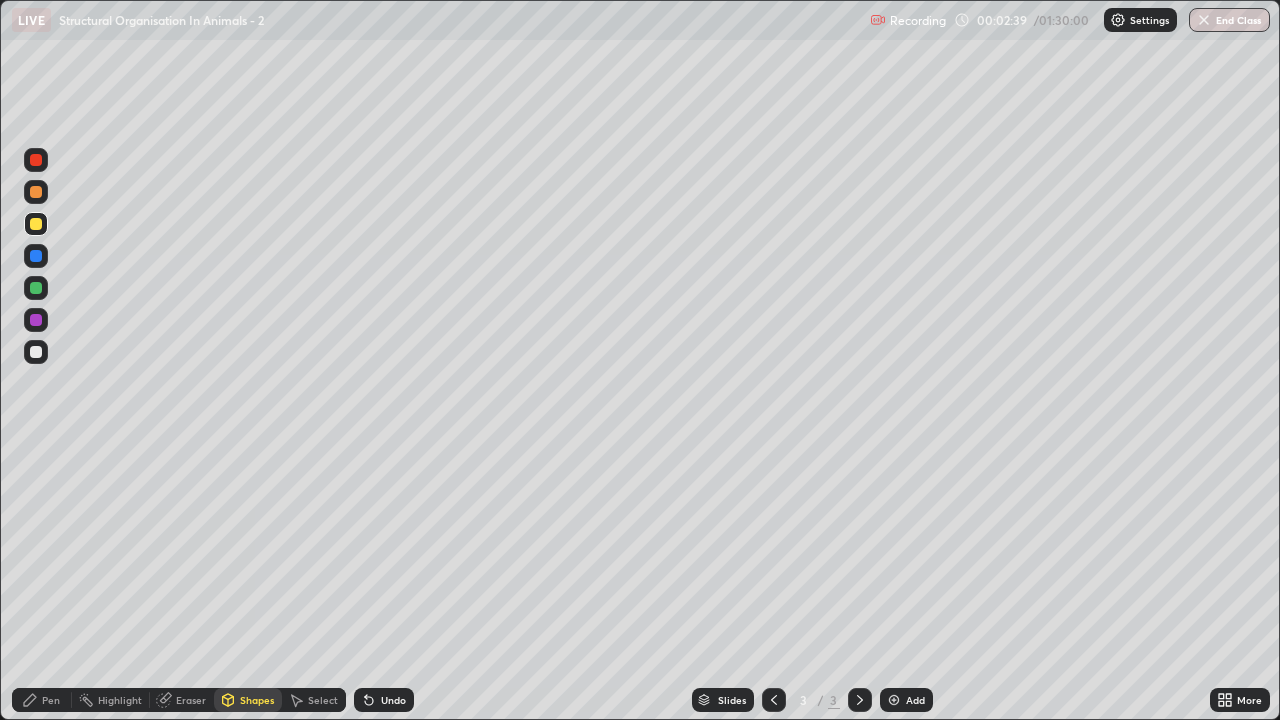 click at bounding box center [36, 352] 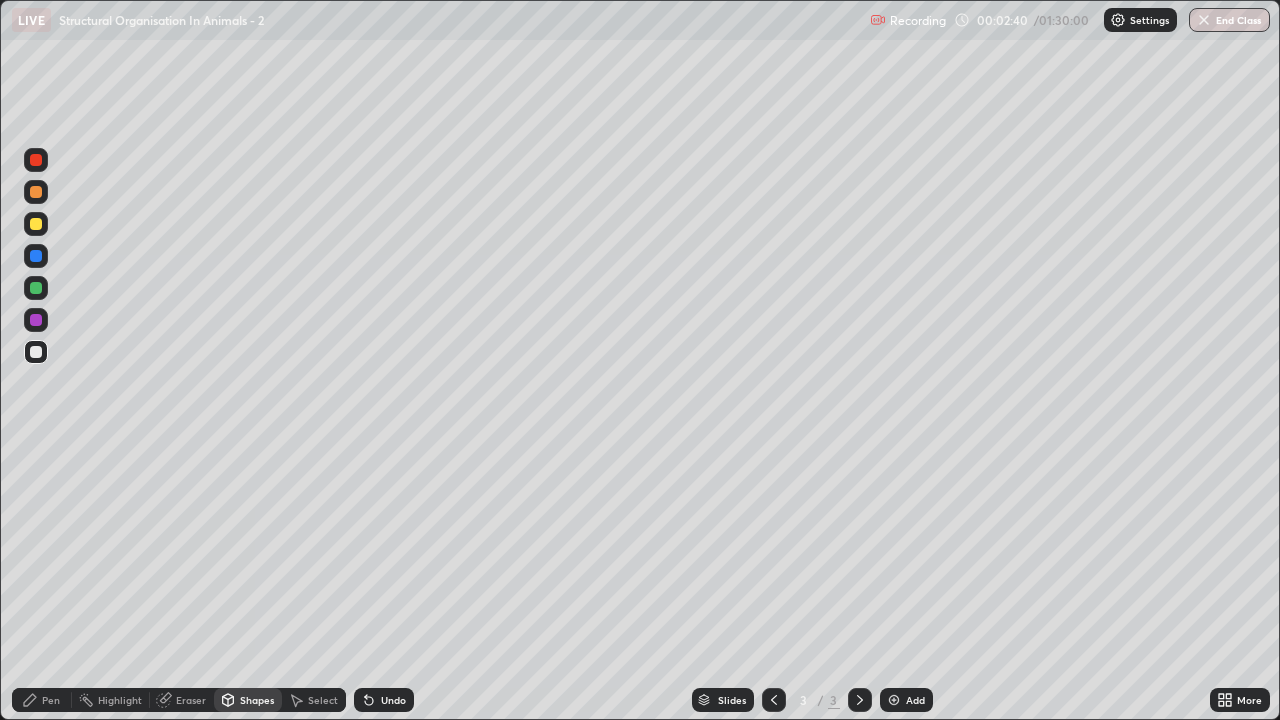 click on "Pen" at bounding box center (42, 700) 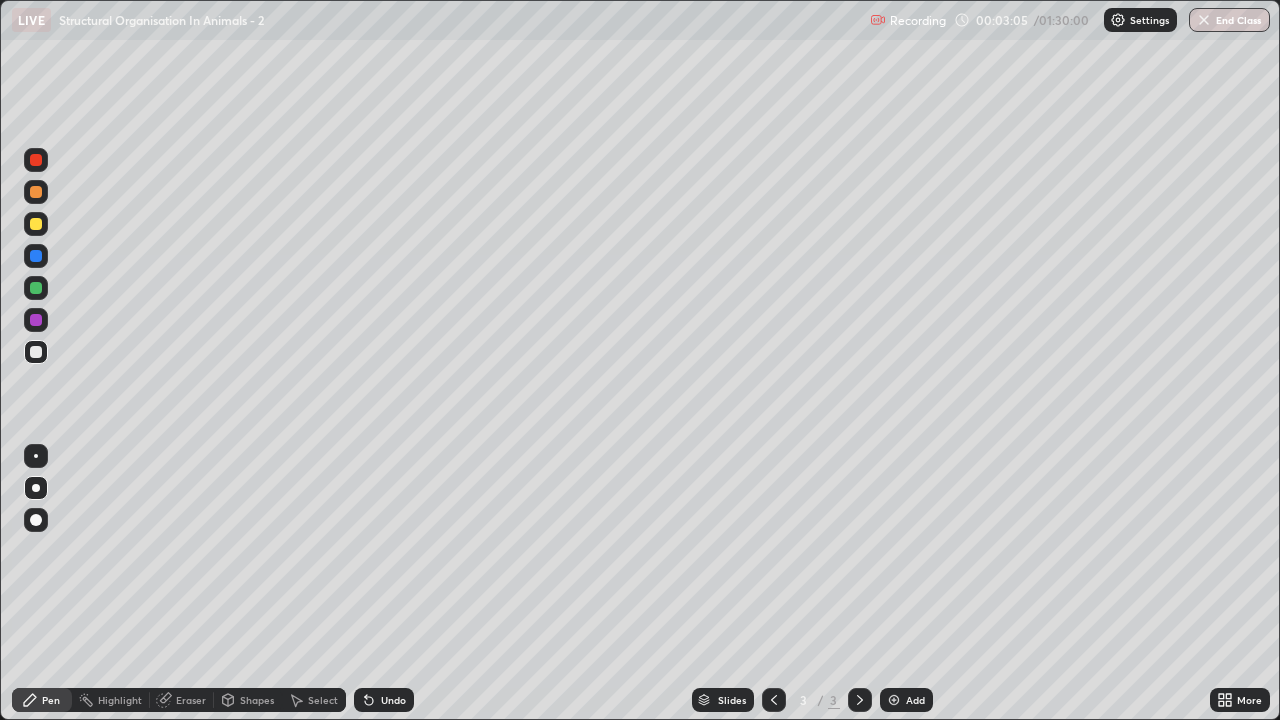 click on "Shapes" at bounding box center (248, 700) 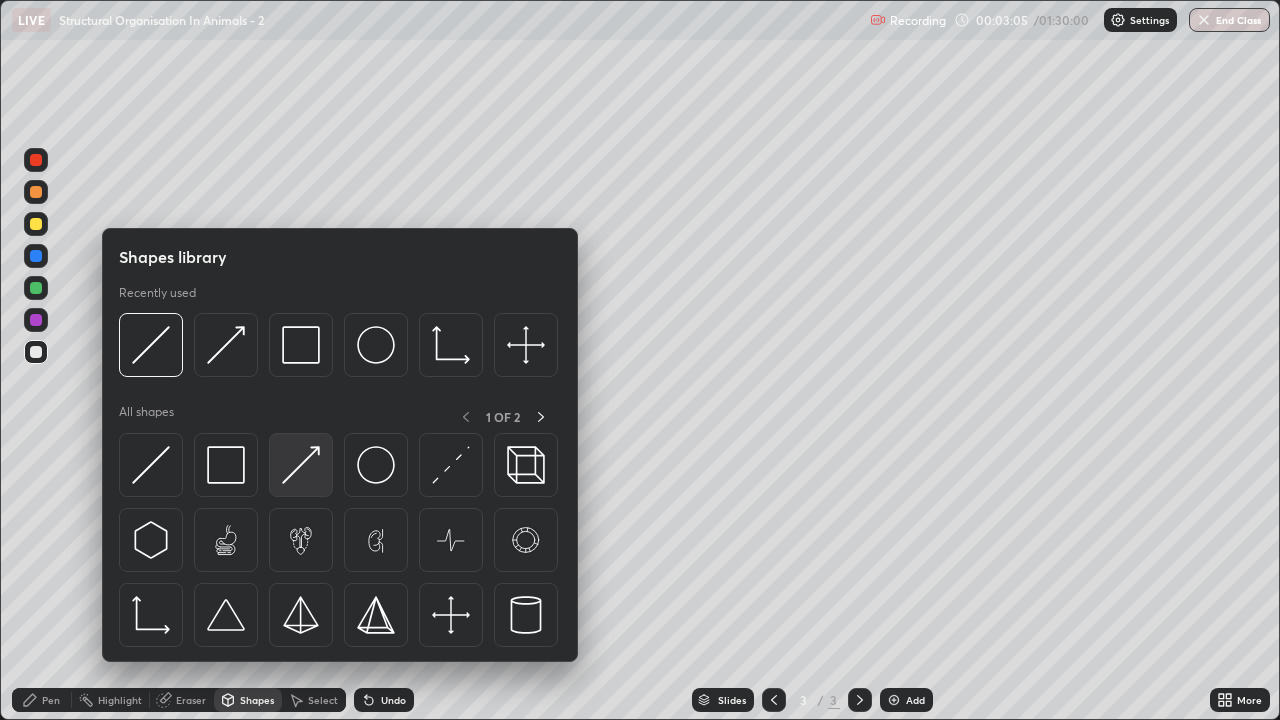 click at bounding box center (301, 465) 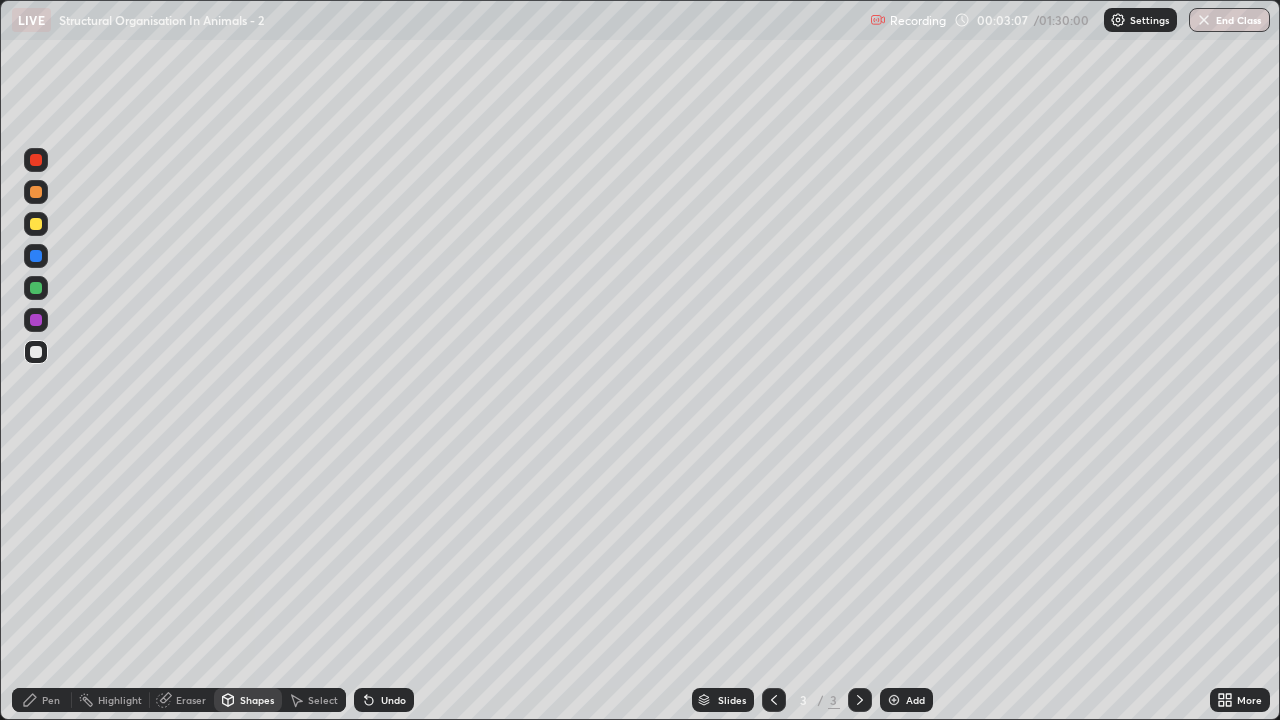 click on "Pen" at bounding box center (51, 700) 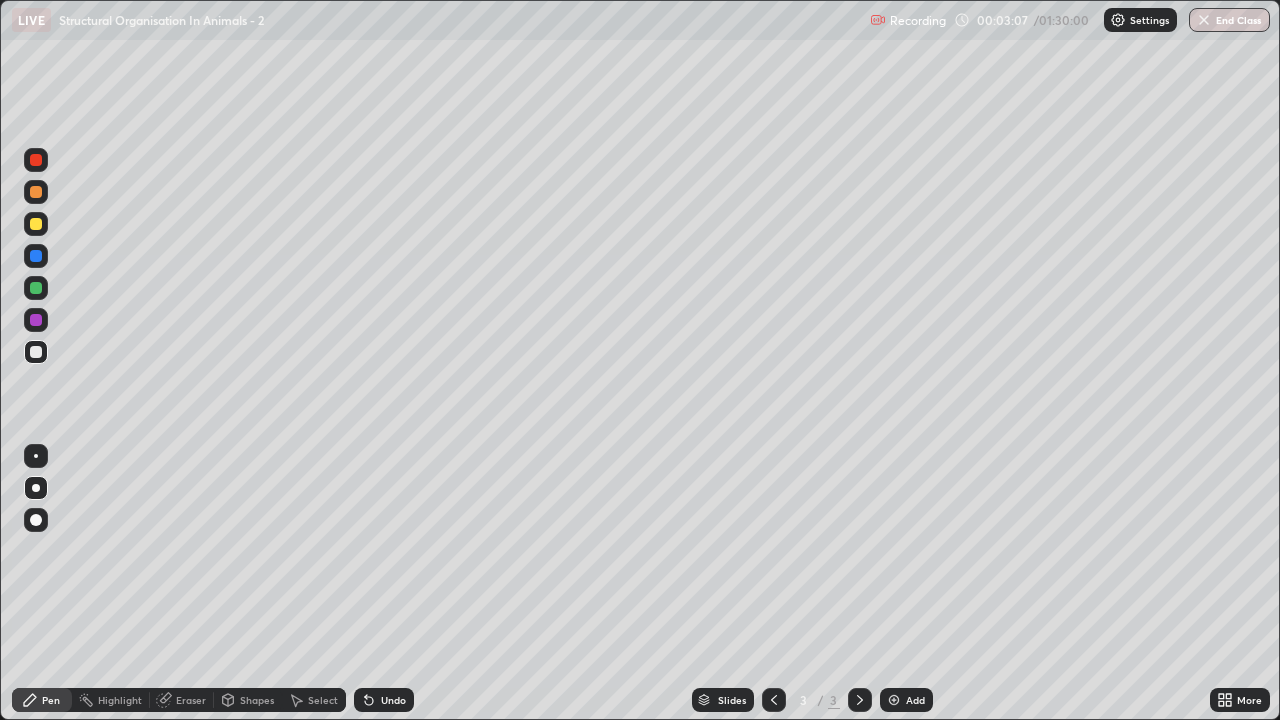 click on "Pen" at bounding box center (51, 700) 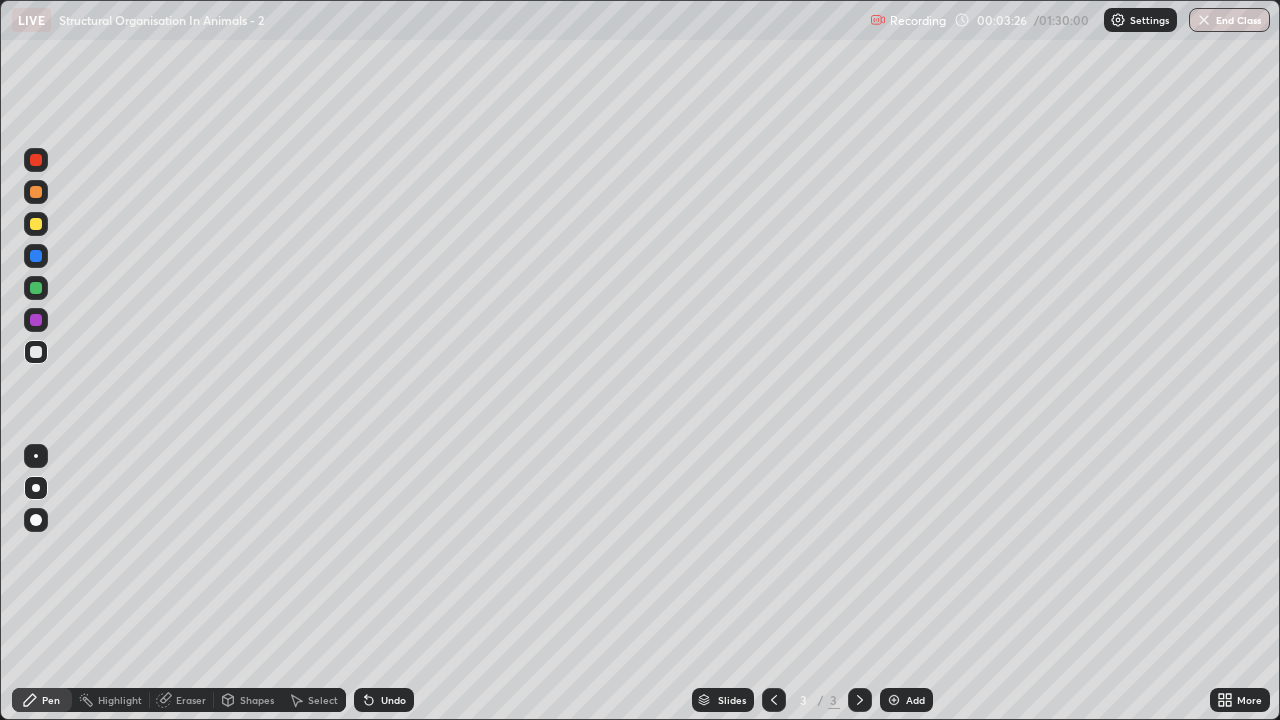 click at bounding box center [36, 224] 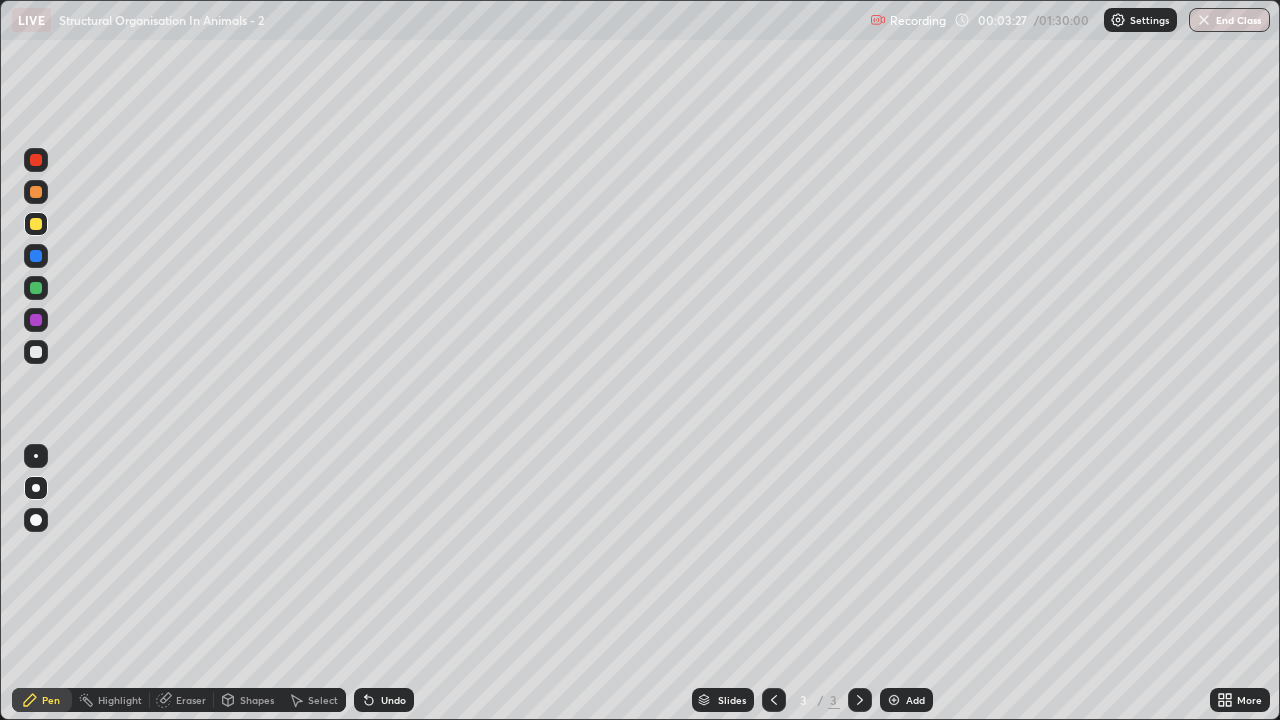 click on "Shapes" at bounding box center [257, 700] 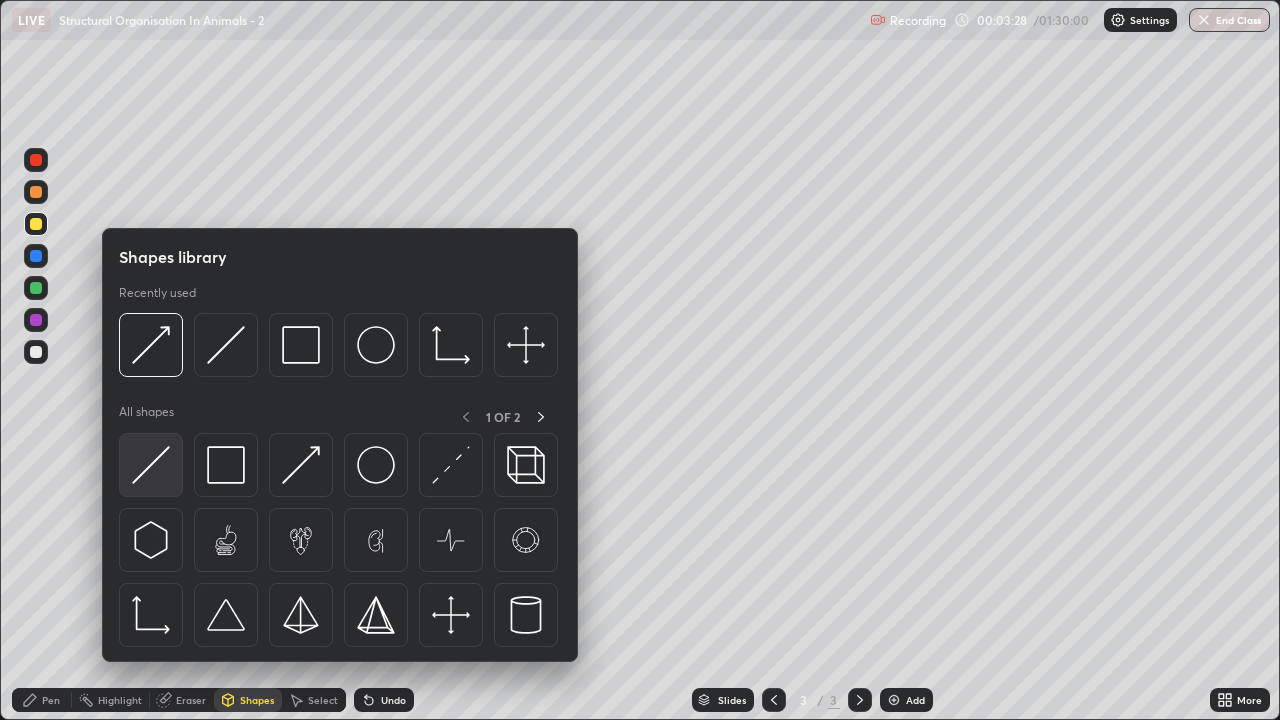 click at bounding box center (151, 465) 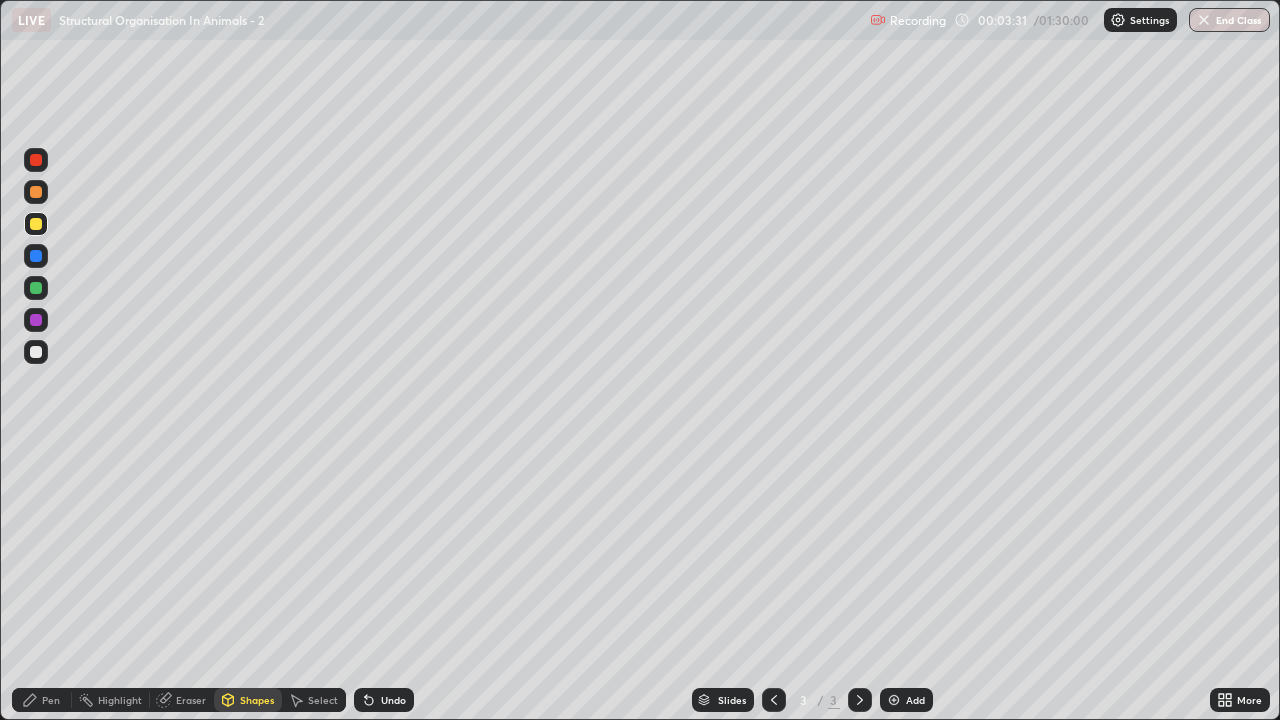 click on "Shapes" at bounding box center (257, 700) 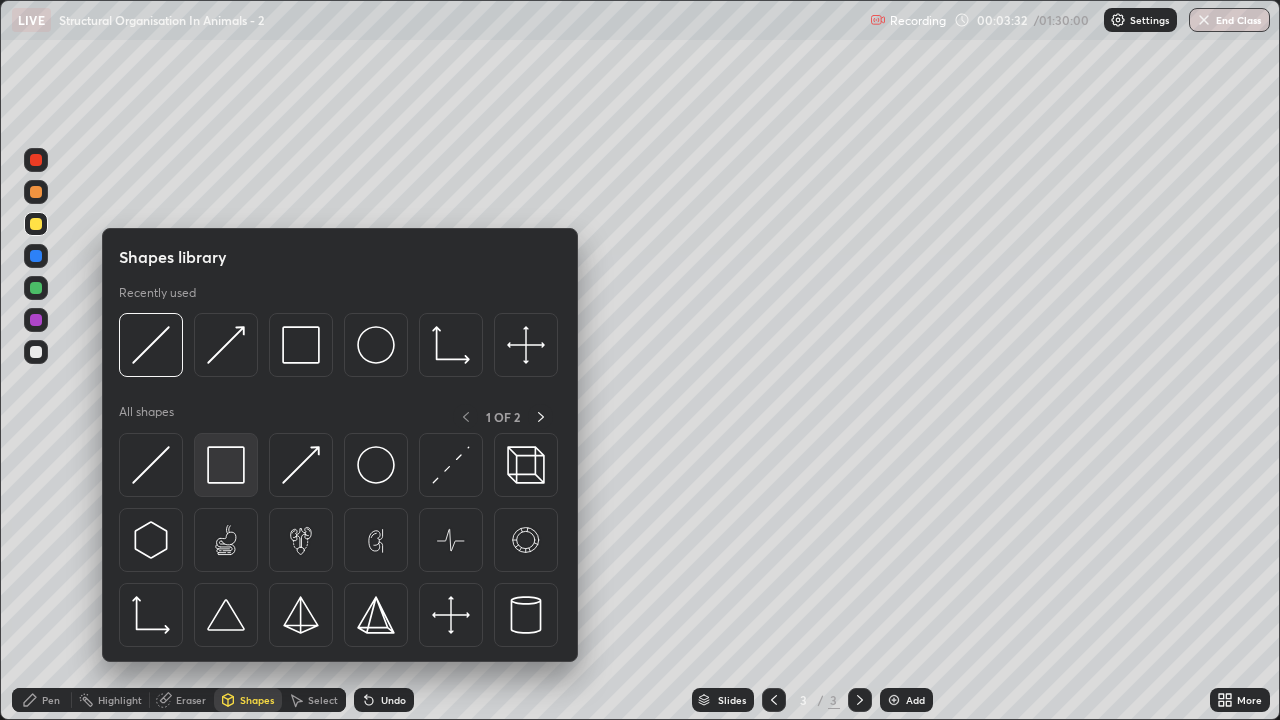 click at bounding box center [226, 465] 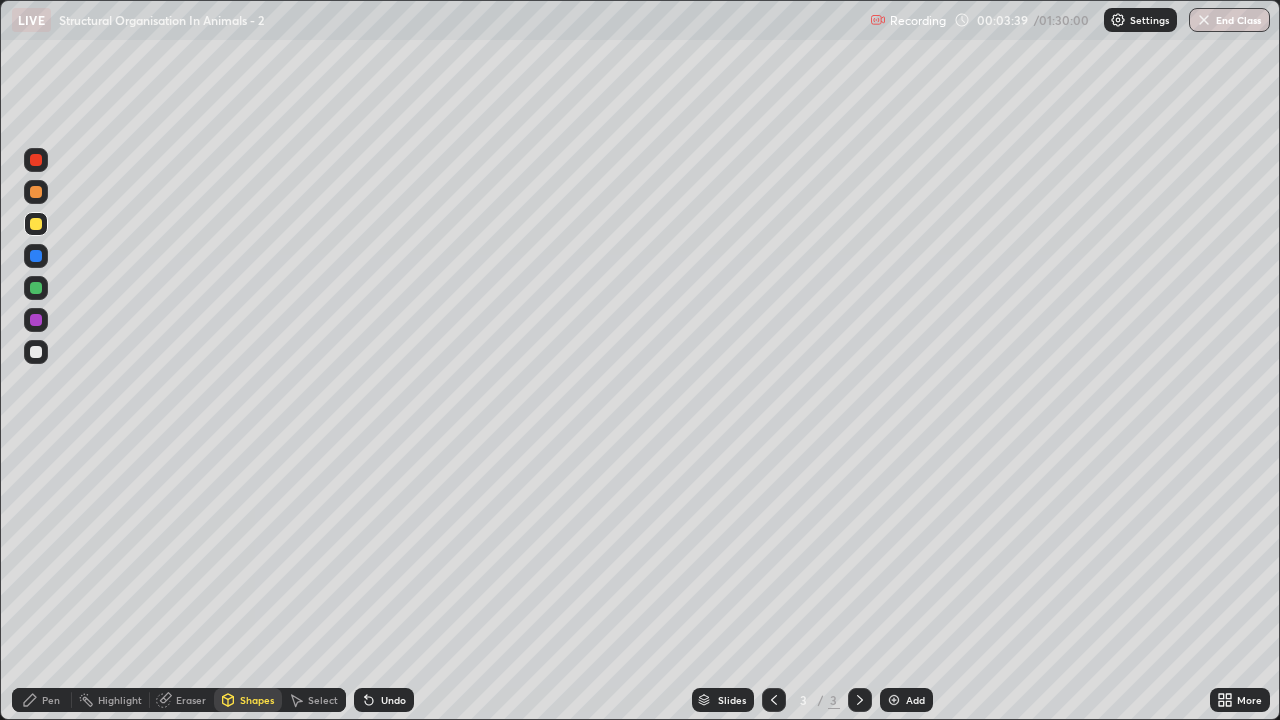 click on "Pen" at bounding box center (51, 700) 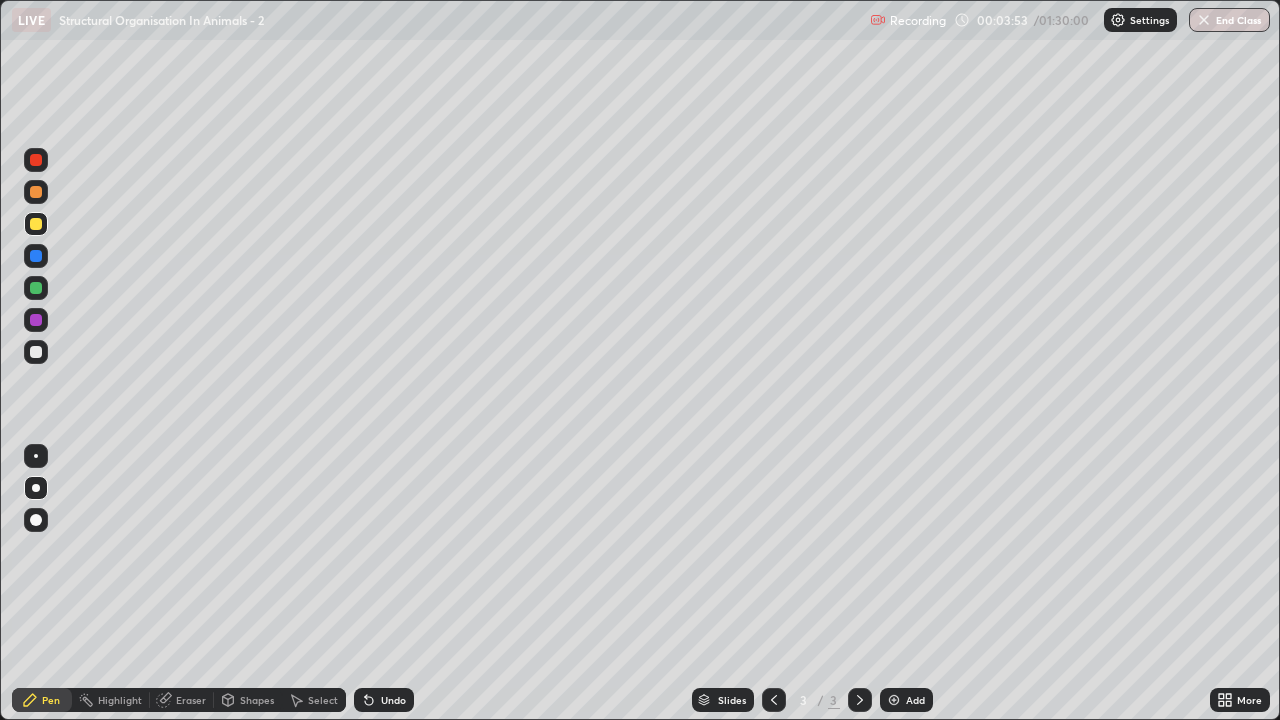 click at bounding box center [36, 352] 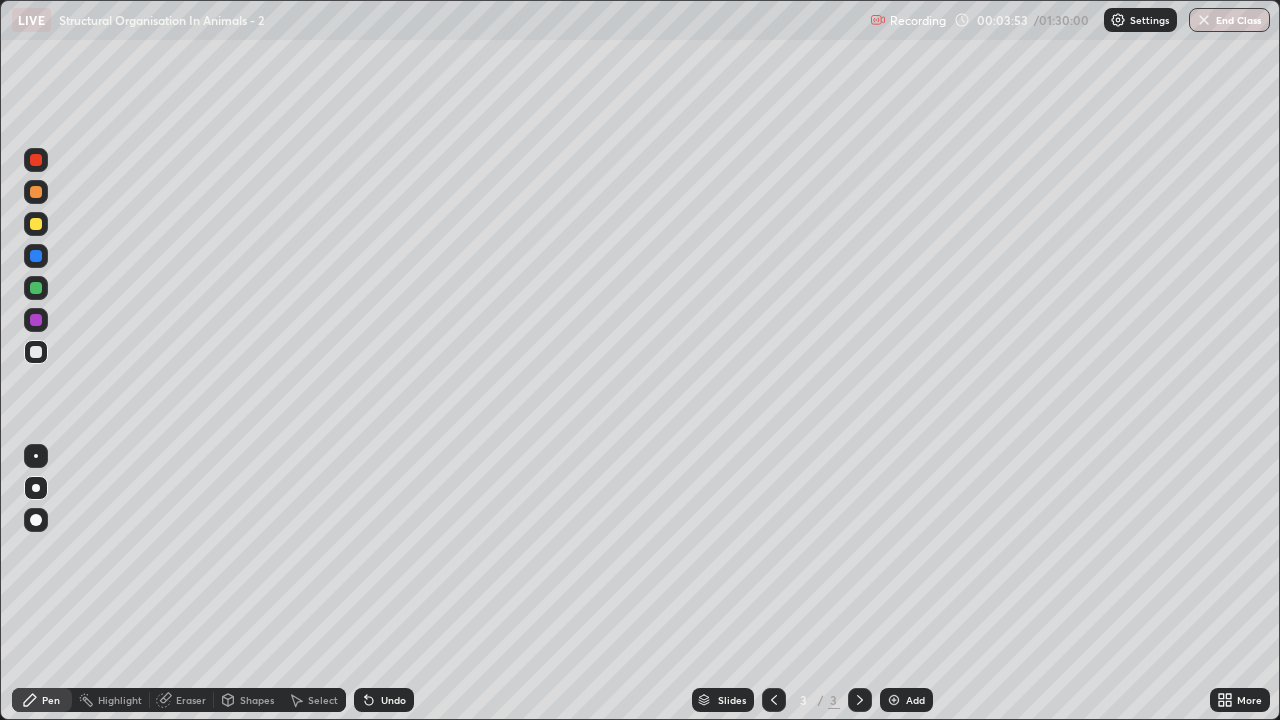 click on "Shapes" at bounding box center (257, 700) 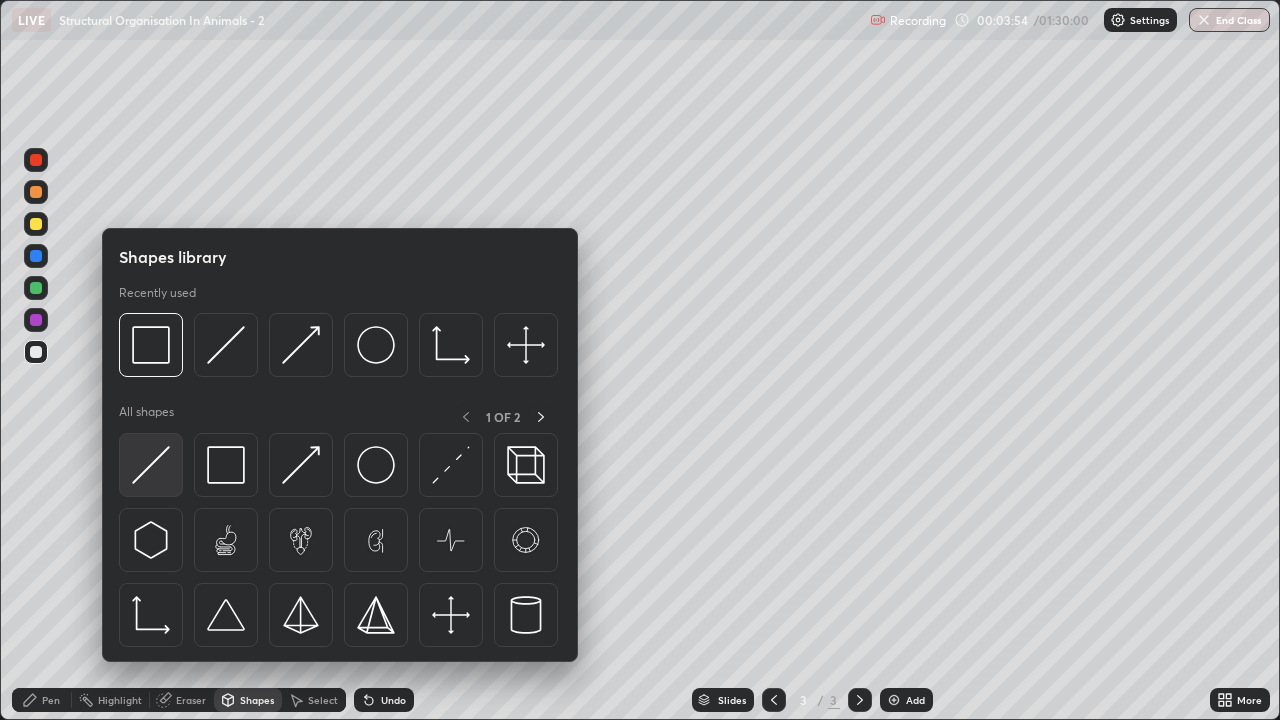click at bounding box center [151, 465] 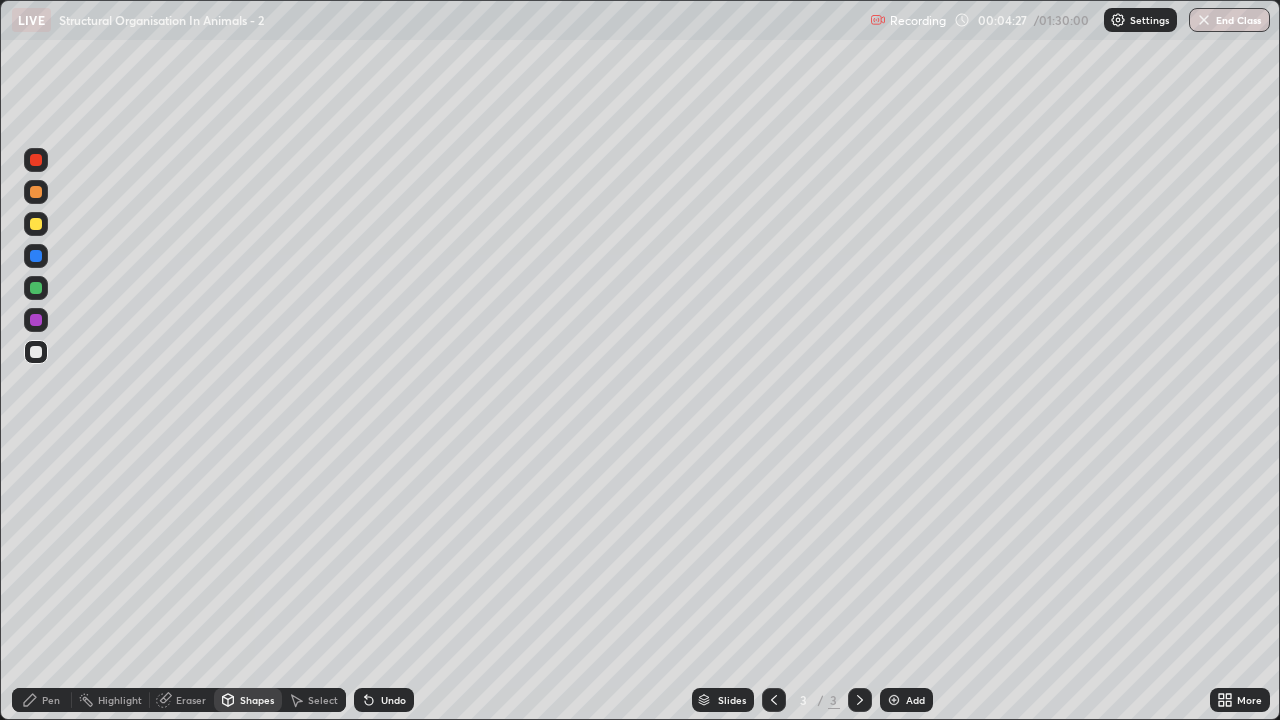 click on "Shapes" at bounding box center [257, 700] 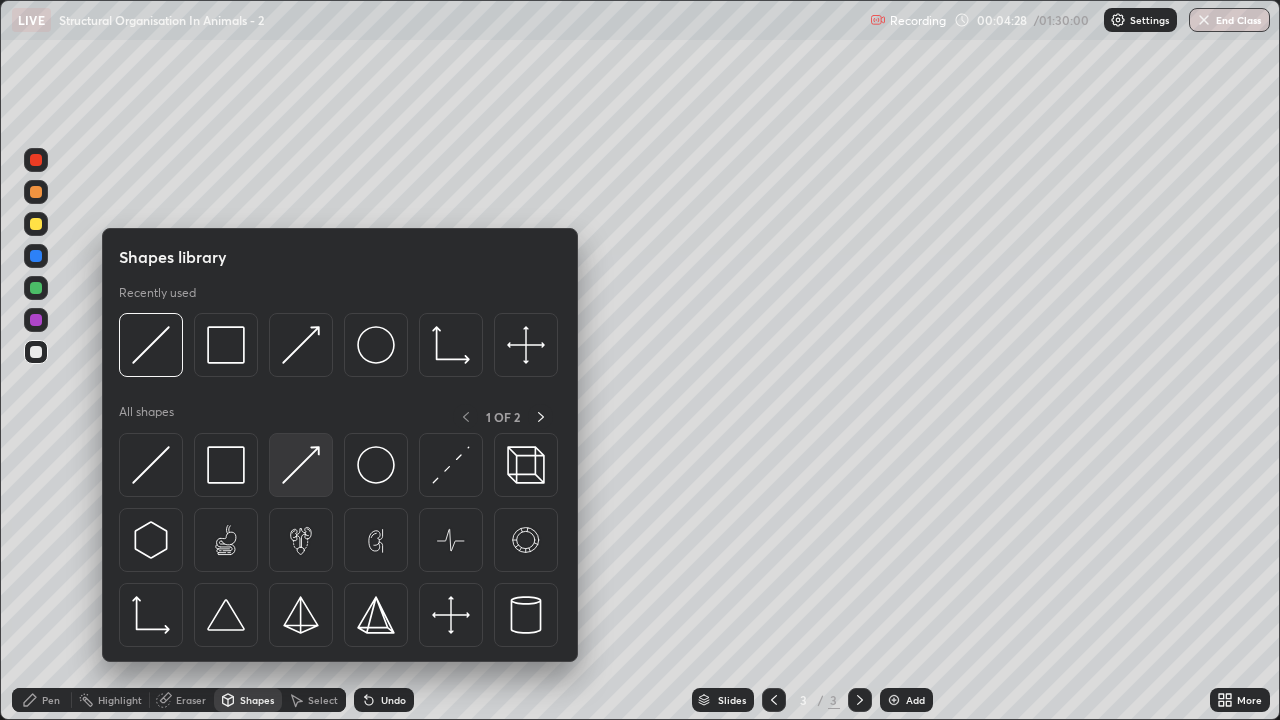 click at bounding box center (301, 465) 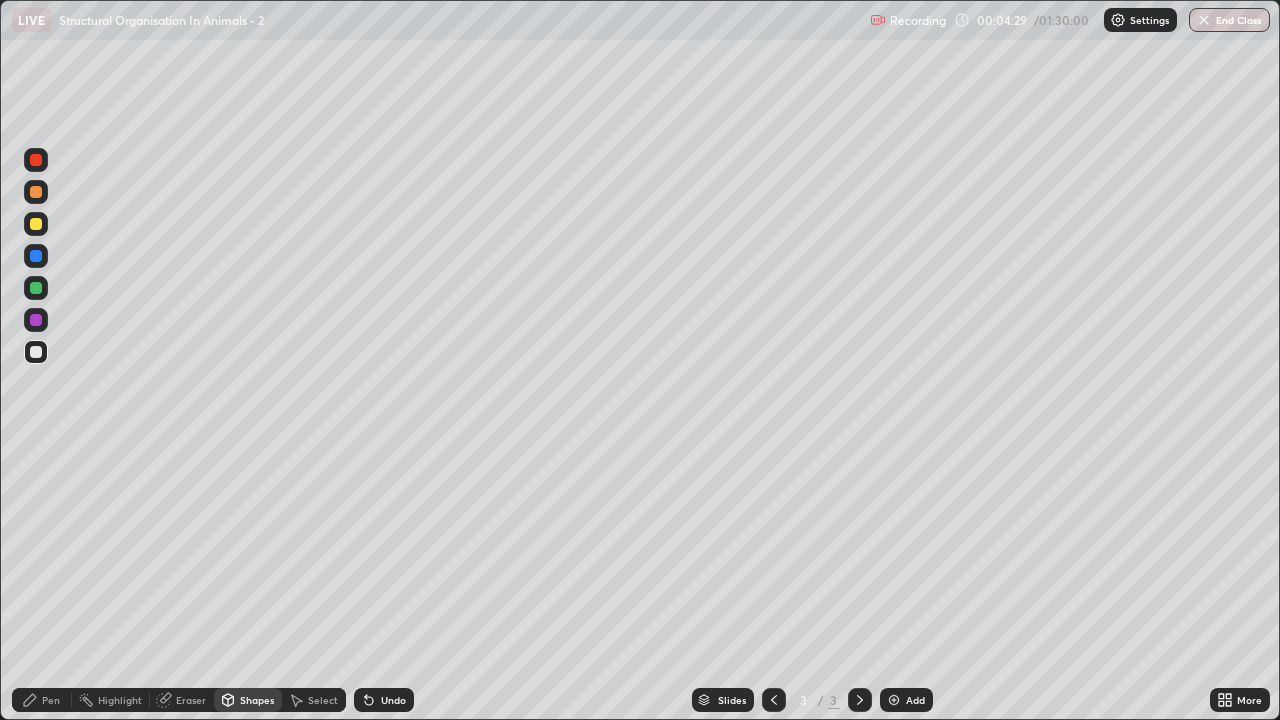 click on "Pen" at bounding box center (51, 700) 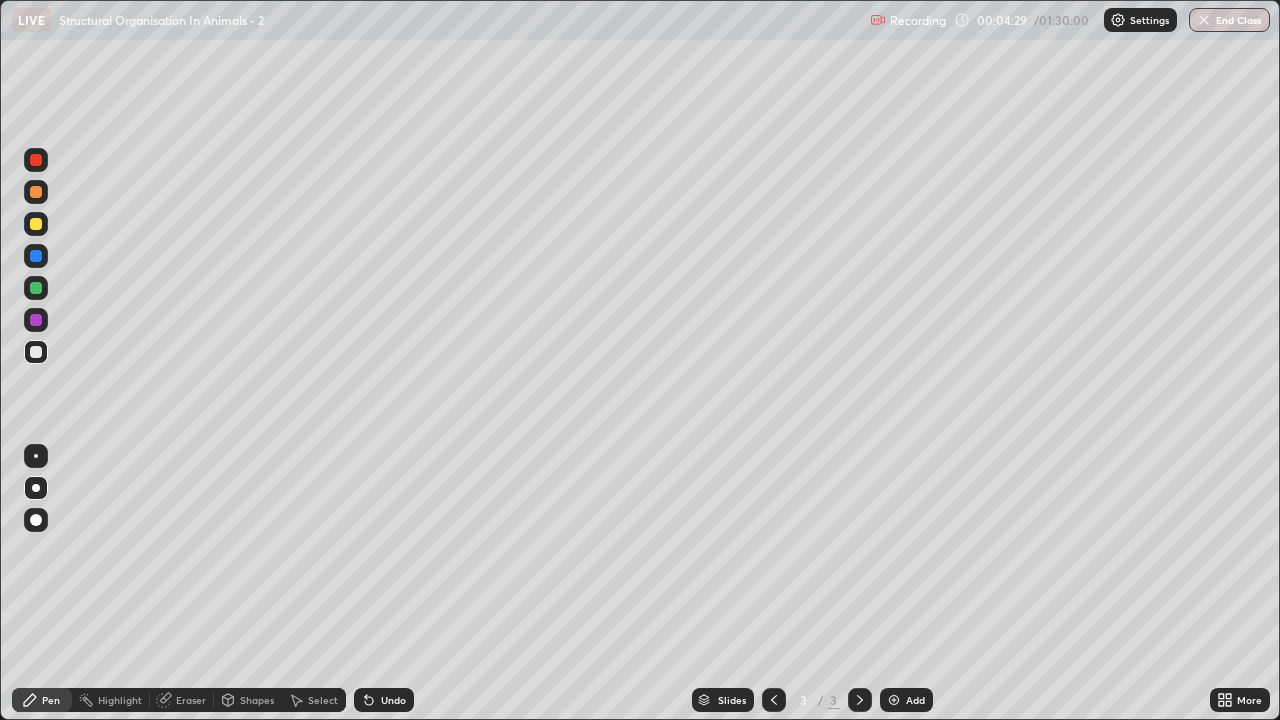 click on "Pen" at bounding box center (51, 700) 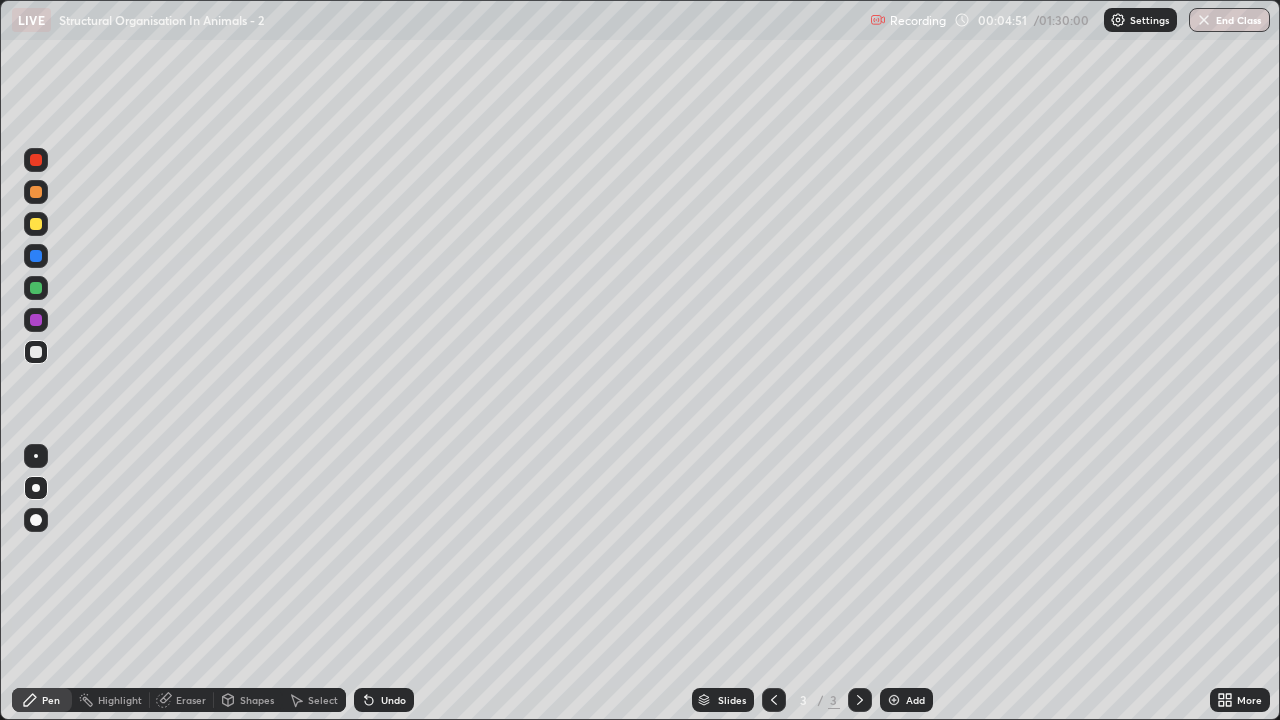 click at bounding box center (36, 224) 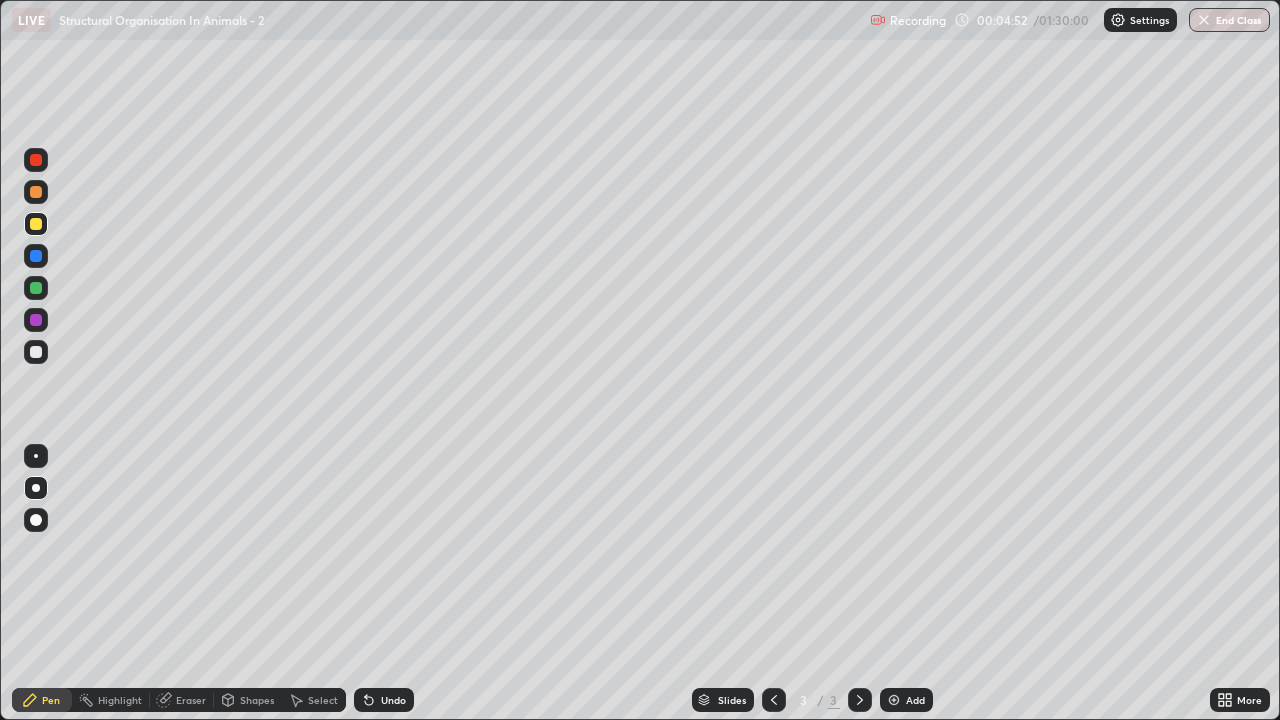 click on "Shapes" at bounding box center [257, 700] 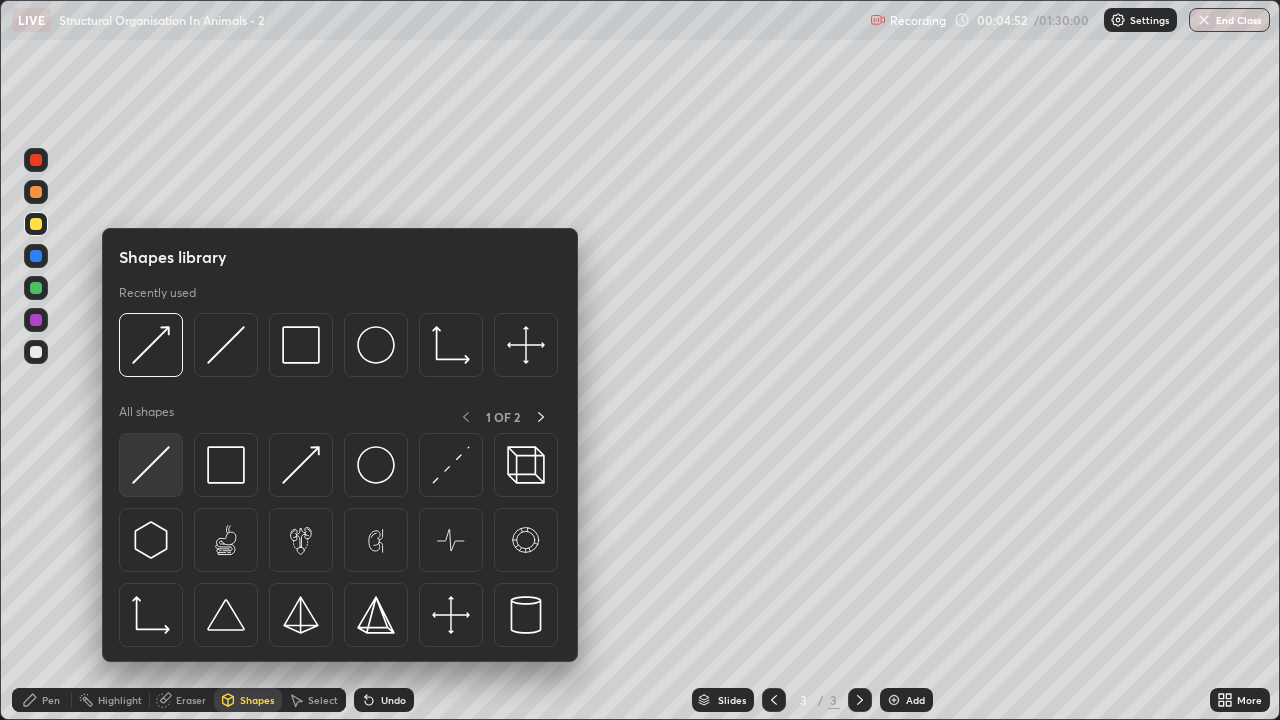click at bounding box center [151, 465] 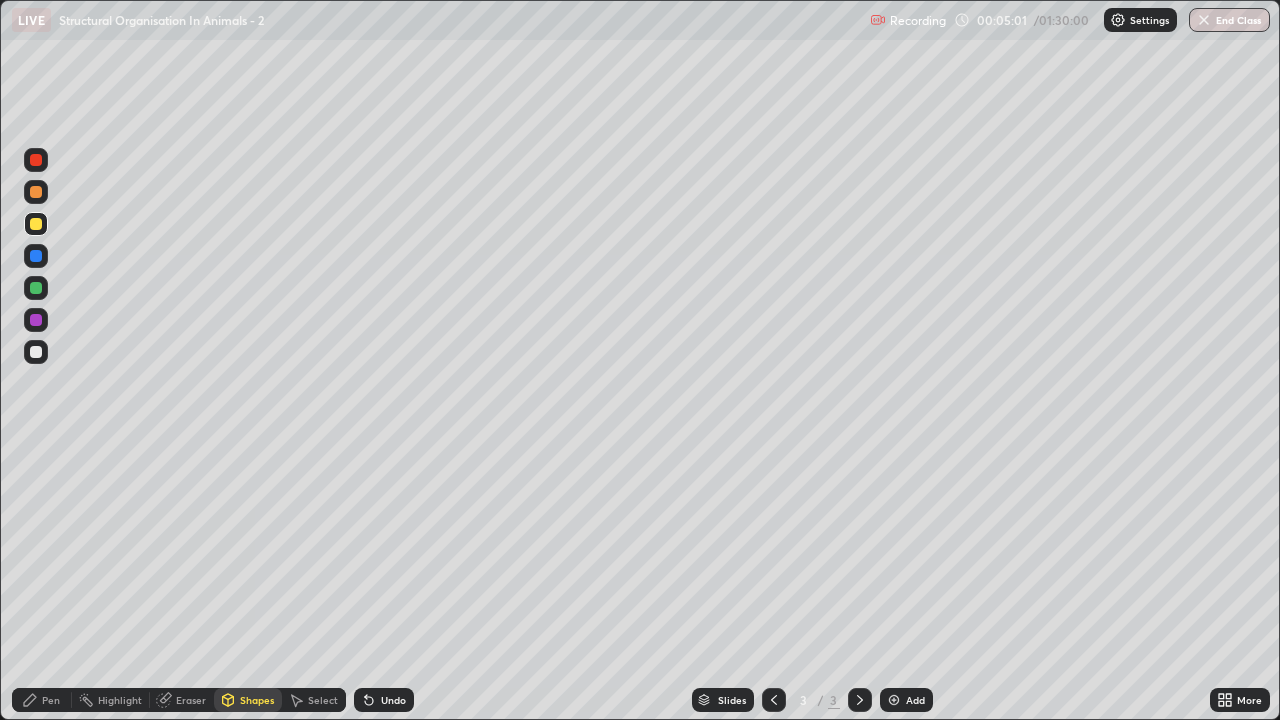 click on "Pen" at bounding box center (51, 700) 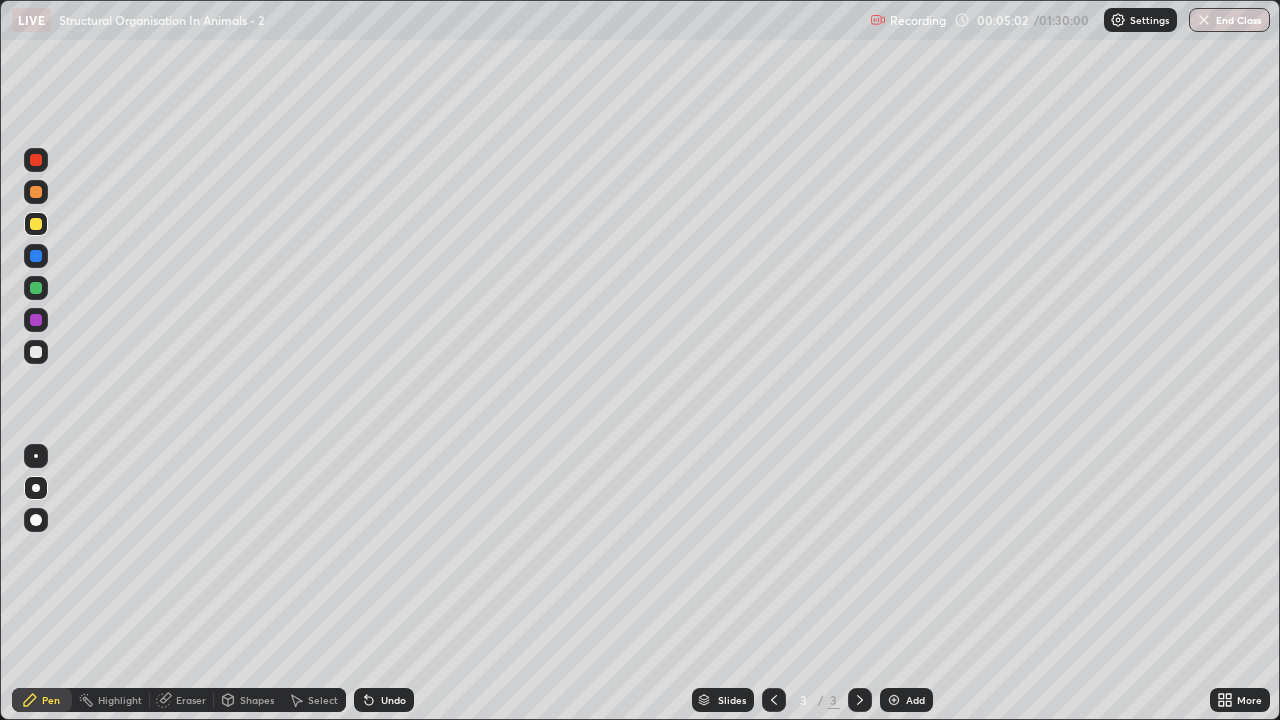 click at bounding box center (36, 352) 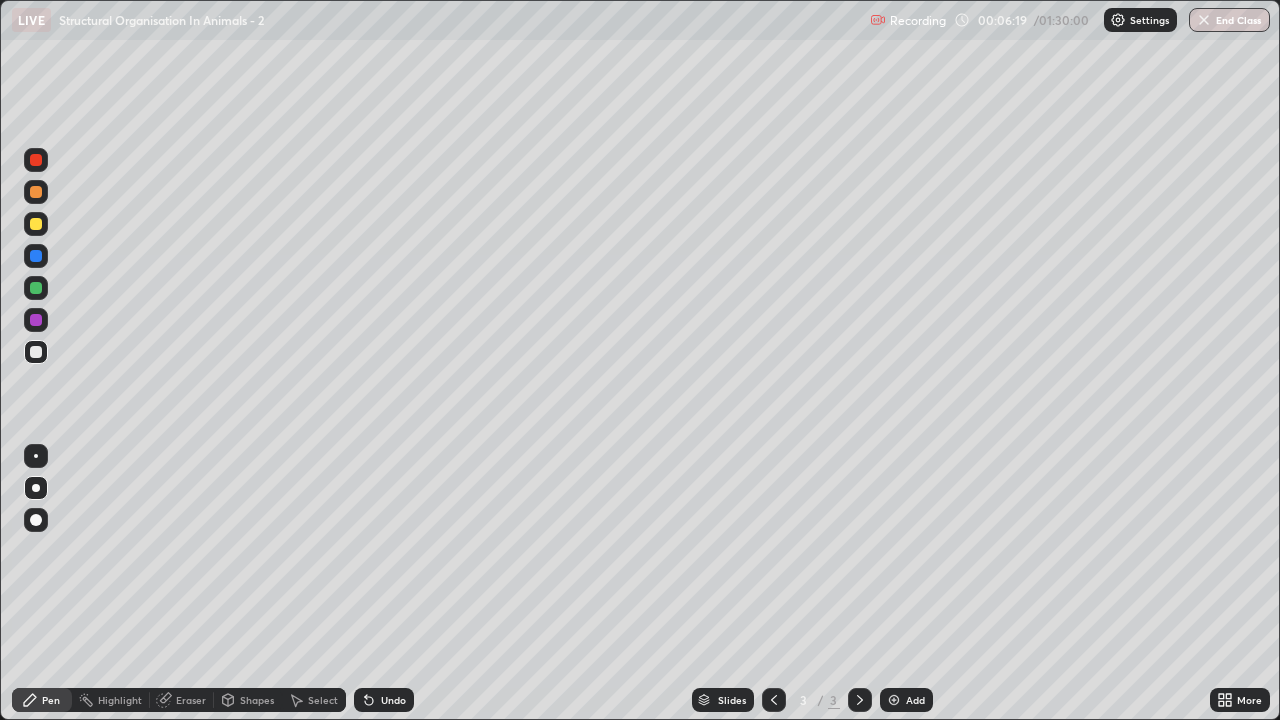click on "Pen" at bounding box center (42, 700) 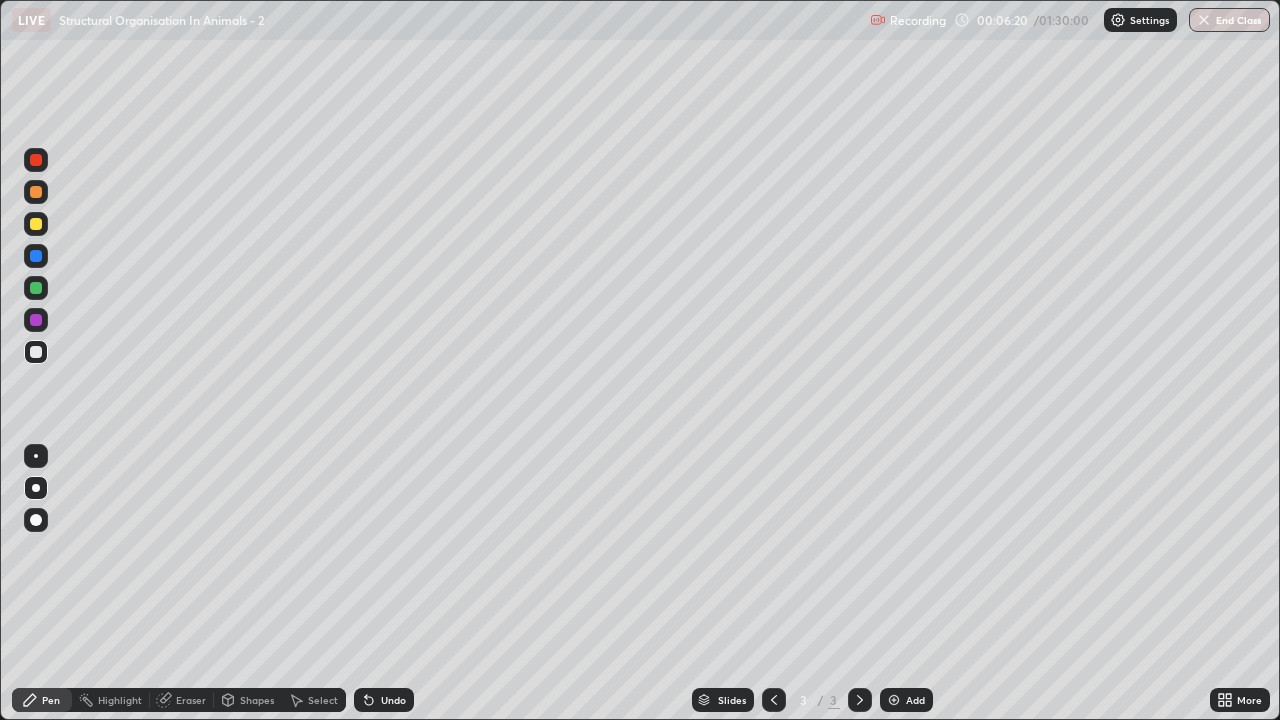 click at bounding box center (36, 224) 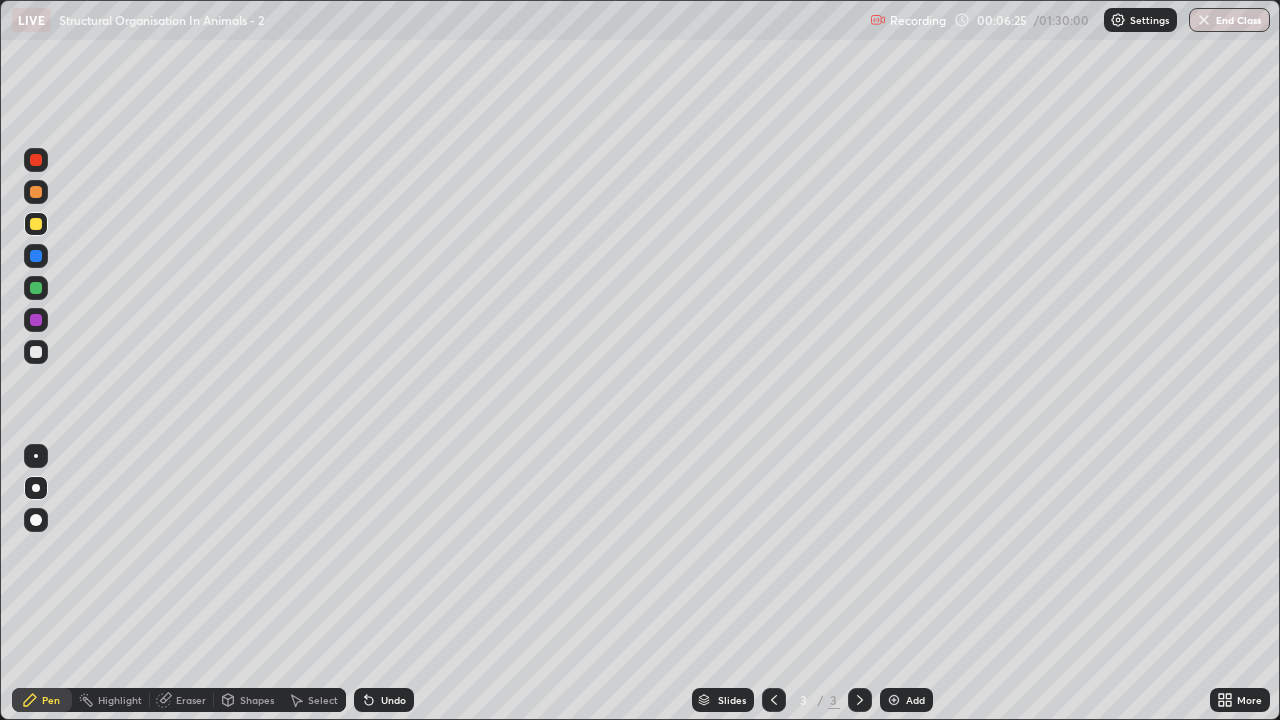 click at bounding box center (36, 352) 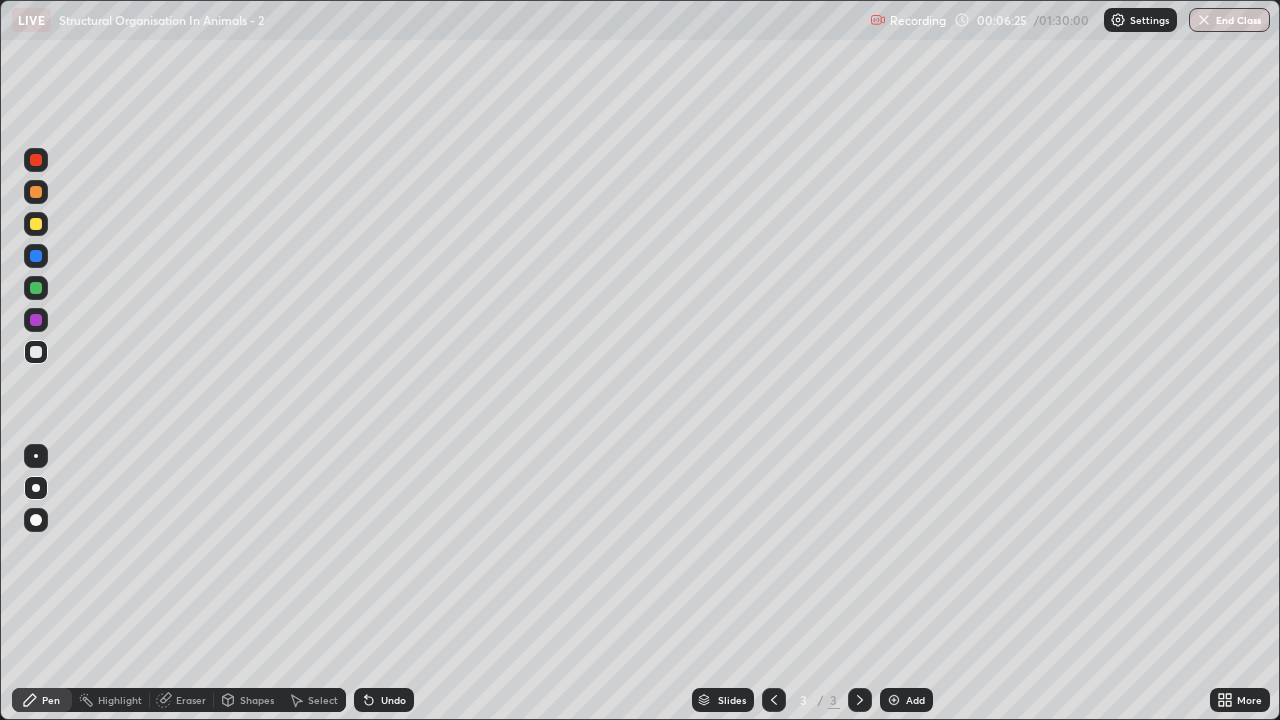 click at bounding box center (36, 224) 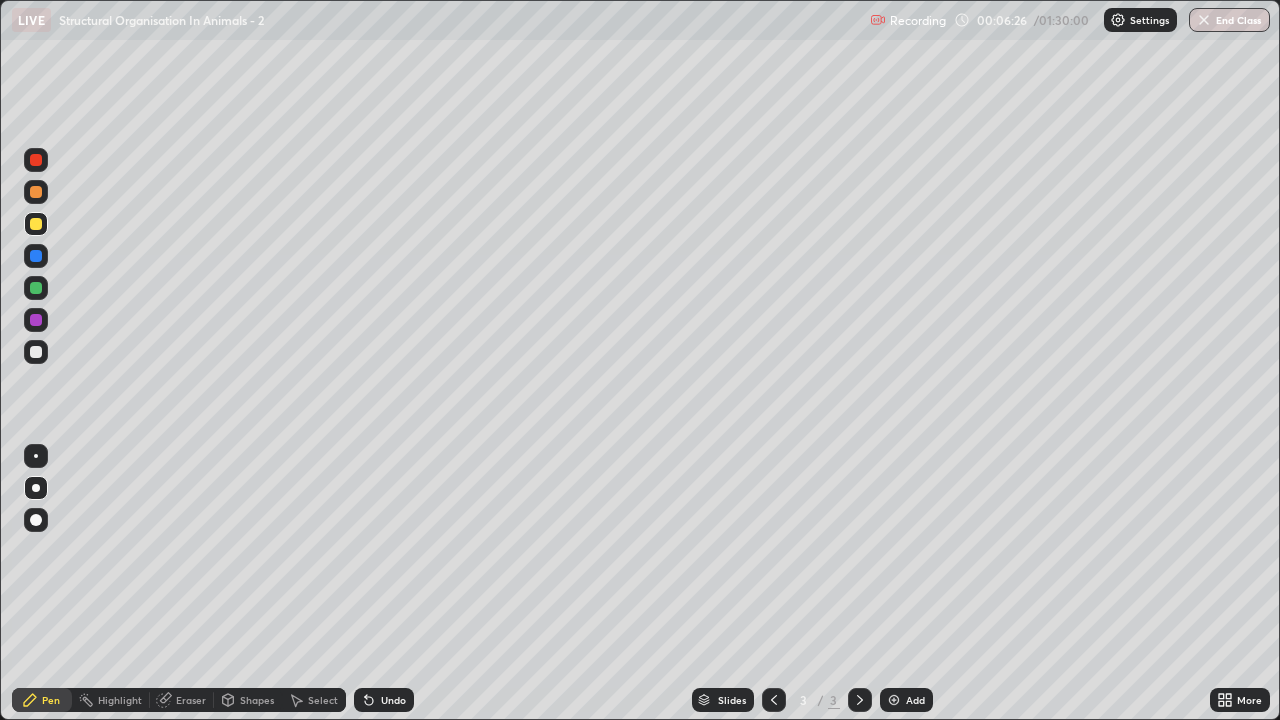 click on "Shapes" at bounding box center [257, 700] 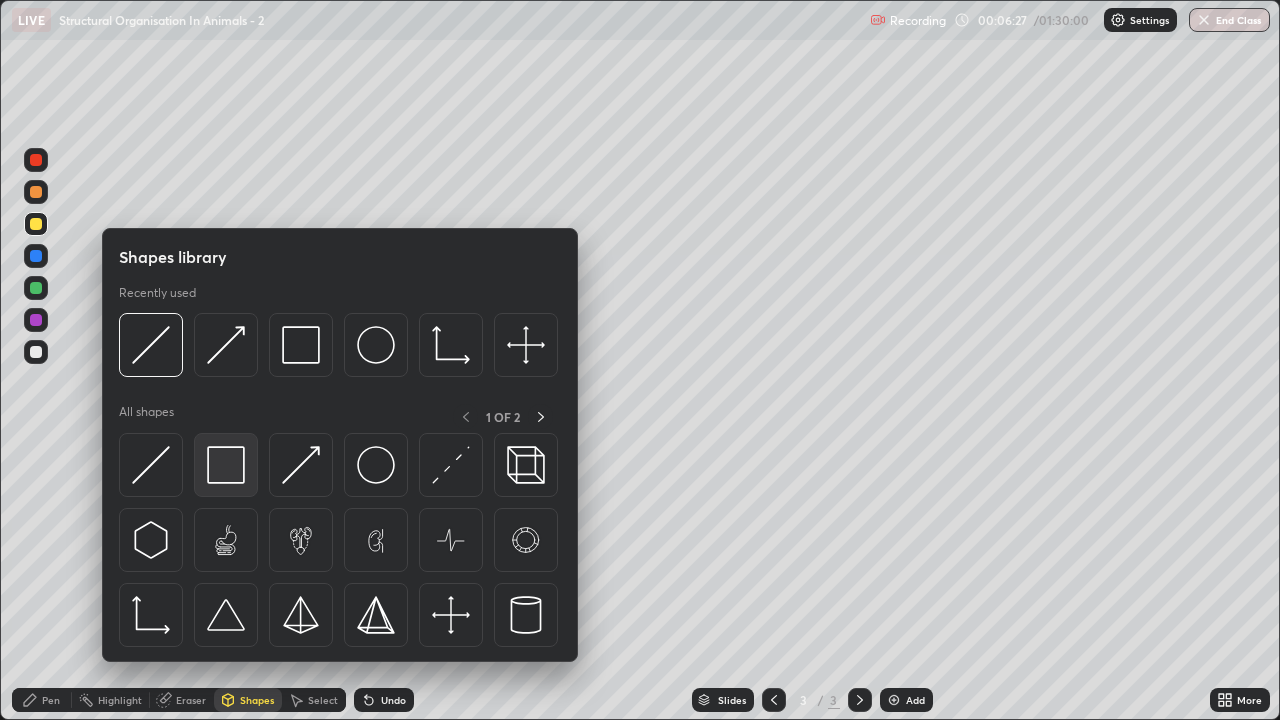 click at bounding box center [226, 465] 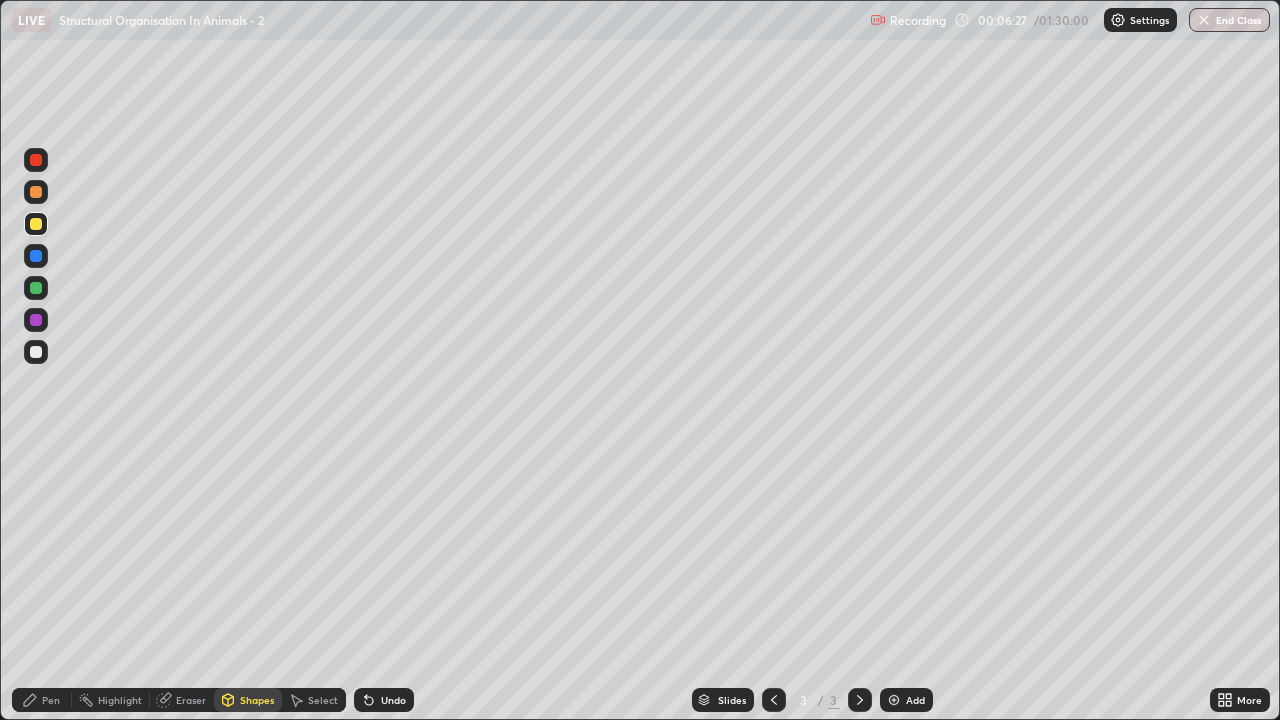 click at bounding box center (36, 352) 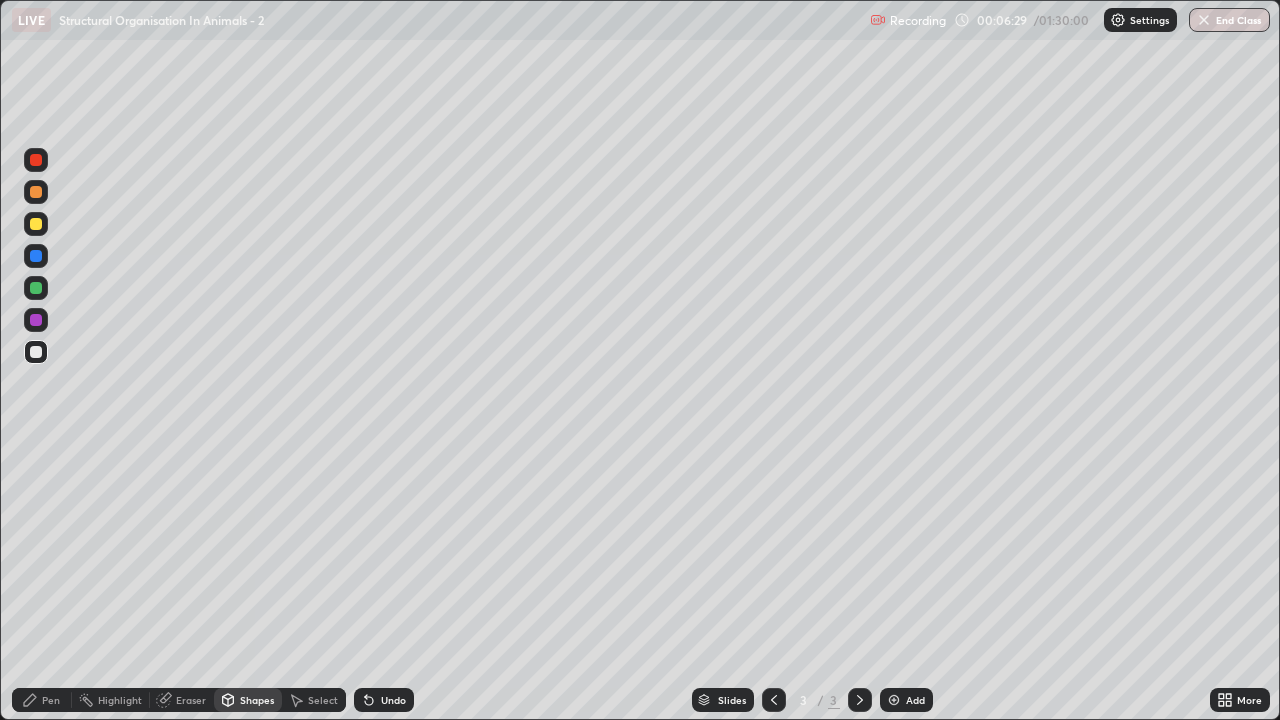 click on "Shapes" at bounding box center (248, 700) 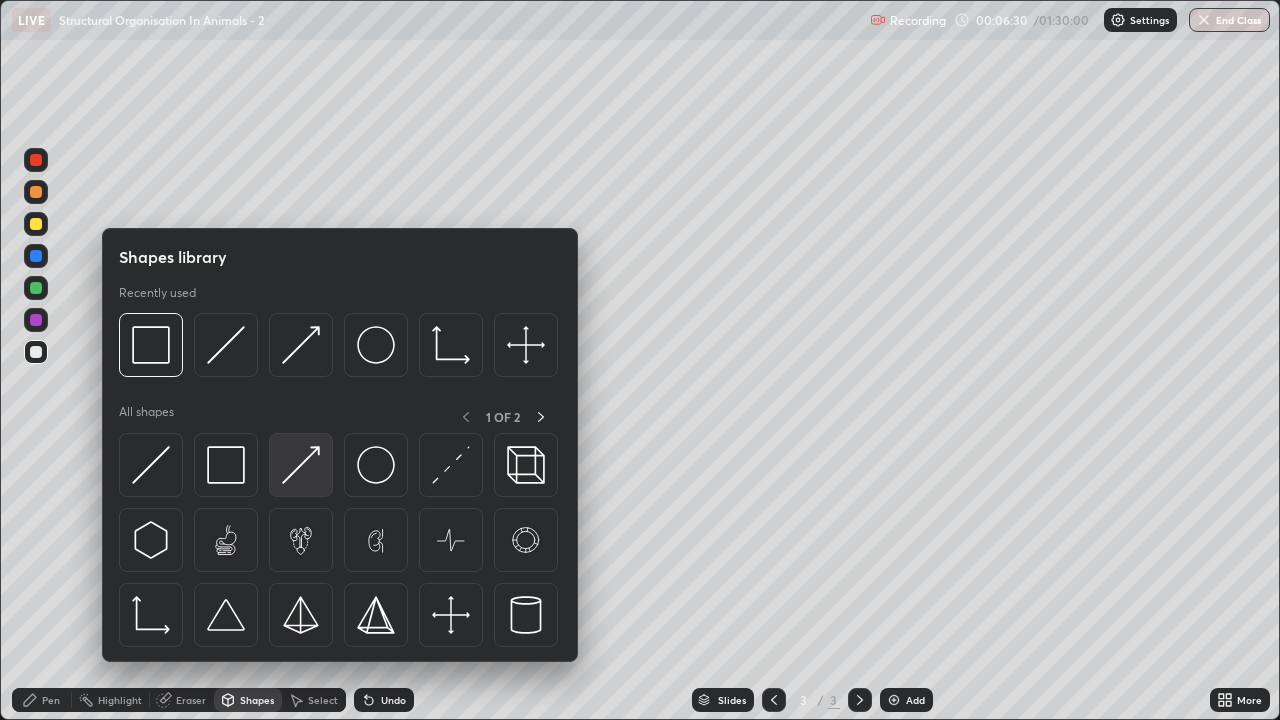 click at bounding box center (301, 465) 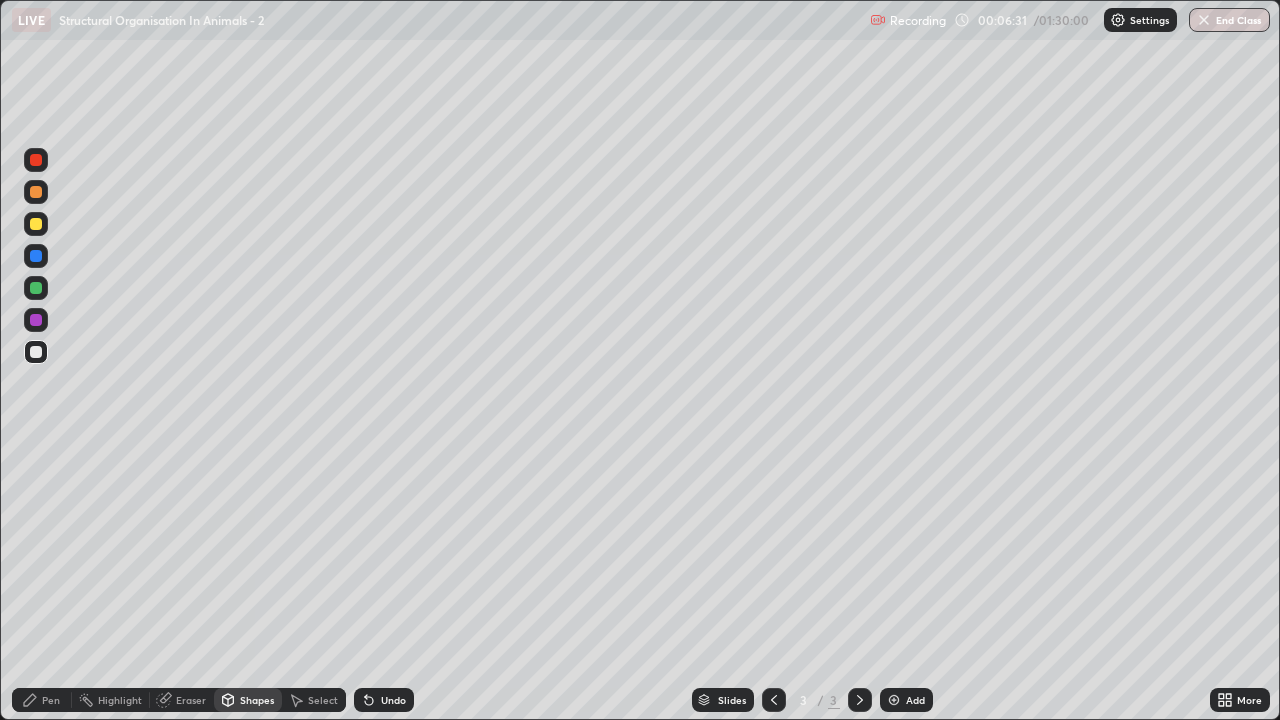 click on "Pen" at bounding box center (42, 700) 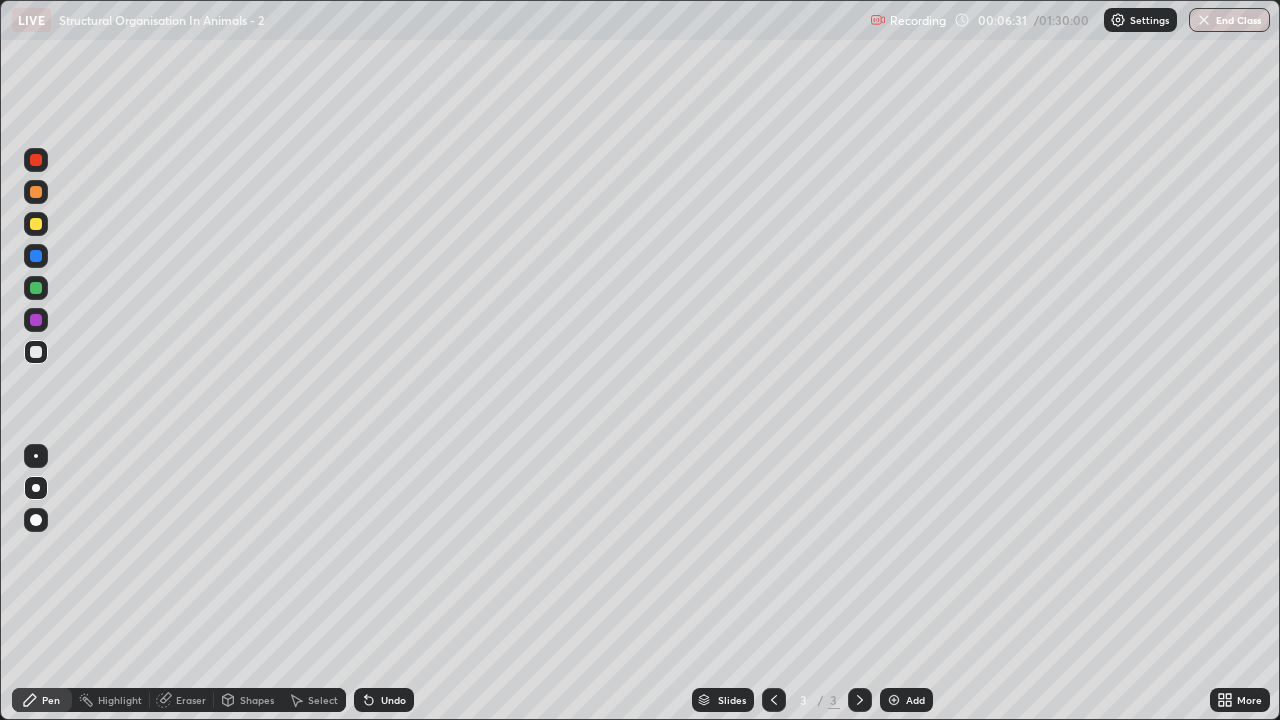 click on "Pen" at bounding box center [42, 700] 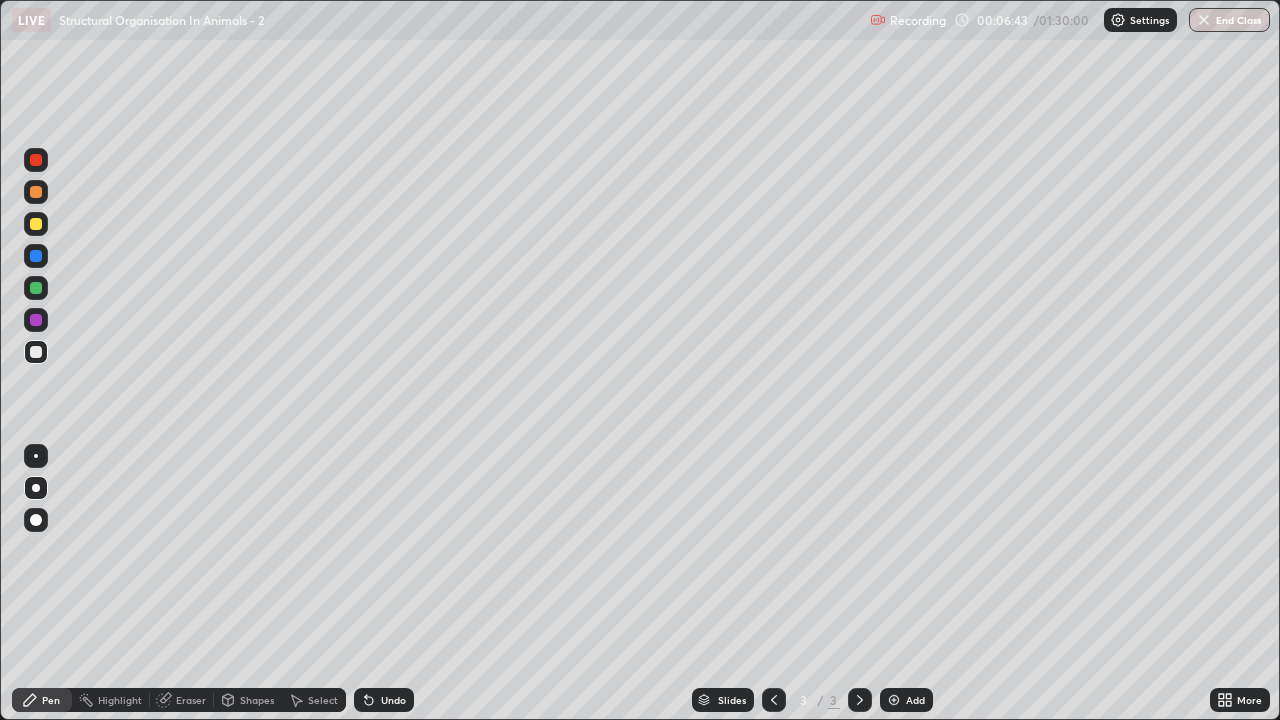 click at bounding box center [36, 224] 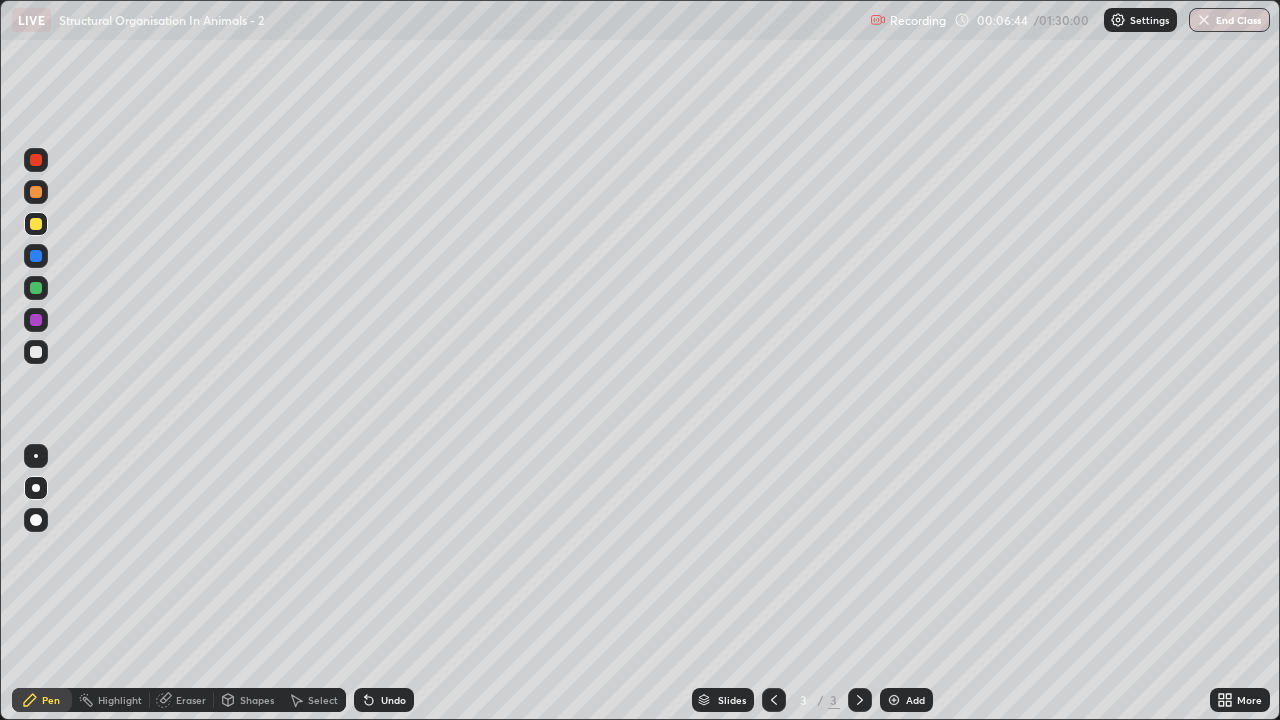 click on "Shapes" at bounding box center (257, 700) 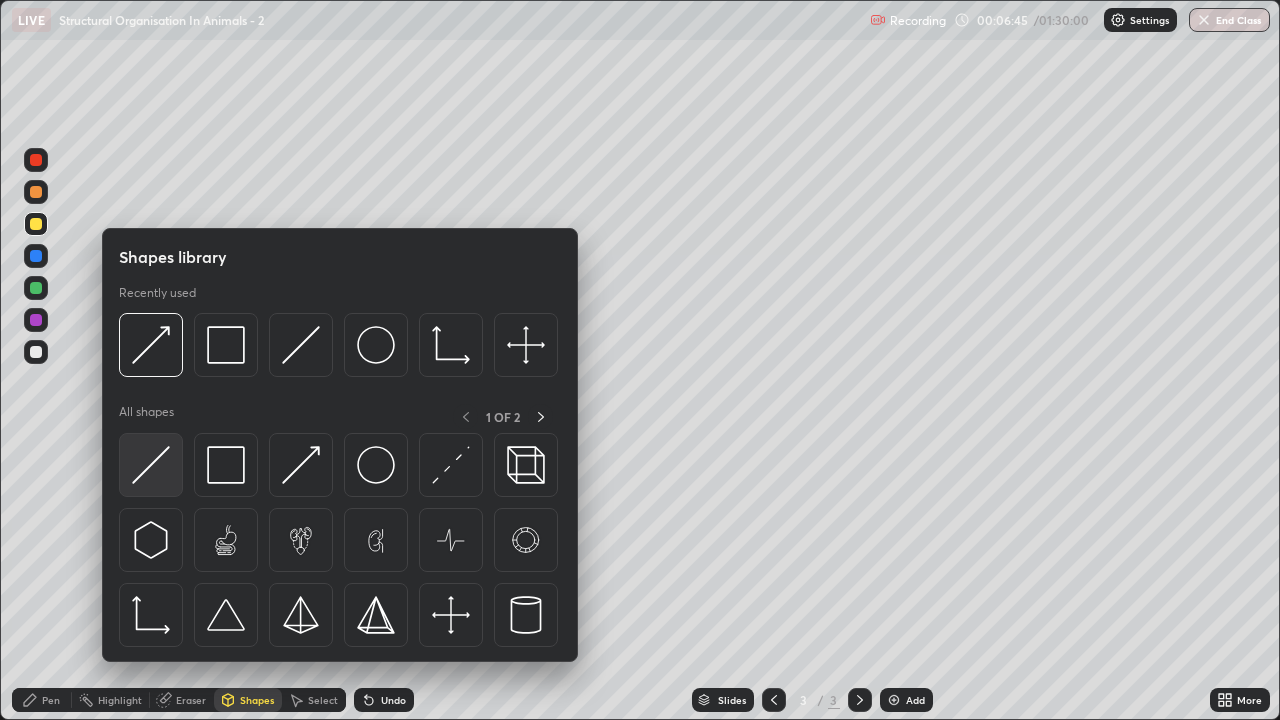 click at bounding box center [151, 465] 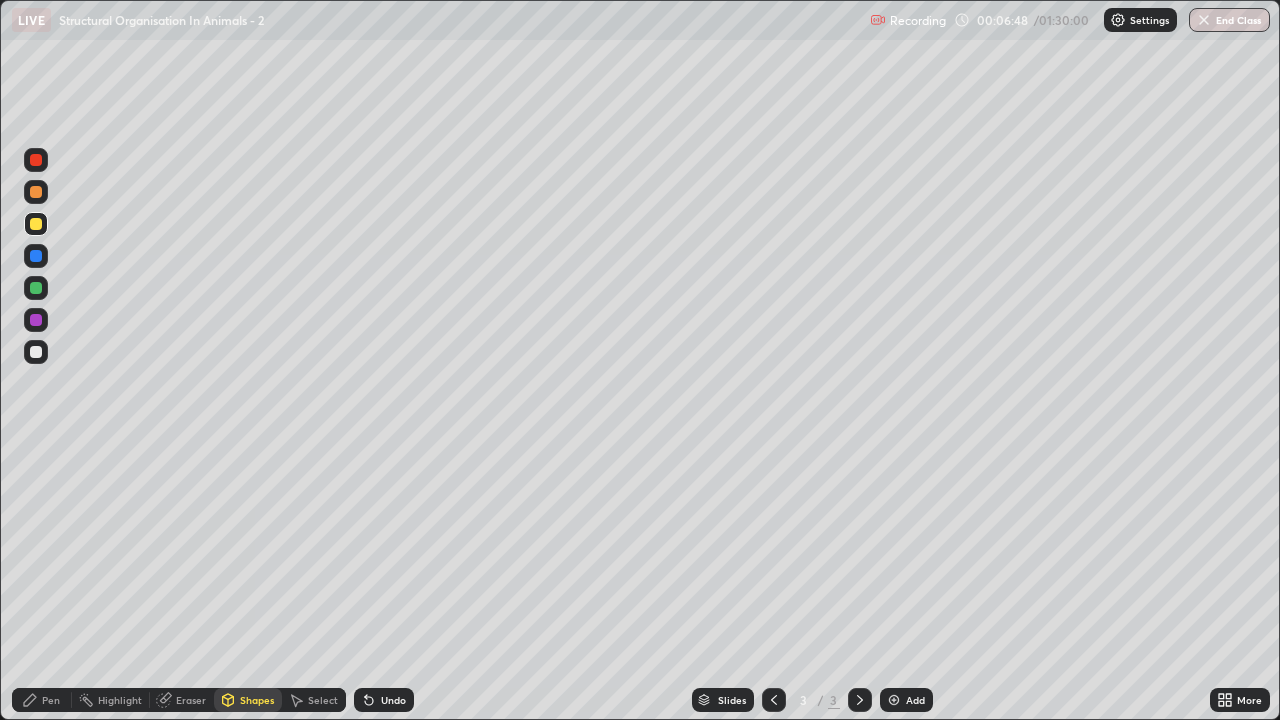 click on "Pen" at bounding box center [51, 700] 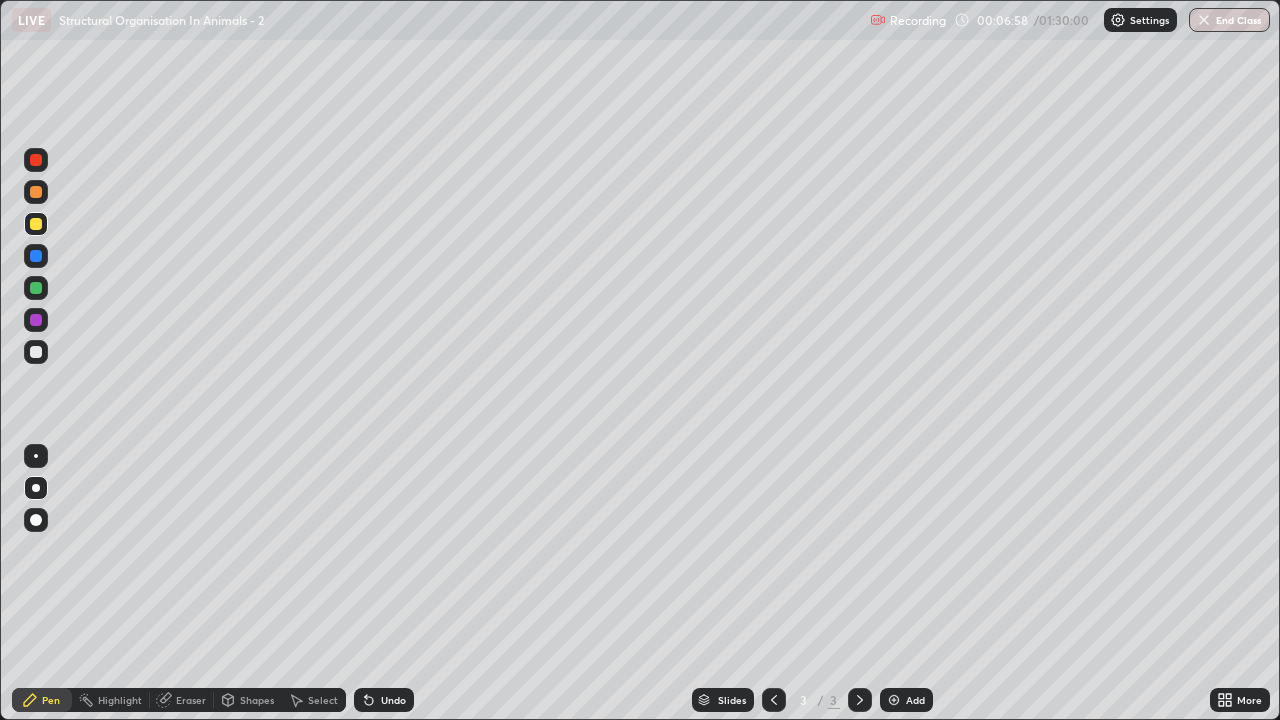 click at bounding box center (36, 352) 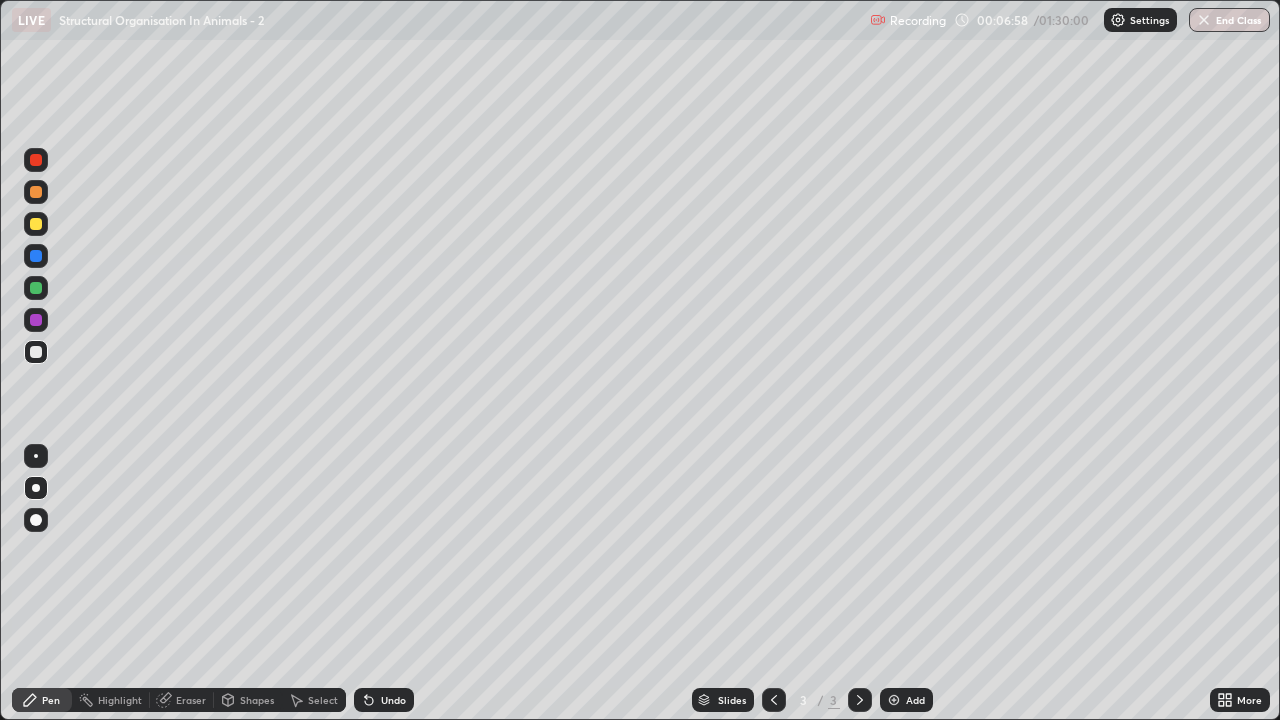 click on "Shapes" at bounding box center [257, 700] 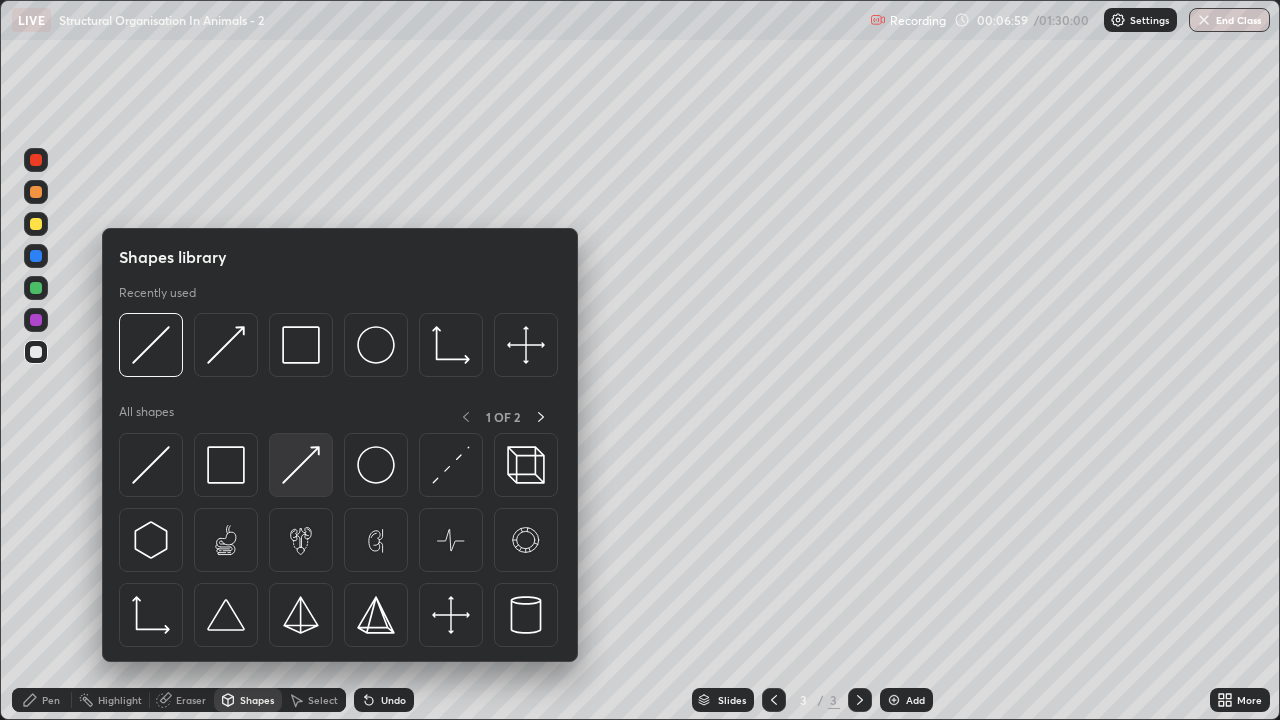 click at bounding box center (301, 465) 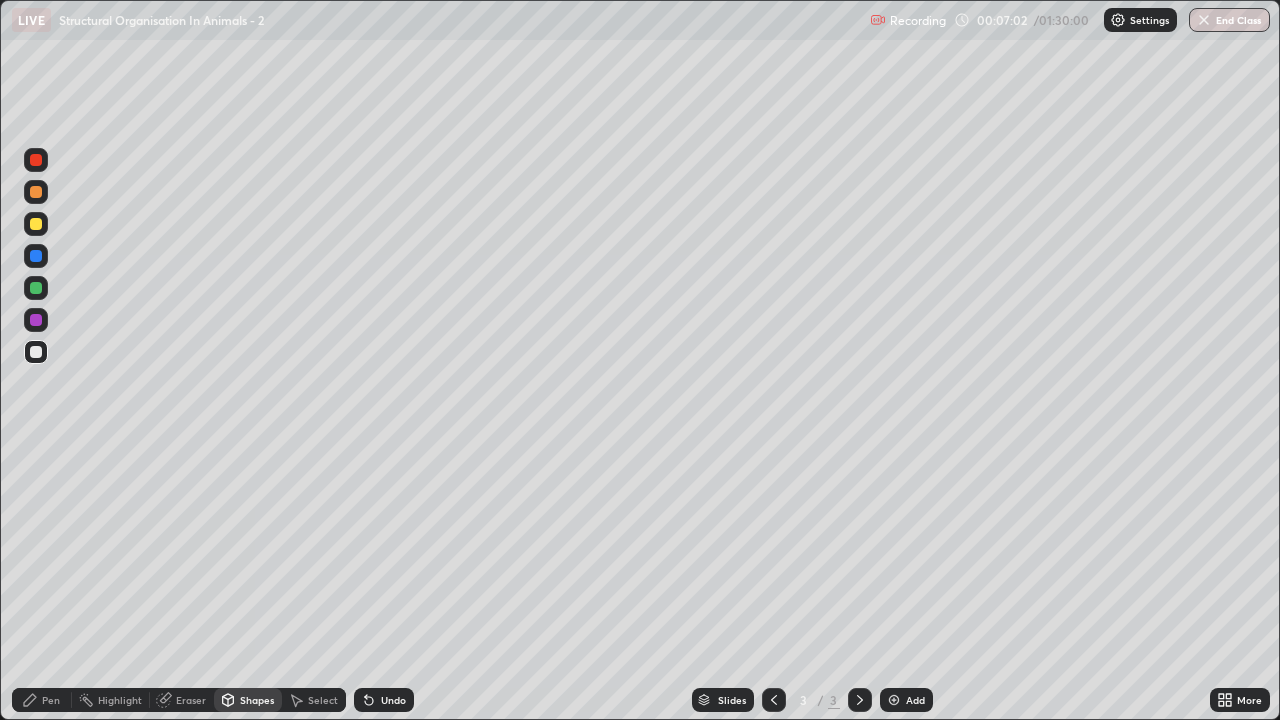 click on "Pen" at bounding box center (51, 700) 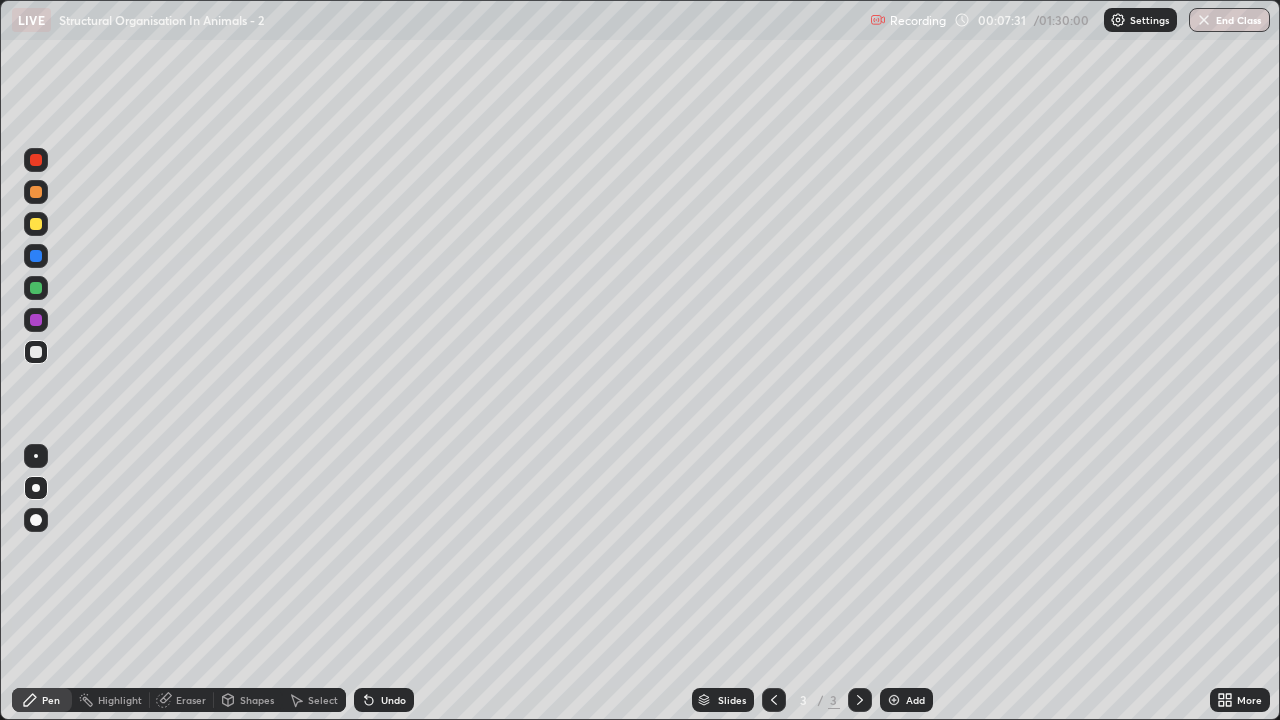 click at bounding box center (36, 192) 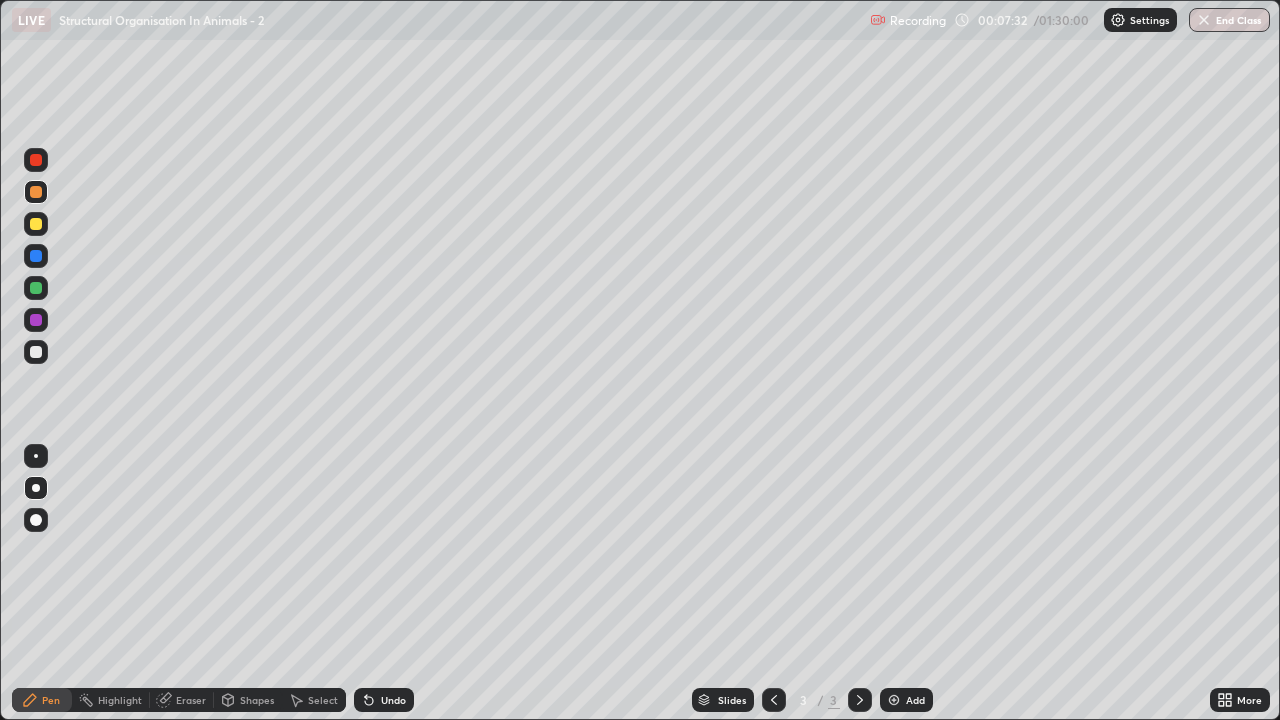 click on "Shapes" at bounding box center [257, 700] 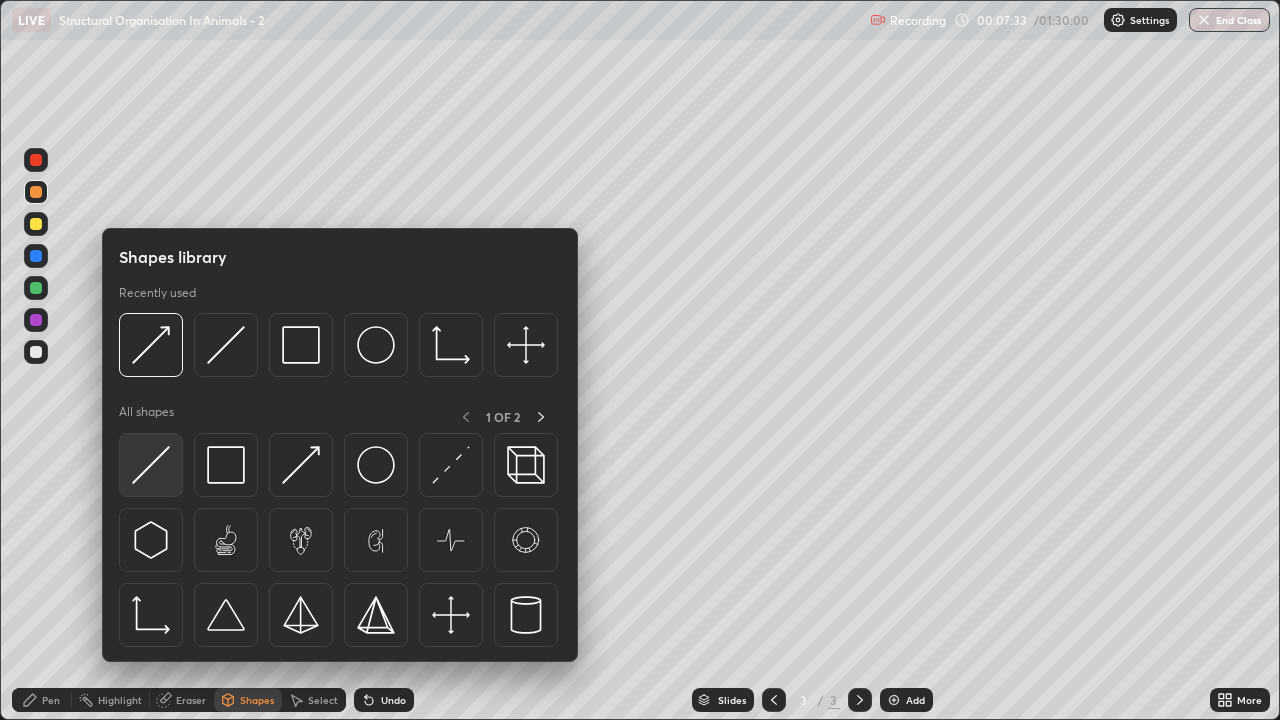 click at bounding box center (151, 465) 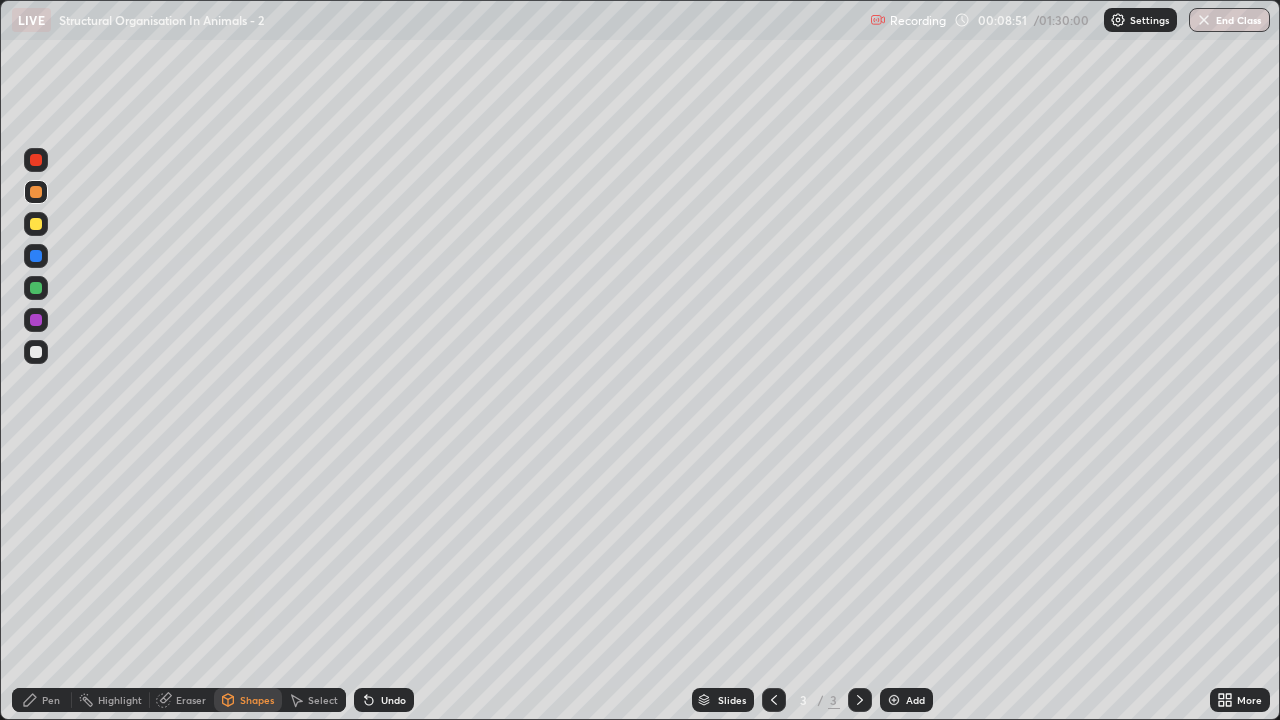click 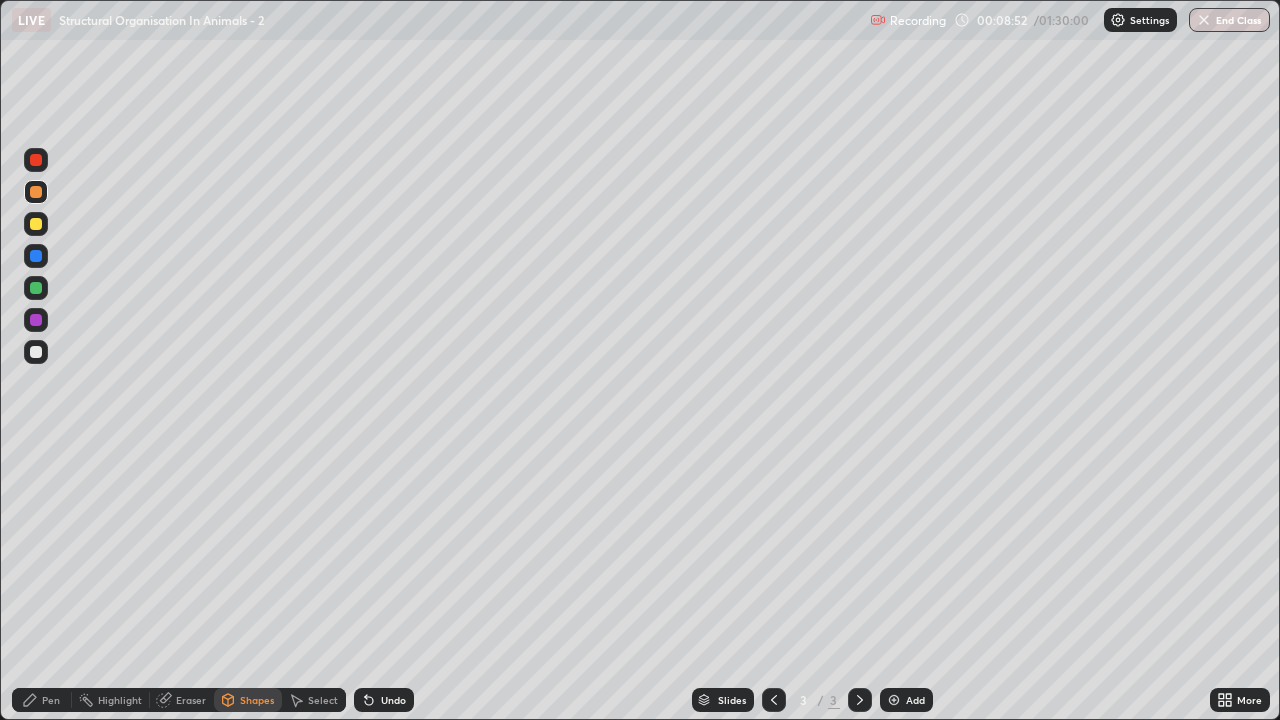 click at bounding box center [894, 700] 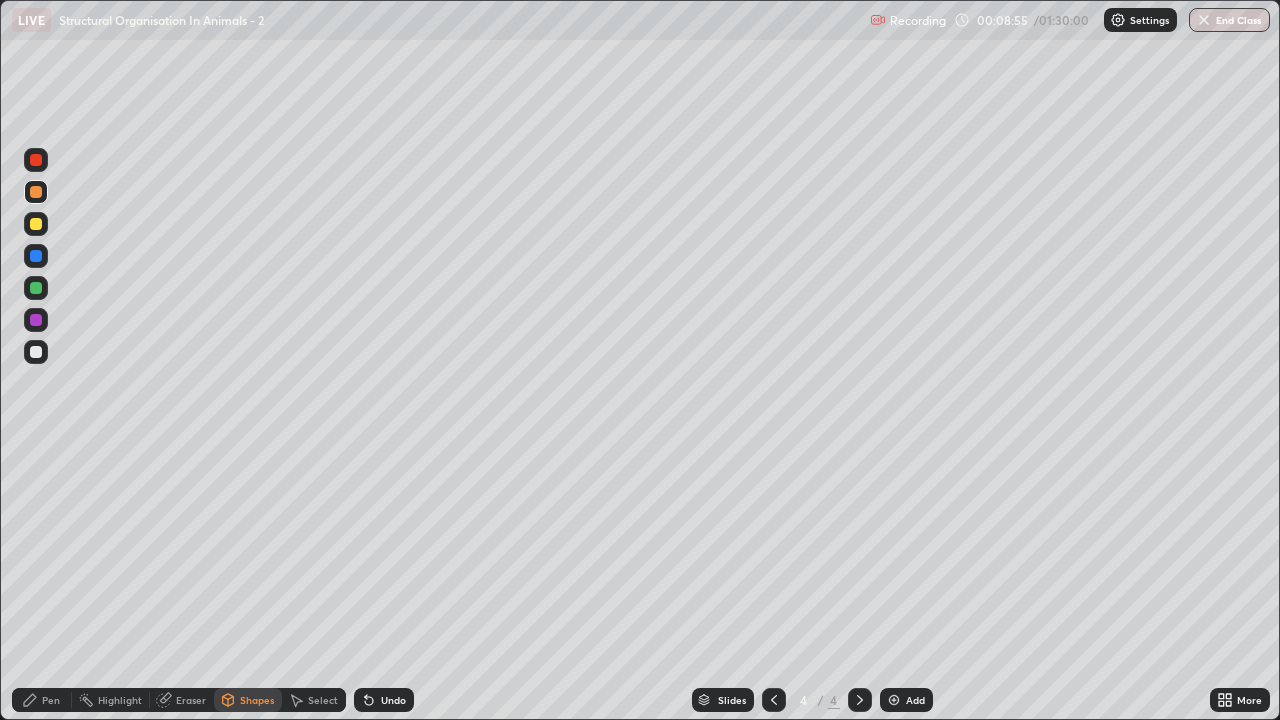 click at bounding box center [36, 224] 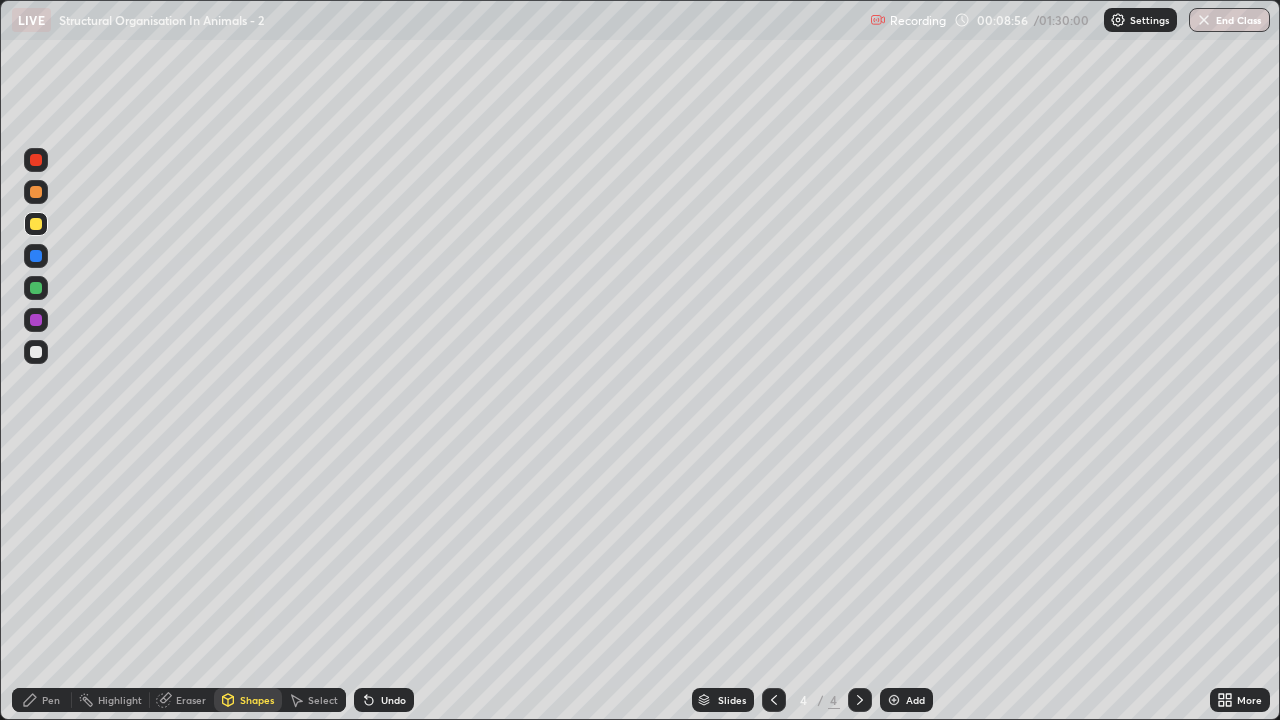 click on "Shapes" at bounding box center (257, 700) 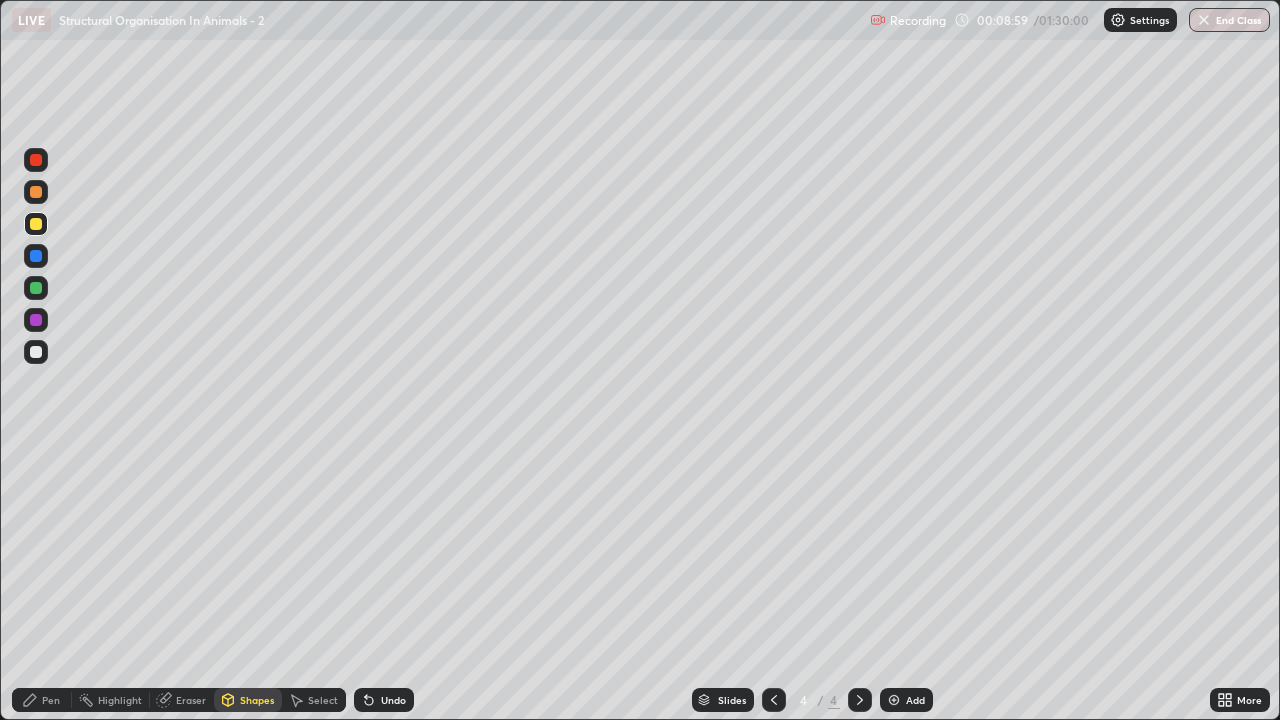 click on "Eraser" at bounding box center [191, 700] 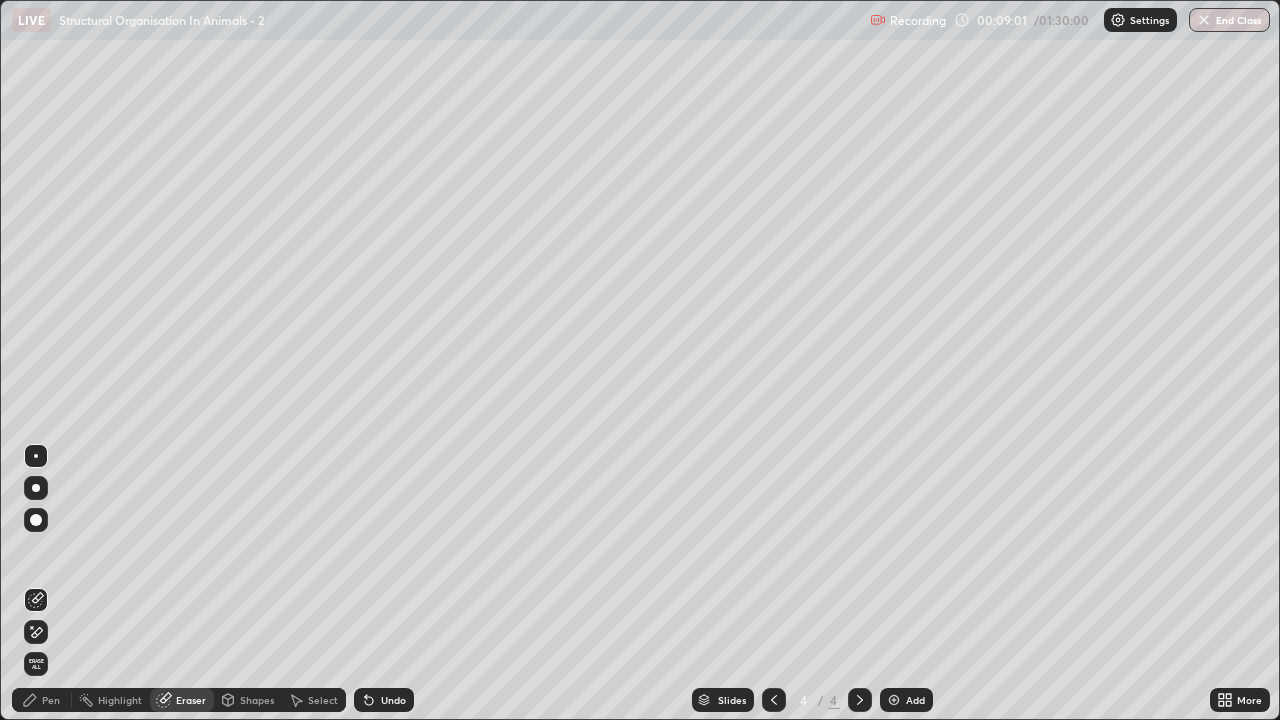 click on "Pen" at bounding box center [42, 700] 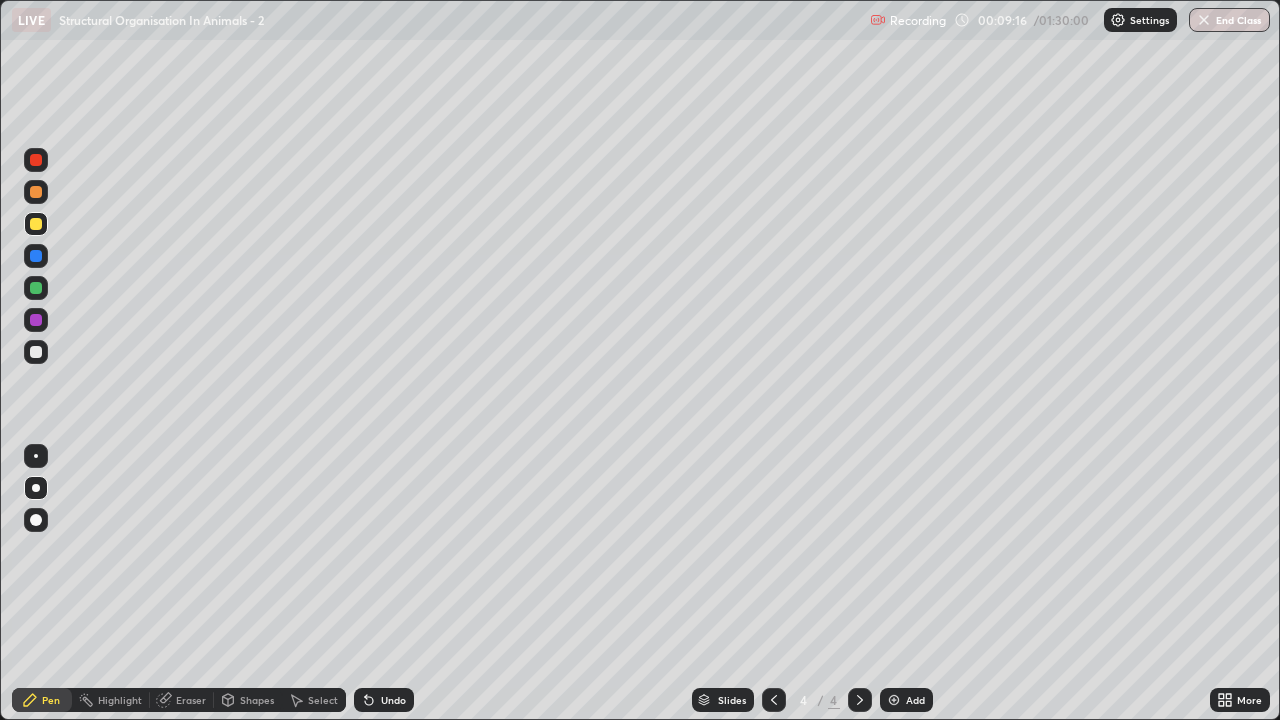 click at bounding box center (36, 352) 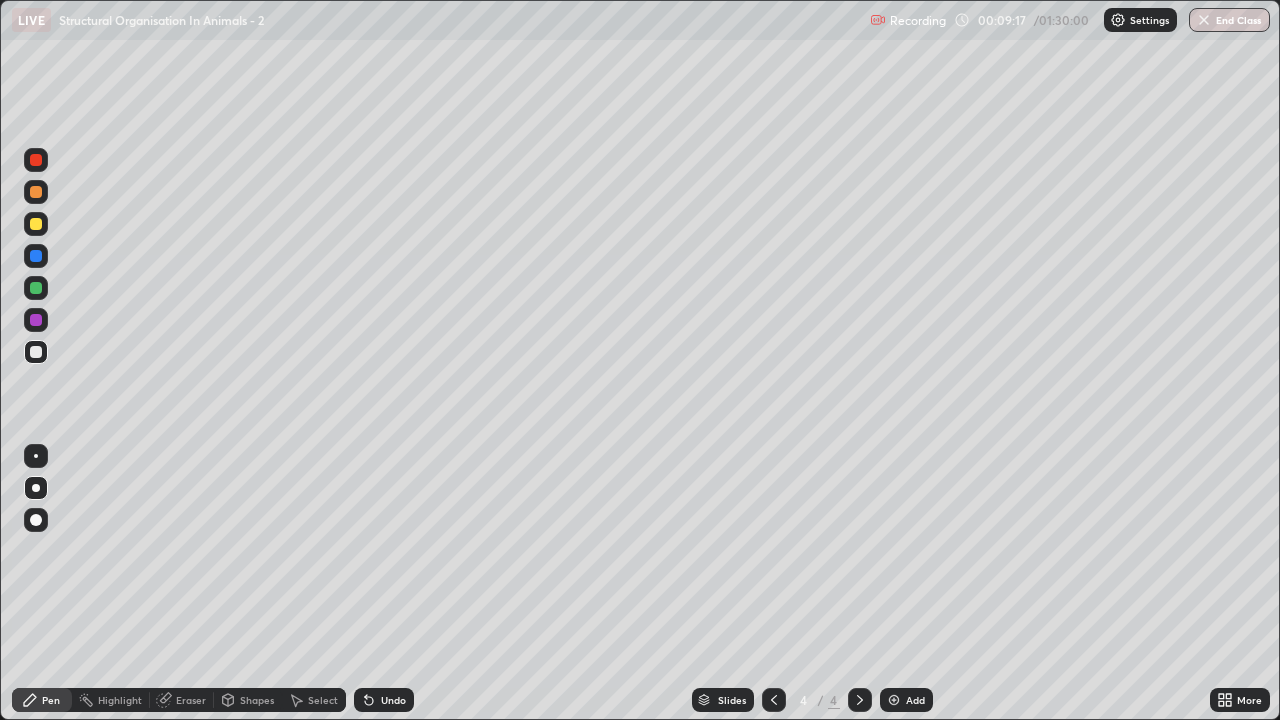 click on "Shapes" at bounding box center [248, 700] 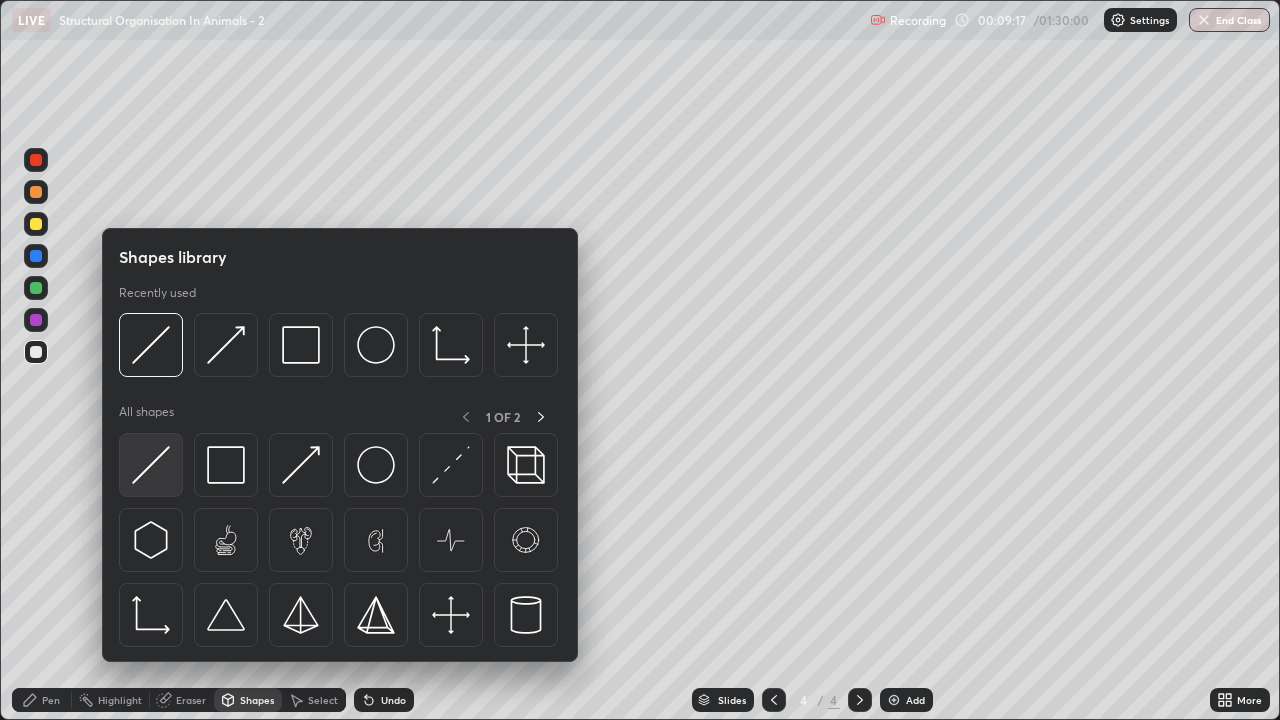 click at bounding box center (151, 465) 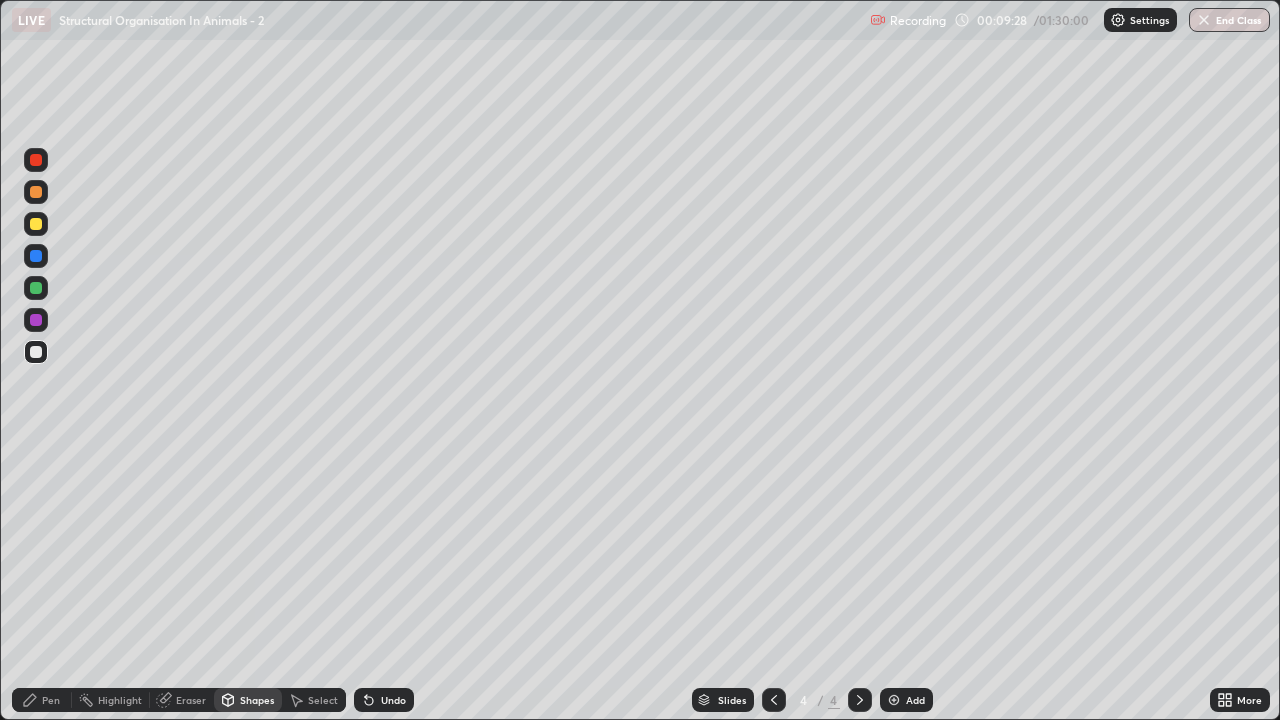 click on "Pen" at bounding box center (51, 700) 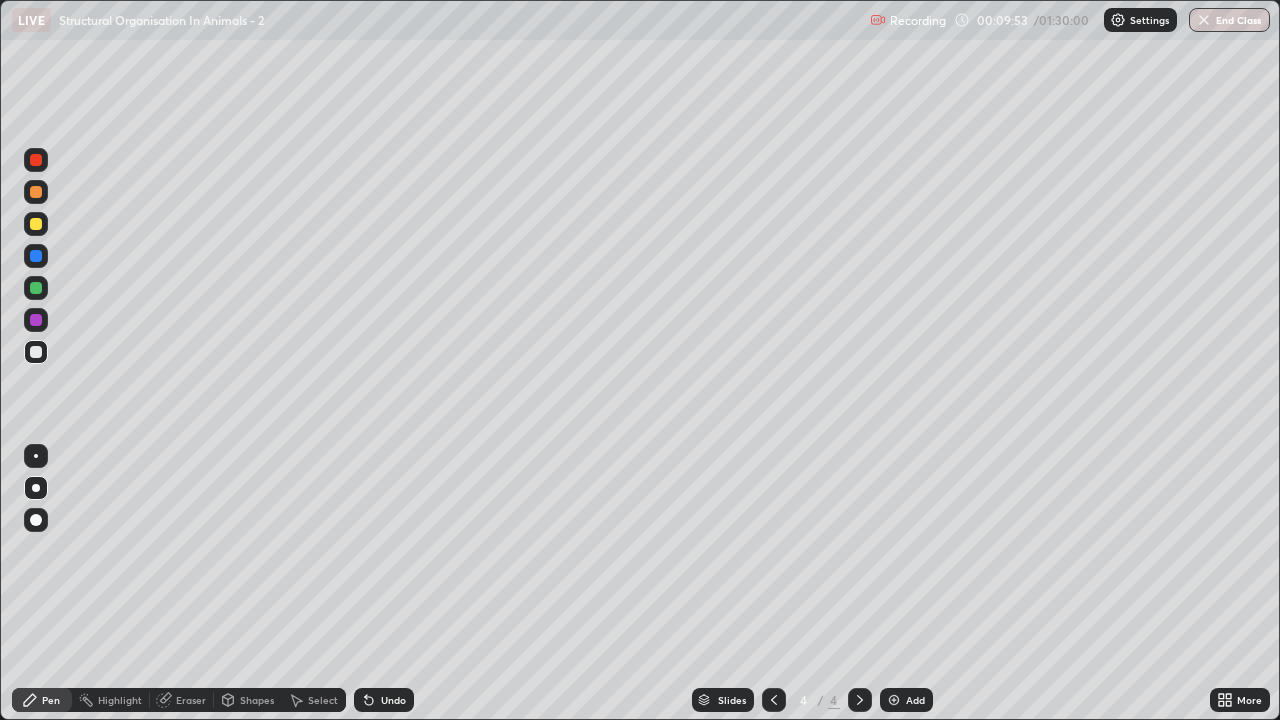 click on "Eraser" at bounding box center [182, 700] 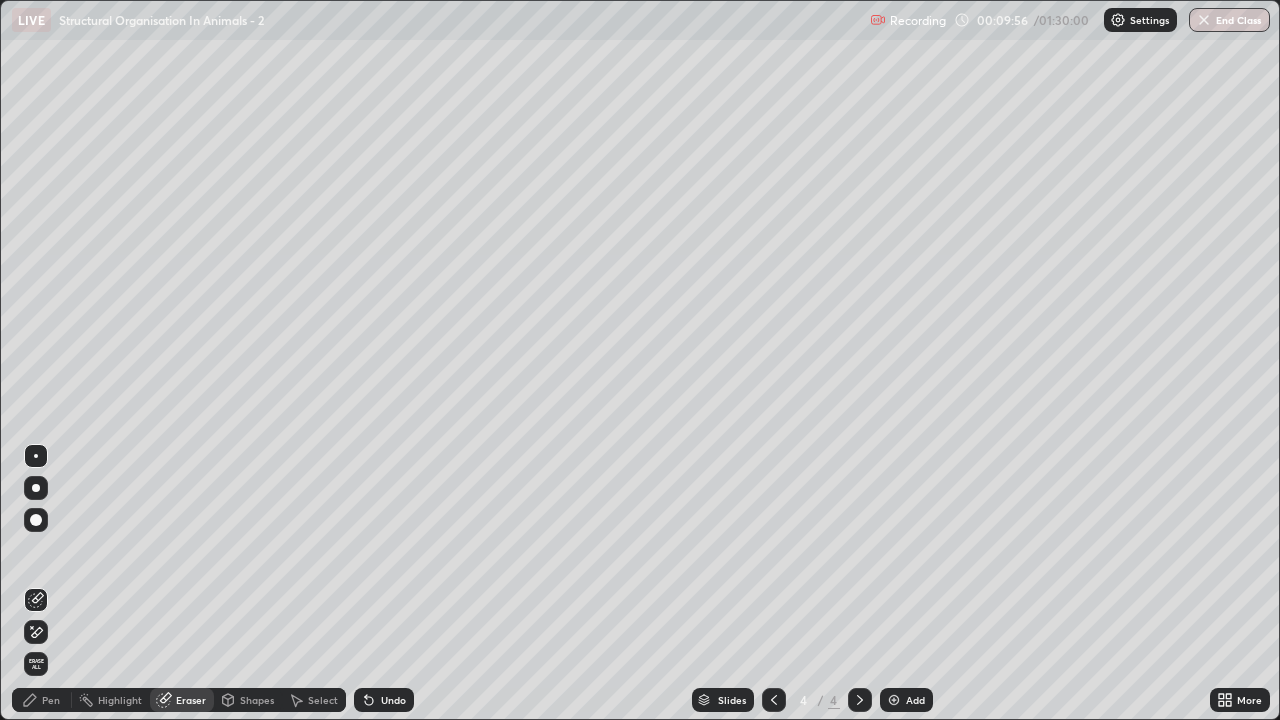 click on "Pen" at bounding box center (42, 700) 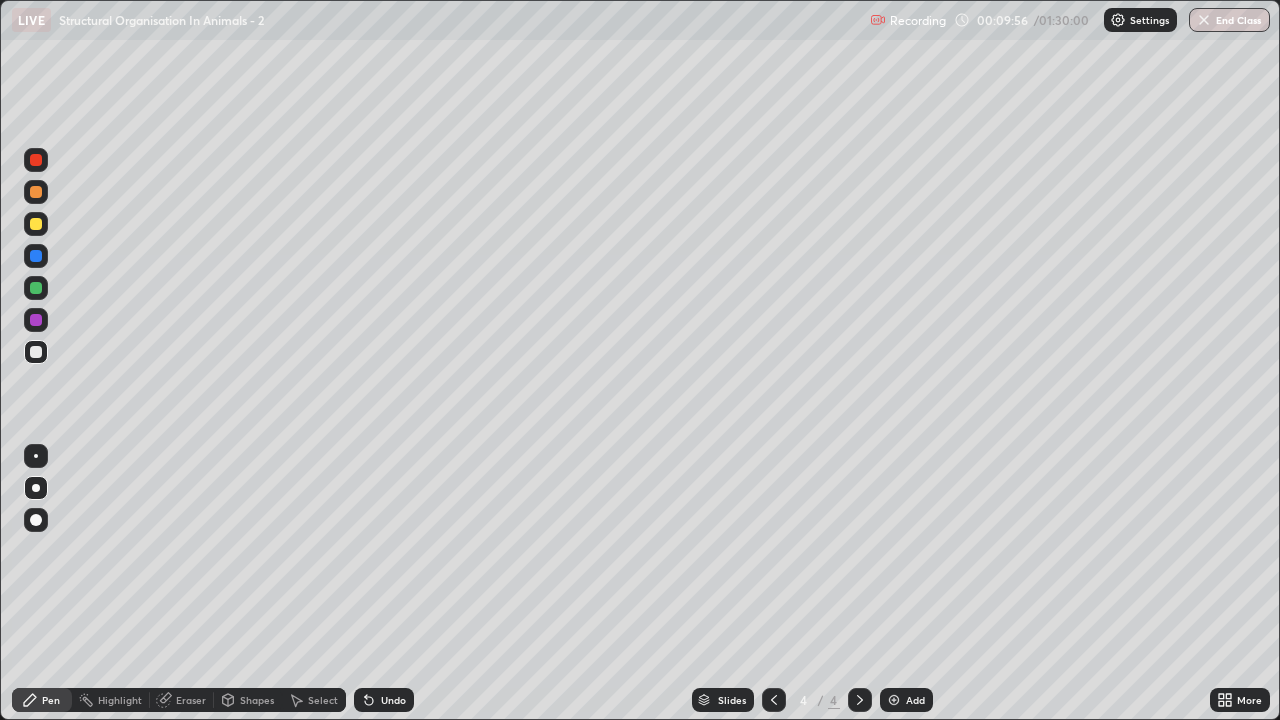 click on "Shapes" at bounding box center (257, 700) 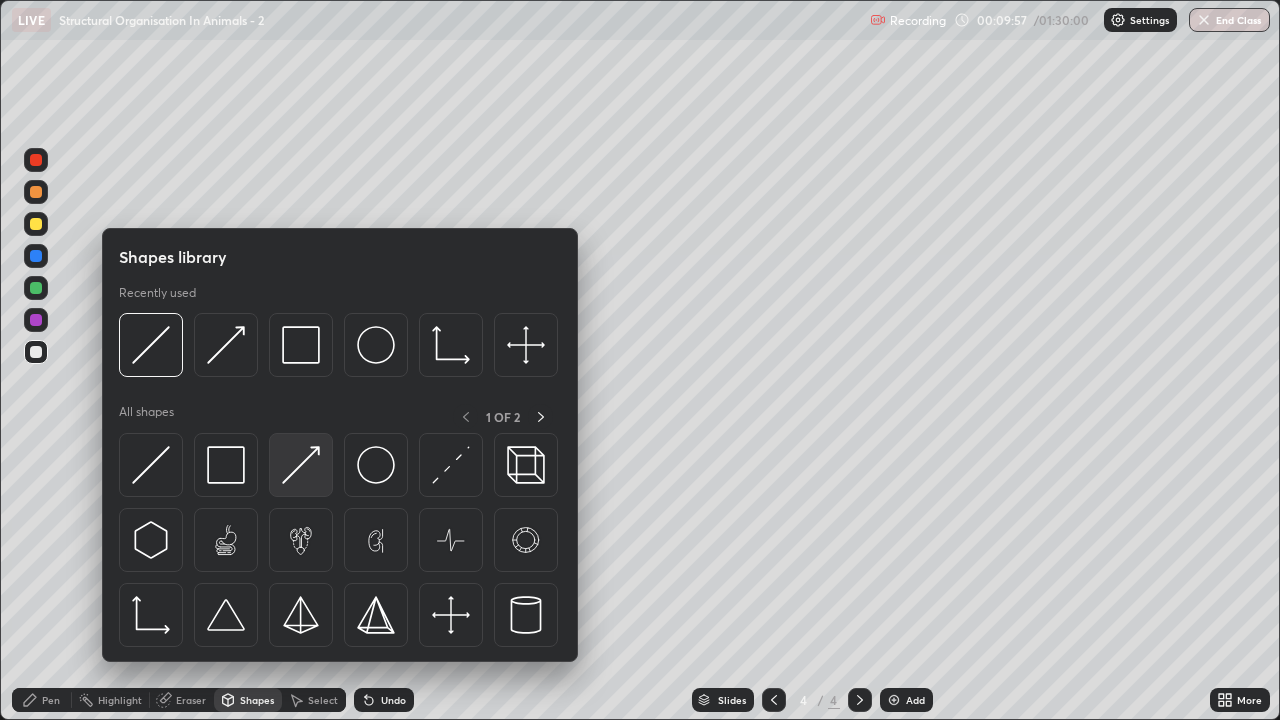 click at bounding box center (301, 465) 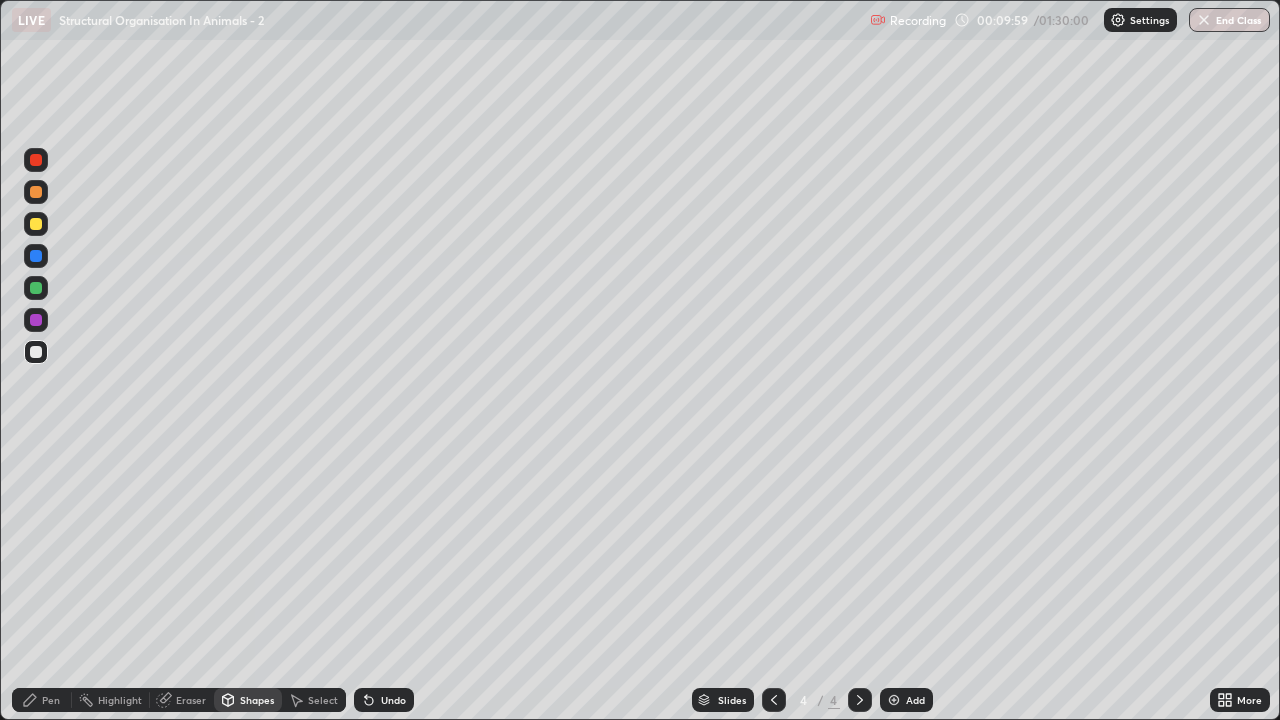 click at bounding box center (36, 224) 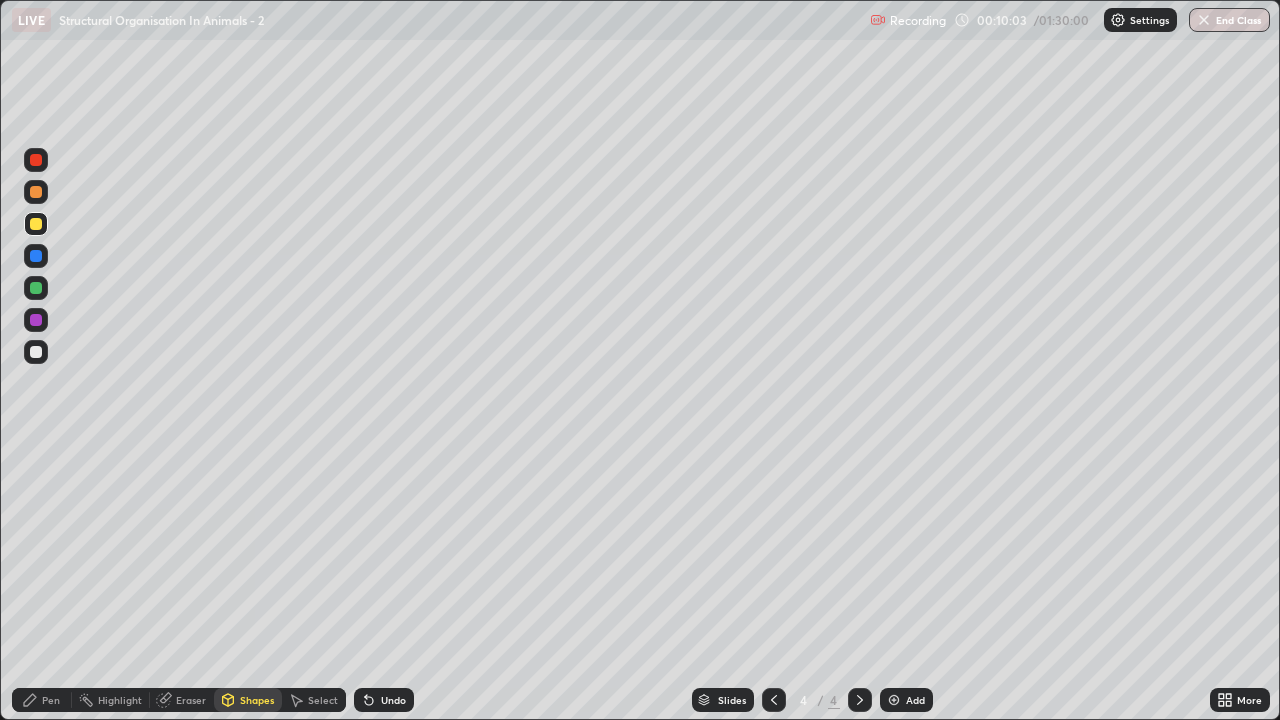 click on "Pen" at bounding box center (42, 700) 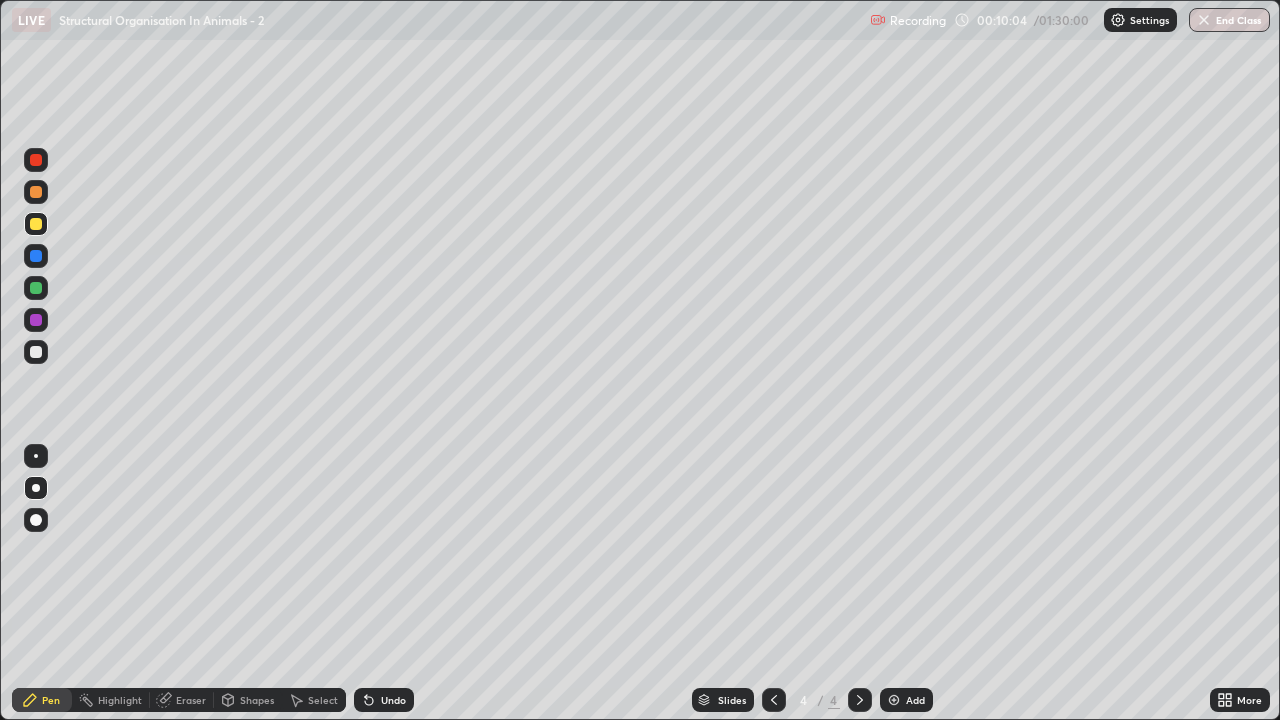 click on "Pen" at bounding box center (42, 700) 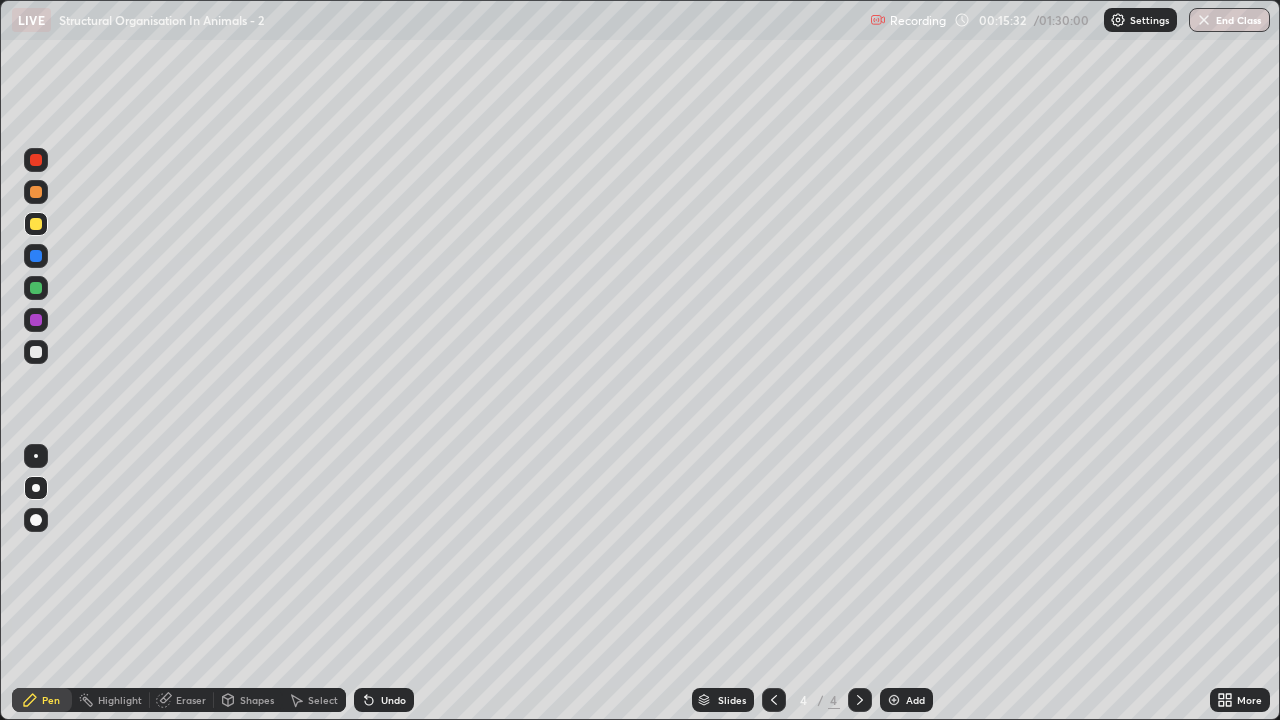 click at bounding box center [36, 352] 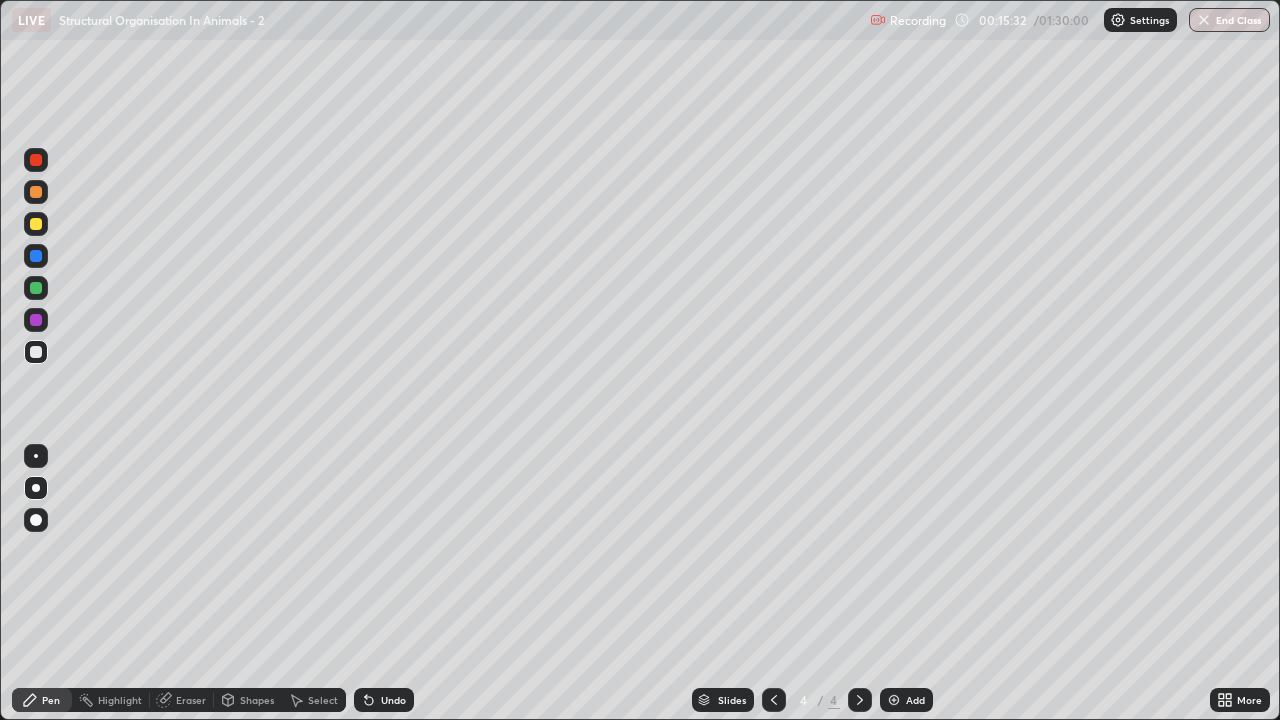 click on "Shapes" at bounding box center [257, 700] 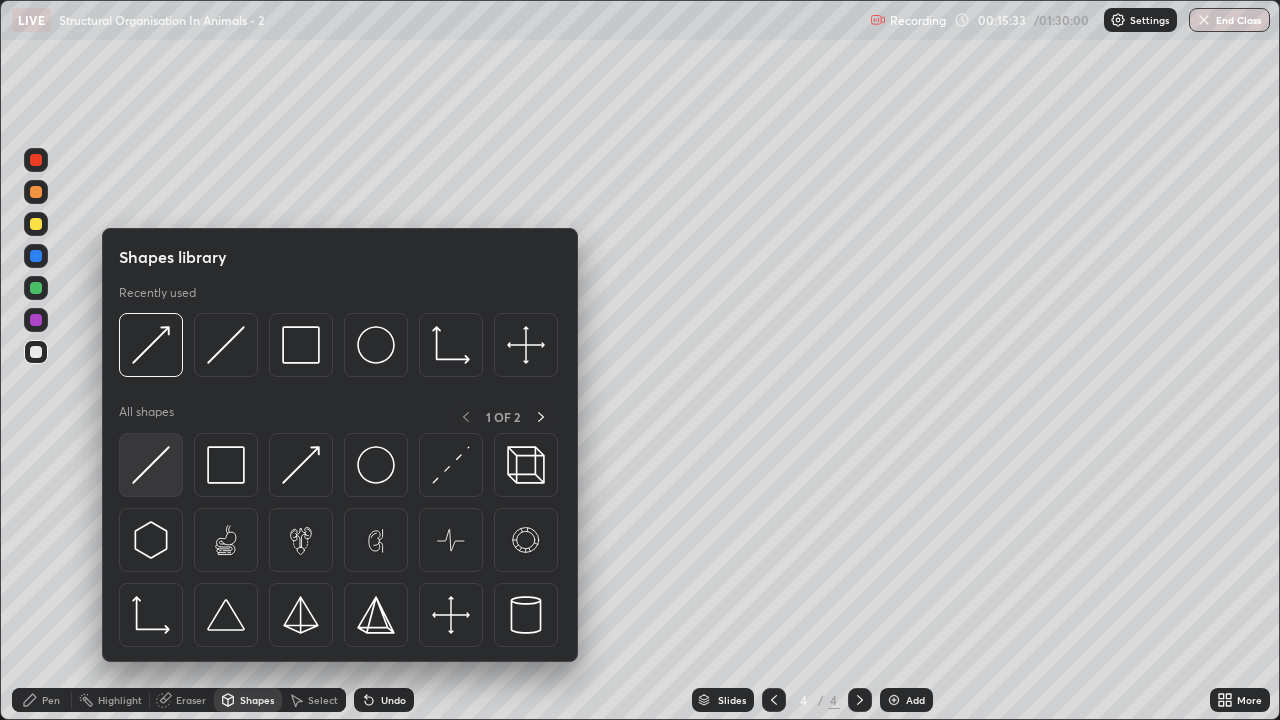 click at bounding box center (151, 465) 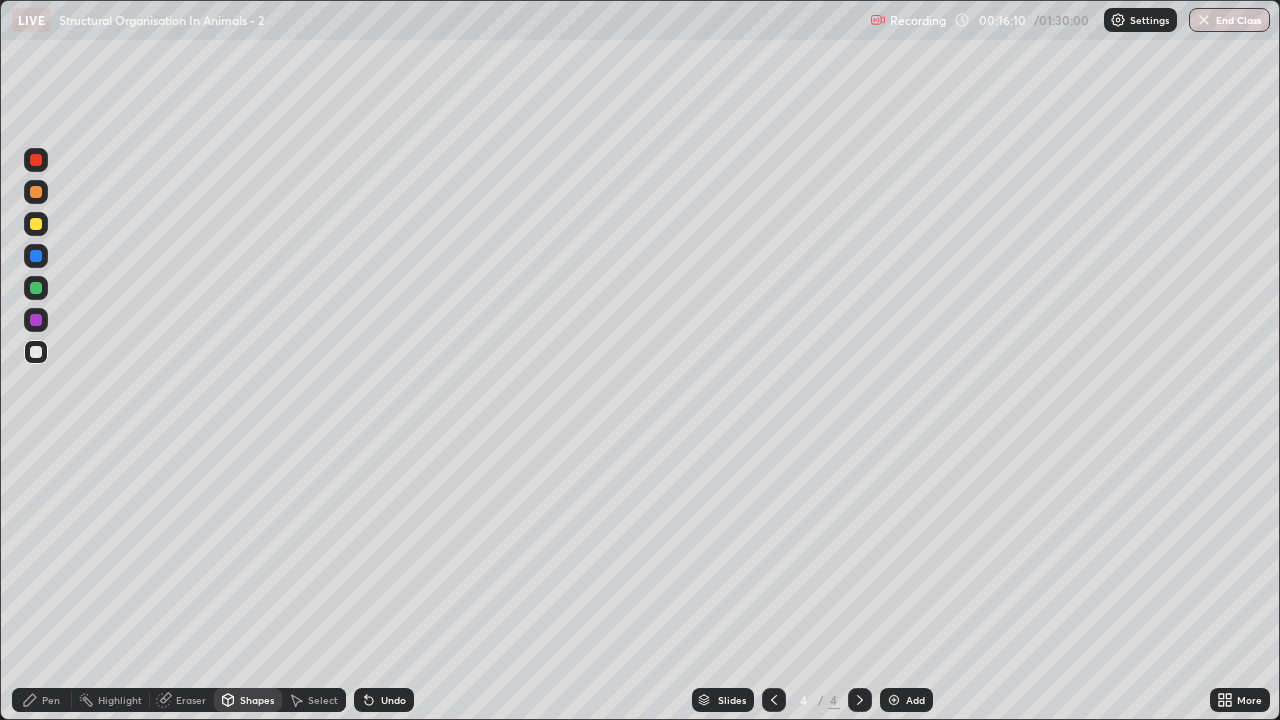 click at bounding box center [36, 224] 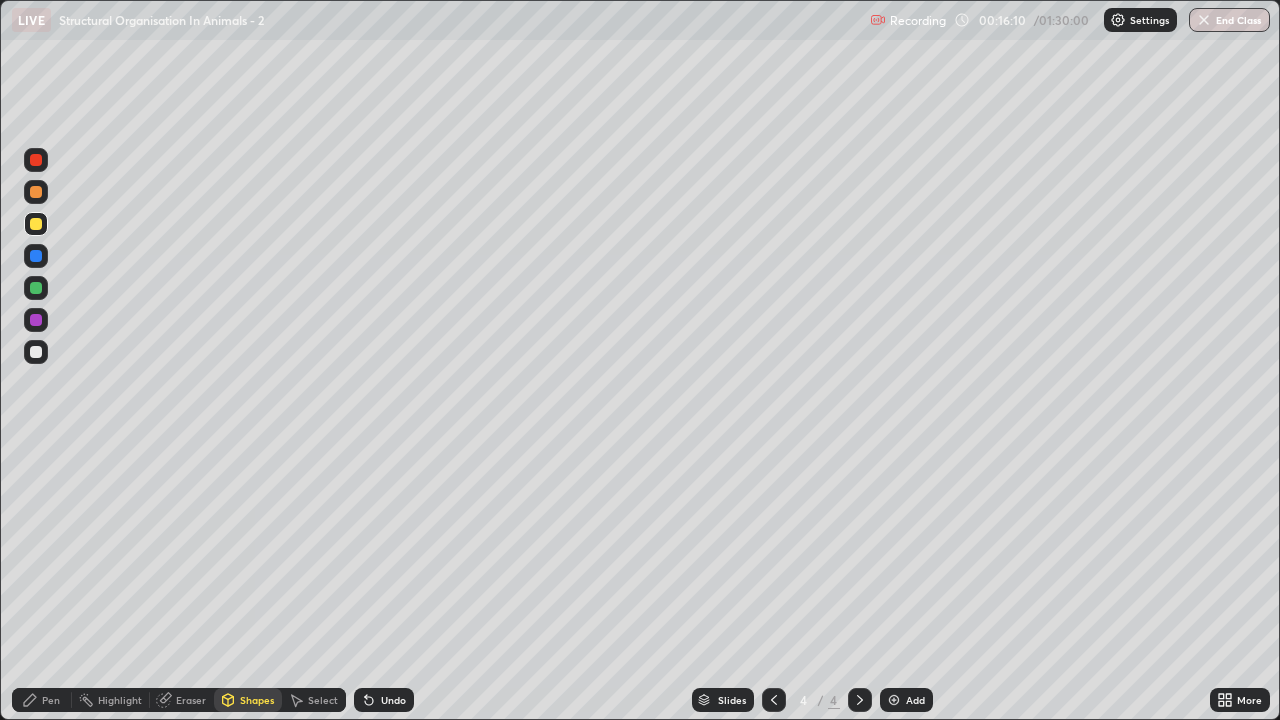 click on "Pen" at bounding box center [51, 700] 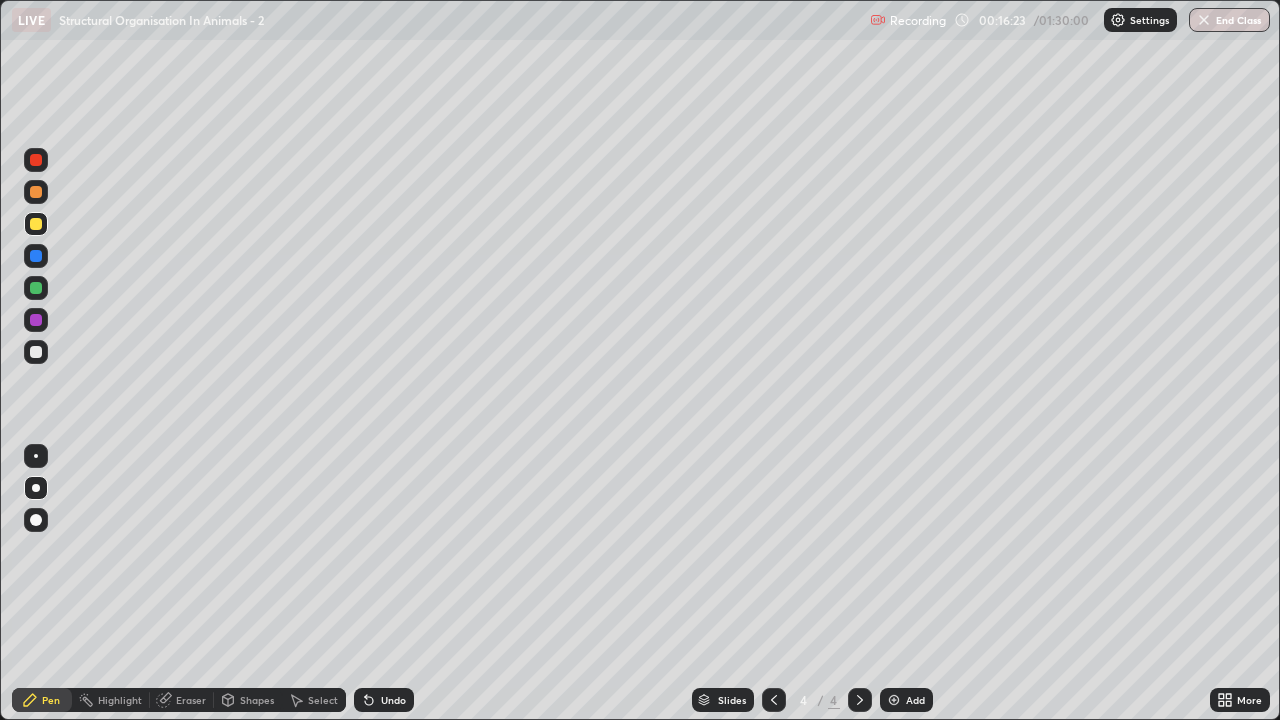click at bounding box center [36, 192] 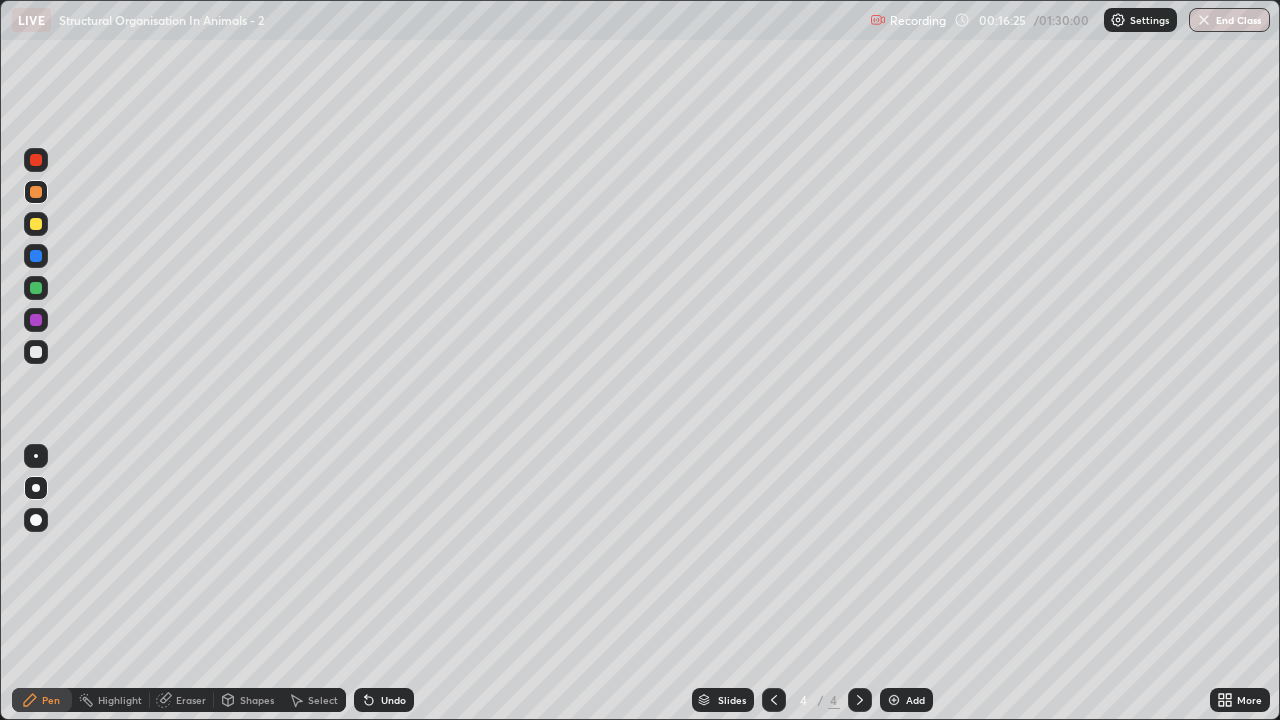click on "Shapes" at bounding box center (257, 700) 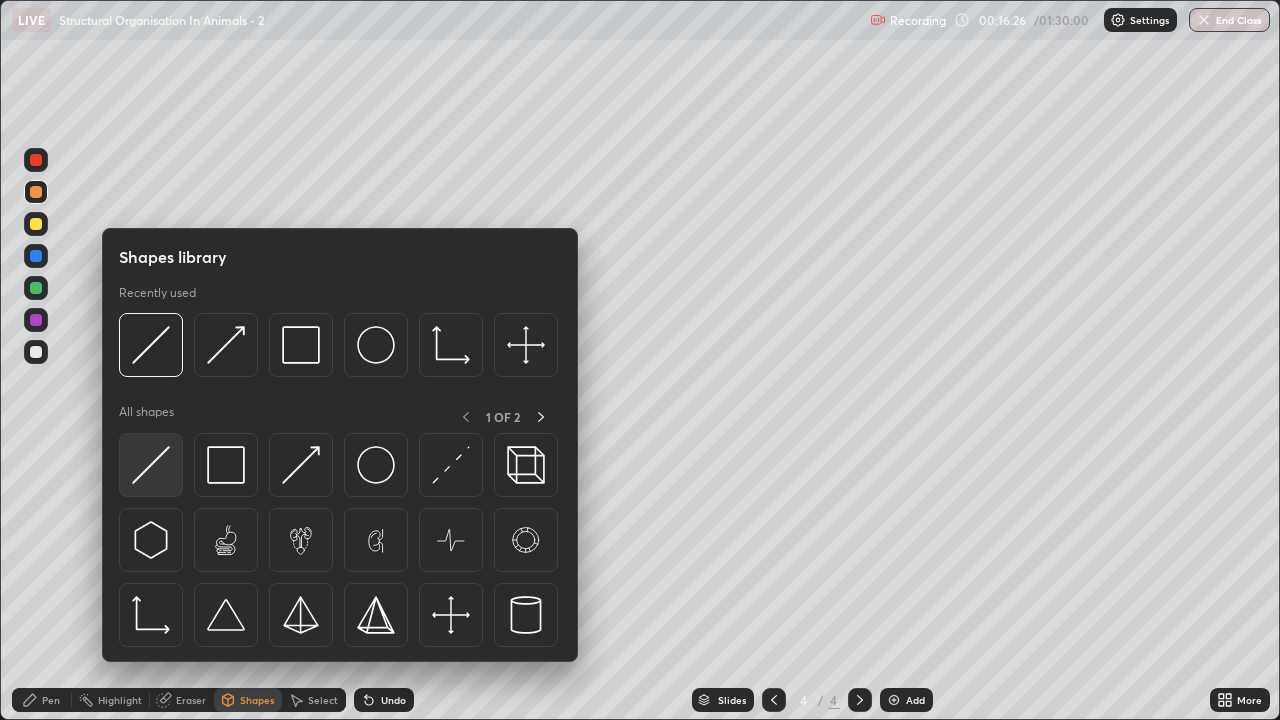 click at bounding box center (151, 465) 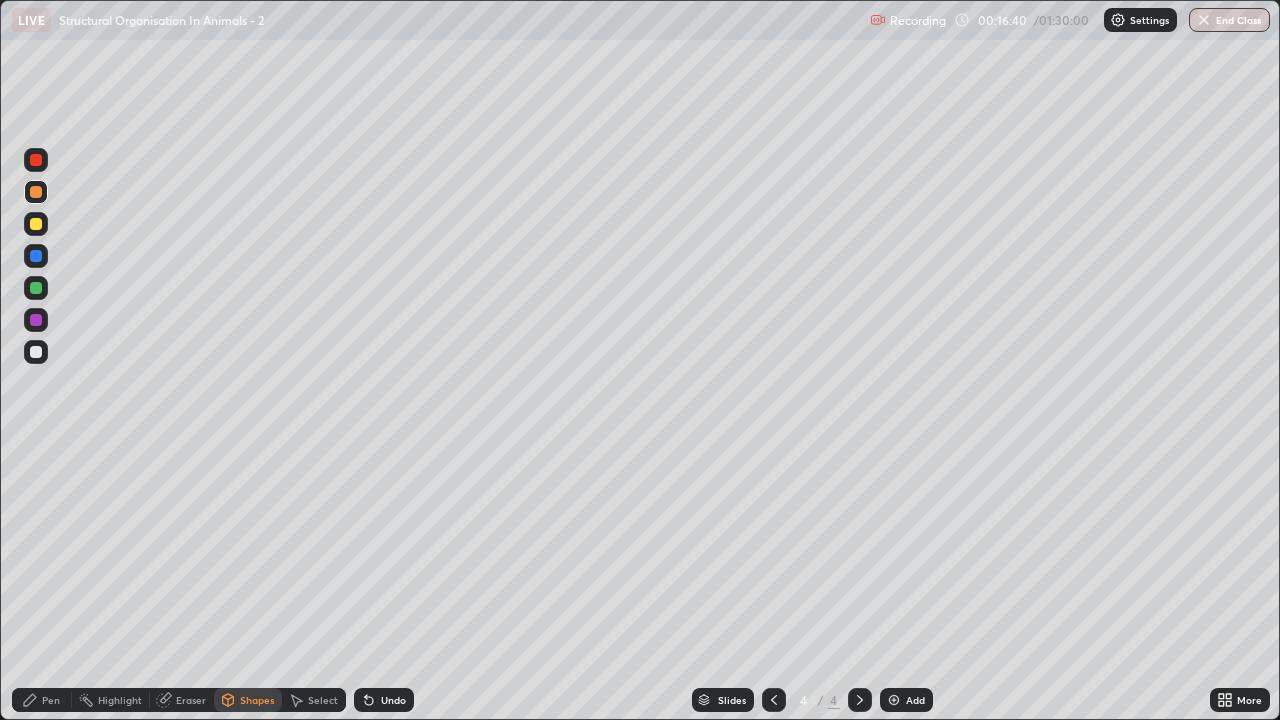 click at bounding box center [36, 192] 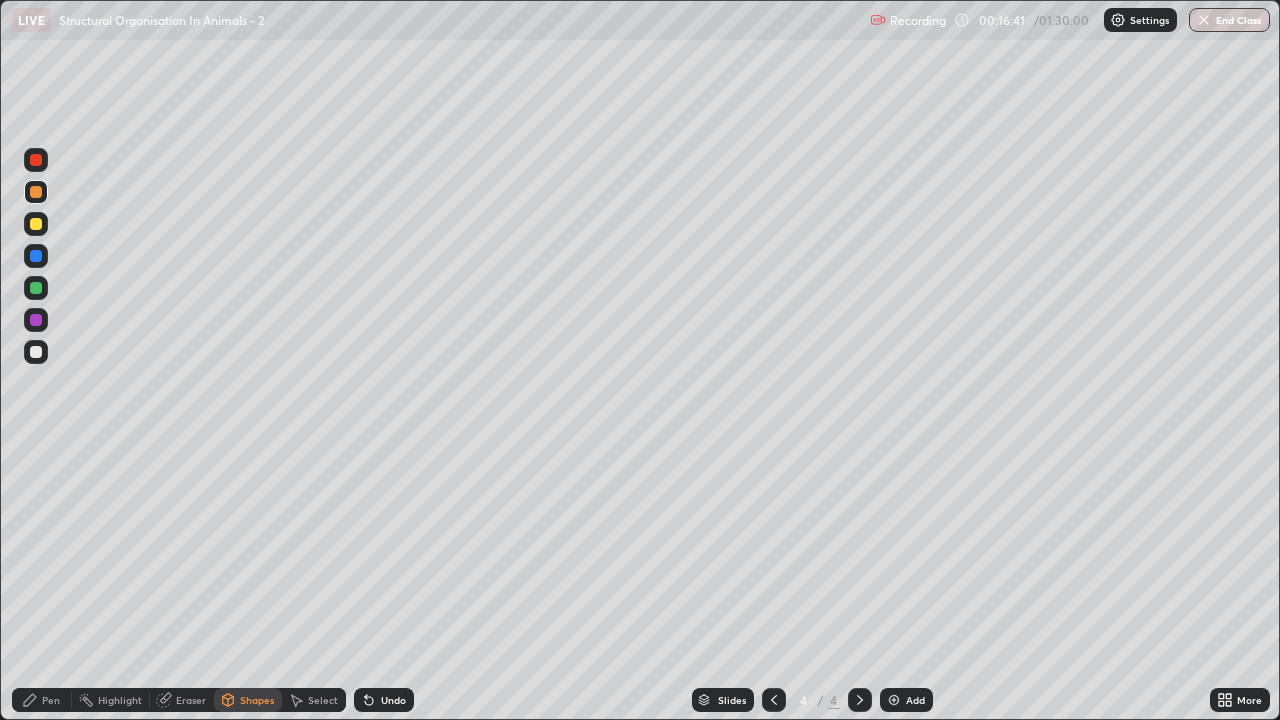 click on "Pen" at bounding box center (42, 700) 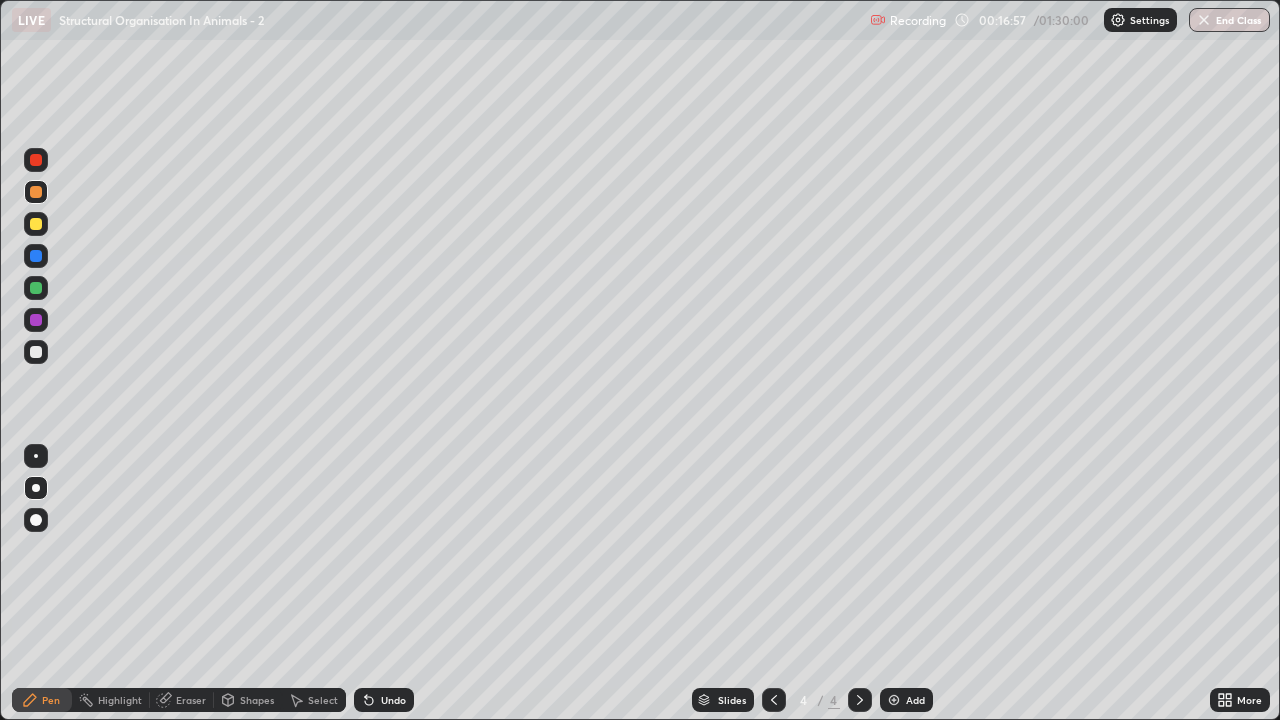 click on "Eraser" at bounding box center (191, 700) 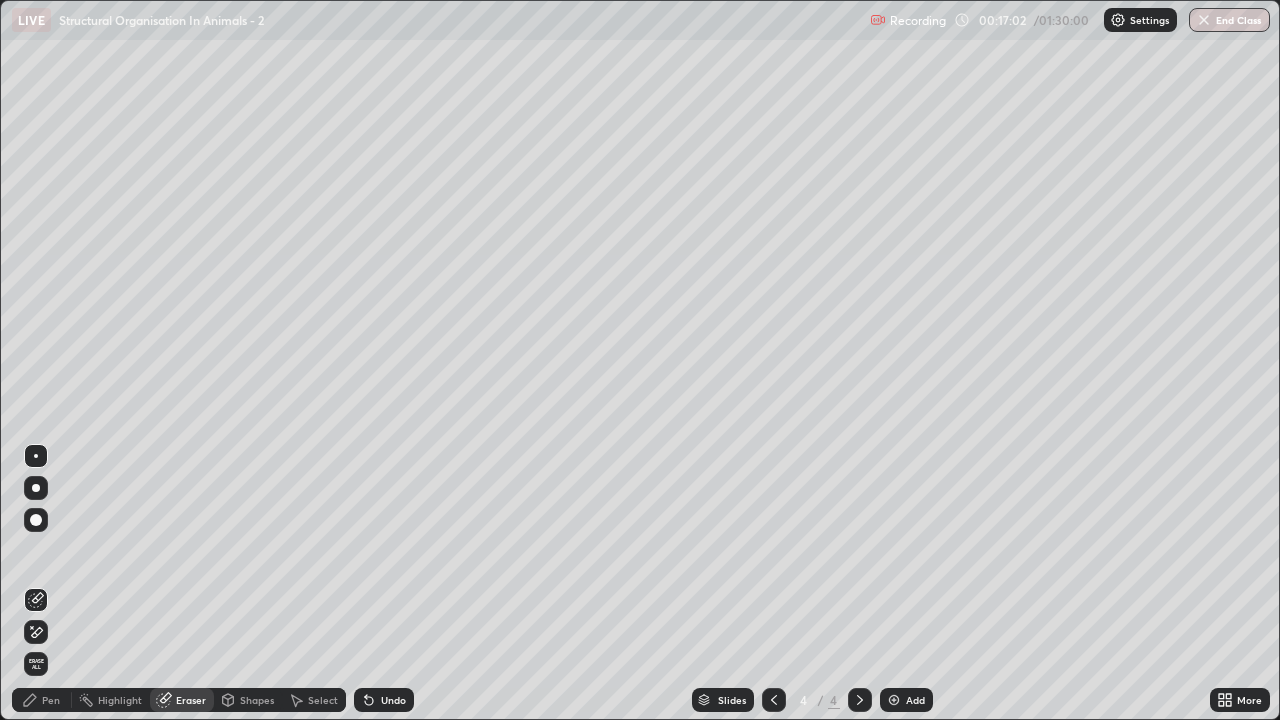 click on "Pen" at bounding box center (51, 700) 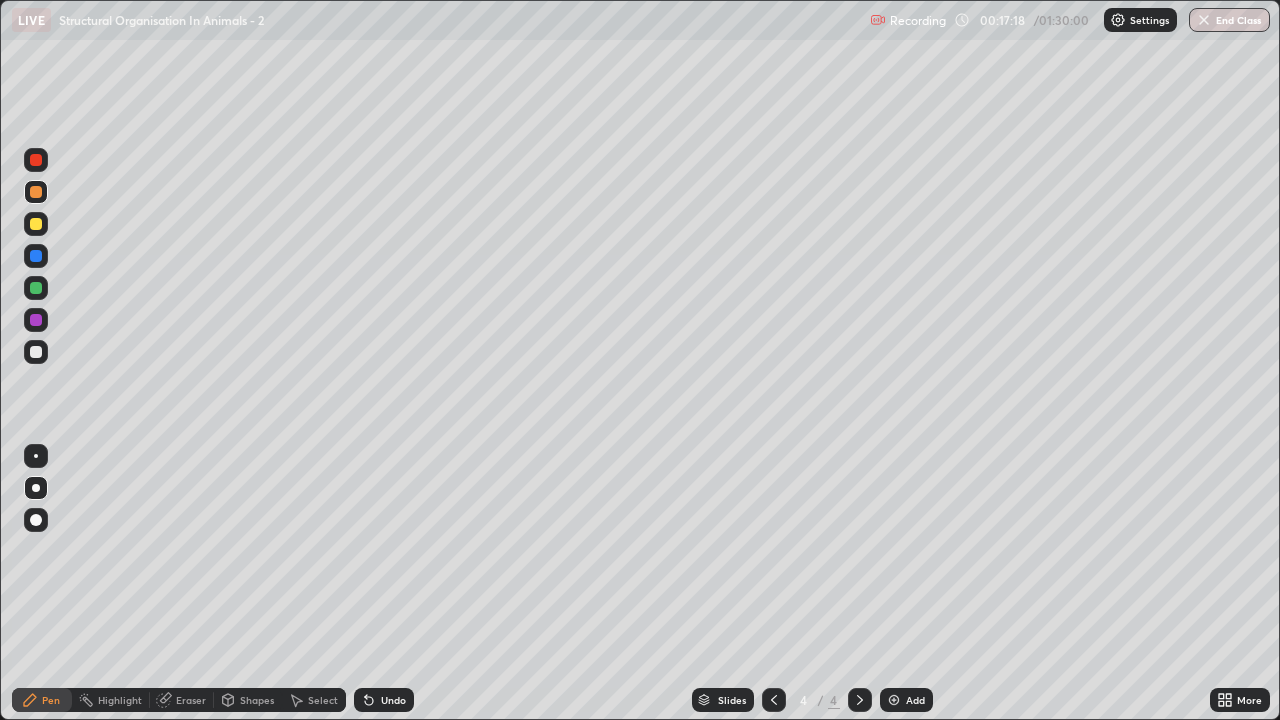 click at bounding box center (36, 352) 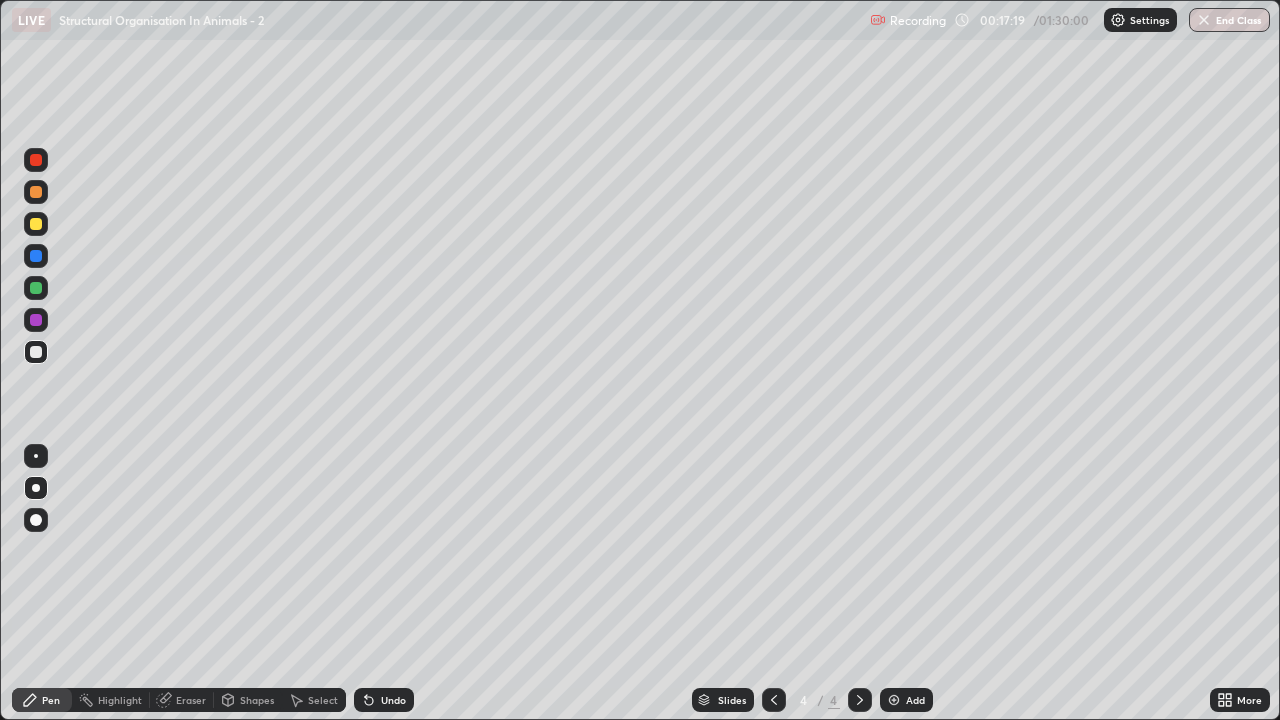 click on "Shapes" at bounding box center (257, 700) 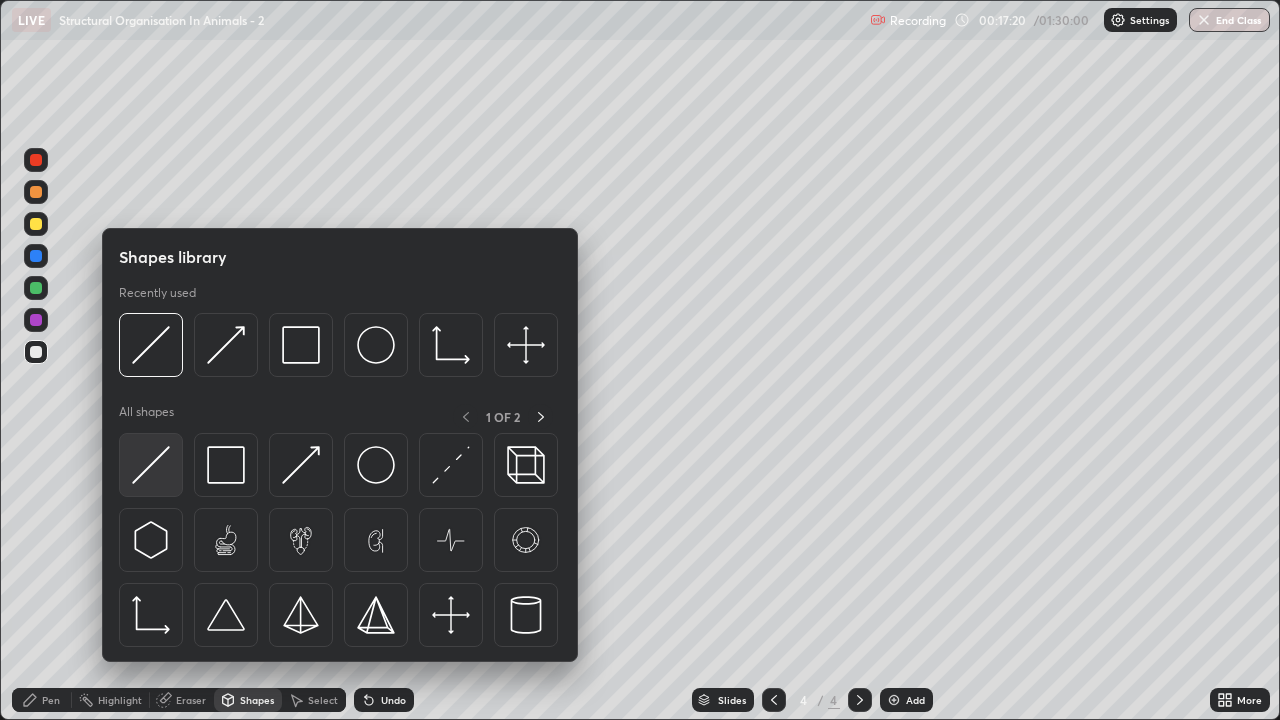 click at bounding box center [151, 465] 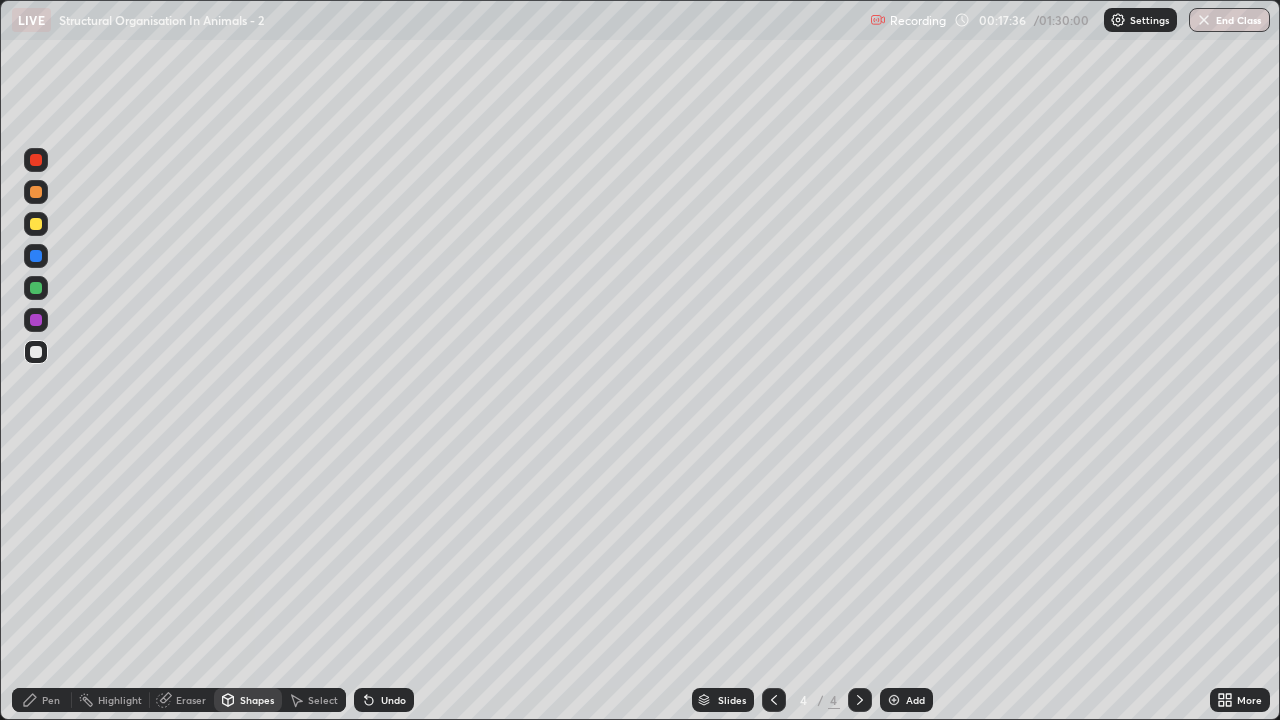 click 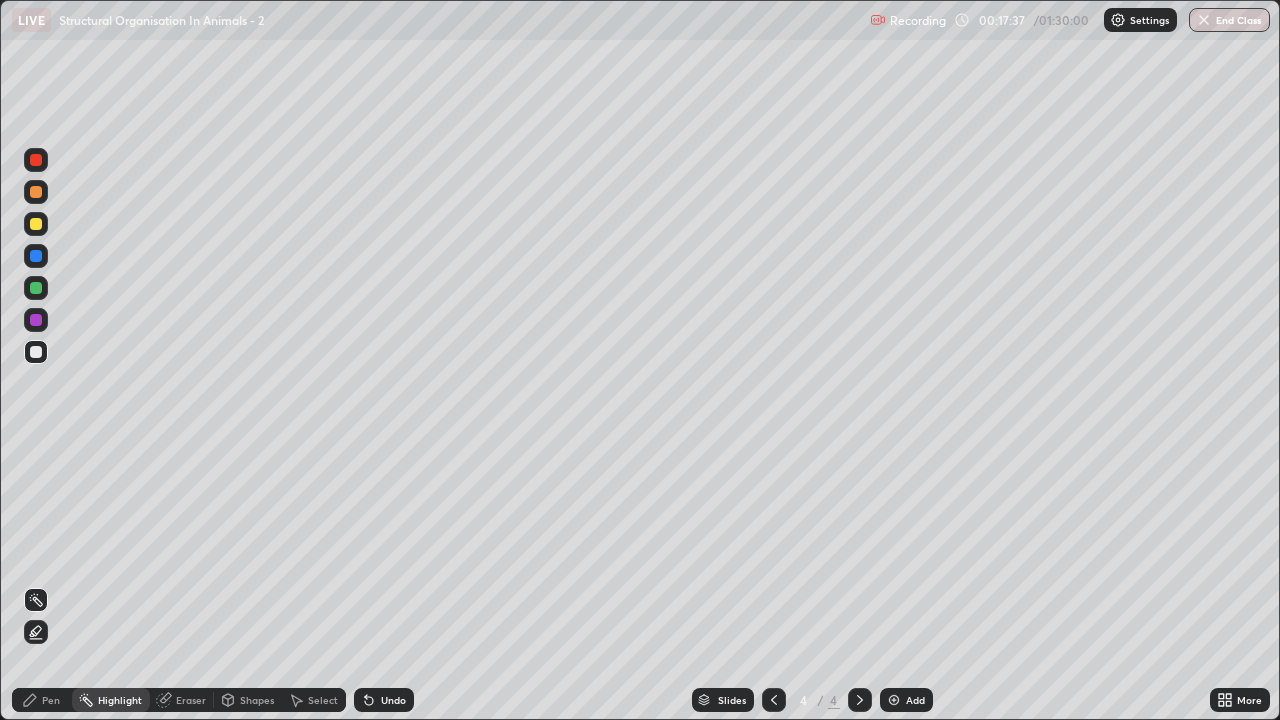 click on "Pen" at bounding box center (51, 700) 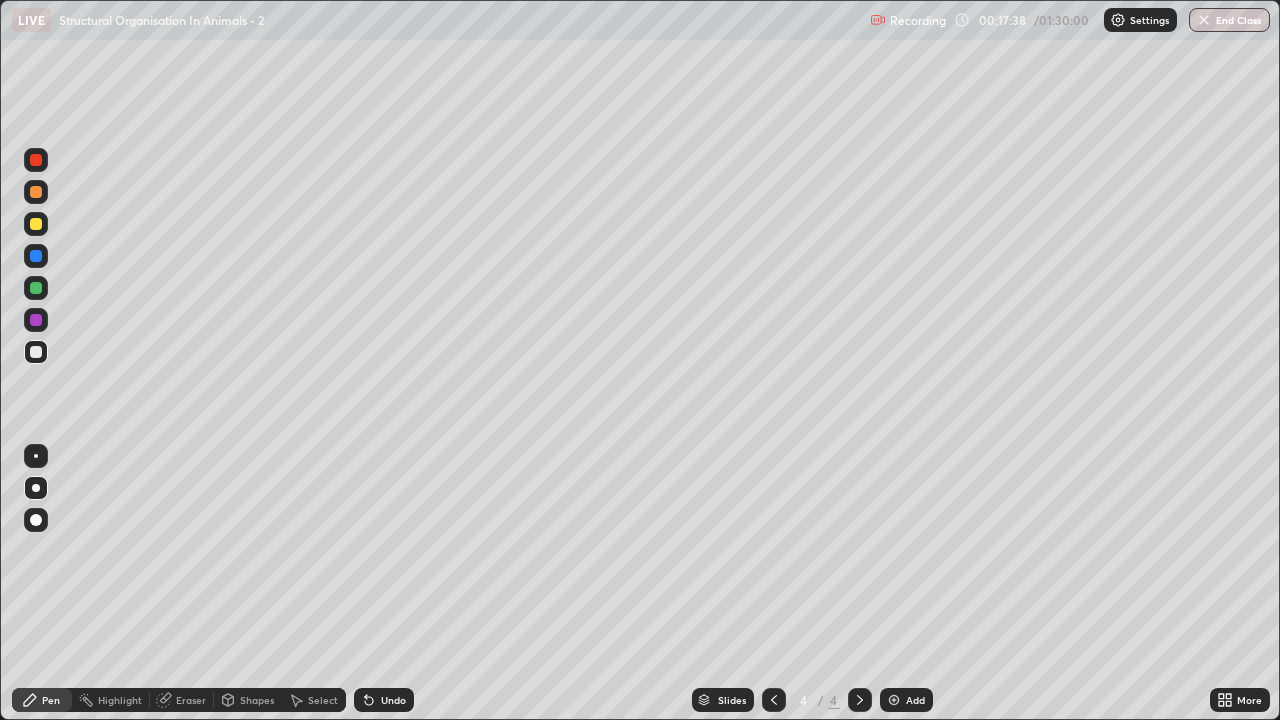 click at bounding box center (36, 352) 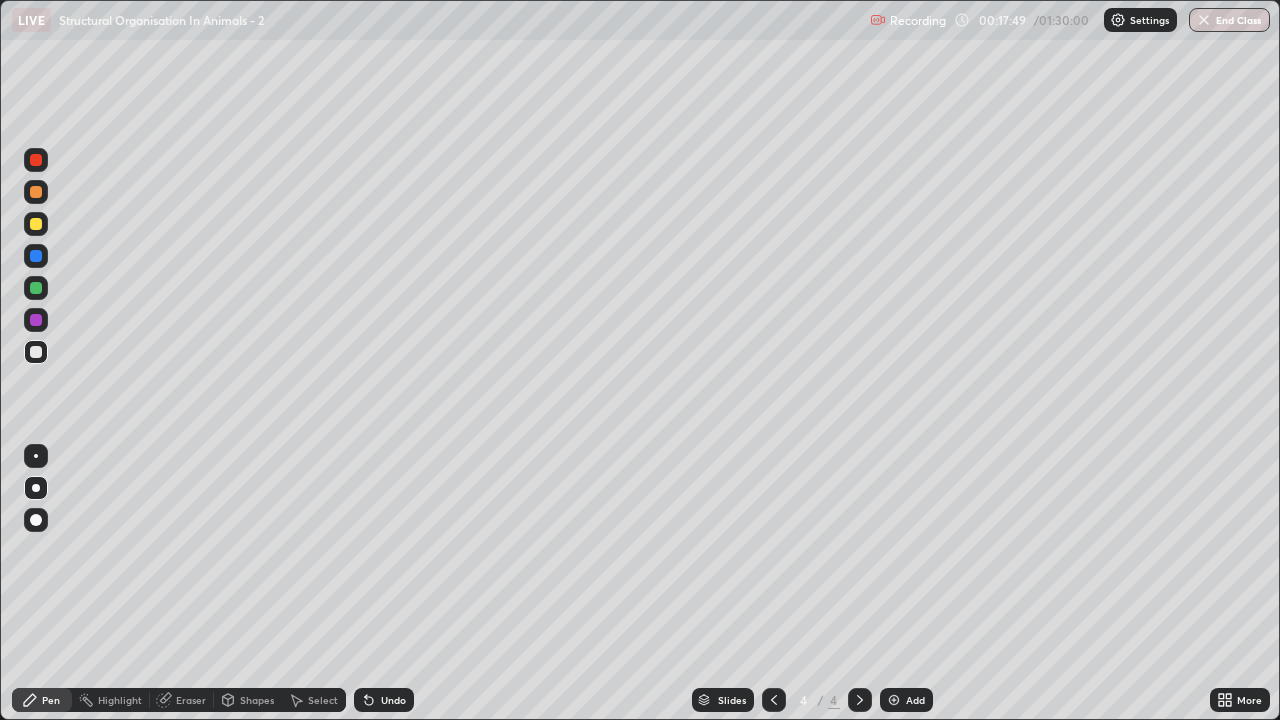 click at bounding box center (36, 224) 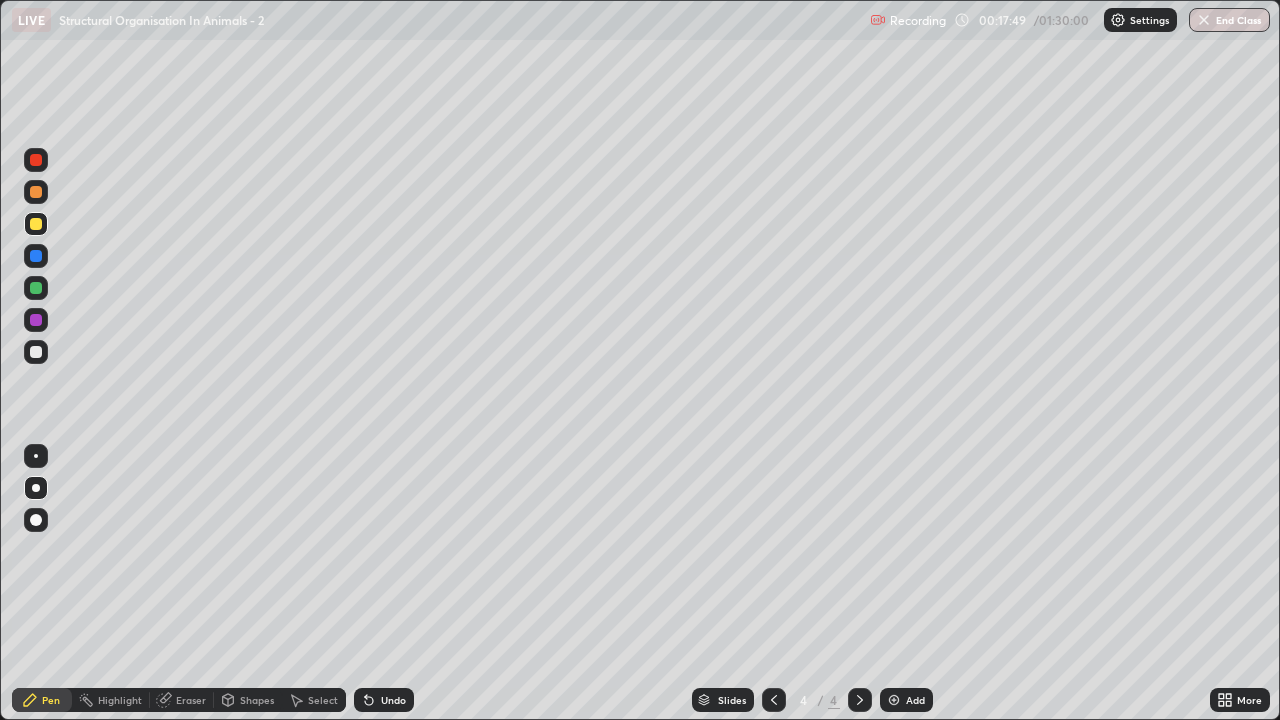 click on "Pen" at bounding box center (51, 700) 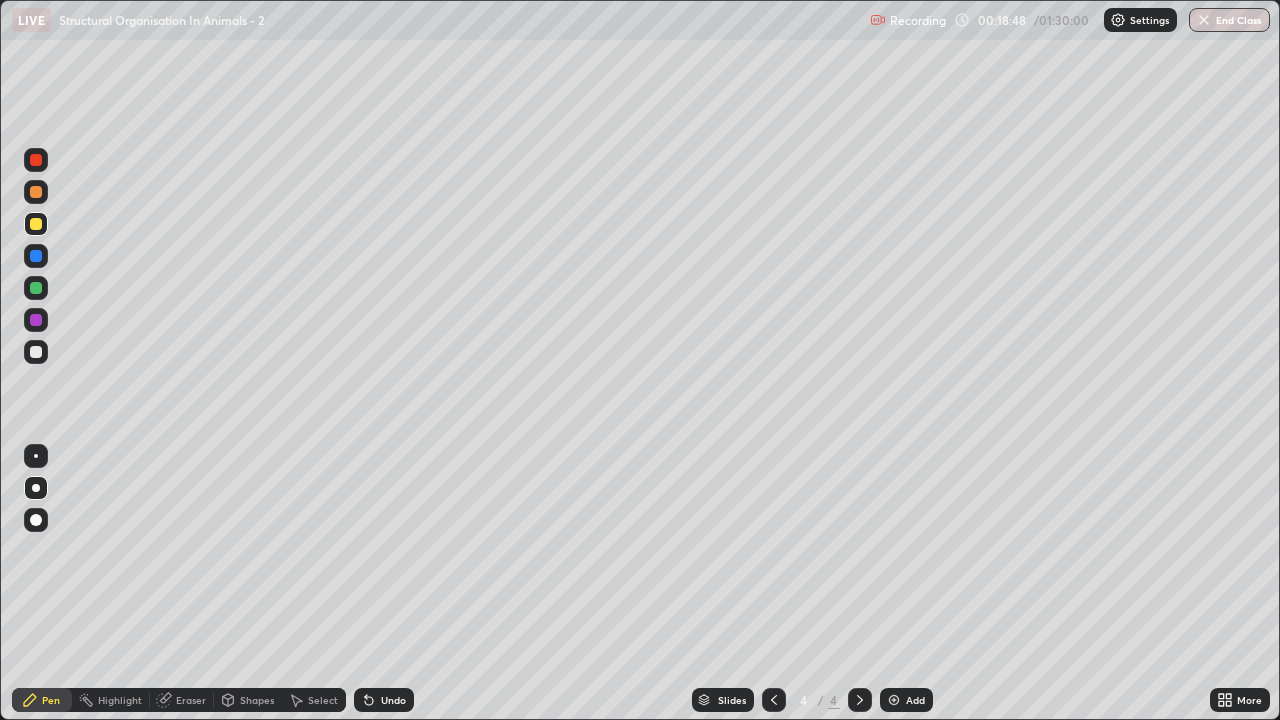 click on "Eraser" at bounding box center (191, 700) 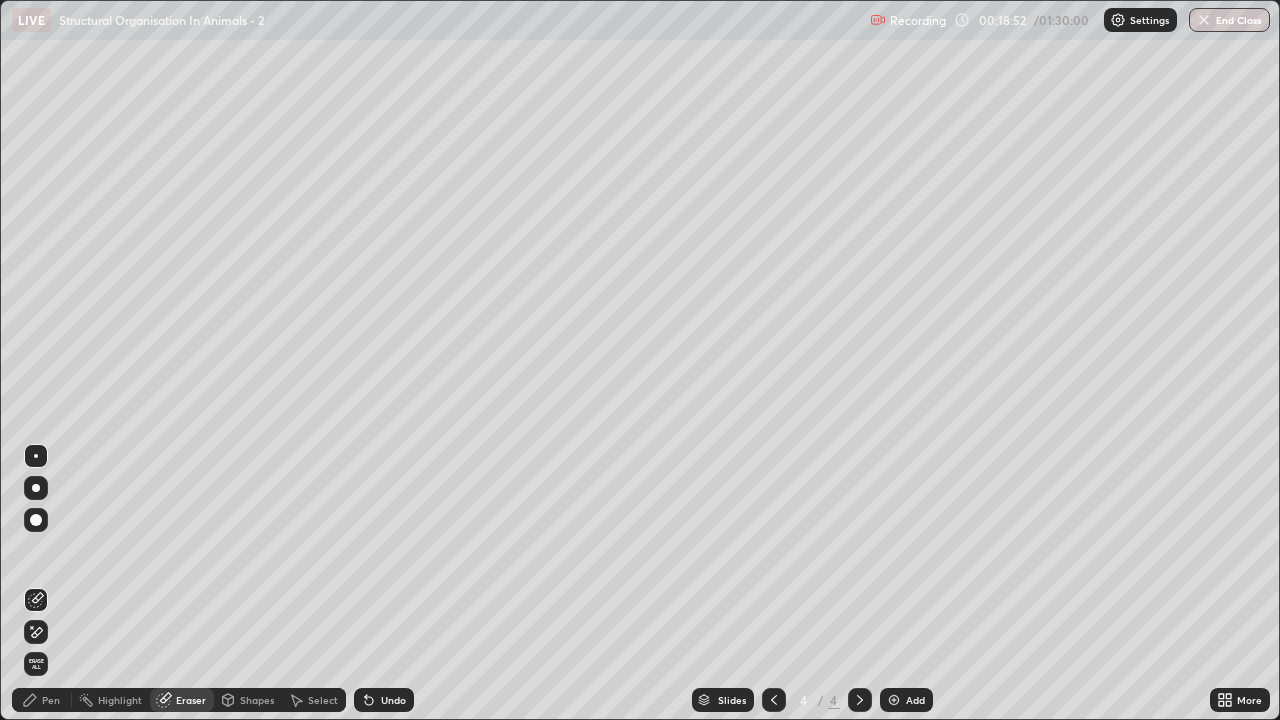 click on "Pen" at bounding box center (51, 700) 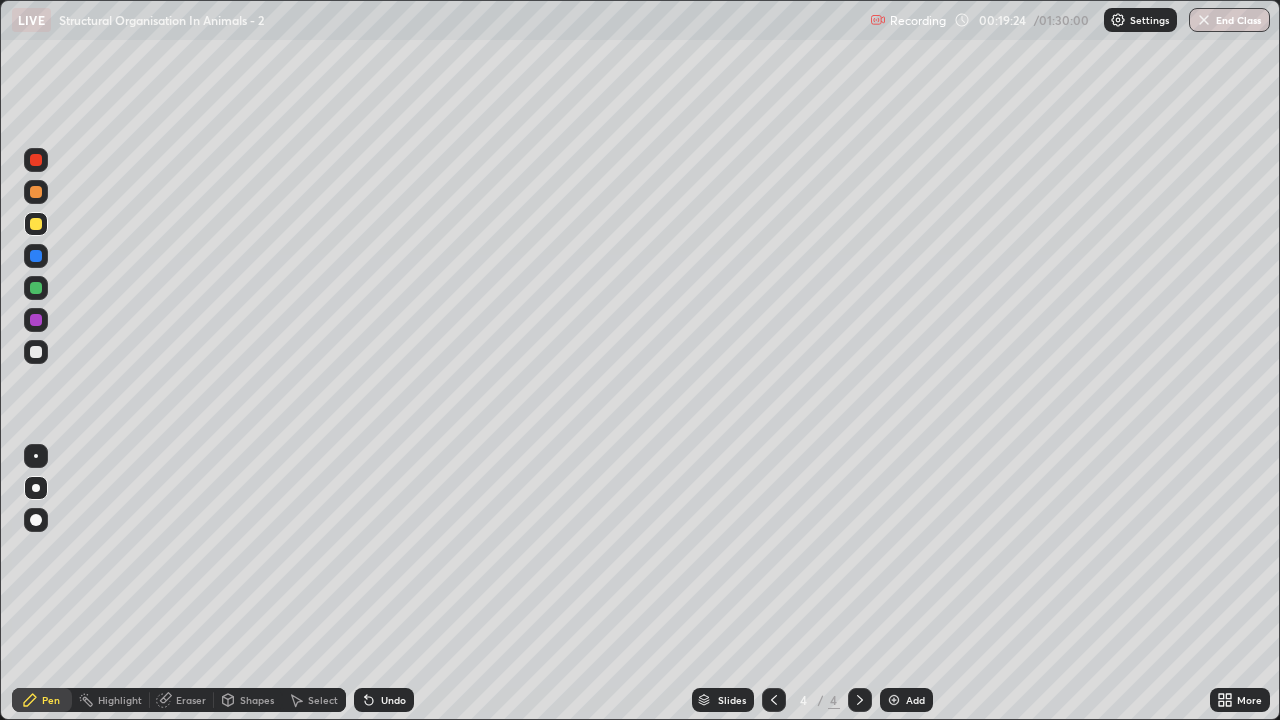 click on "Eraser" at bounding box center (191, 700) 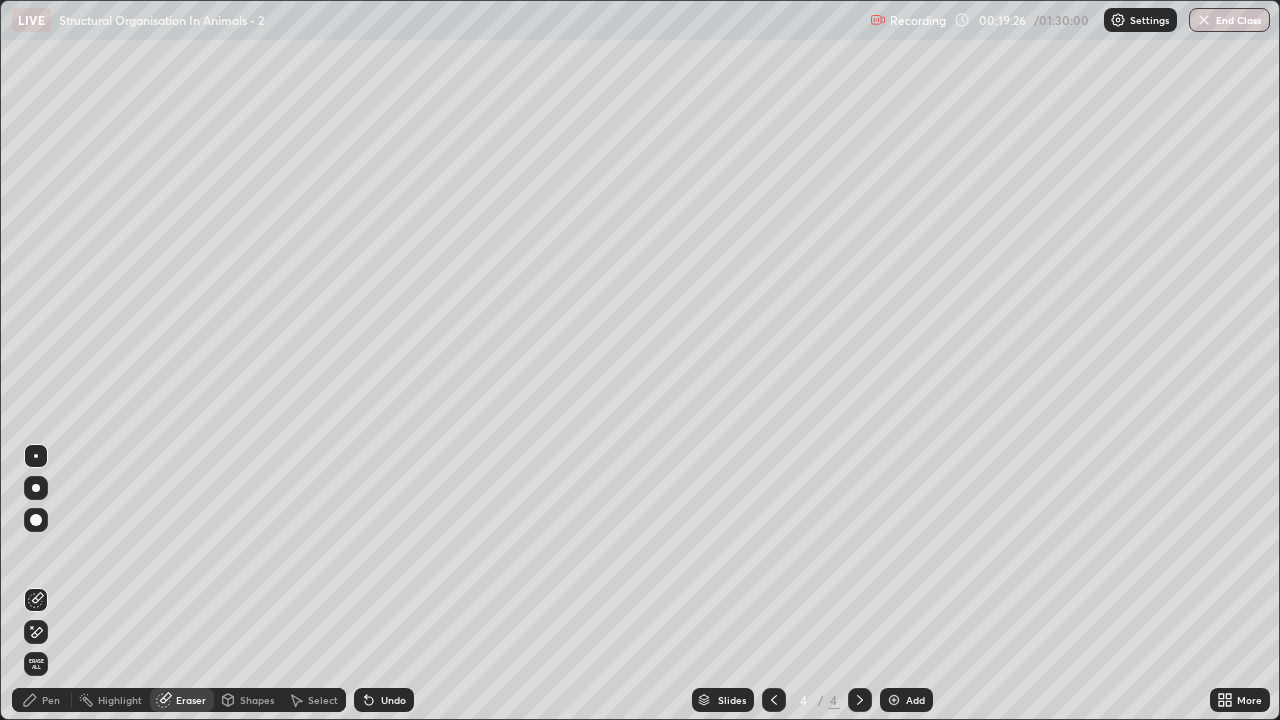 click 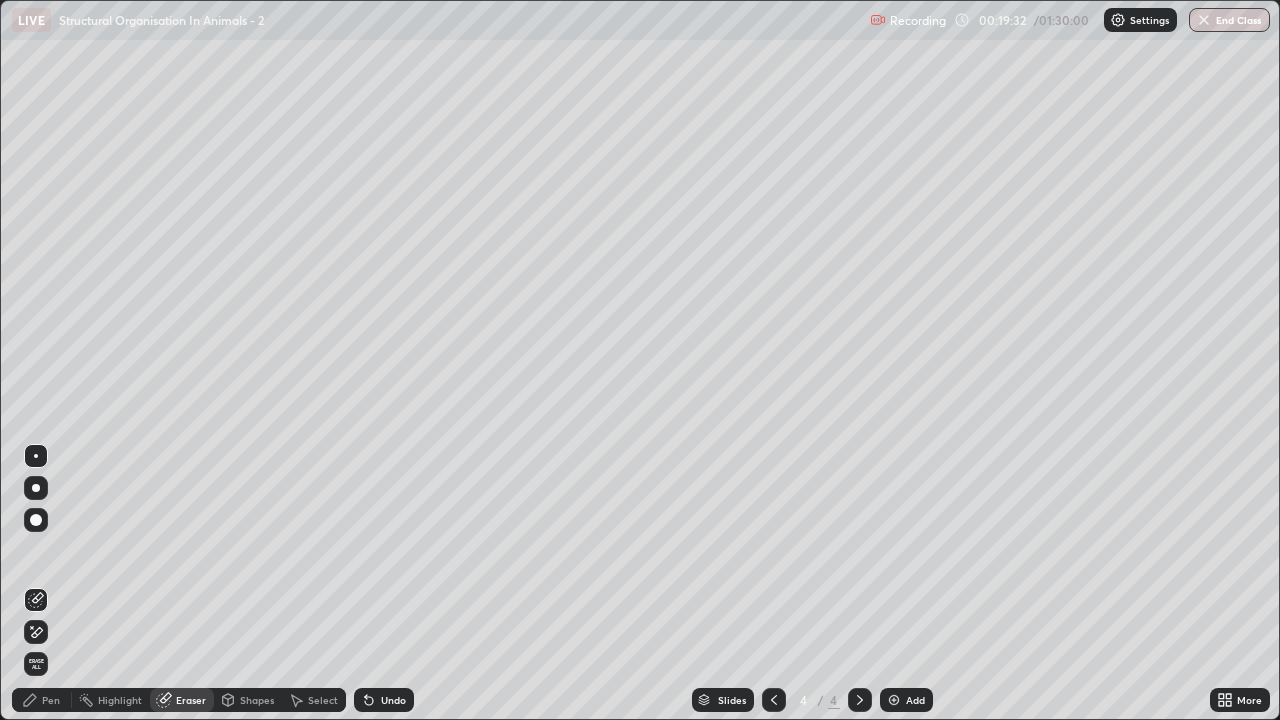 click on "Pen" at bounding box center (51, 700) 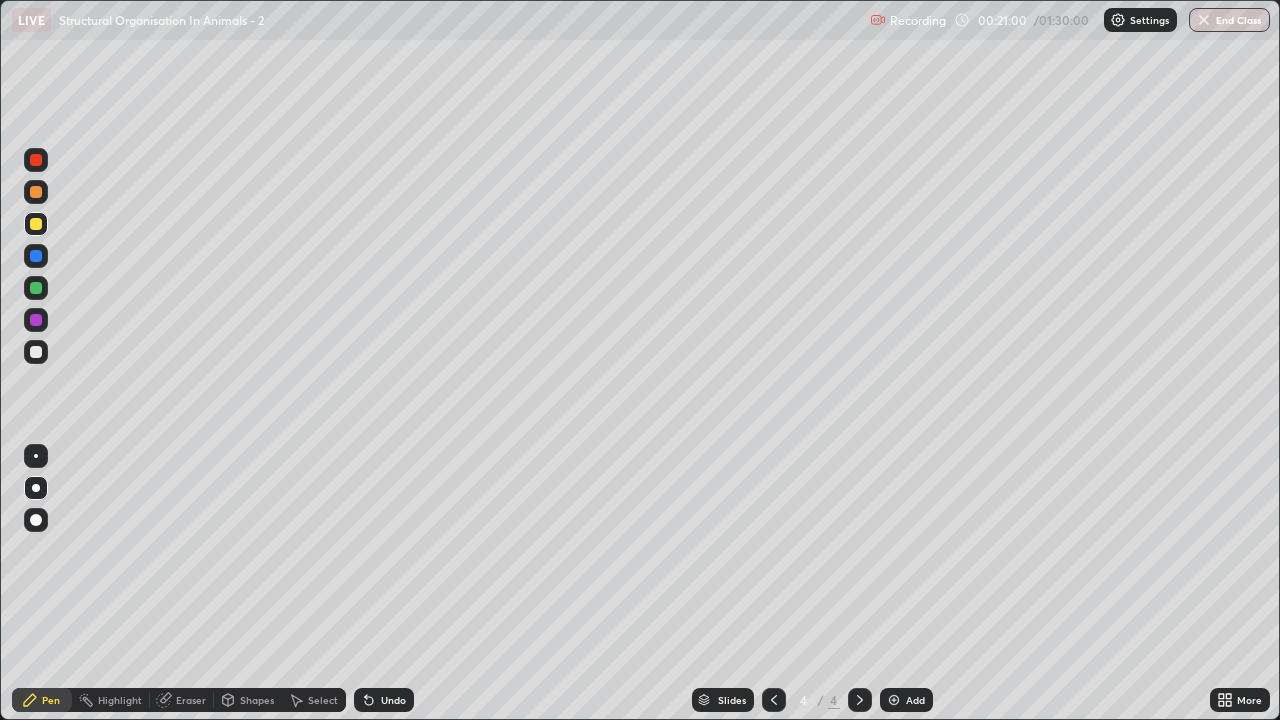 click at bounding box center (36, 224) 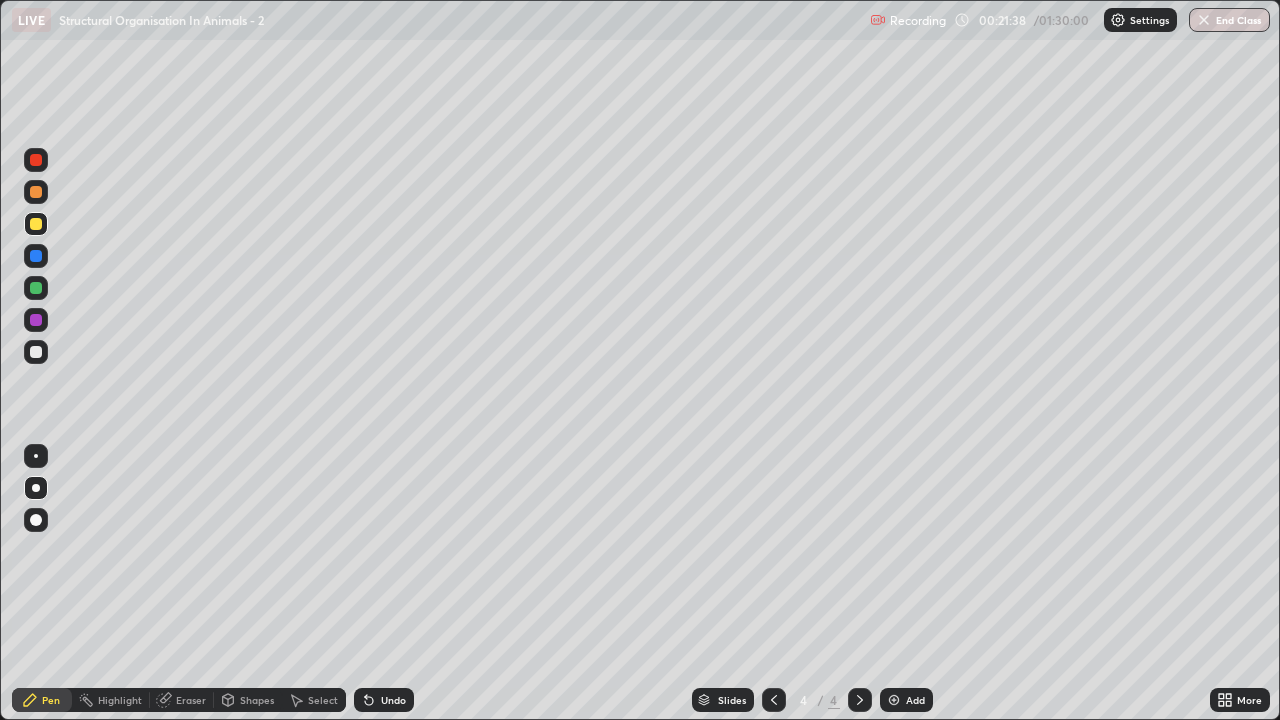 click at bounding box center [36, 192] 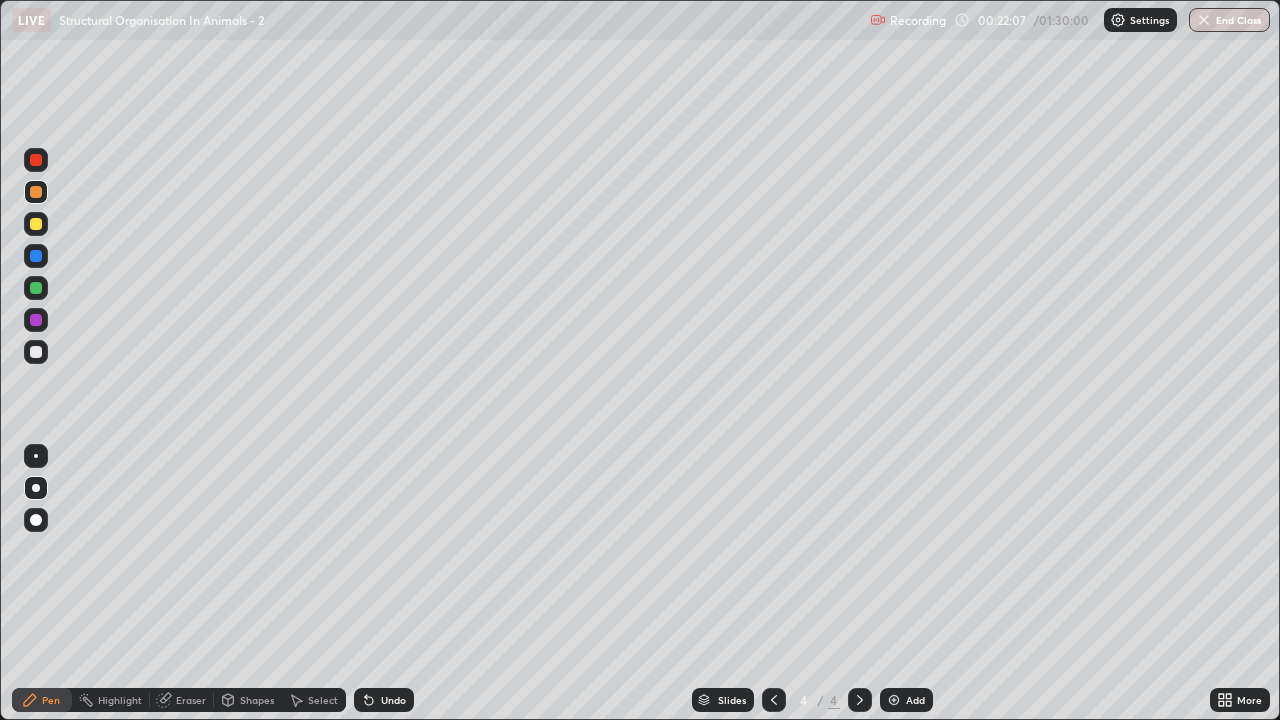 click at bounding box center (36, 352) 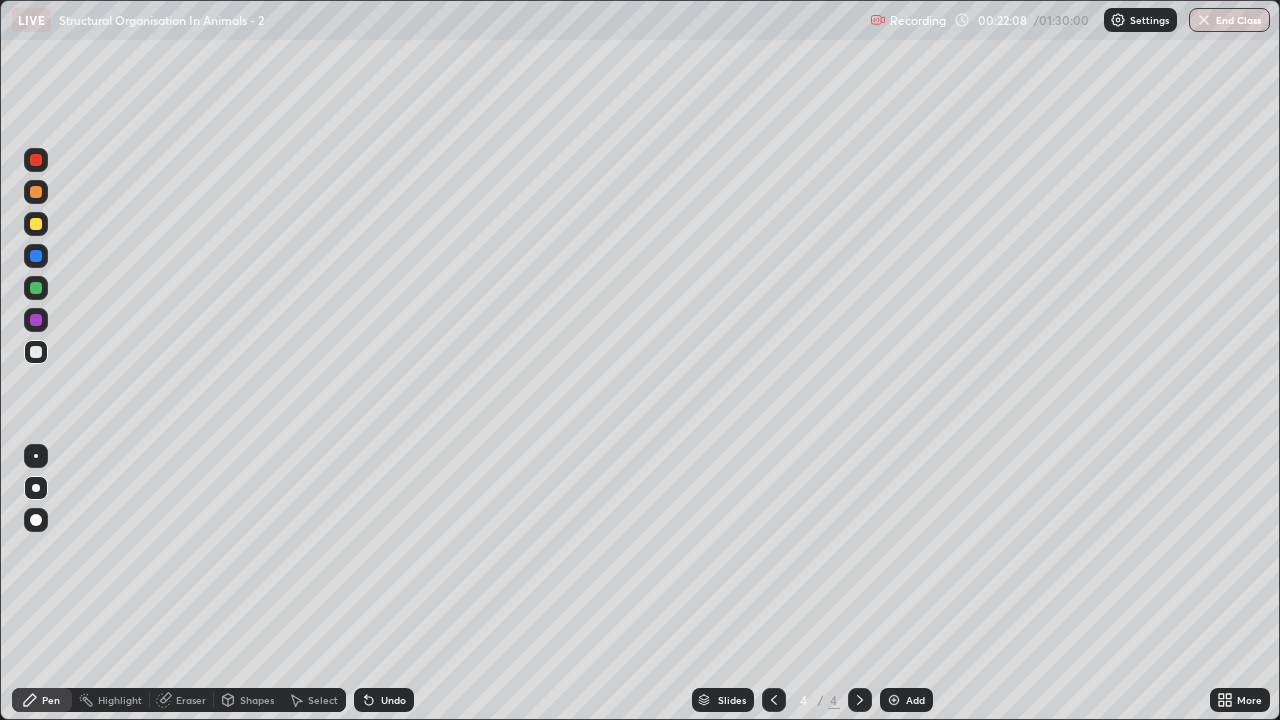 click on "Shapes" at bounding box center (257, 700) 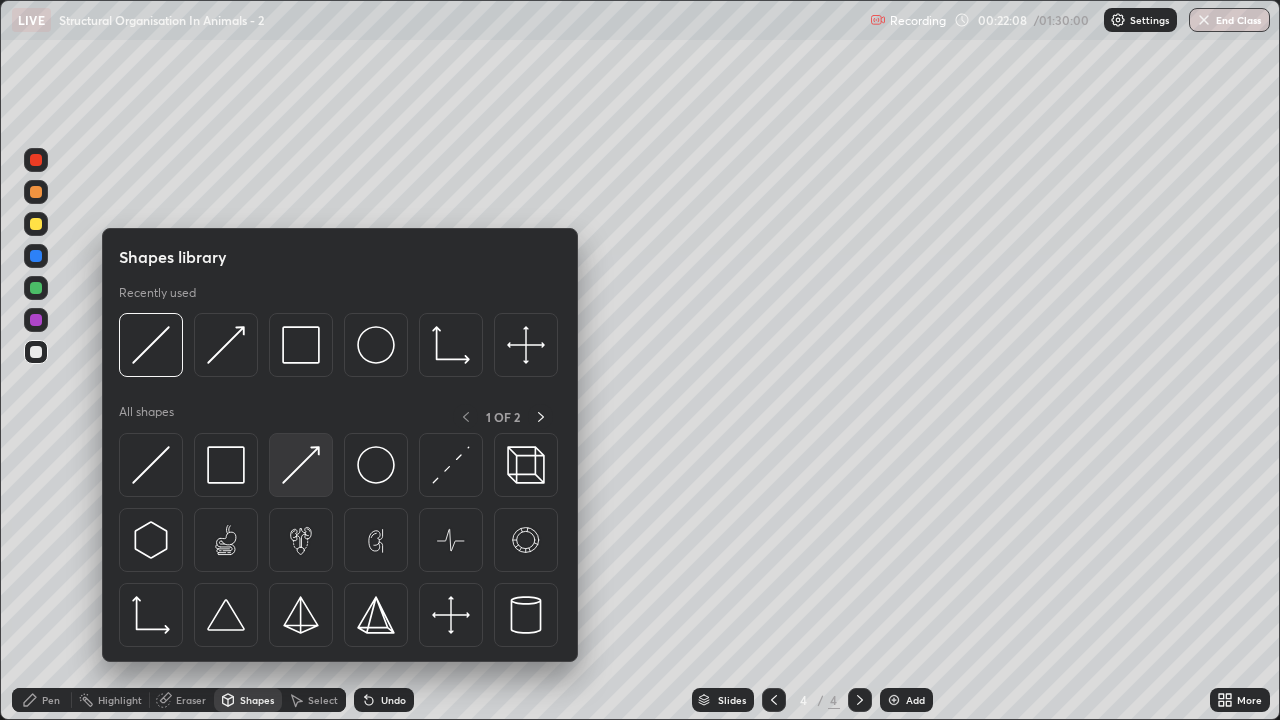 click at bounding box center (301, 465) 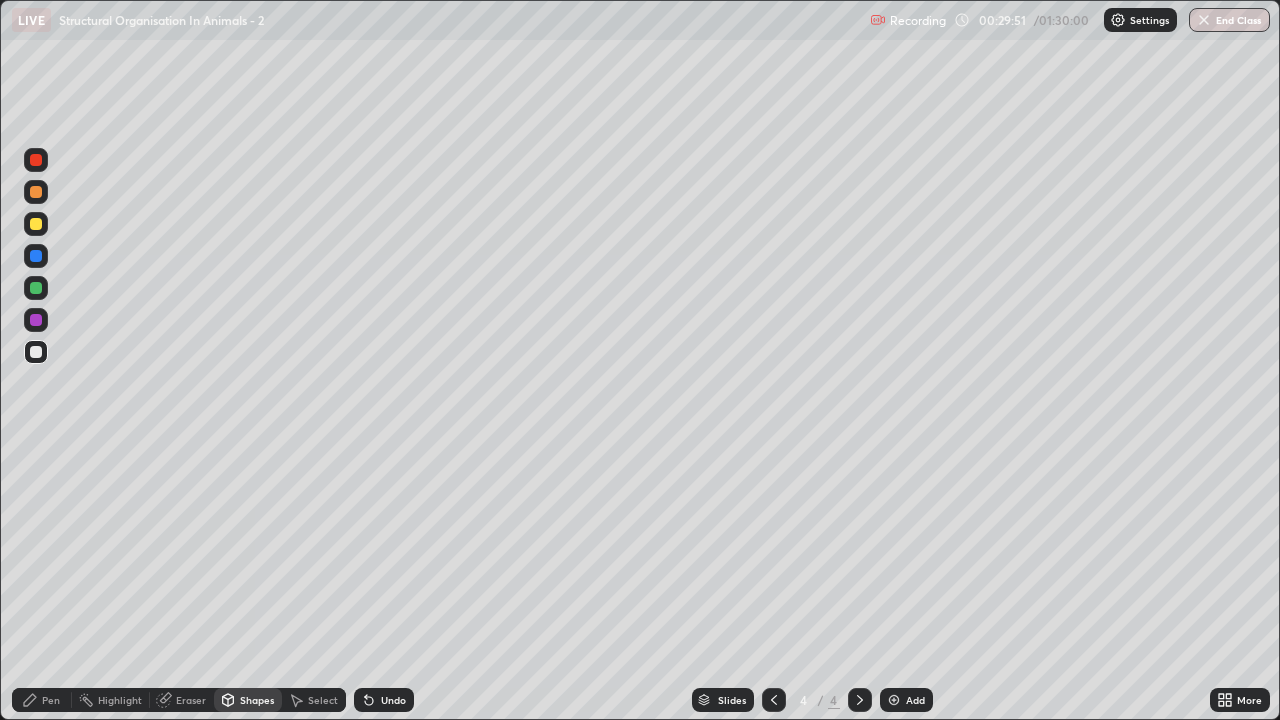 click at bounding box center [36, 352] 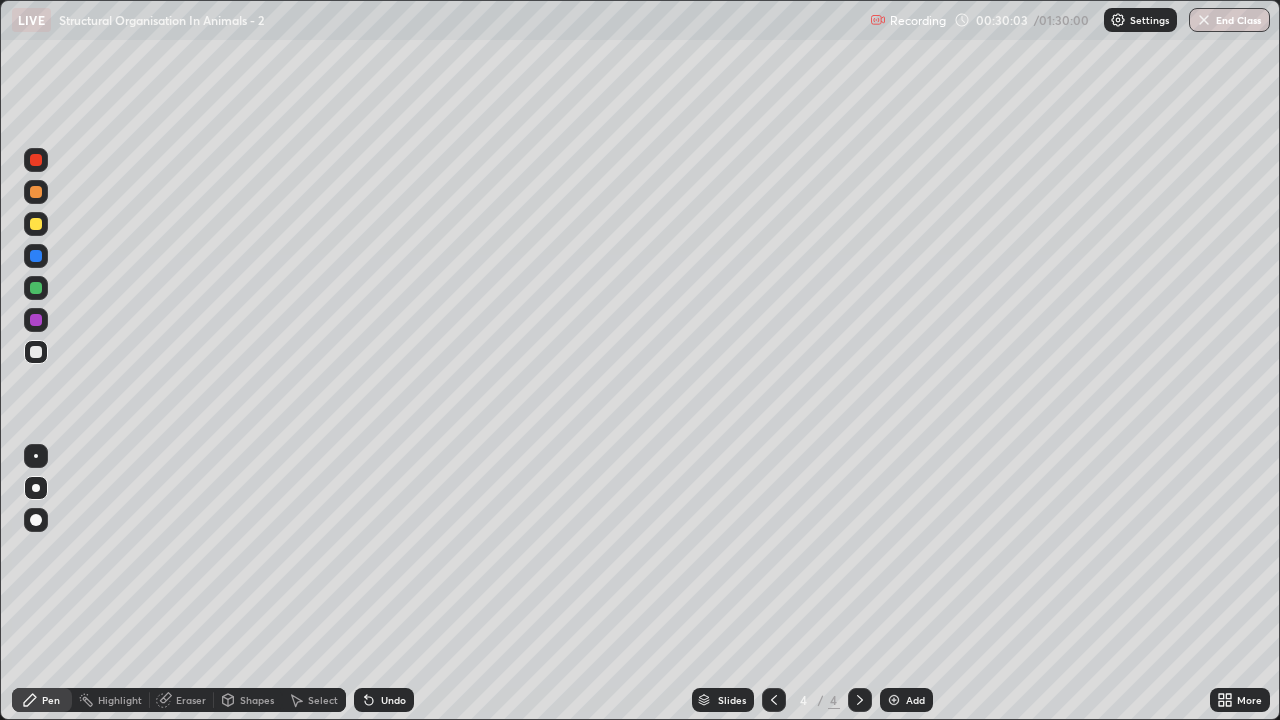 click at bounding box center [36, 224] 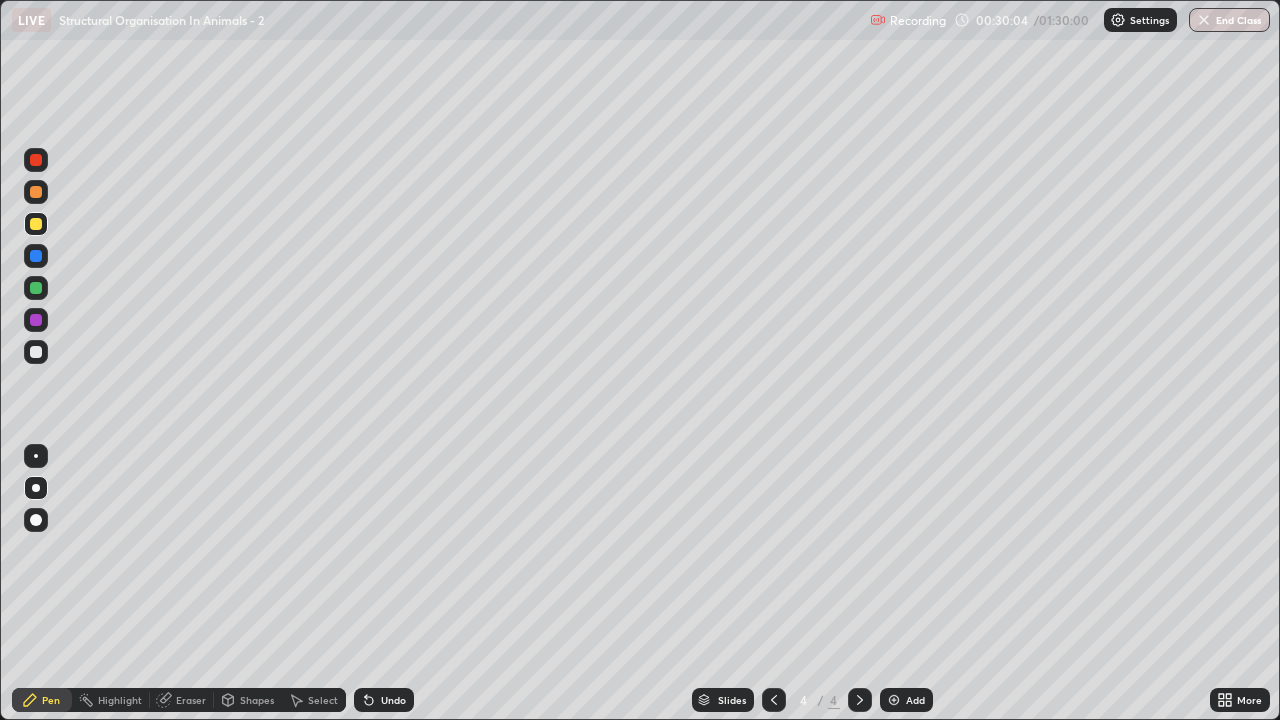 click on "Shapes" at bounding box center [257, 700] 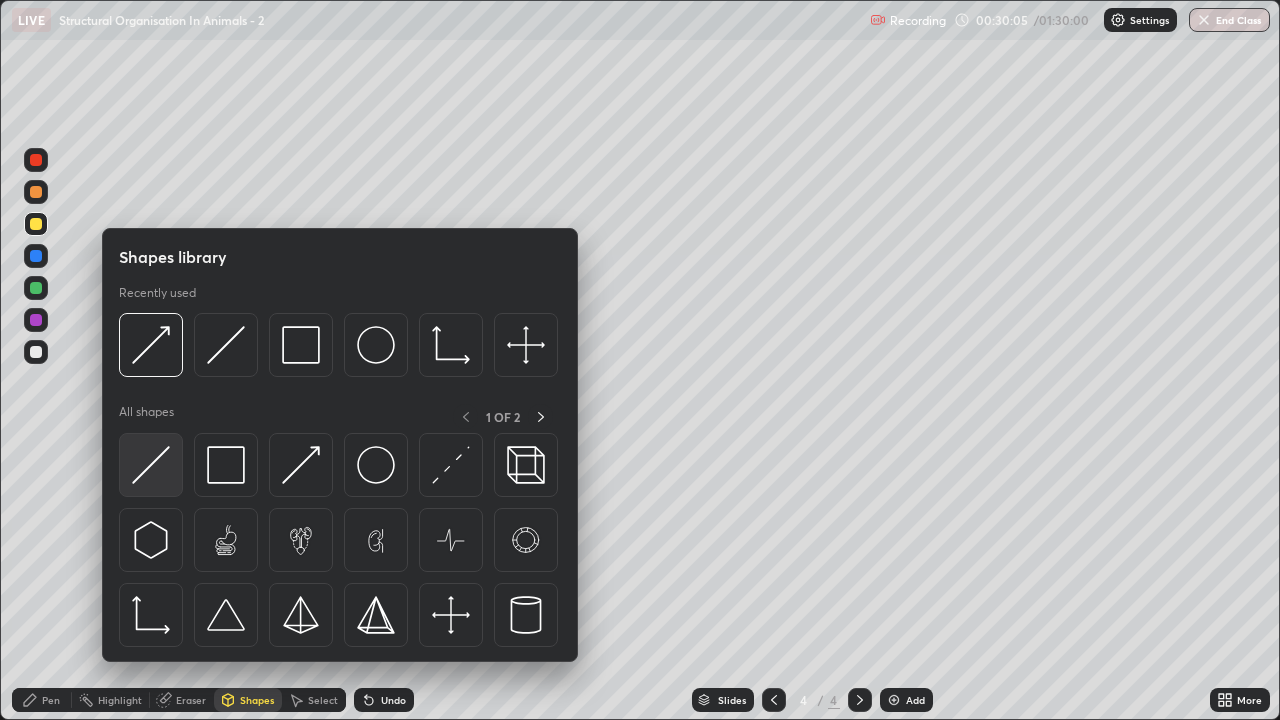 click at bounding box center [151, 465] 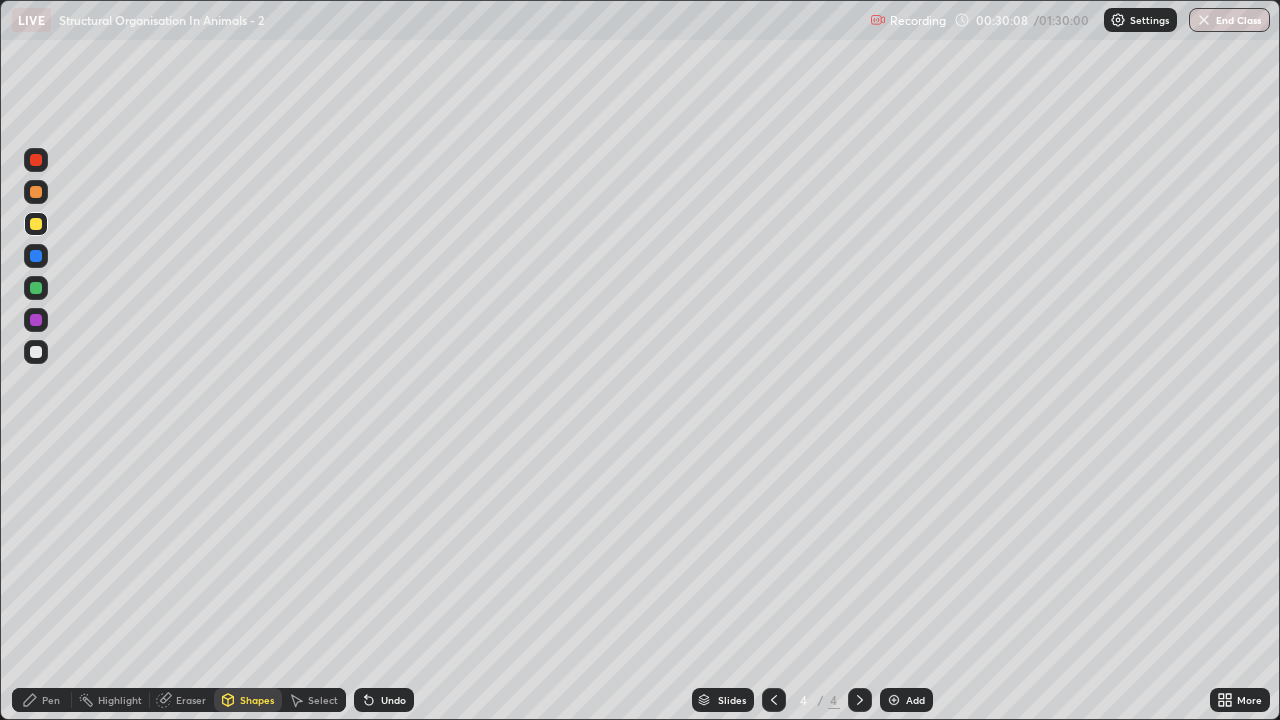 click on "Eraser" at bounding box center [191, 700] 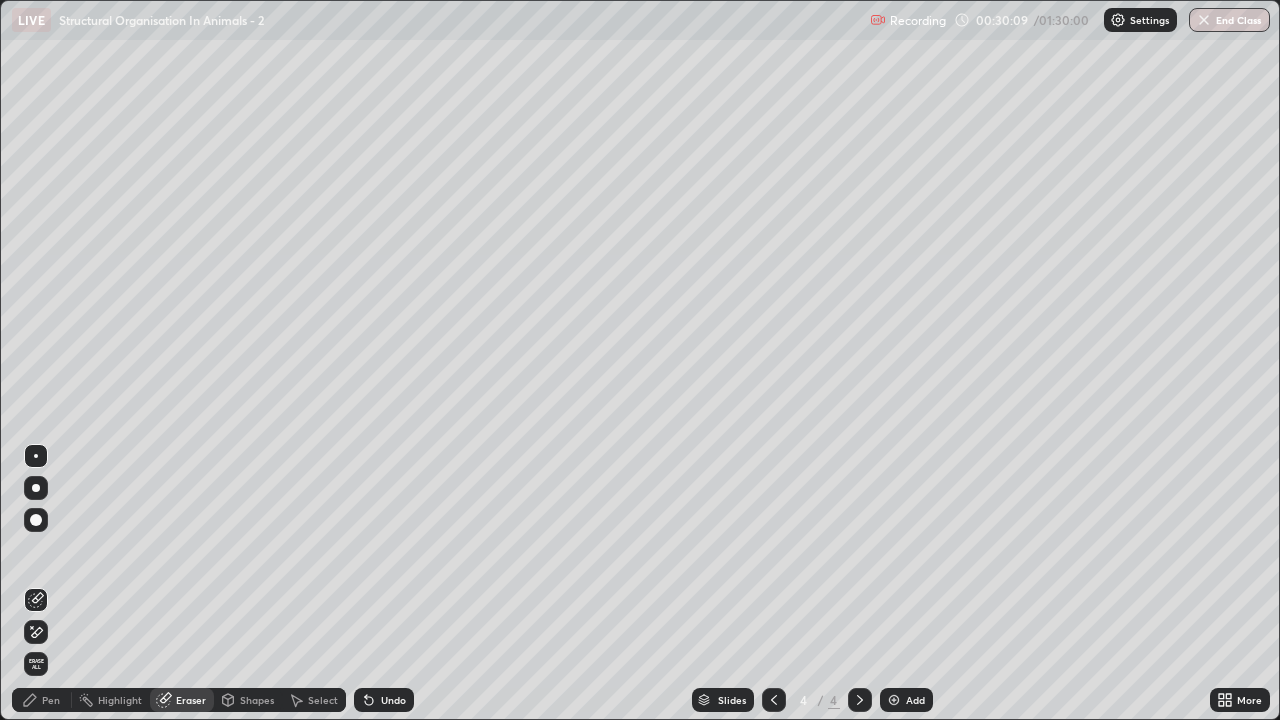 click 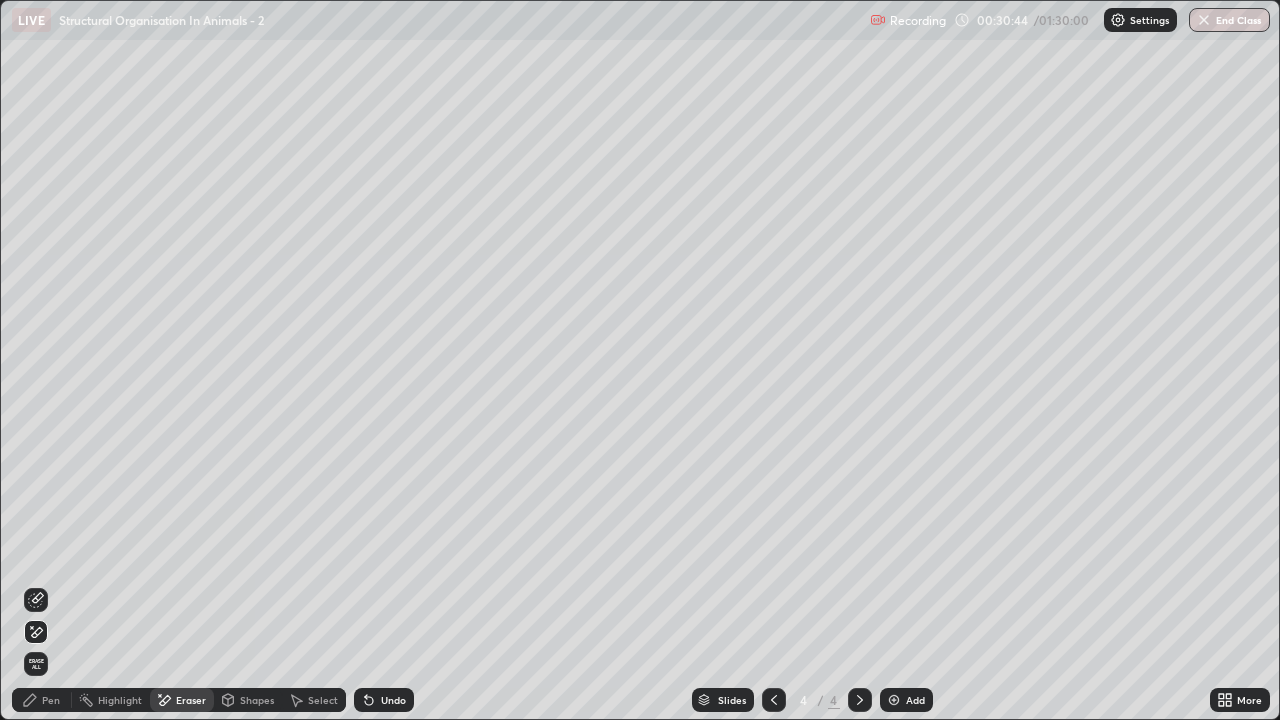 click on "Pen" at bounding box center [42, 700] 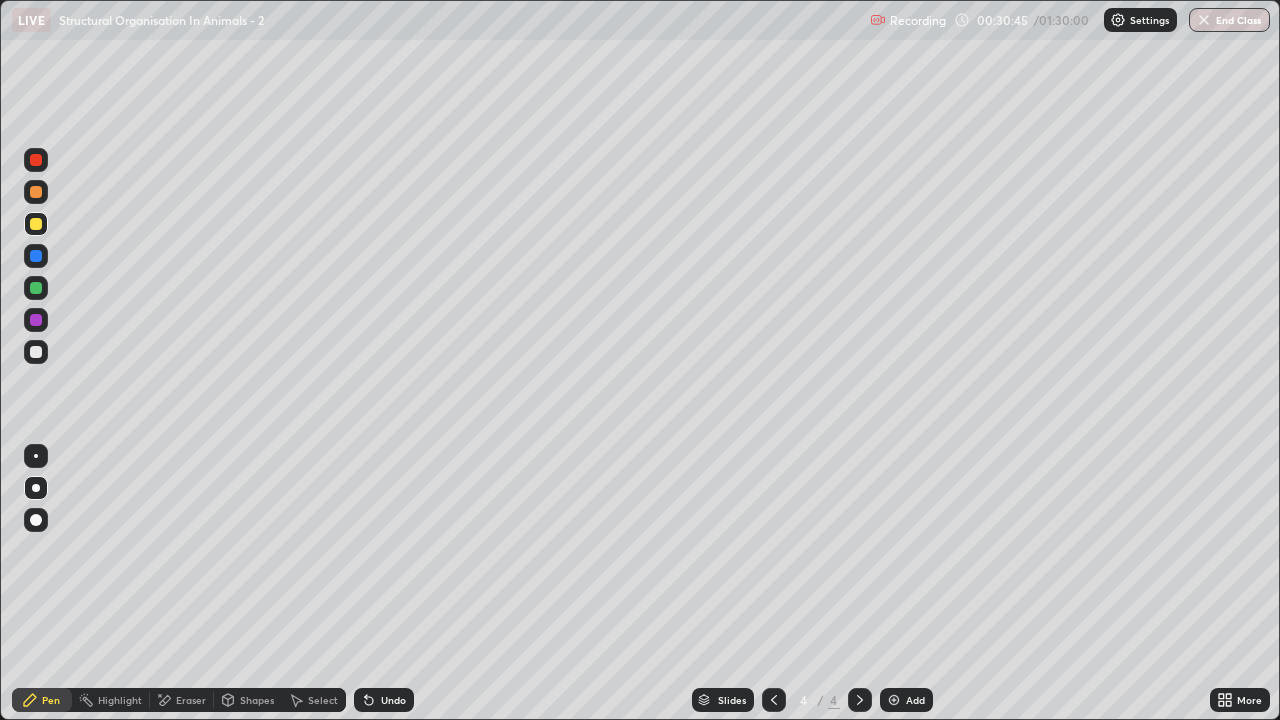 click on "Shapes" at bounding box center (257, 700) 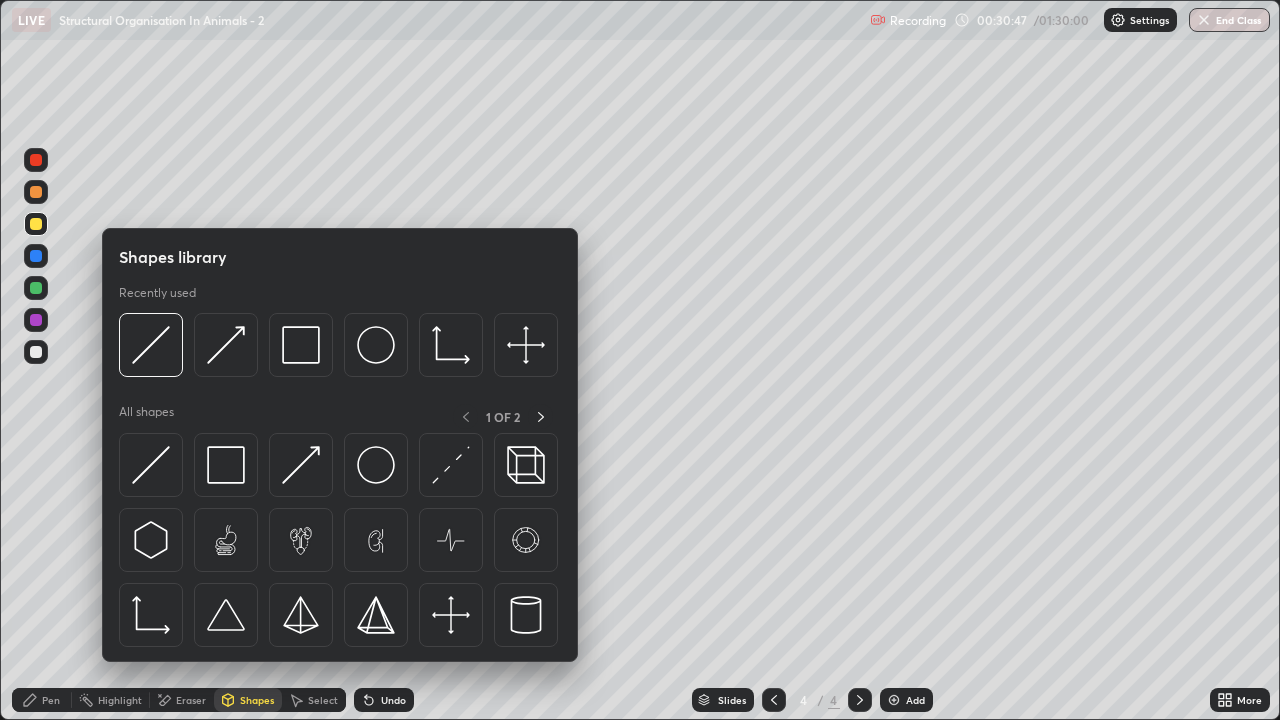 click at bounding box center [36, 224] 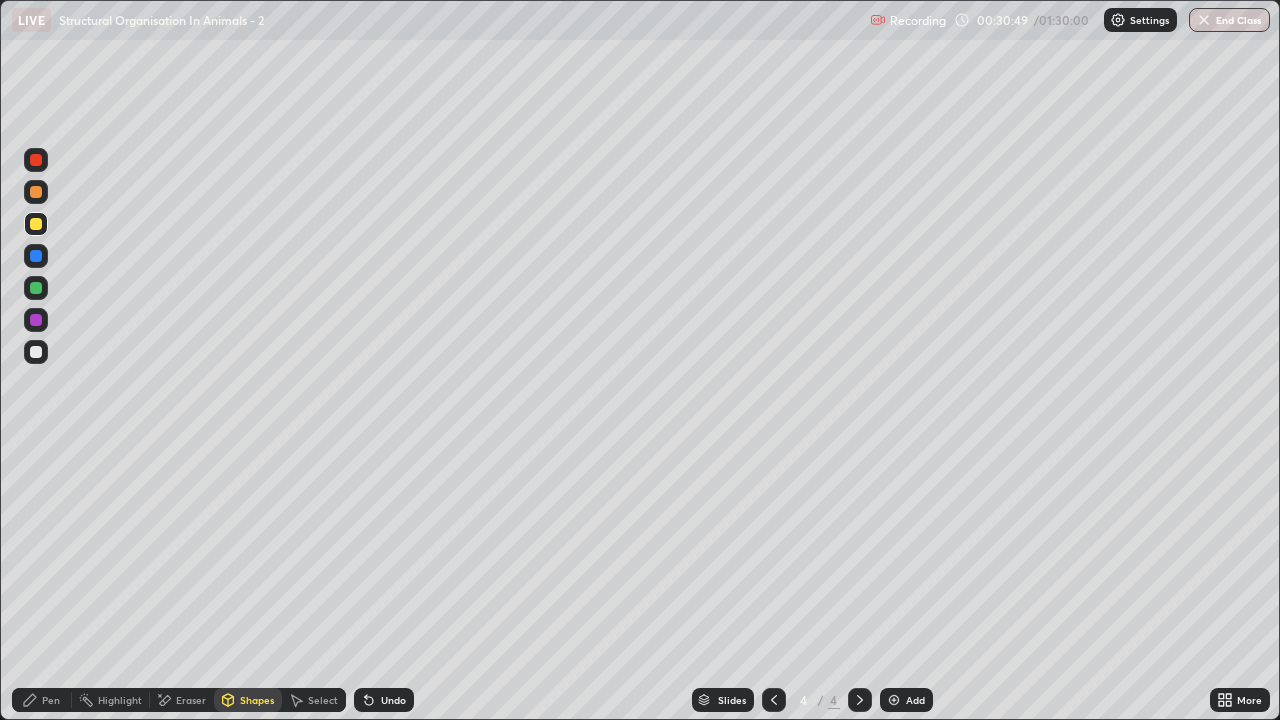 click on "Pen" at bounding box center [51, 700] 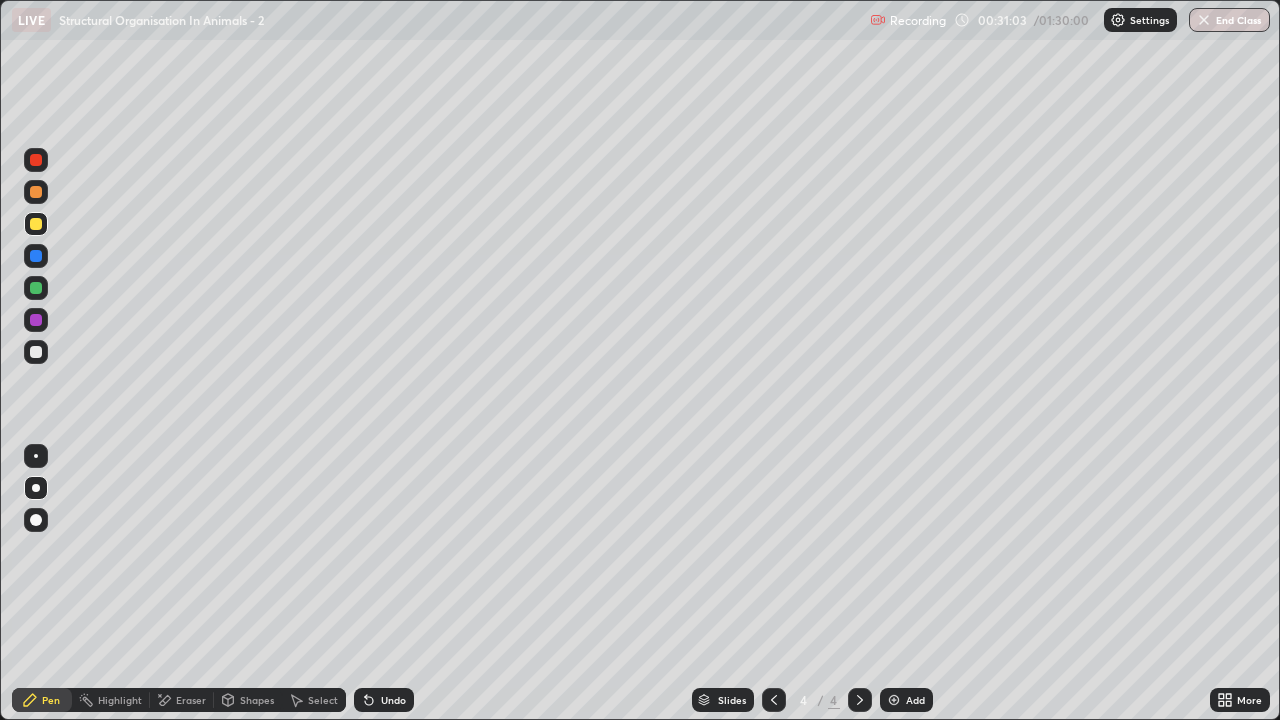 click at bounding box center [36, 352] 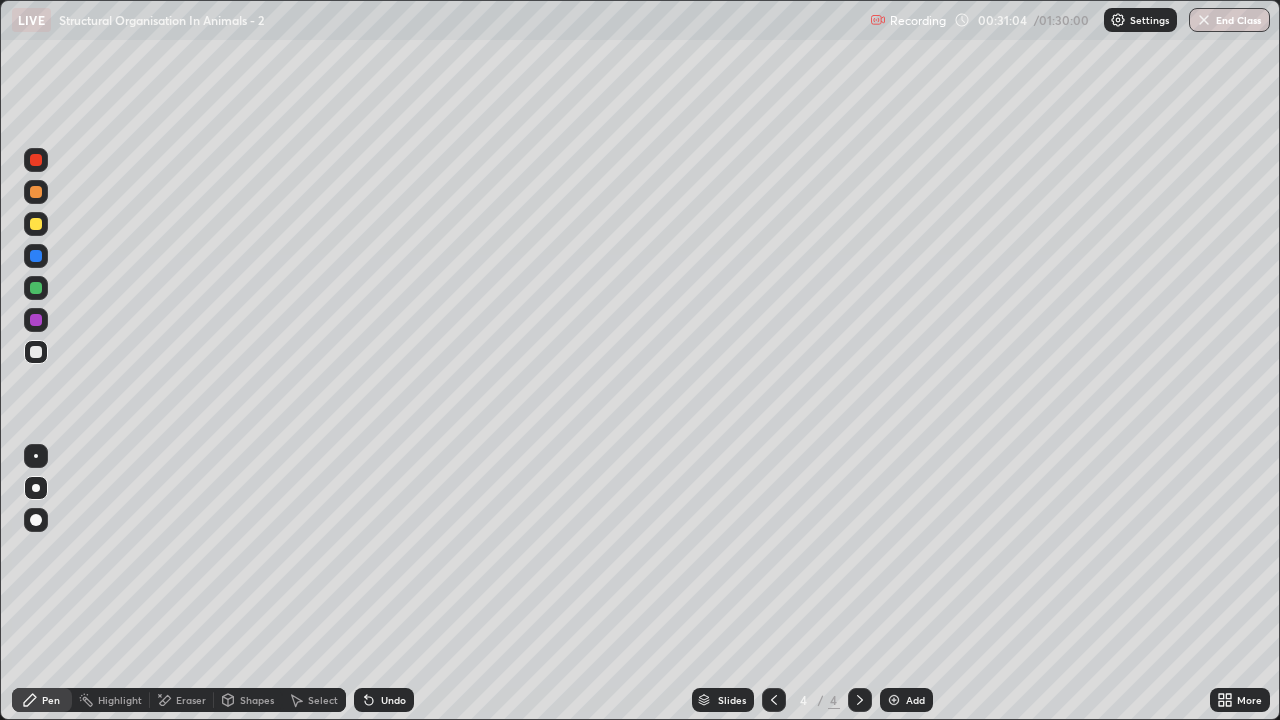 click on "Shapes" at bounding box center [257, 700] 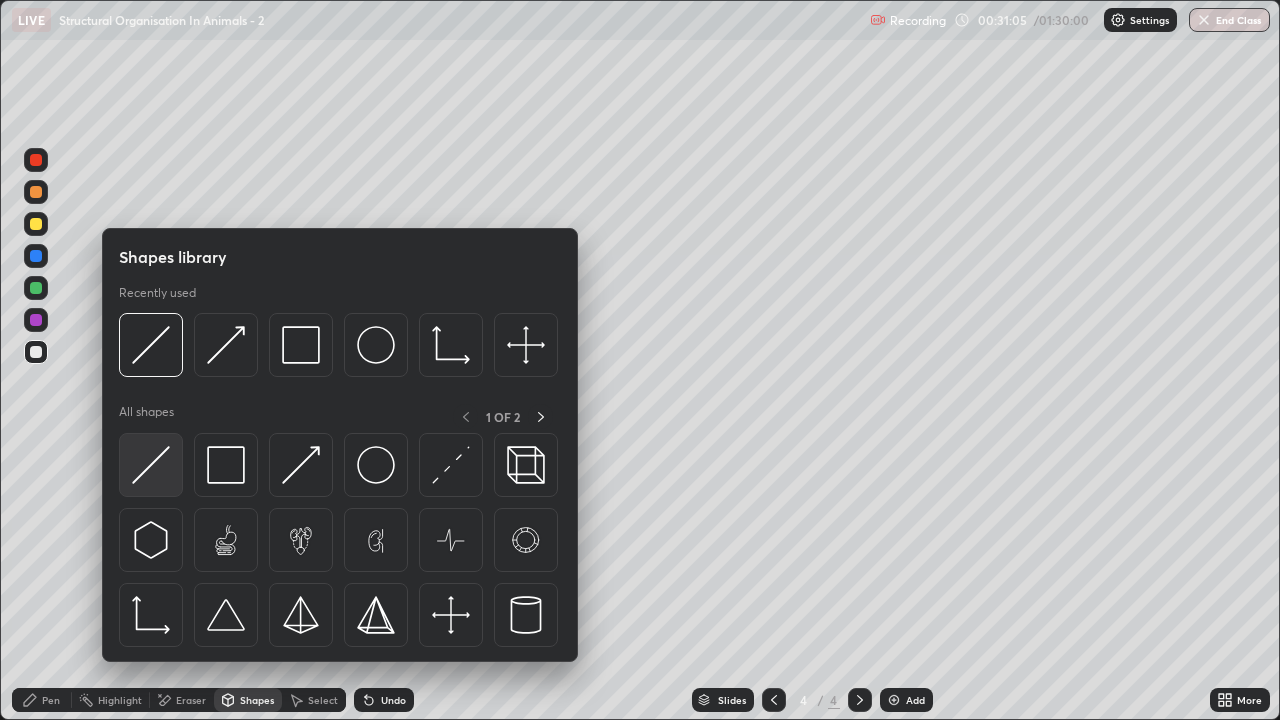 click at bounding box center [151, 465] 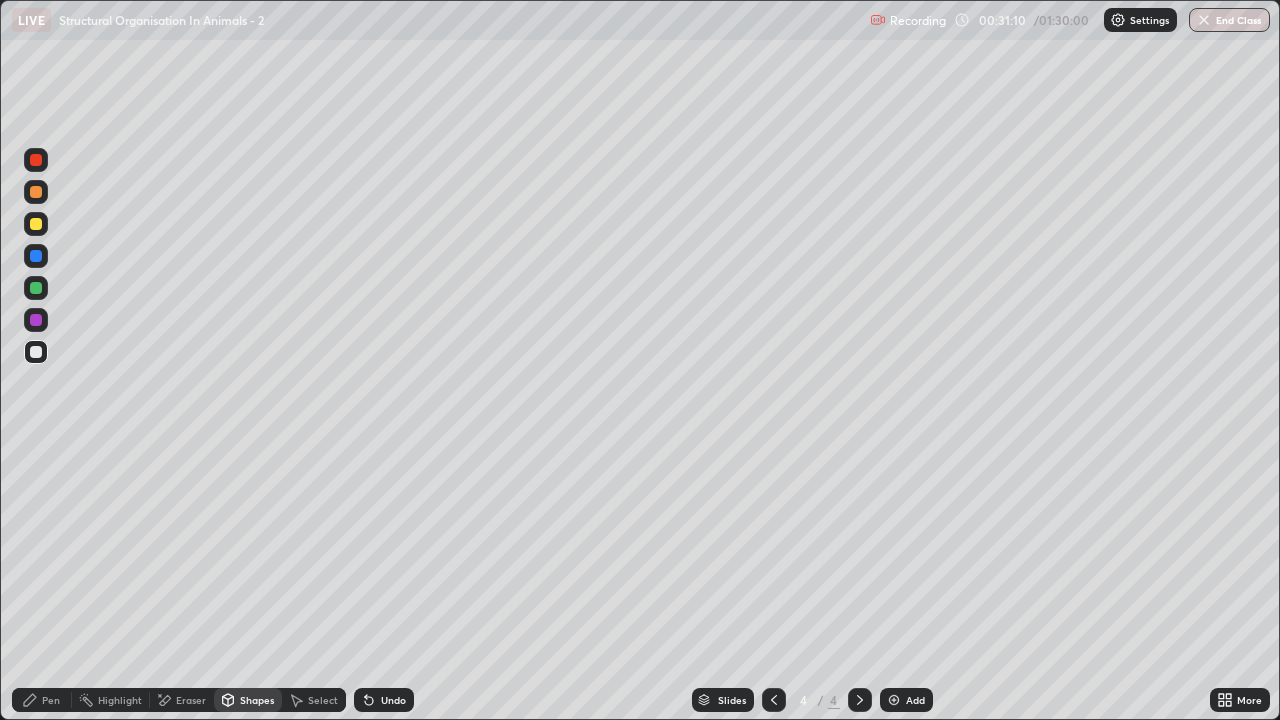 click at bounding box center (36, 224) 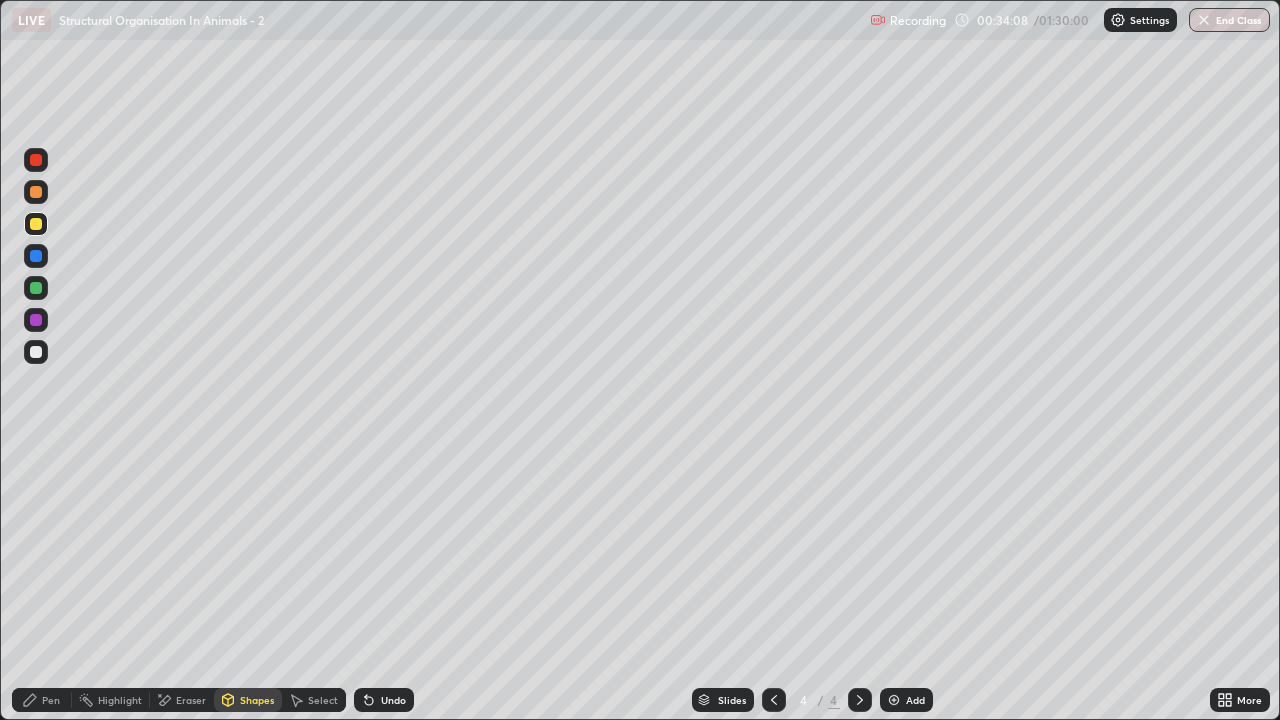 click on "Pen" at bounding box center (51, 700) 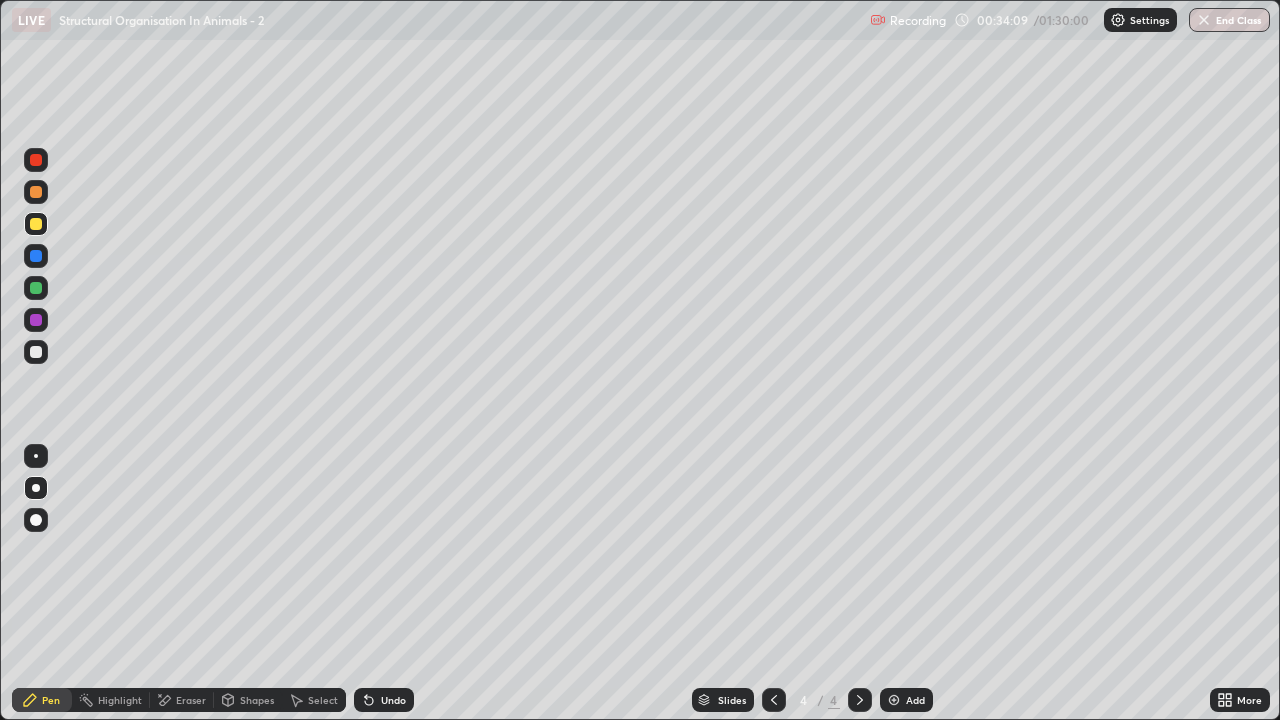 click at bounding box center [36, 224] 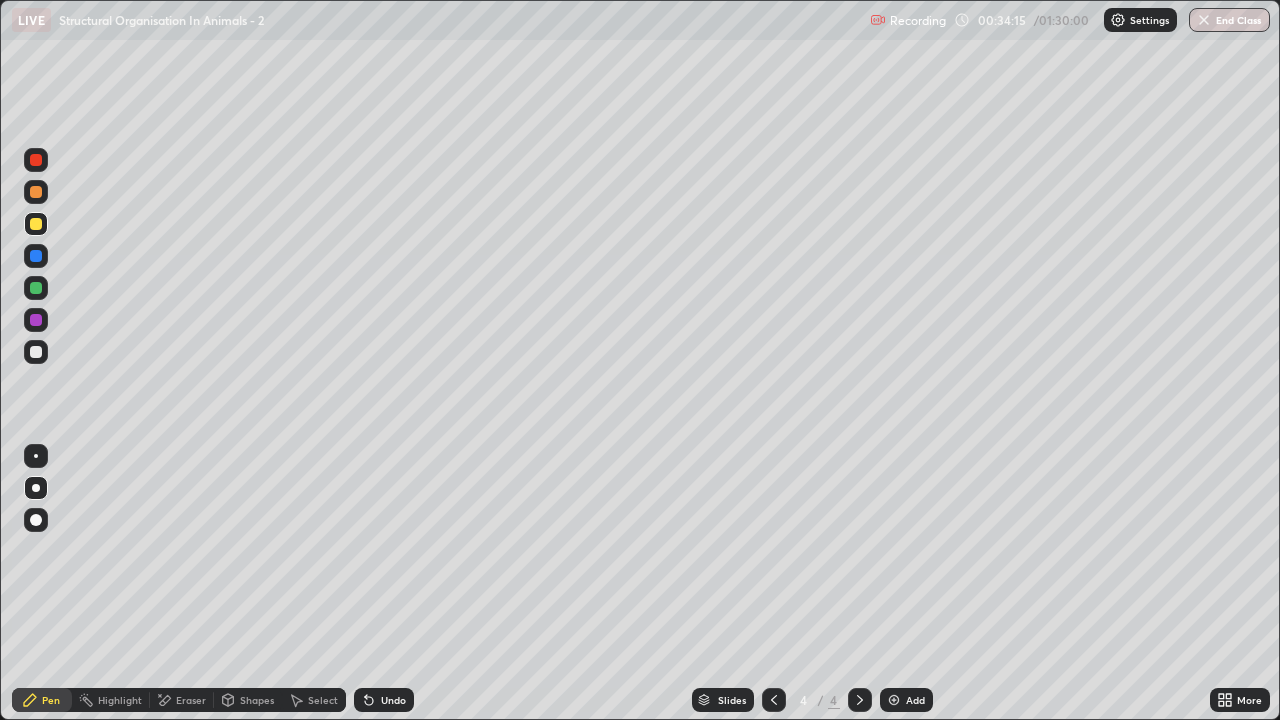 click at bounding box center (36, 352) 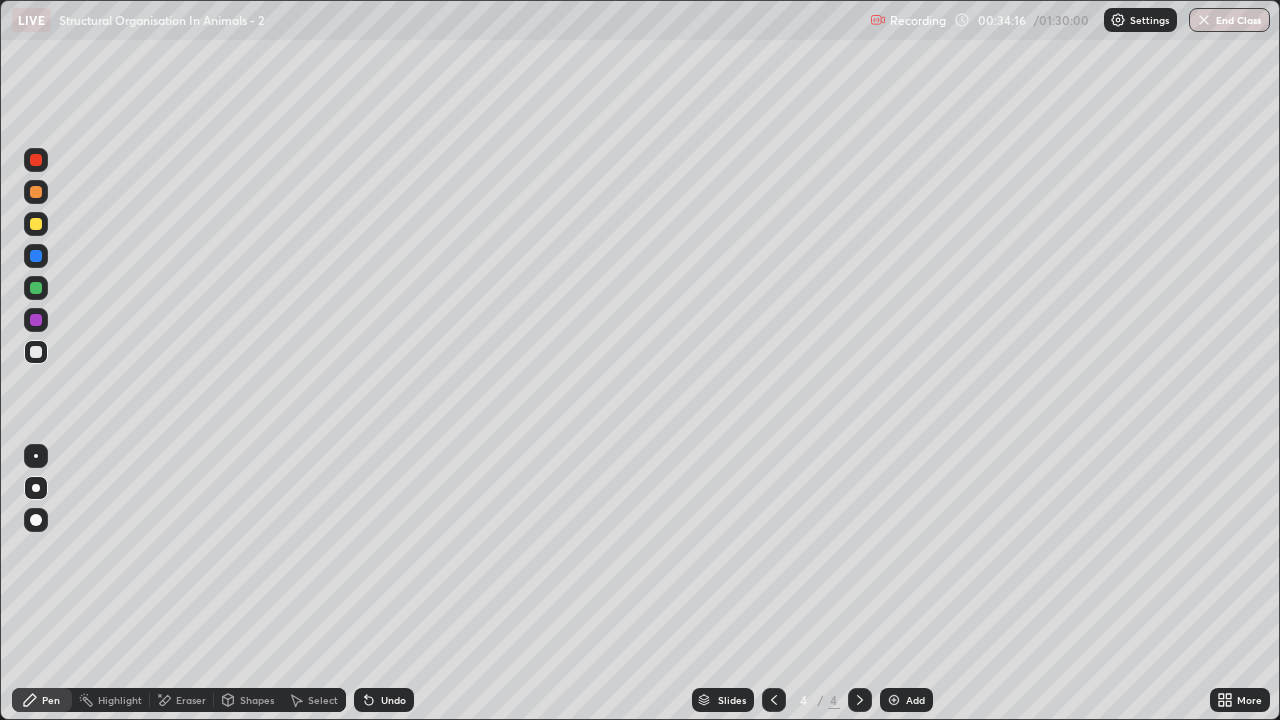 click on "Shapes" at bounding box center [257, 700] 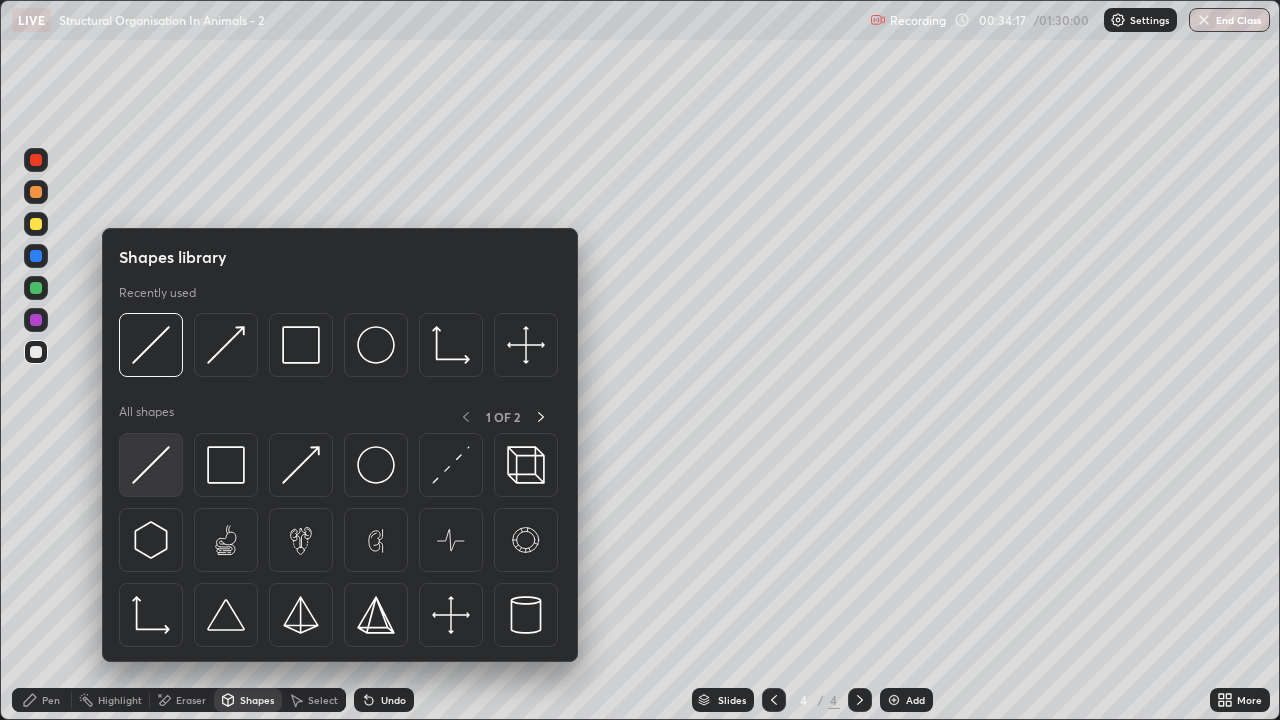 click at bounding box center [151, 465] 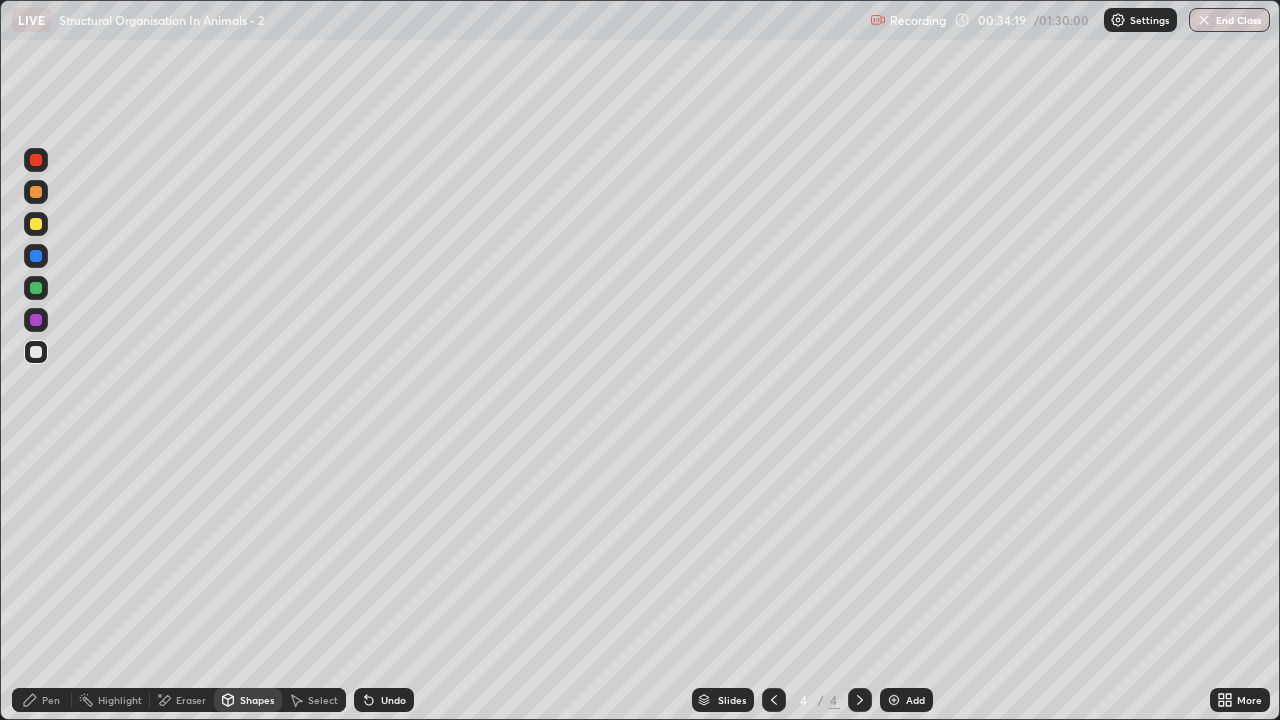 click on "Pen" at bounding box center (51, 700) 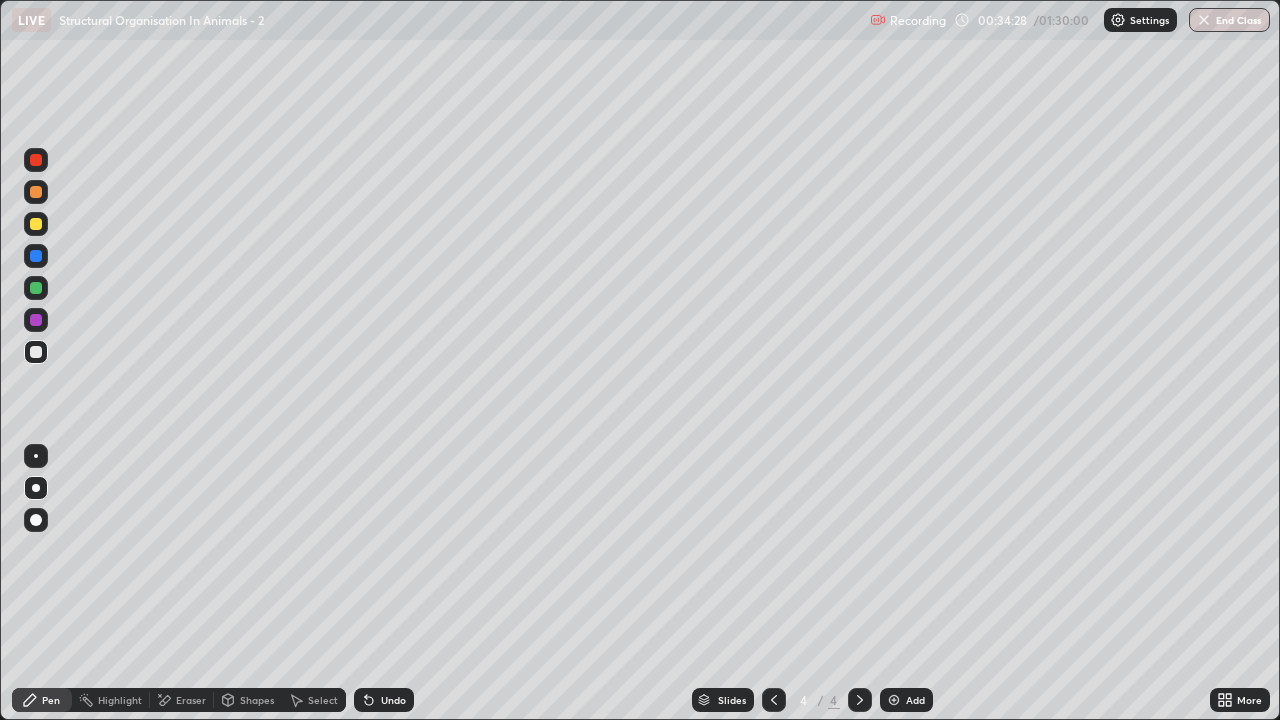 click on "Eraser" at bounding box center (182, 700) 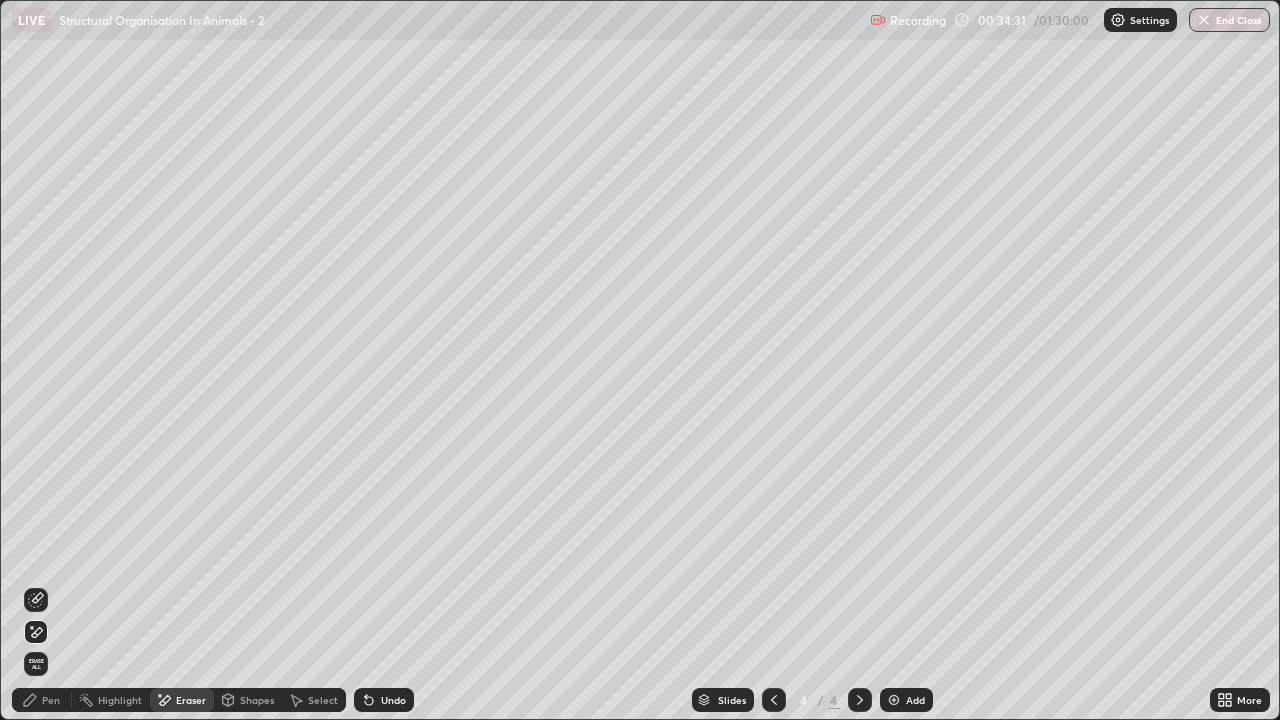 click on "Pen" at bounding box center [51, 700] 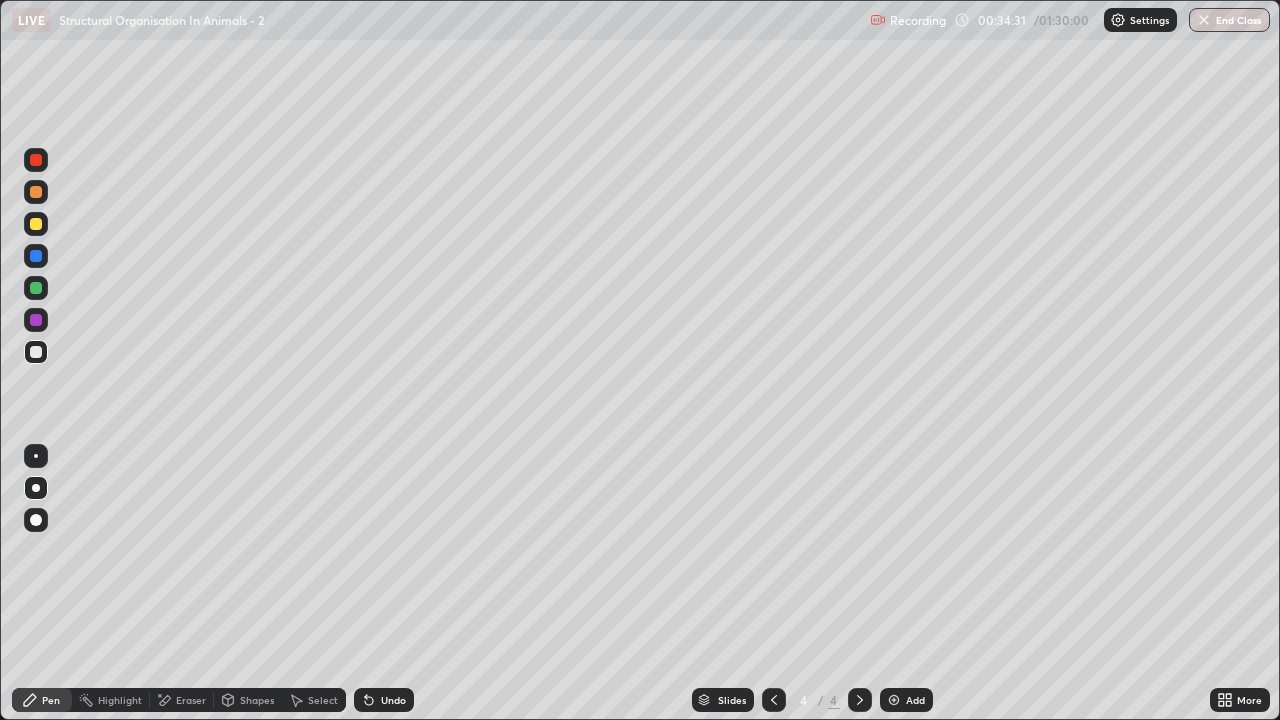 click at bounding box center [36, 352] 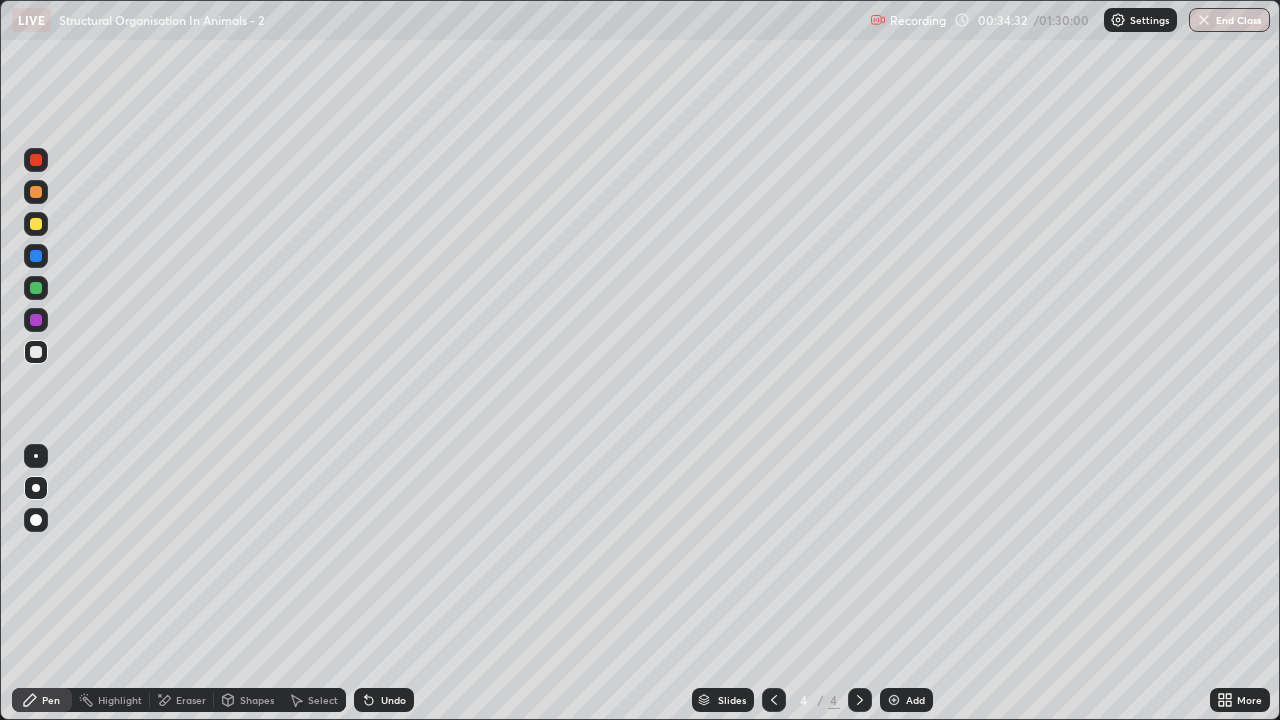 click at bounding box center (36, 224) 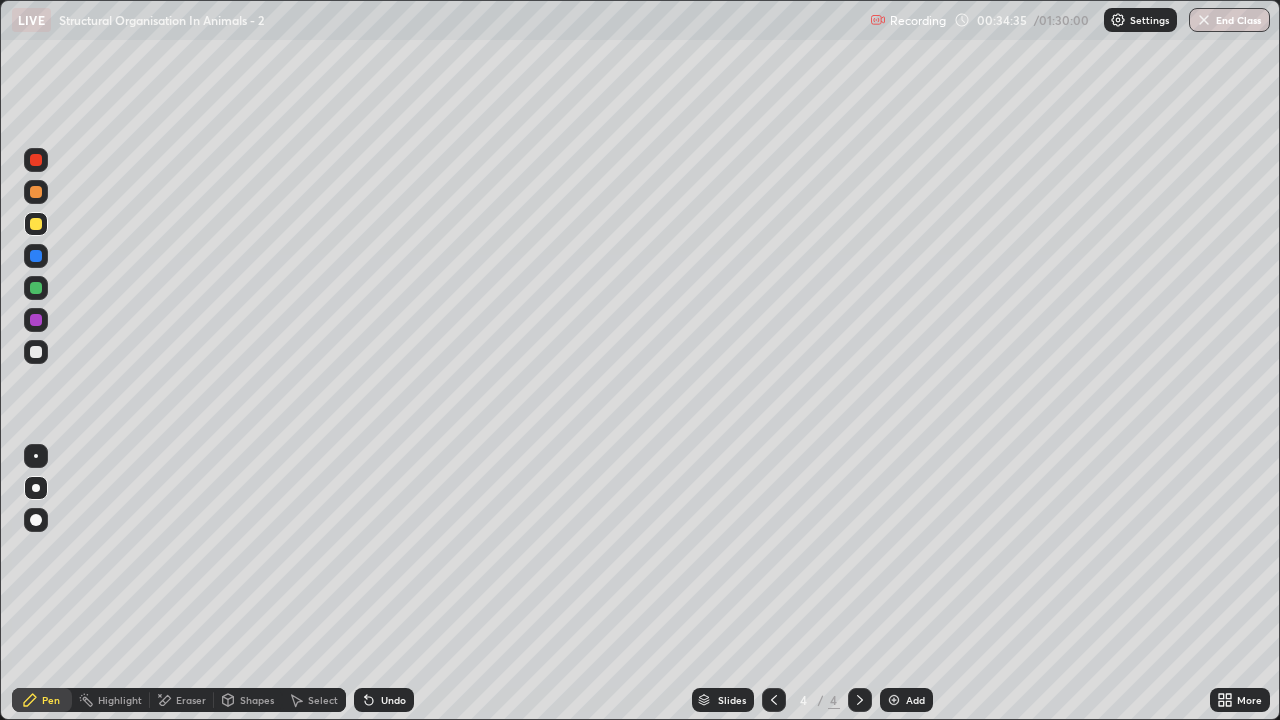 click on "Pen" at bounding box center [51, 700] 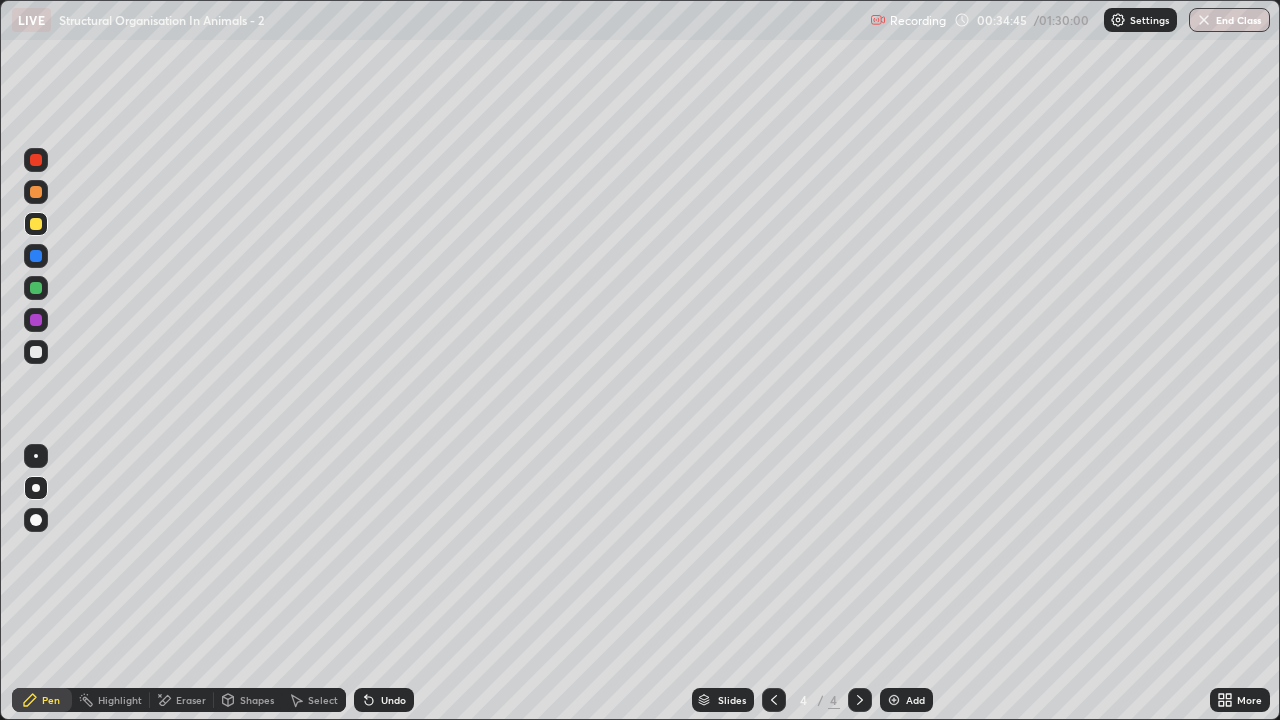 click on "Pen" at bounding box center (51, 700) 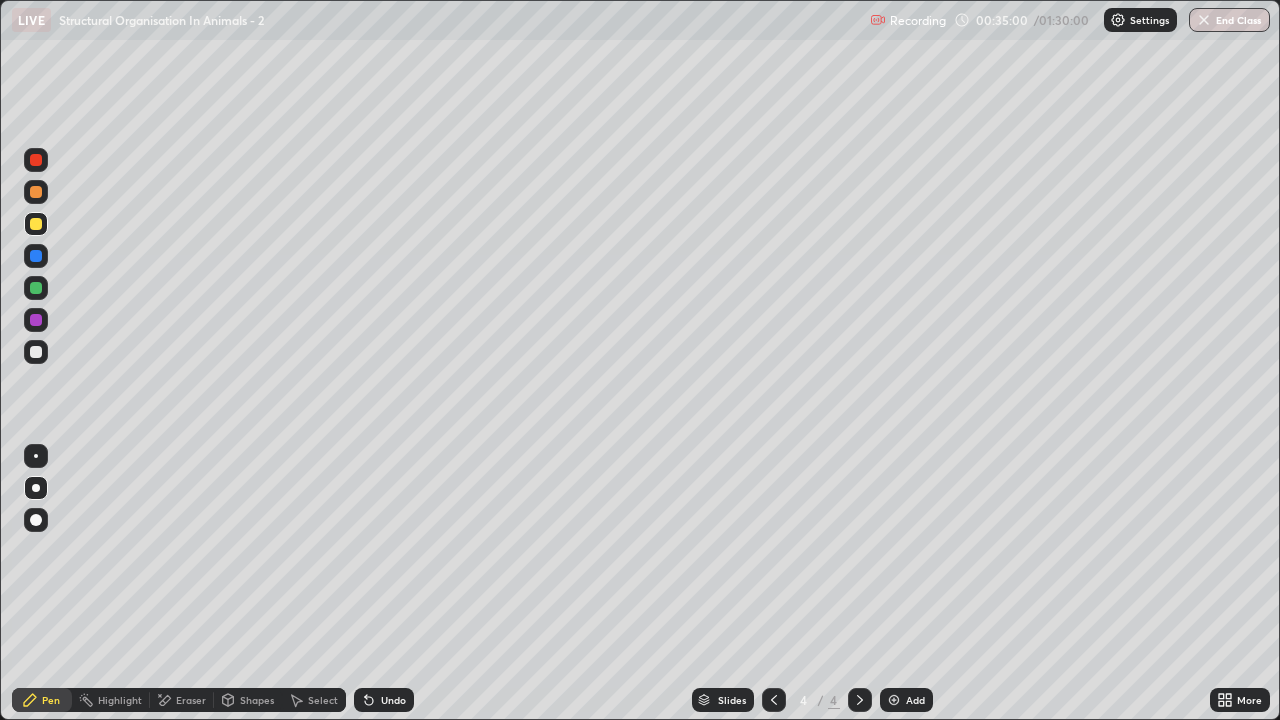 click at bounding box center (36, 352) 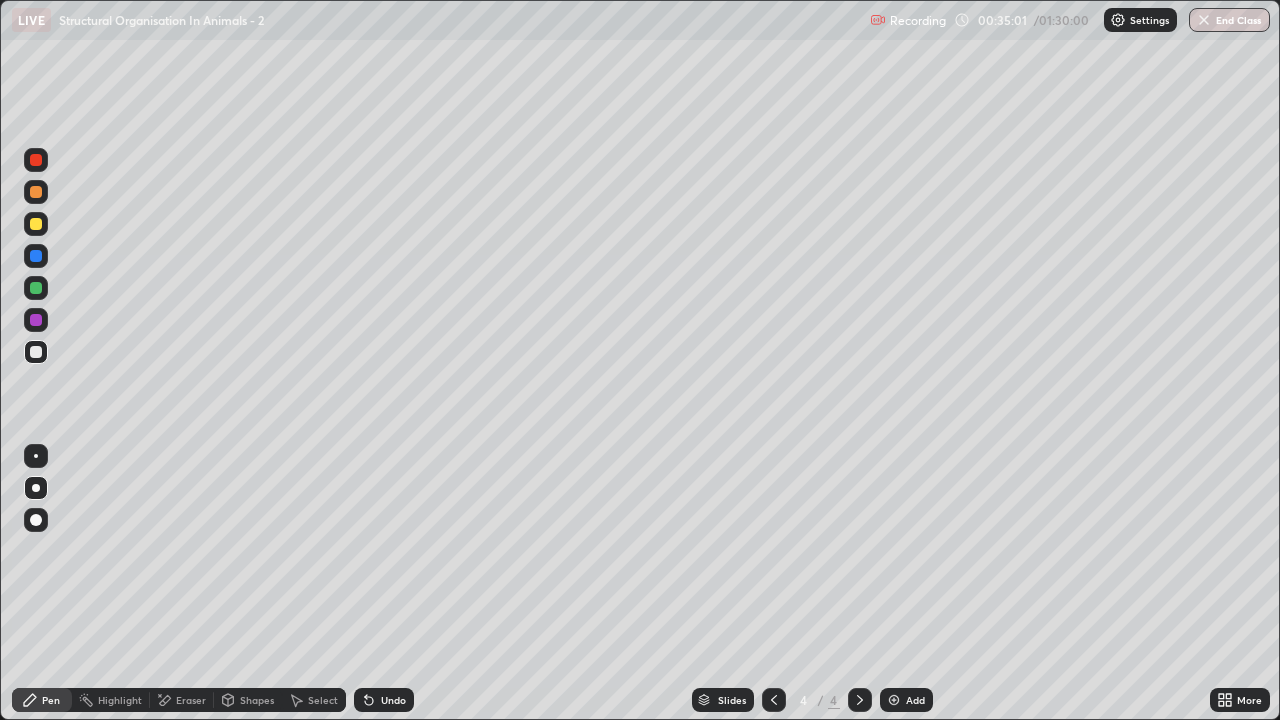 click on "Shapes" at bounding box center [257, 700] 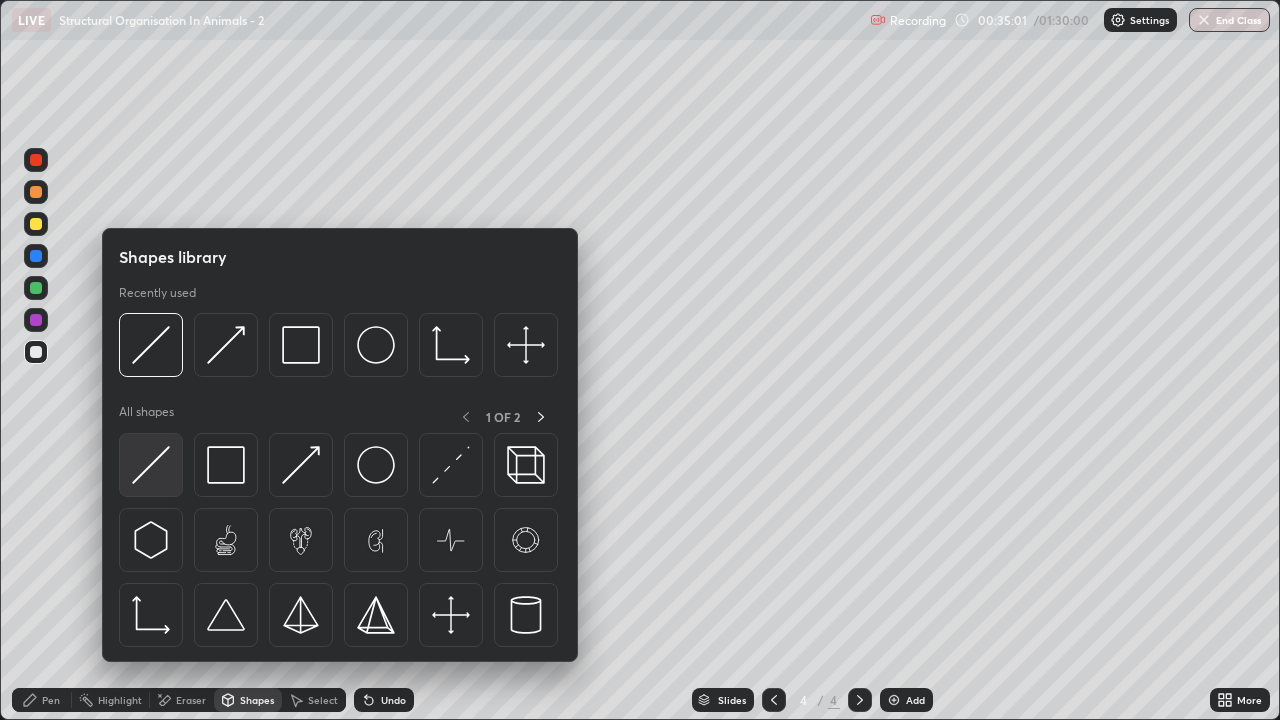 click at bounding box center (151, 465) 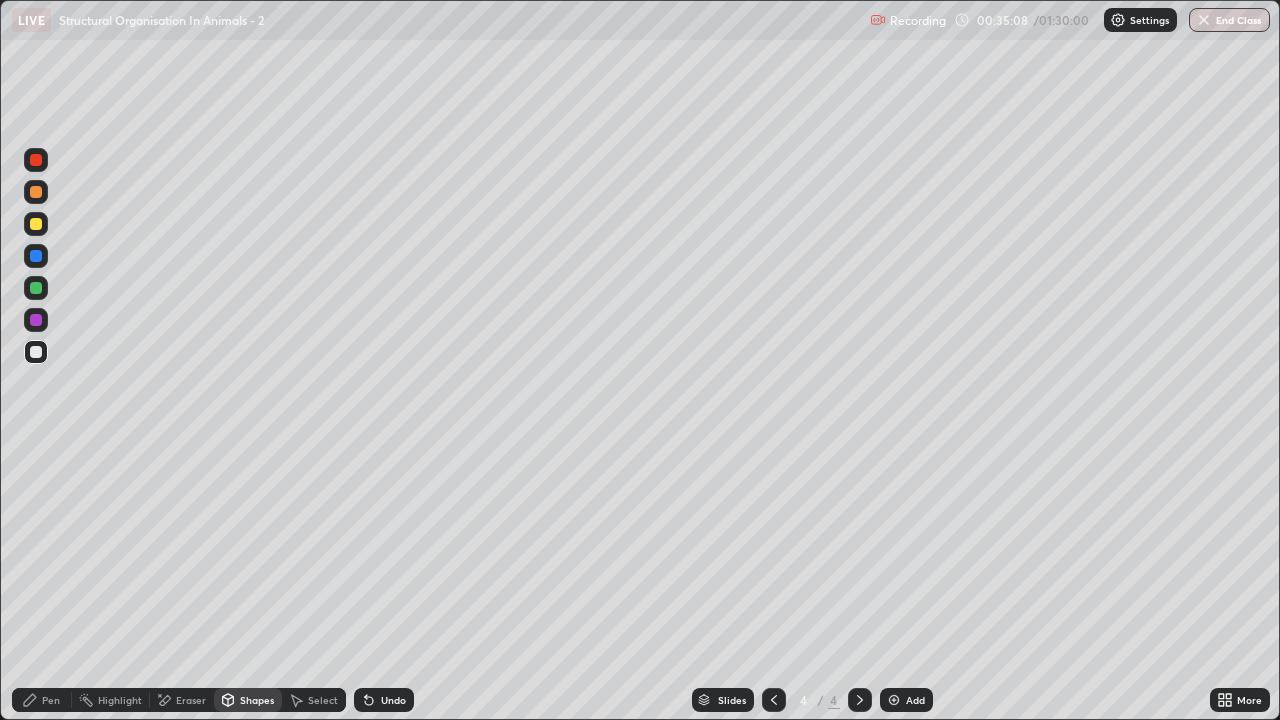 click on "Pen" at bounding box center [51, 700] 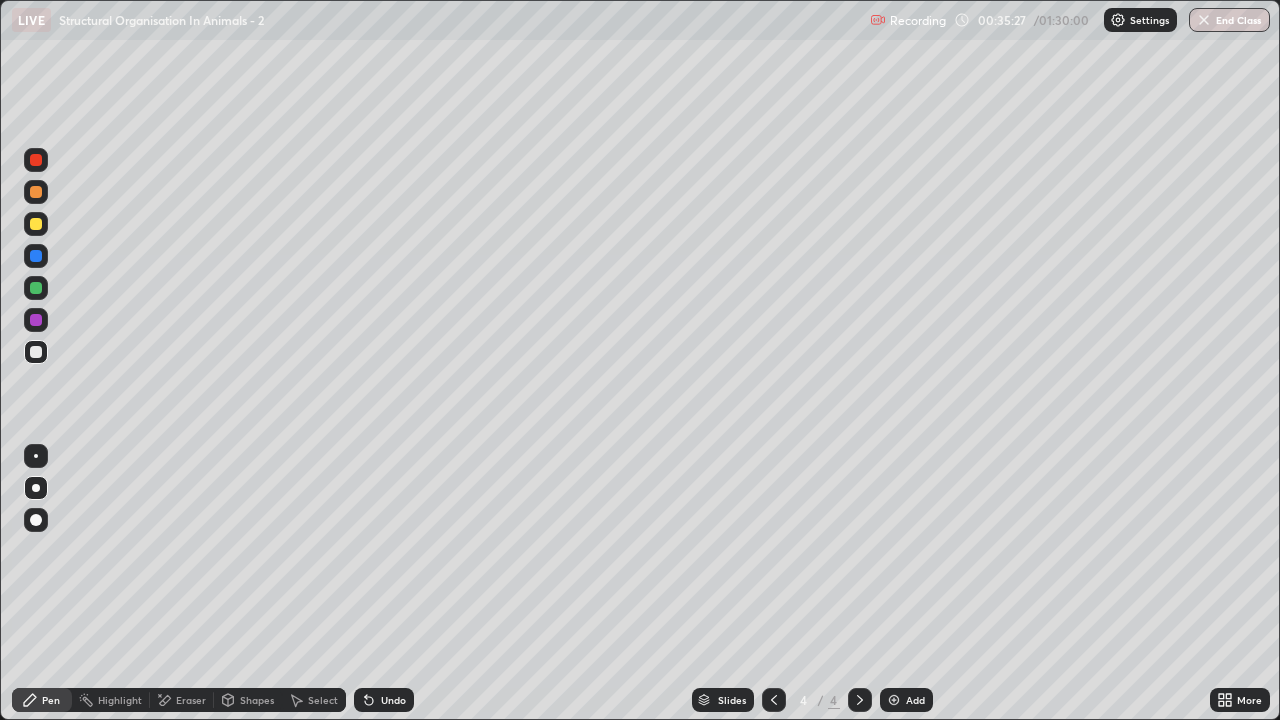 click at bounding box center [36, 352] 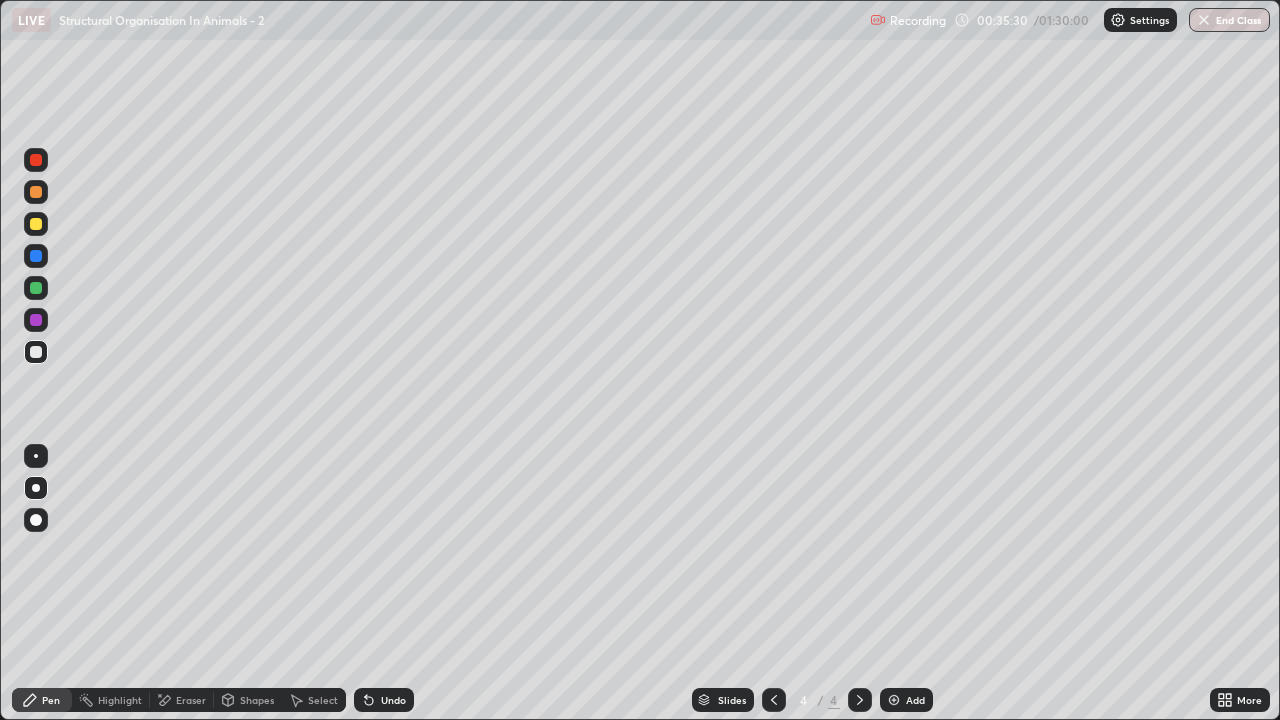 click at bounding box center [36, 224] 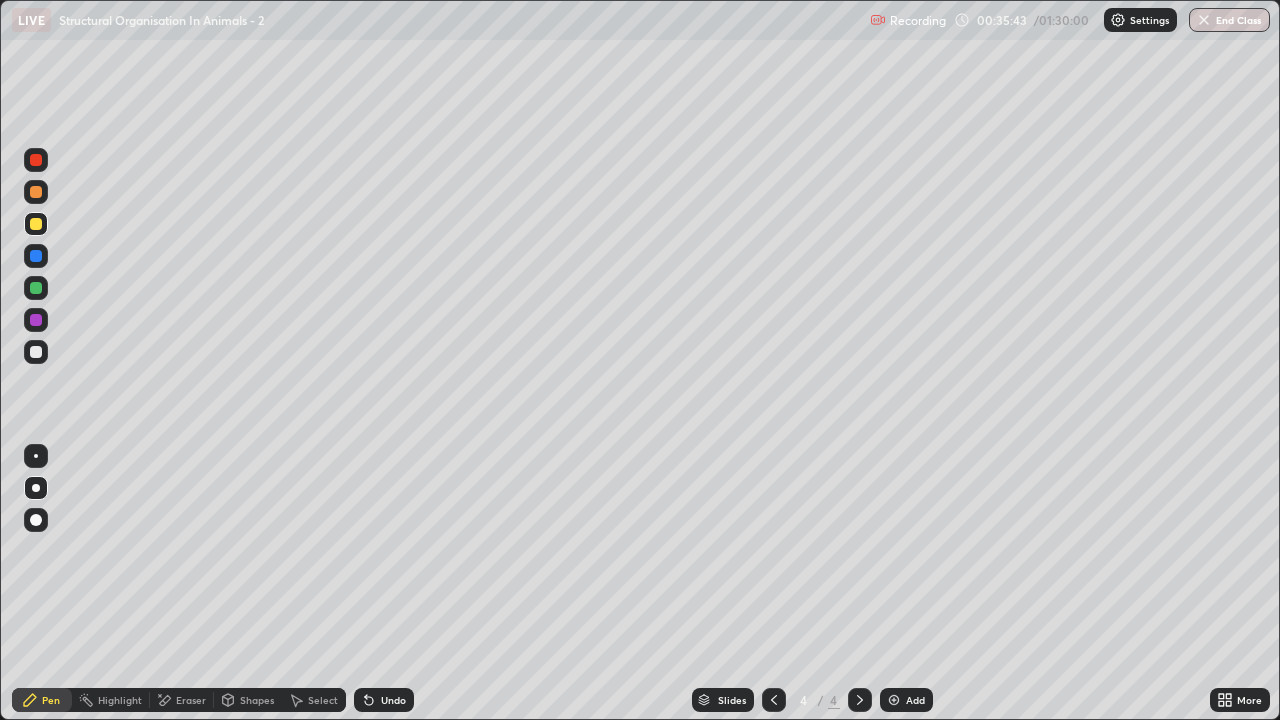 click at bounding box center (36, 352) 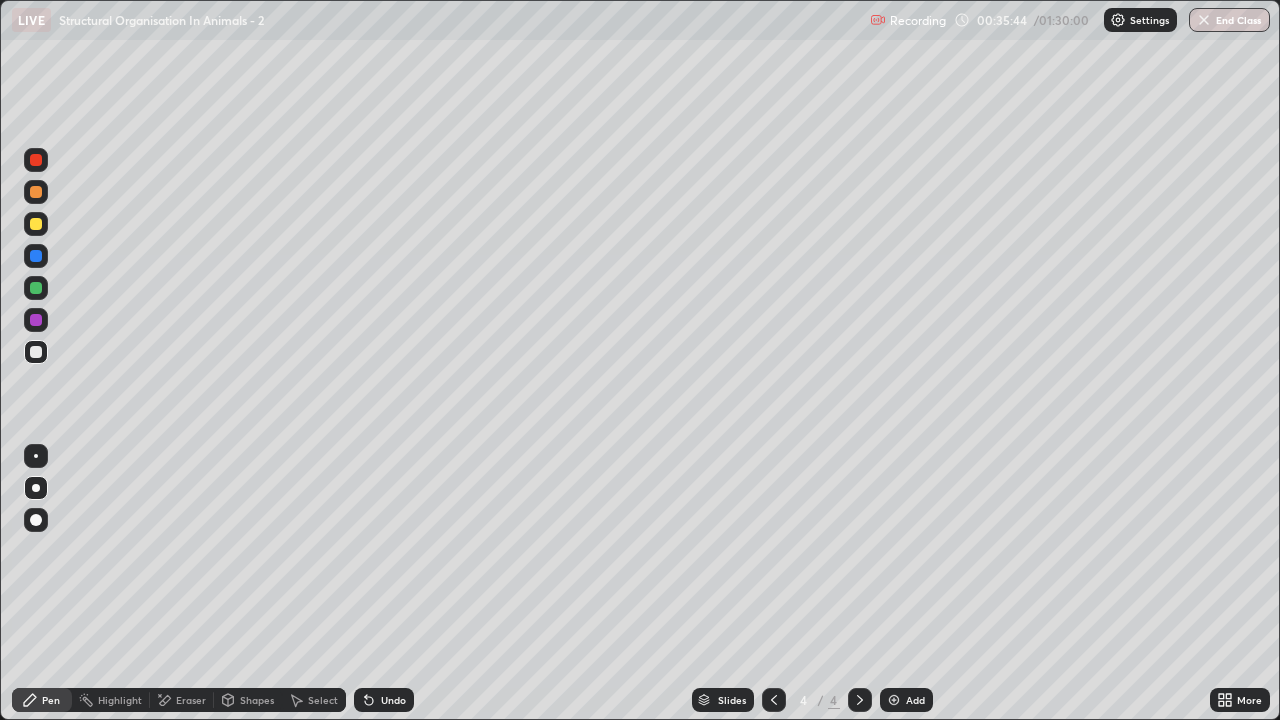 click on "Shapes" at bounding box center [248, 700] 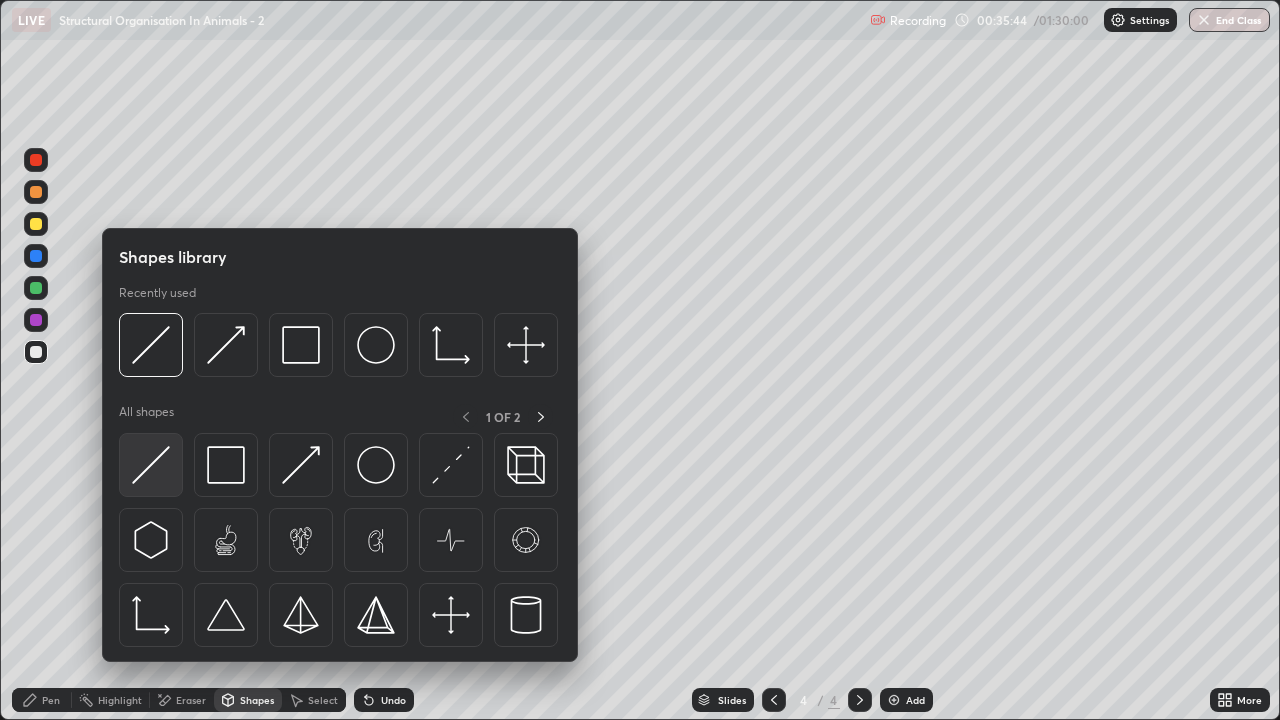 click at bounding box center [151, 465] 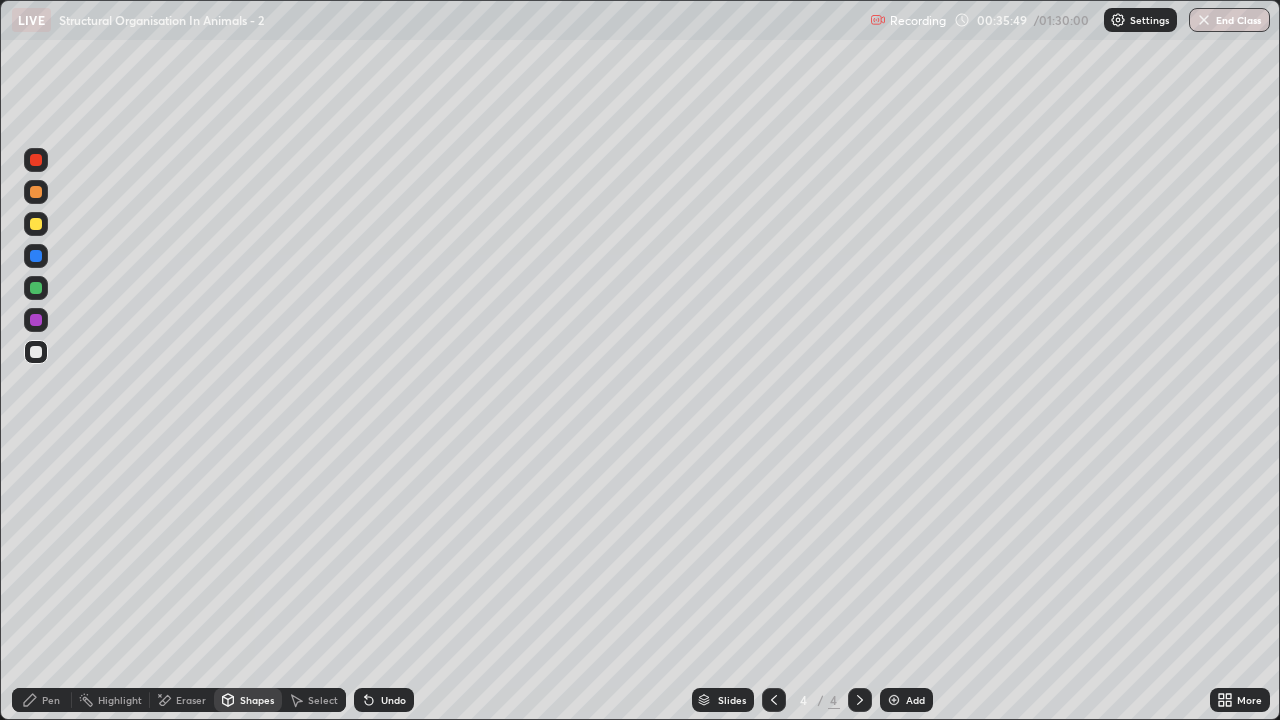 click at bounding box center [36, 224] 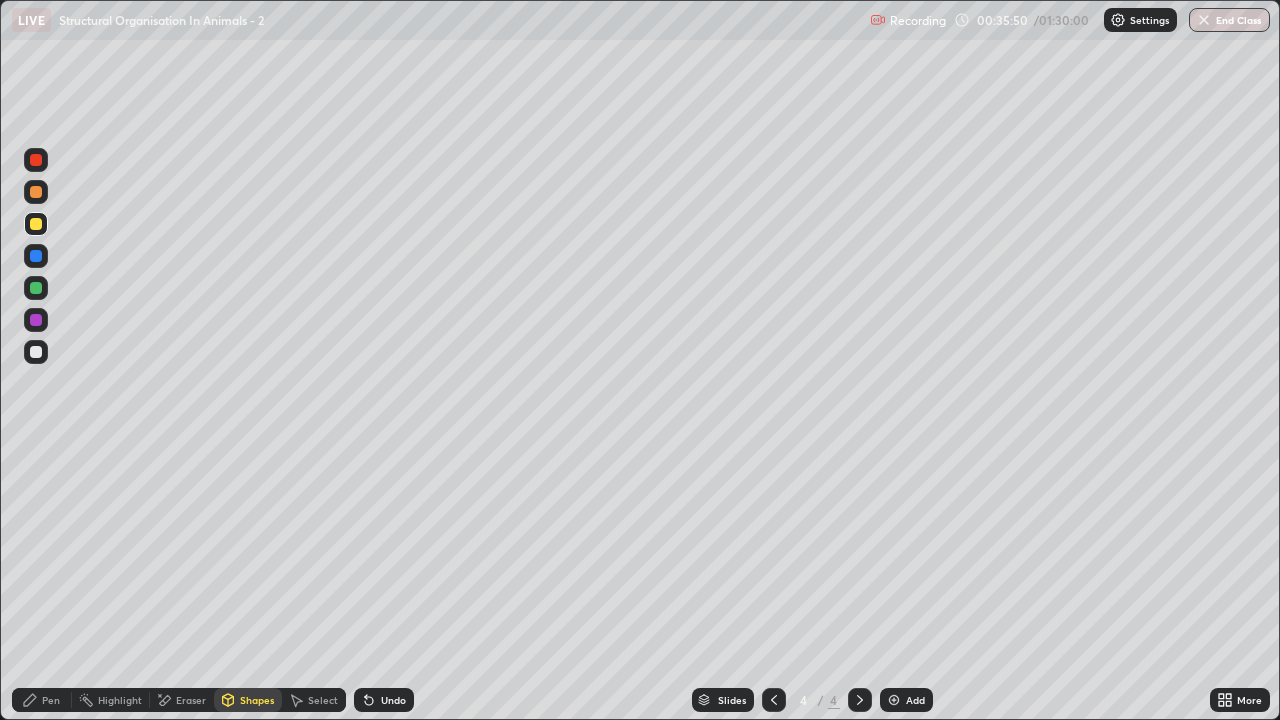click on "Shapes" at bounding box center [248, 700] 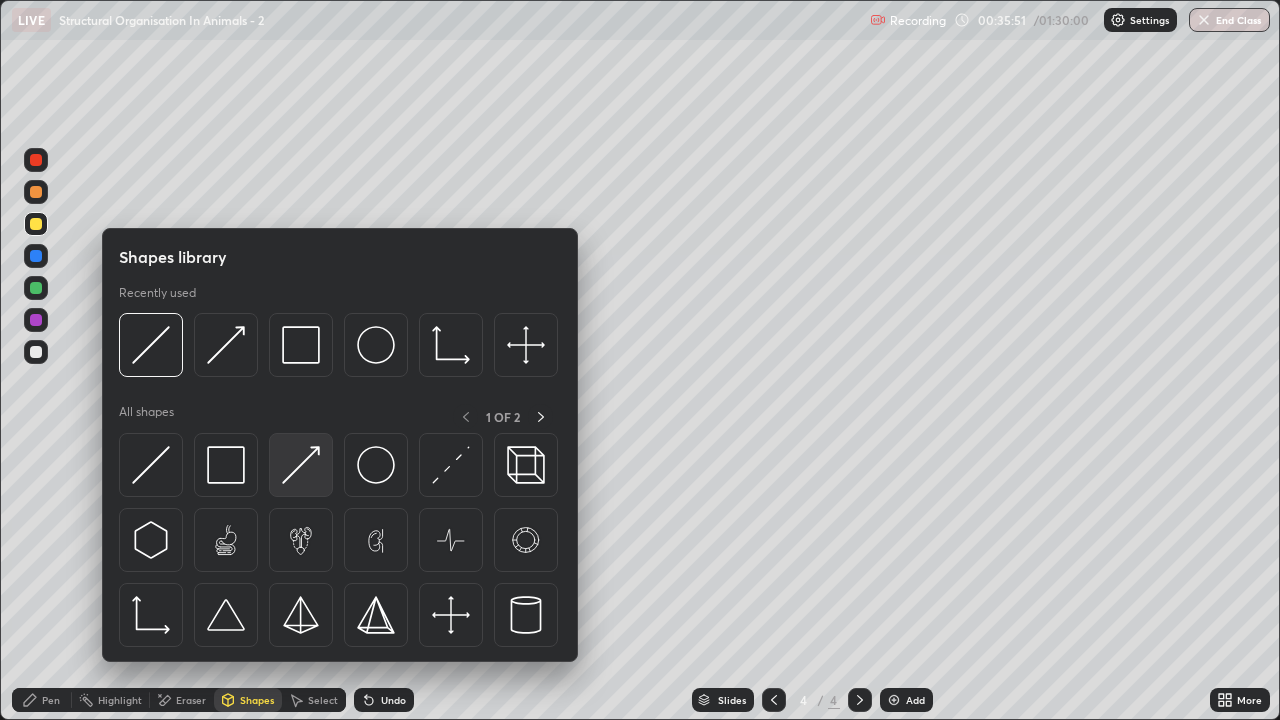 click at bounding box center (301, 465) 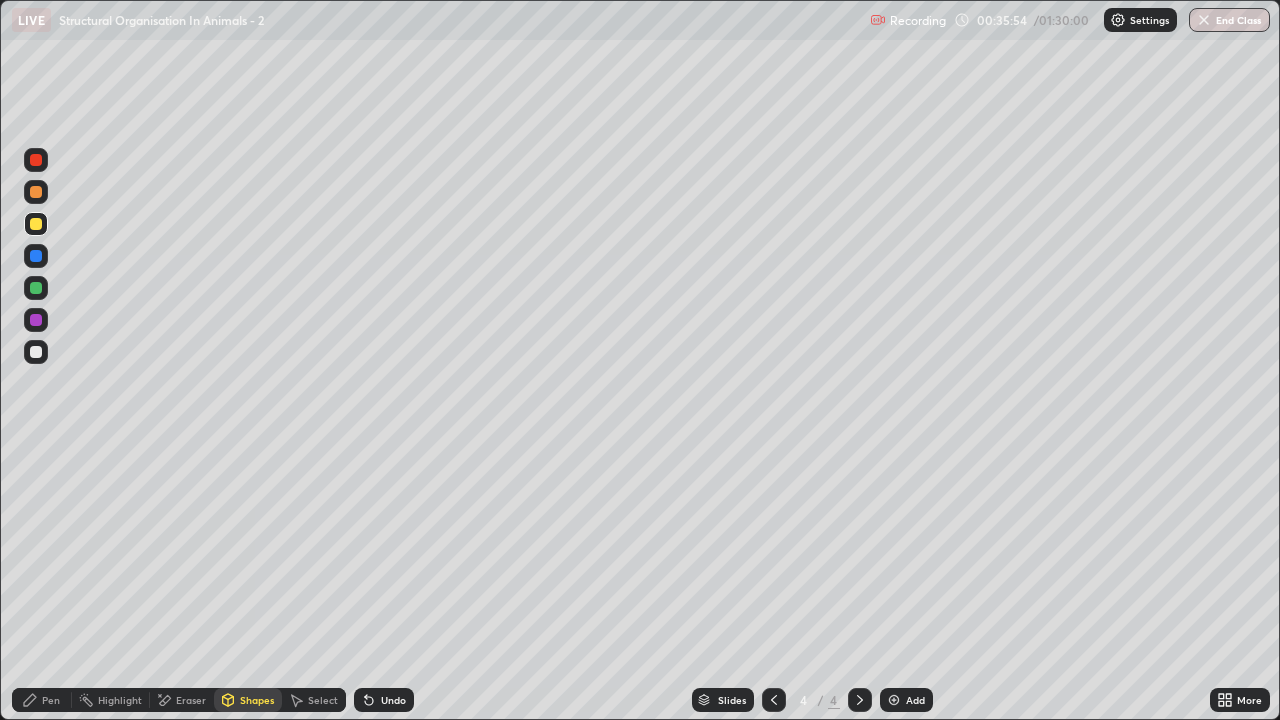 click on "Pen" at bounding box center (51, 700) 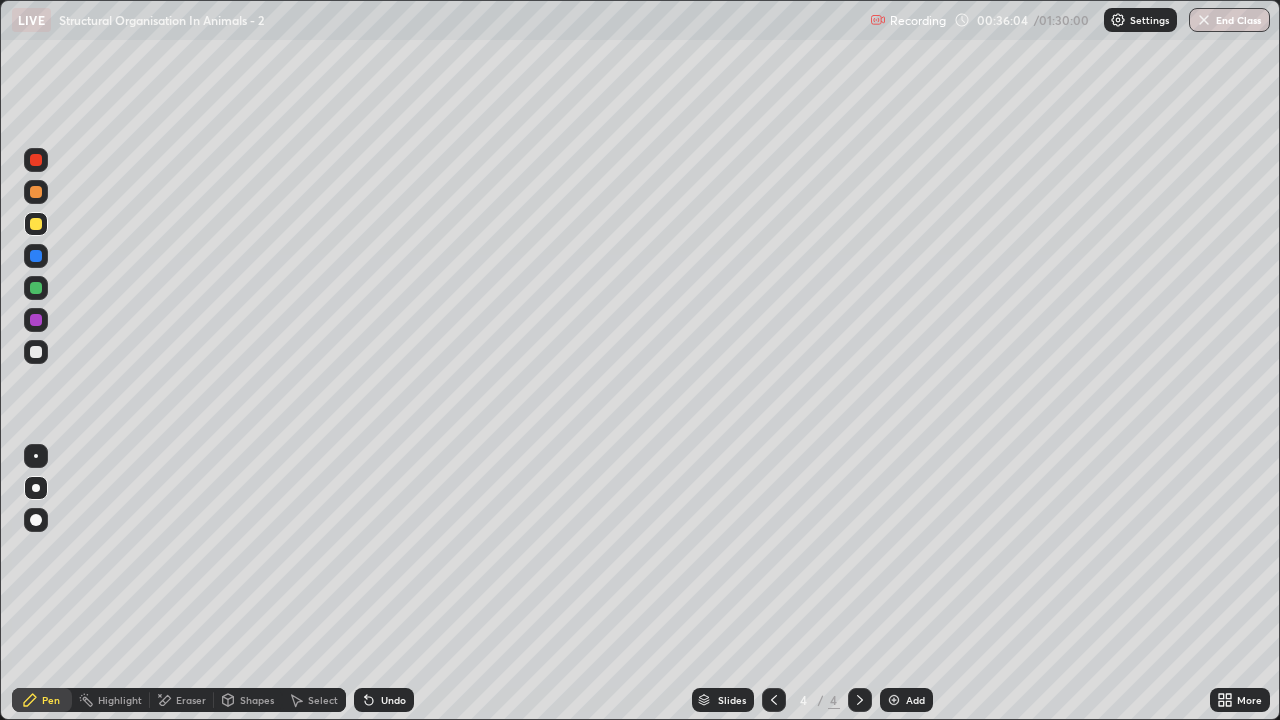 click on "Pen" at bounding box center [42, 700] 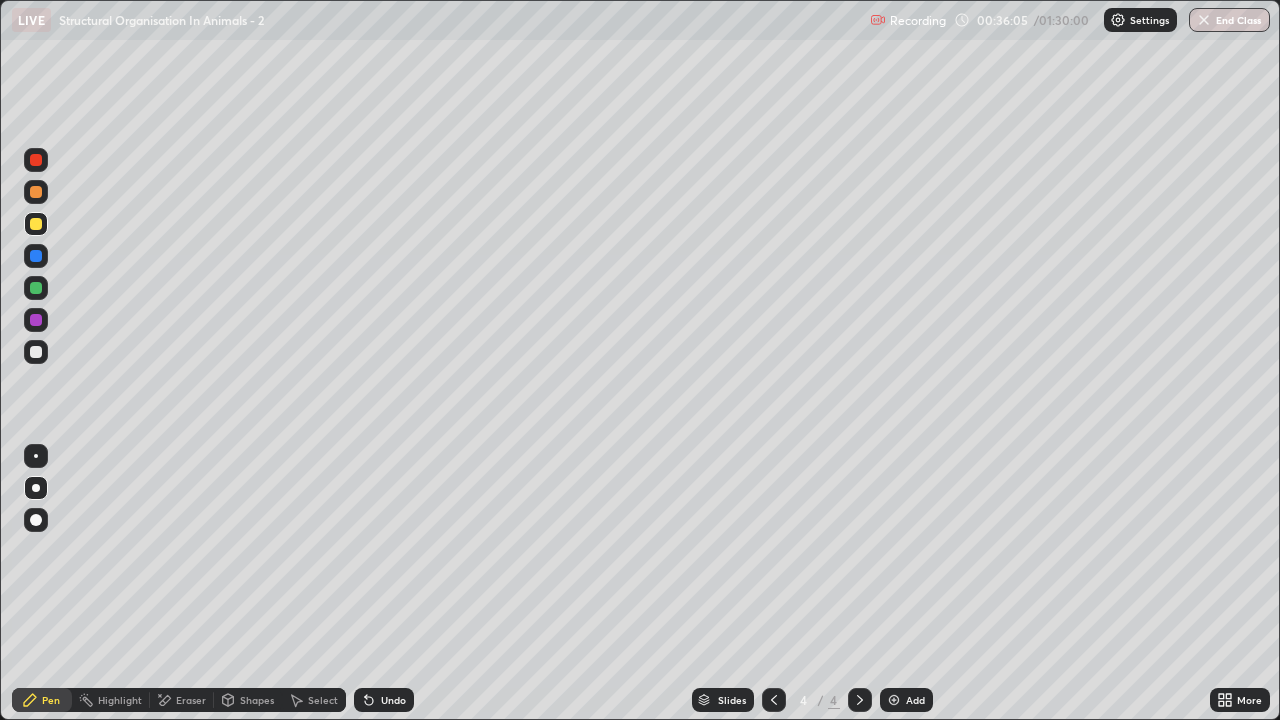 click at bounding box center [36, 352] 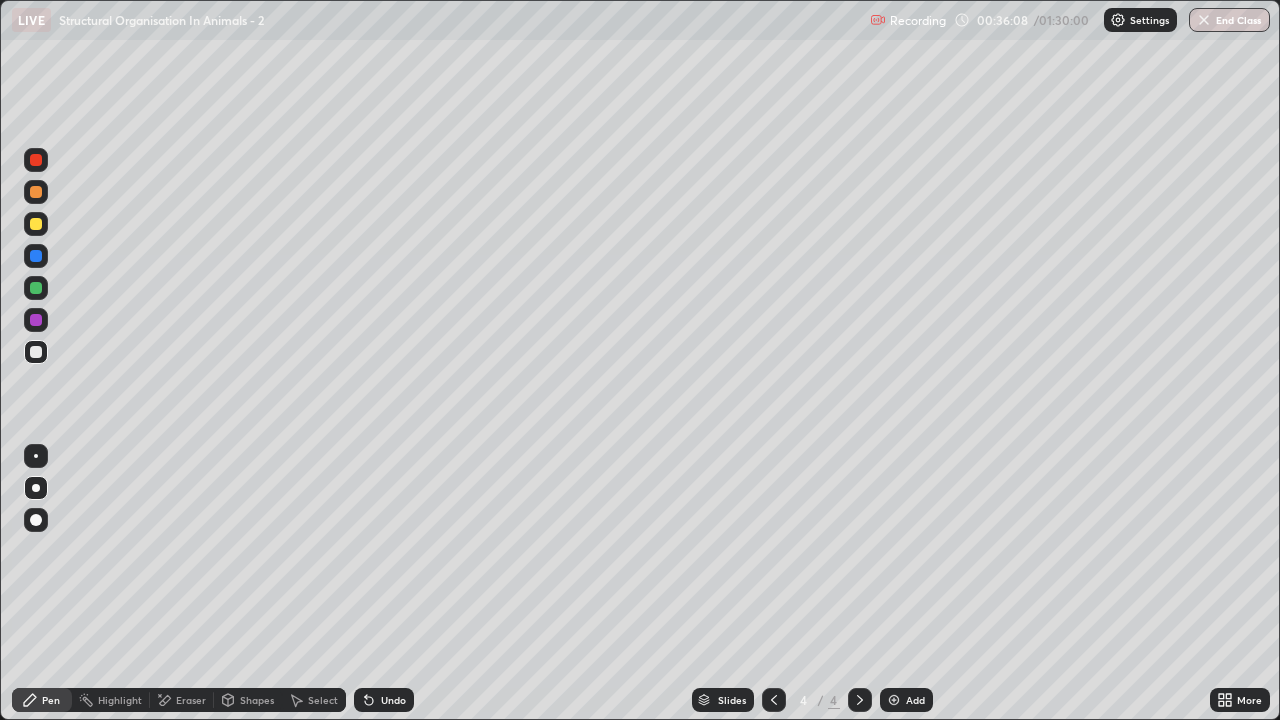 click on "Pen" at bounding box center (51, 700) 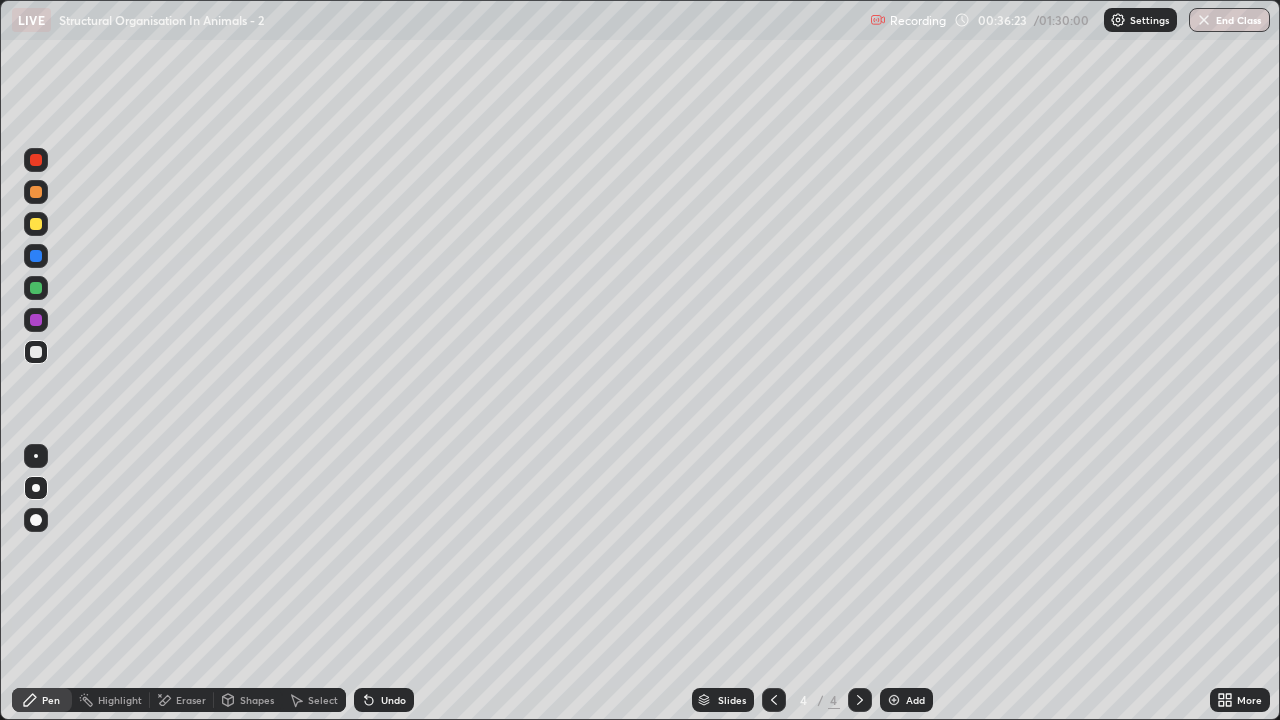 click at bounding box center [36, 224] 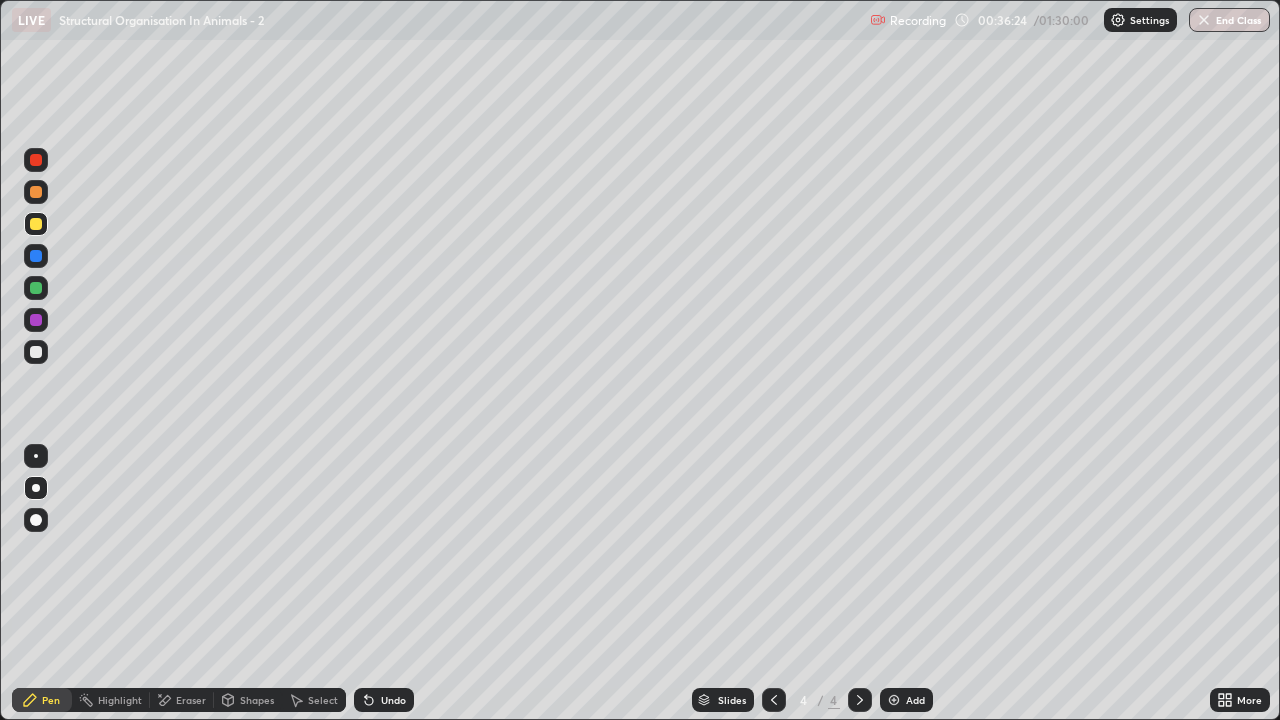 click on "Shapes" at bounding box center (257, 700) 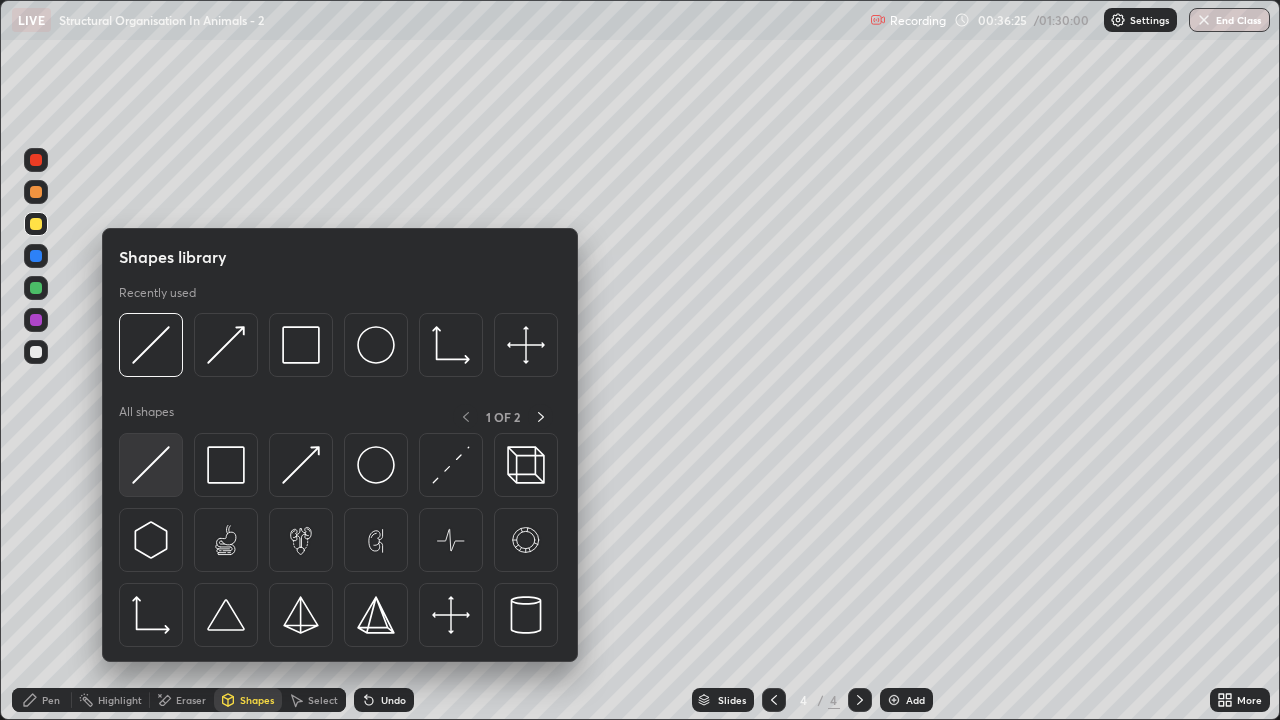 click at bounding box center (151, 465) 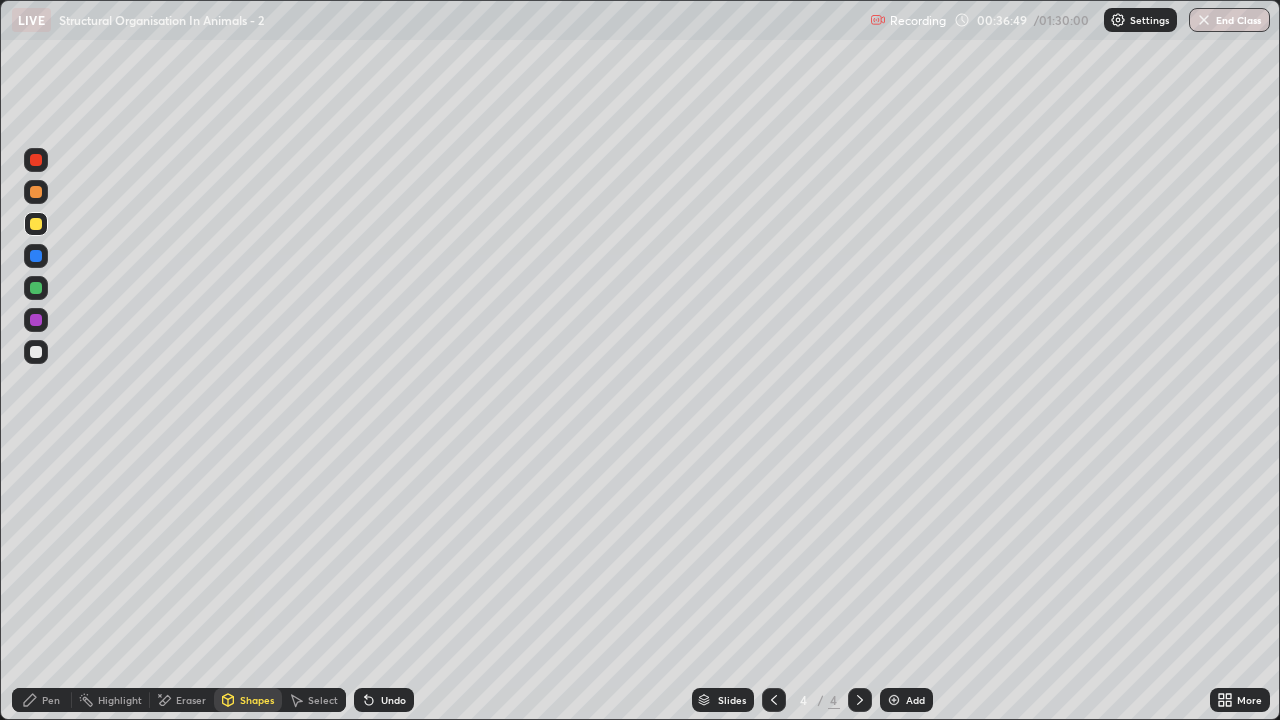 click on "Pen" at bounding box center [42, 700] 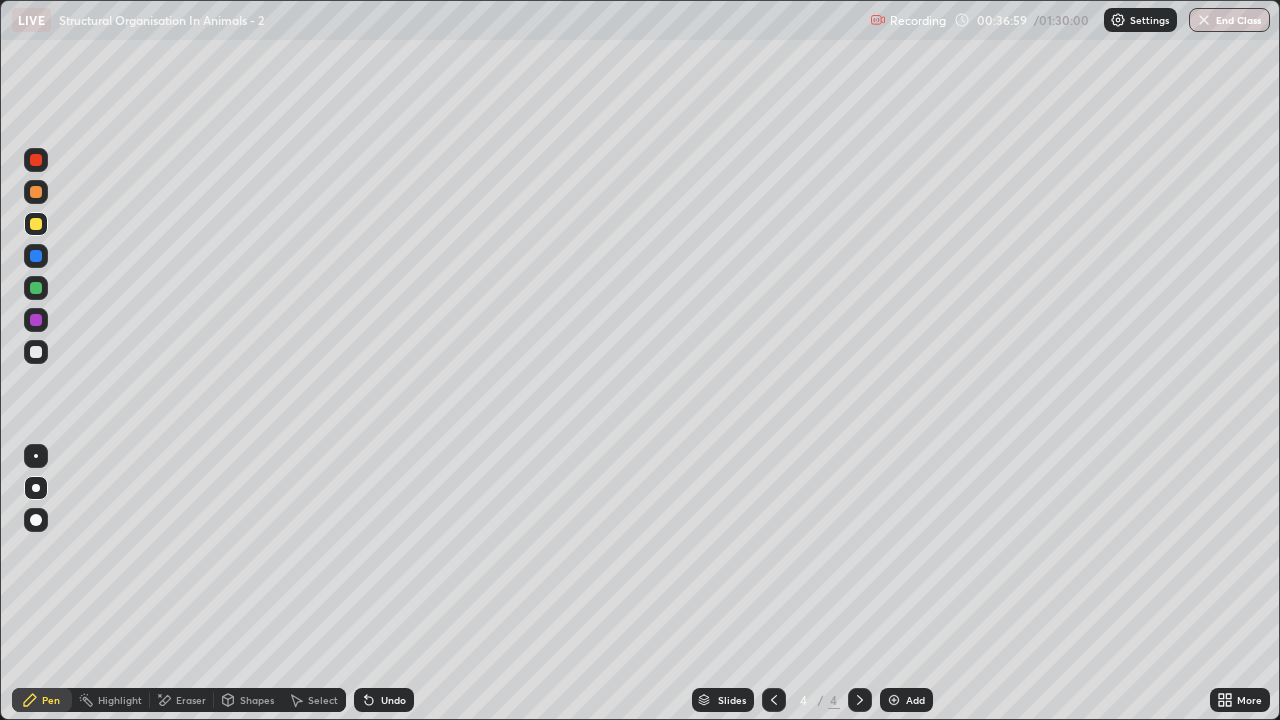 click at bounding box center [36, 192] 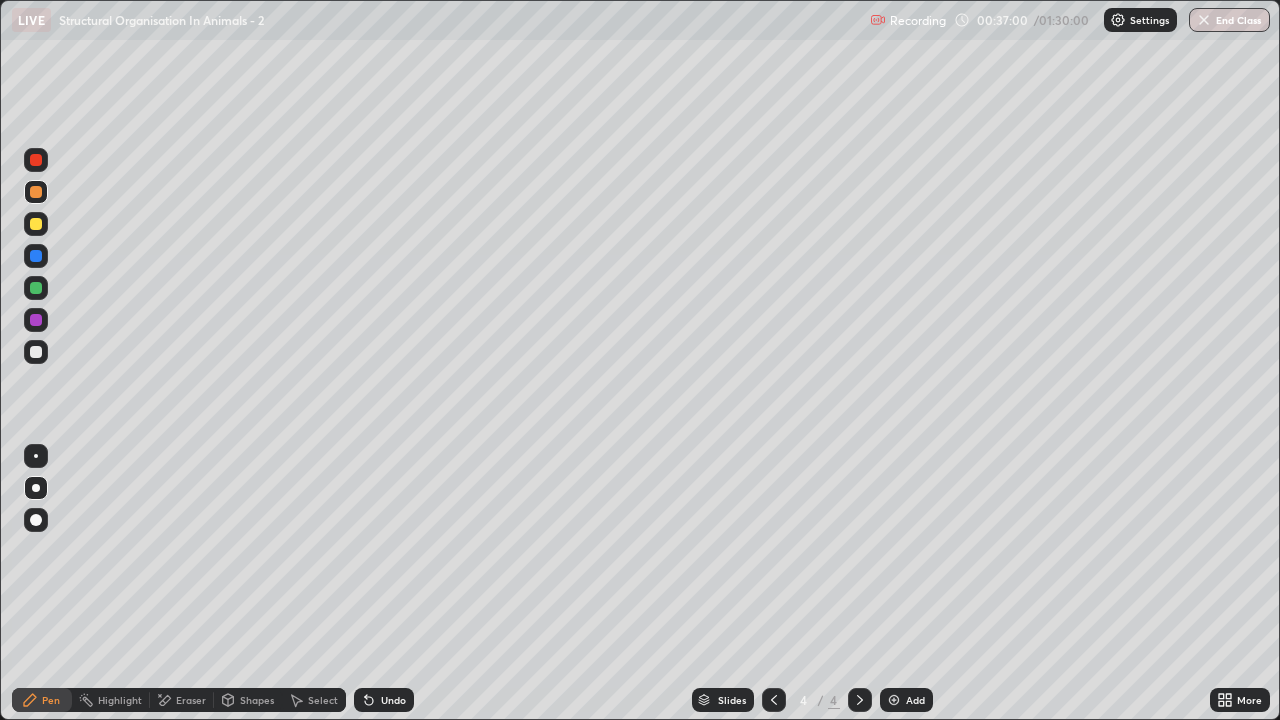 click on "Pen" at bounding box center [51, 700] 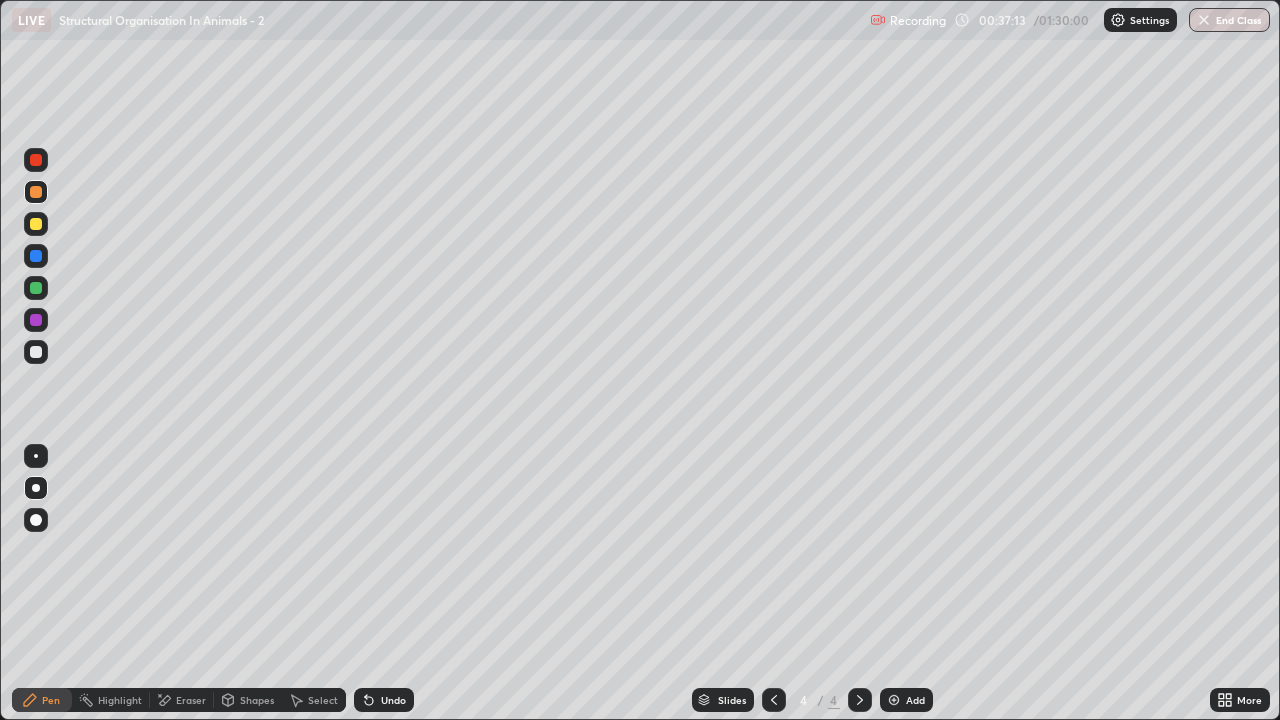 click at bounding box center [36, 224] 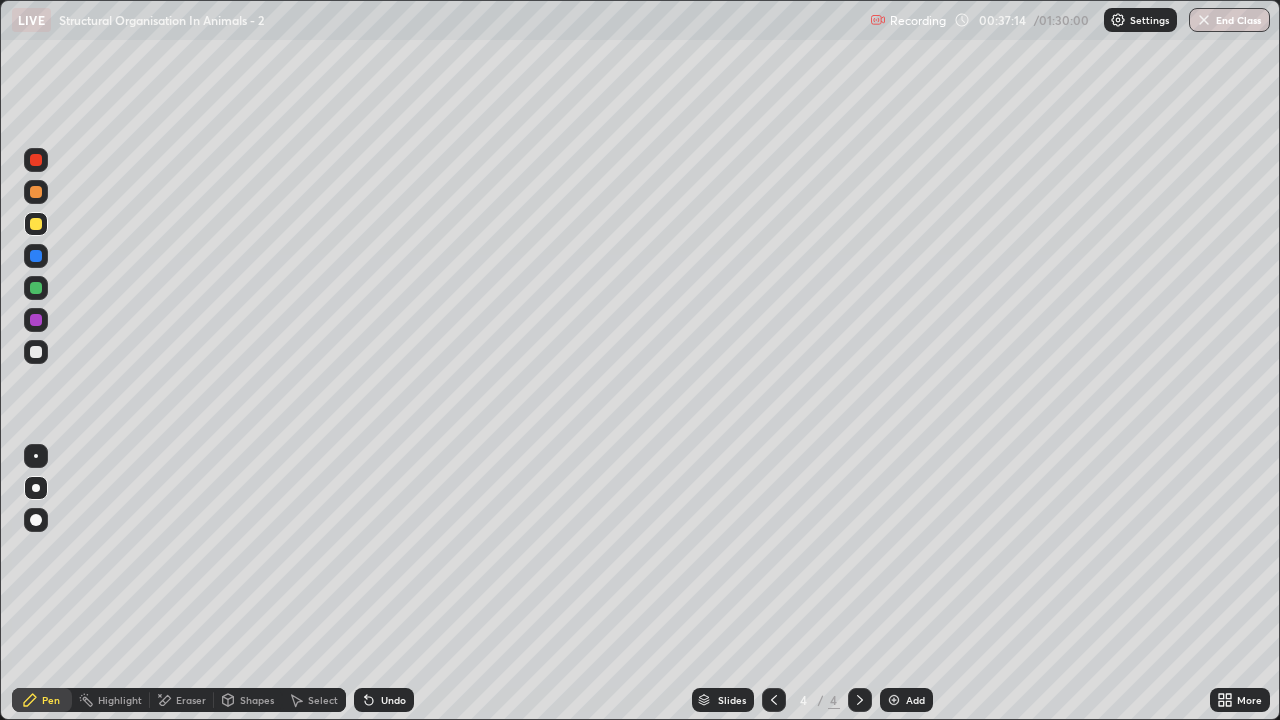 click on "Shapes" at bounding box center (257, 700) 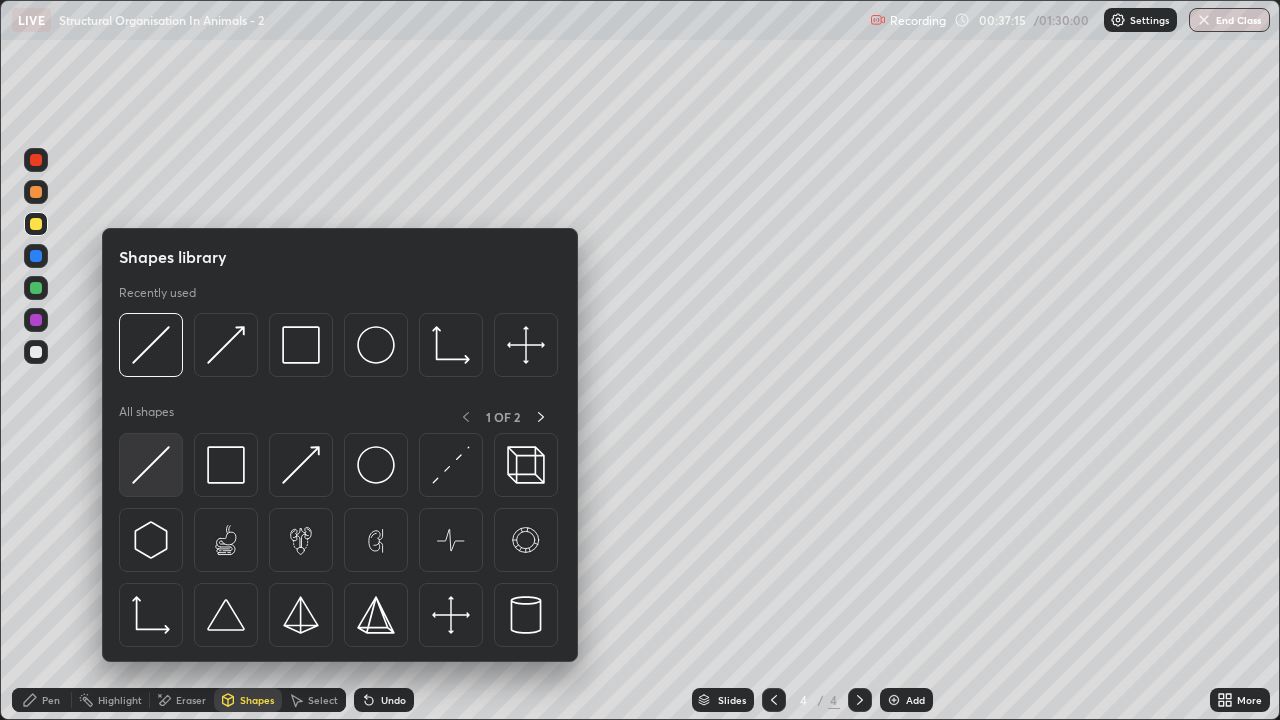click at bounding box center (151, 465) 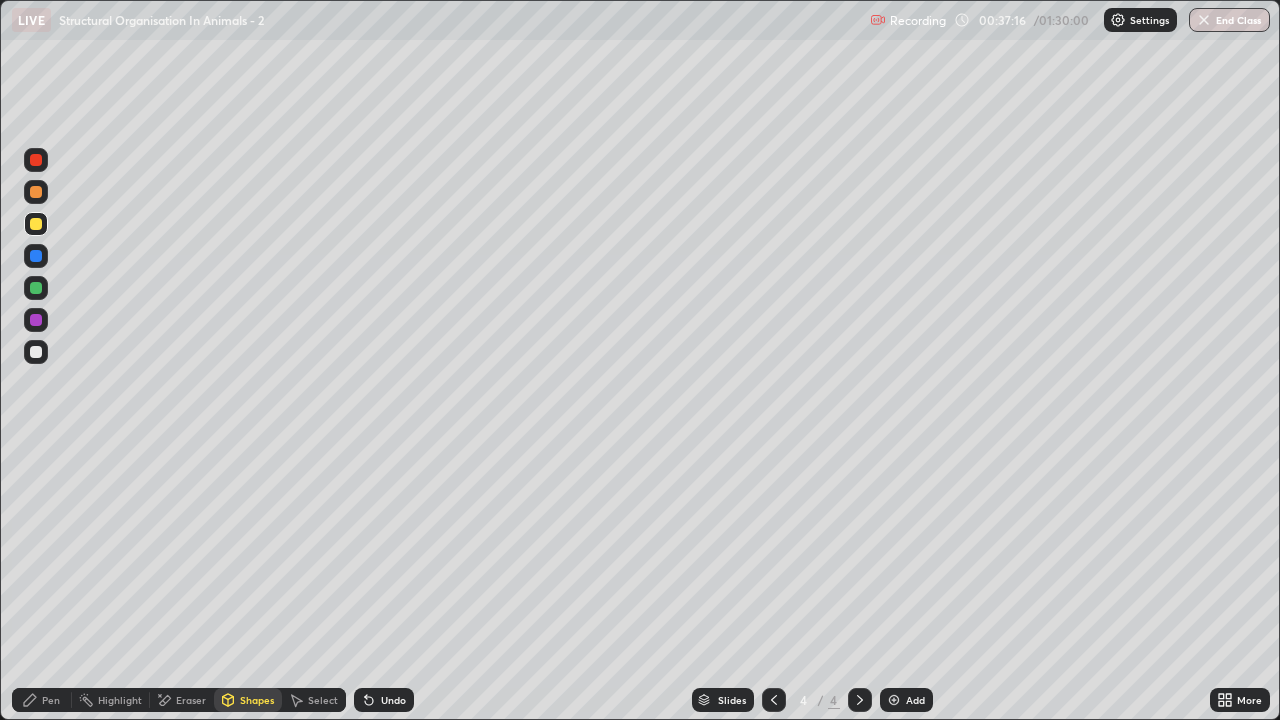 click at bounding box center [36, 352] 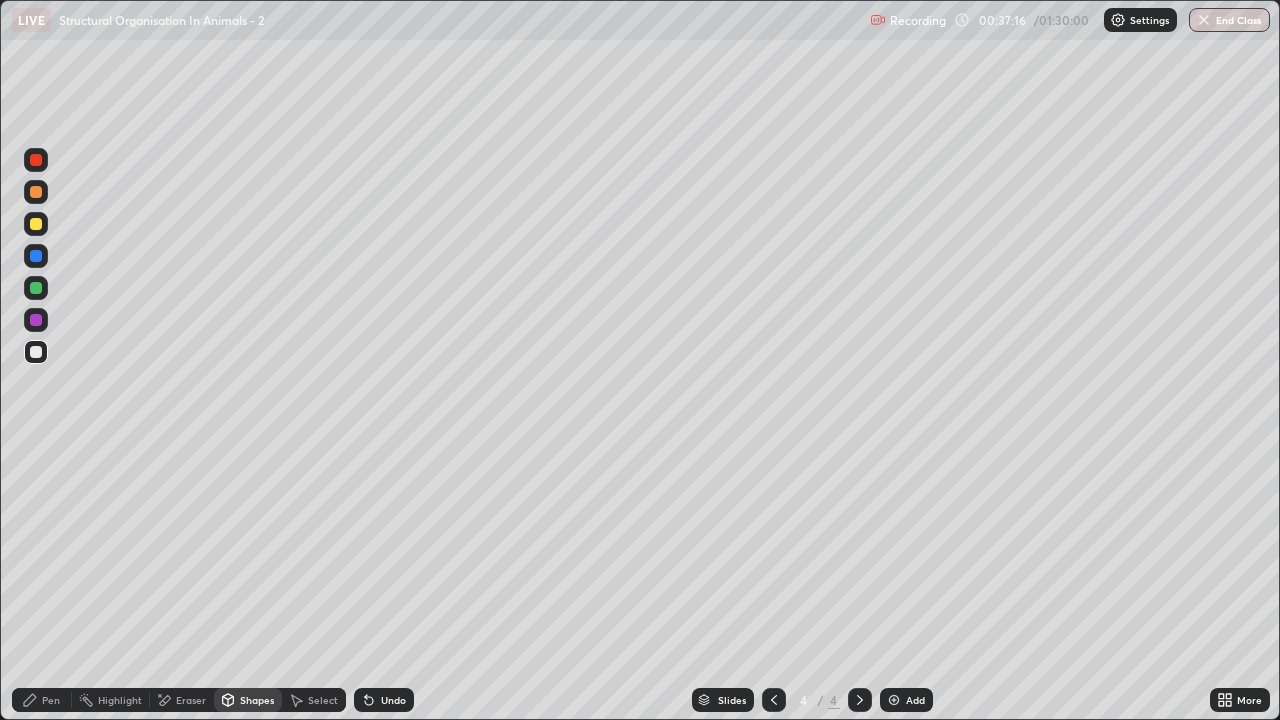 click at bounding box center [36, 224] 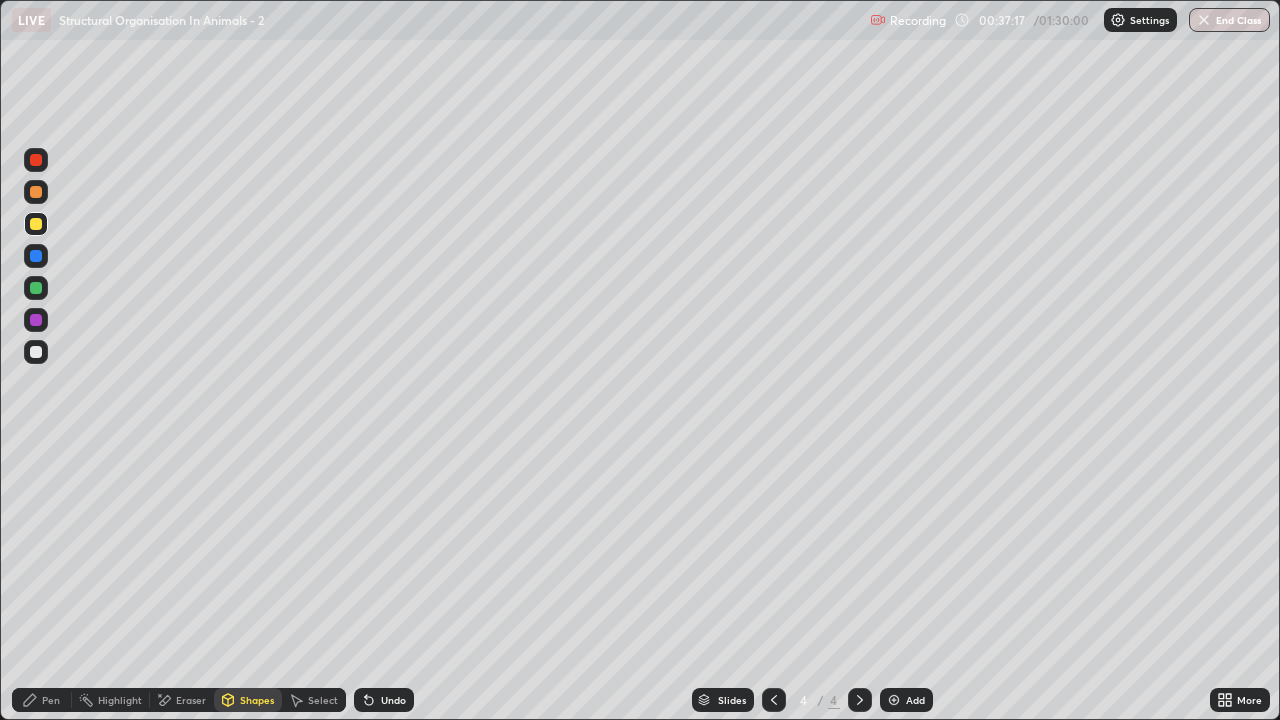 click on "Shapes" at bounding box center [257, 700] 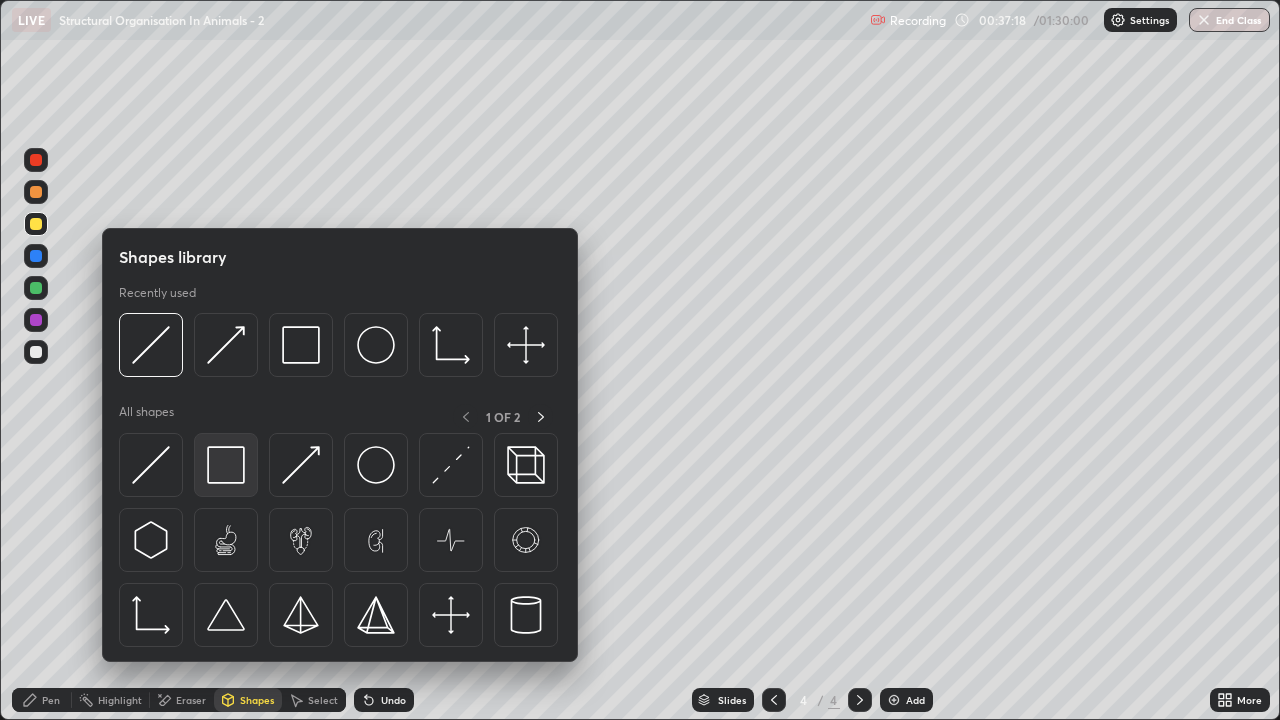 click at bounding box center [226, 465] 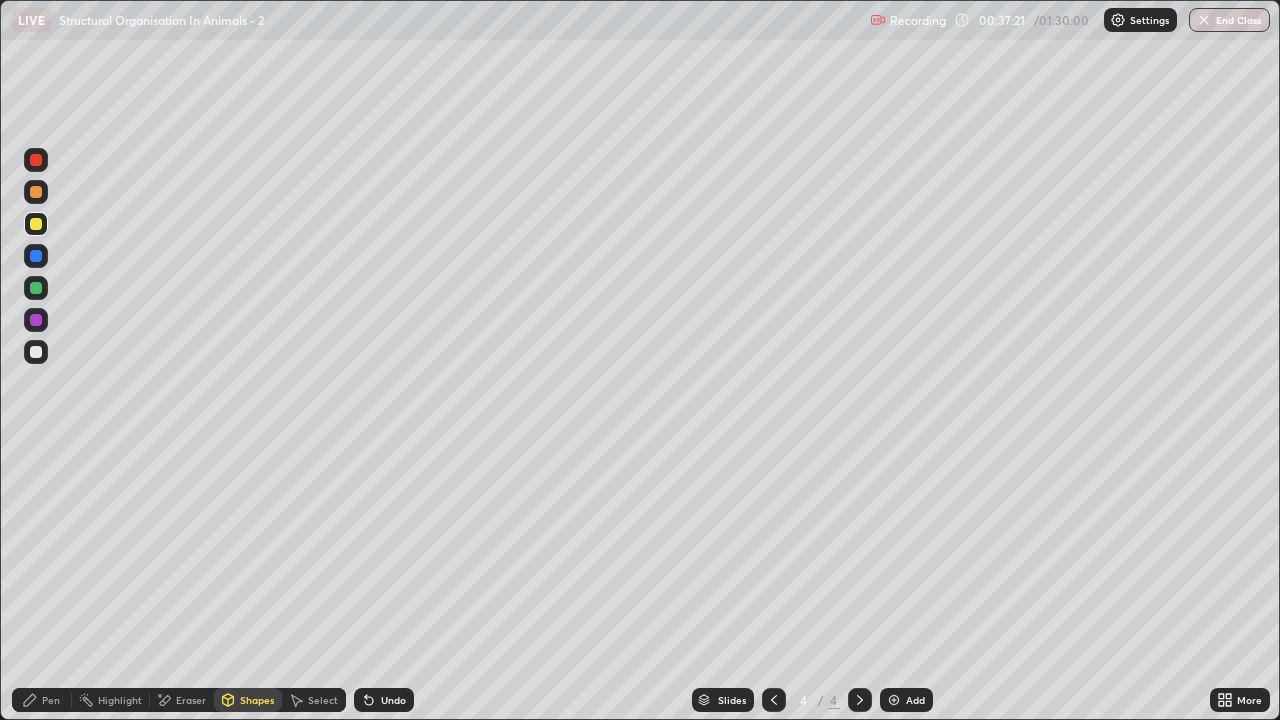 click at bounding box center (36, 352) 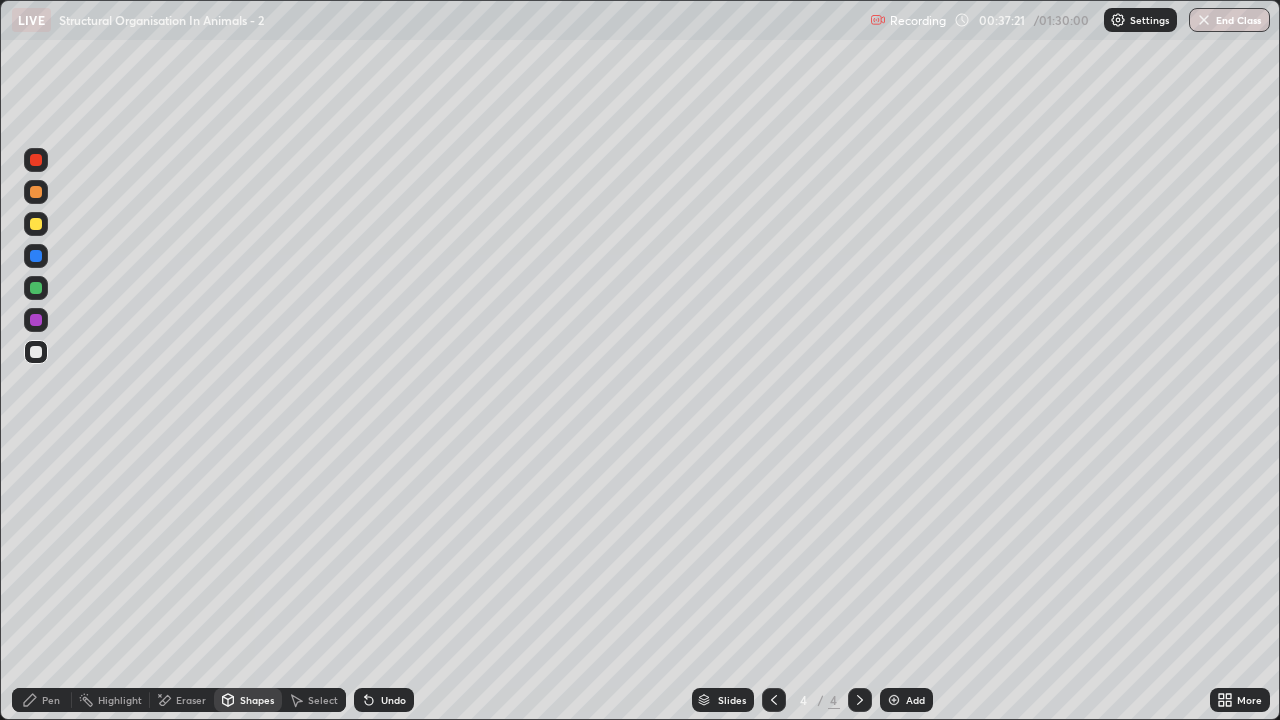 click on "Shapes" at bounding box center [257, 700] 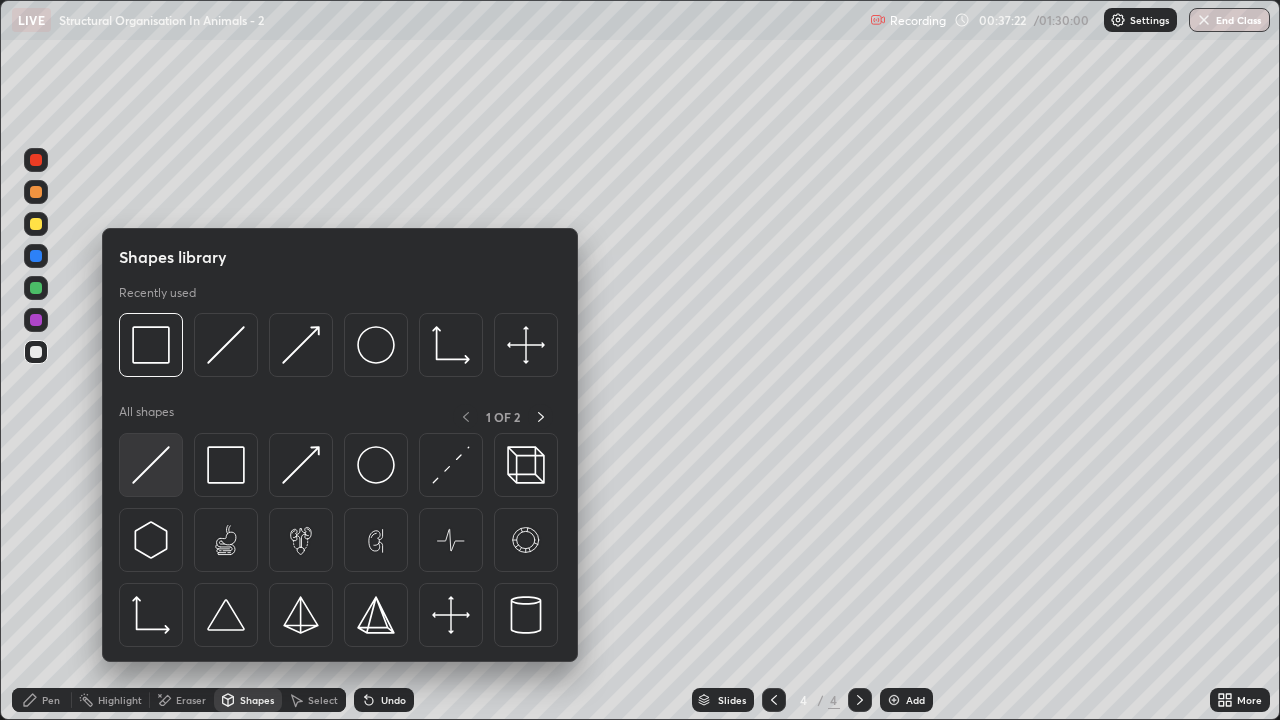 click at bounding box center [151, 465] 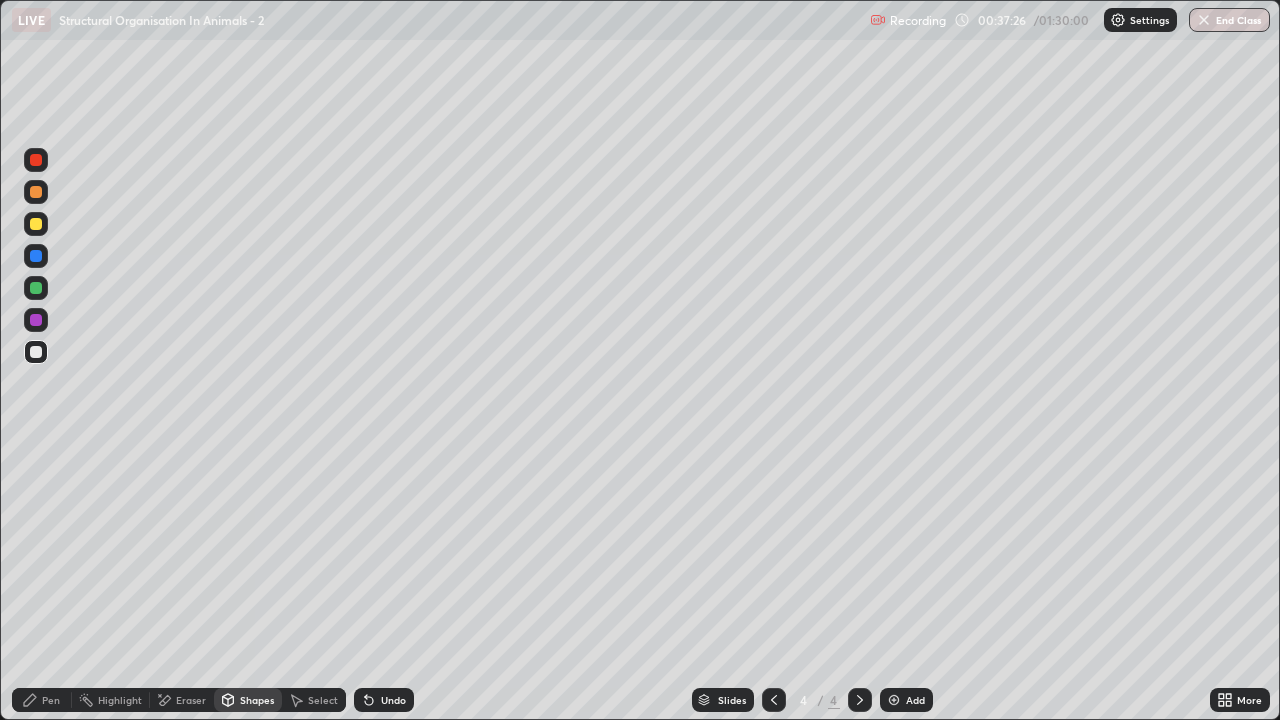 click on "Pen" at bounding box center [51, 700] 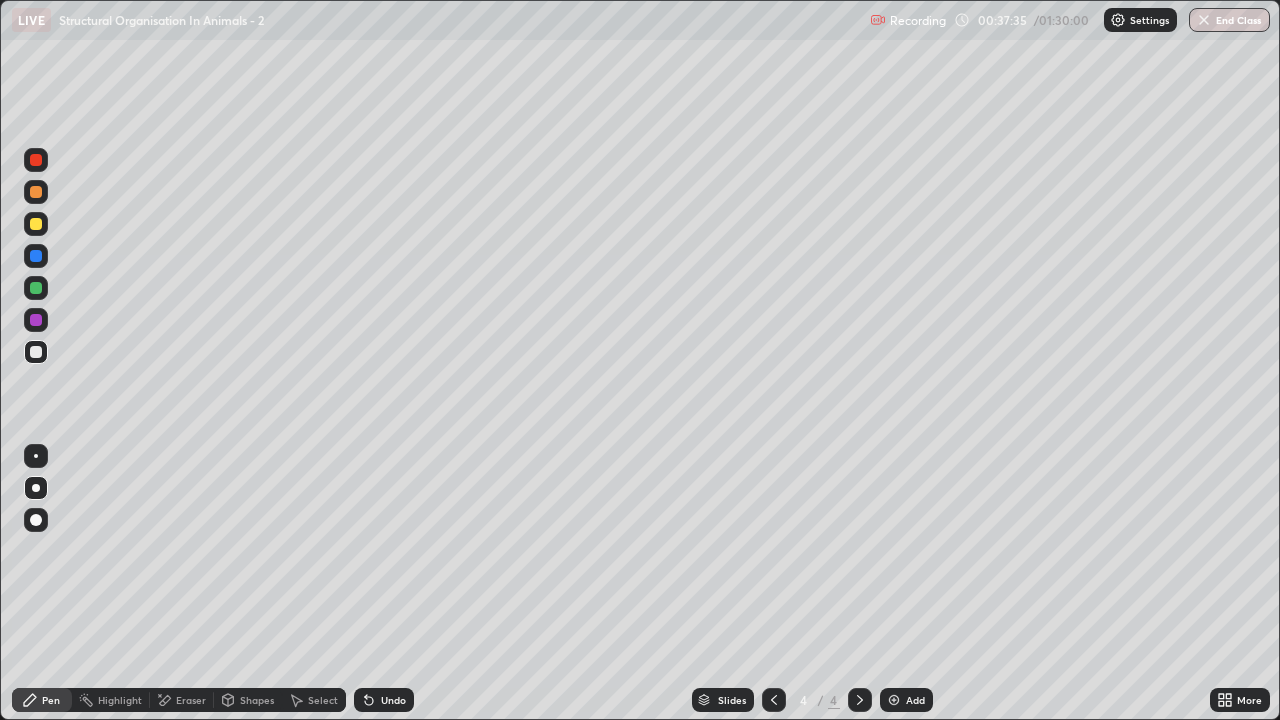 click at bounding box center [36, 352] 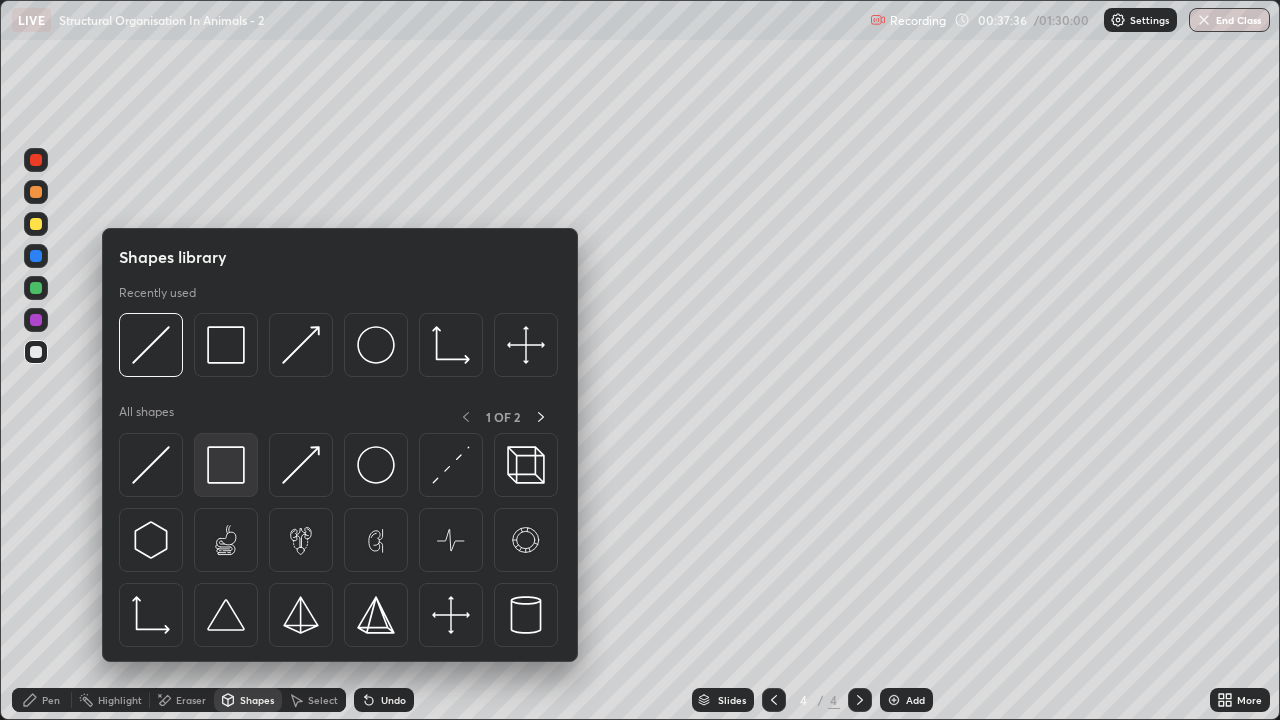 click at bounding box center [226, 465] 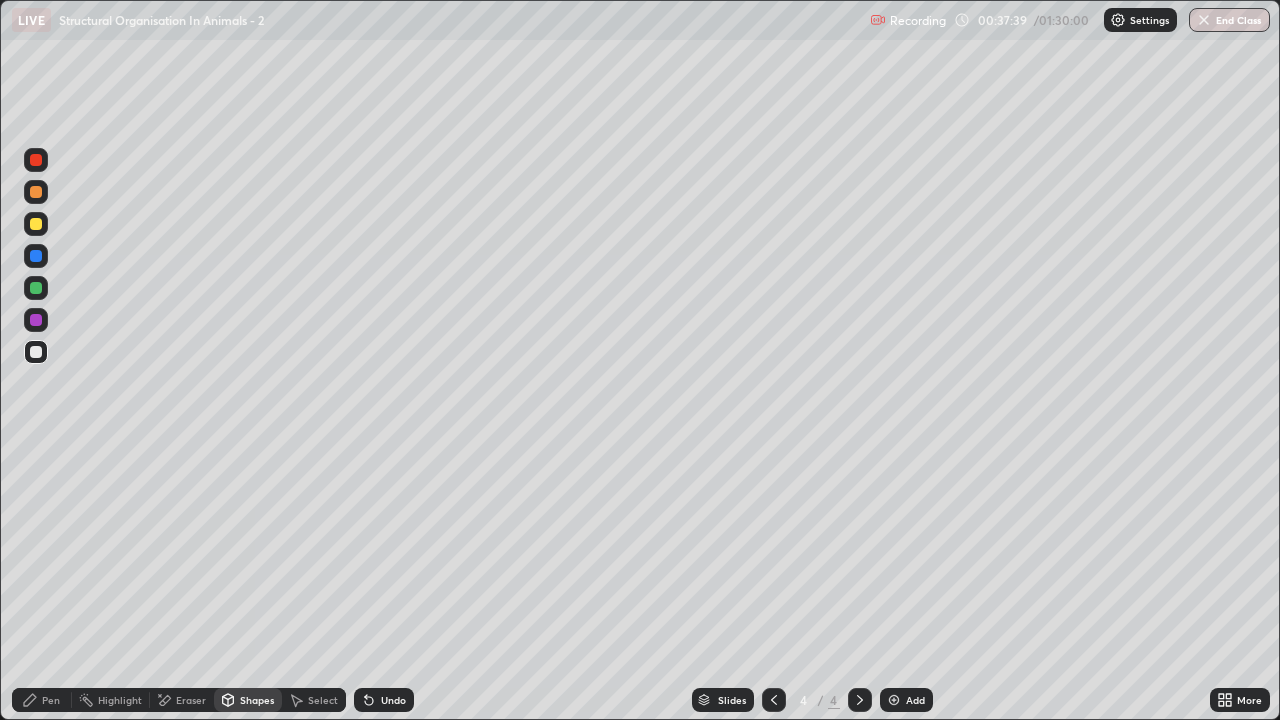 click on "Eraser" at bounding box center [191, 700] 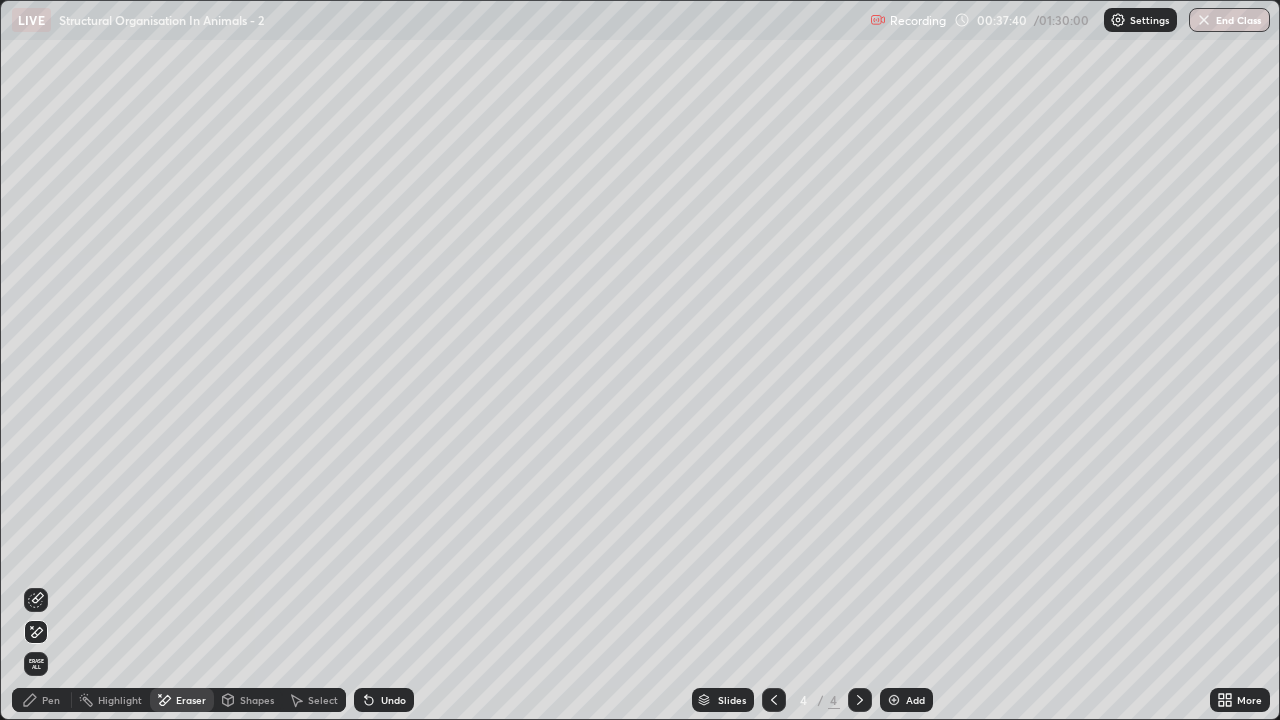 click on "Shapes" at bounding box center [257, 700] 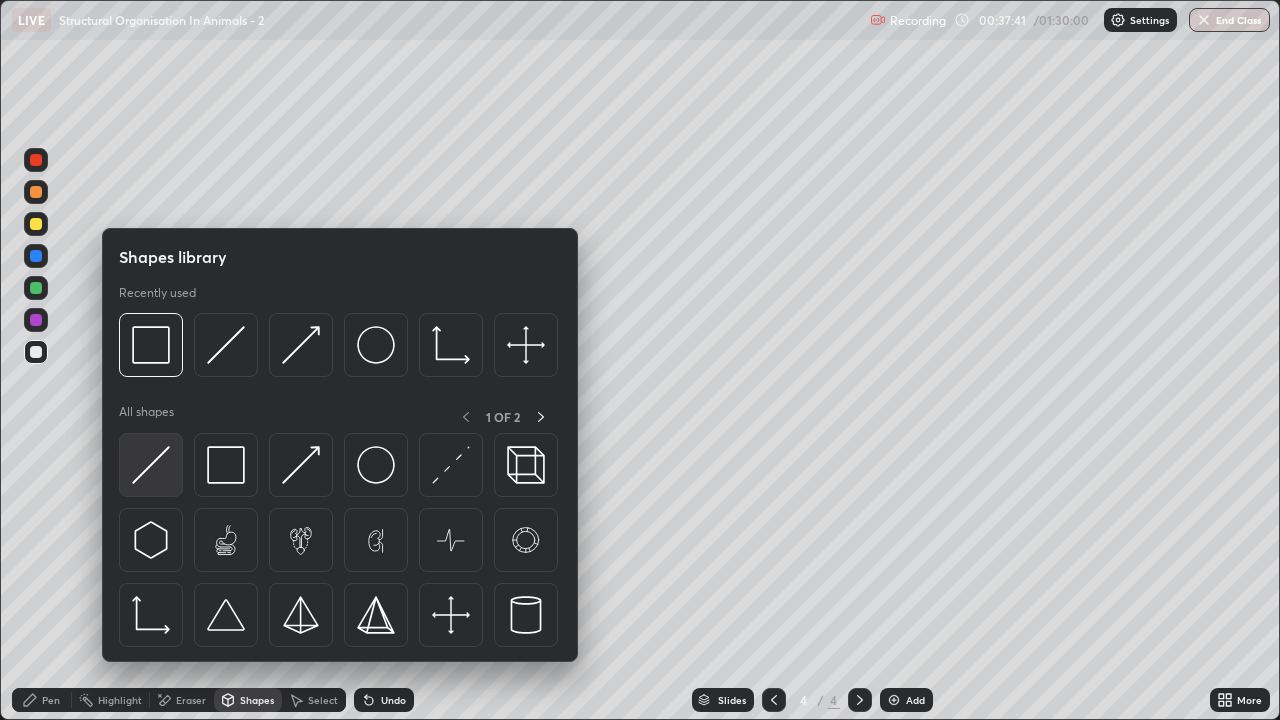 click at bounding box center [151, 465] 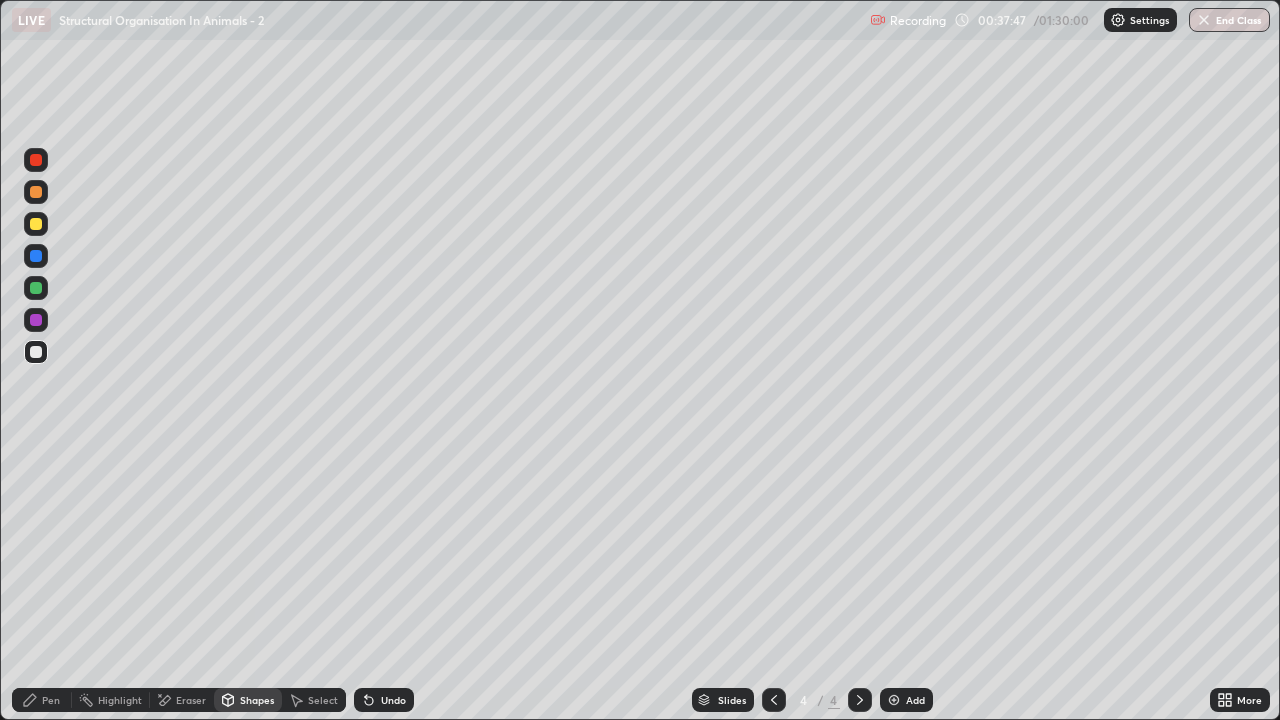 click at bounding box center [36, 224] 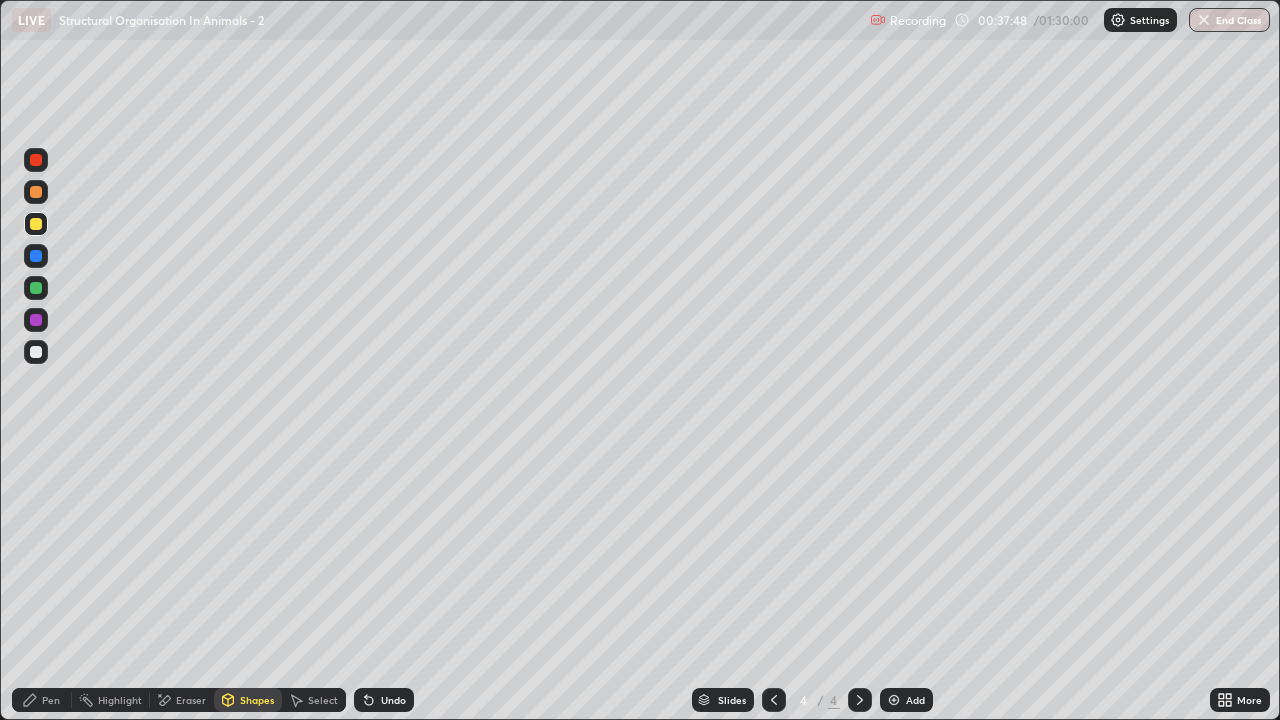 click on "Pen" at bounding box center [51, 700] 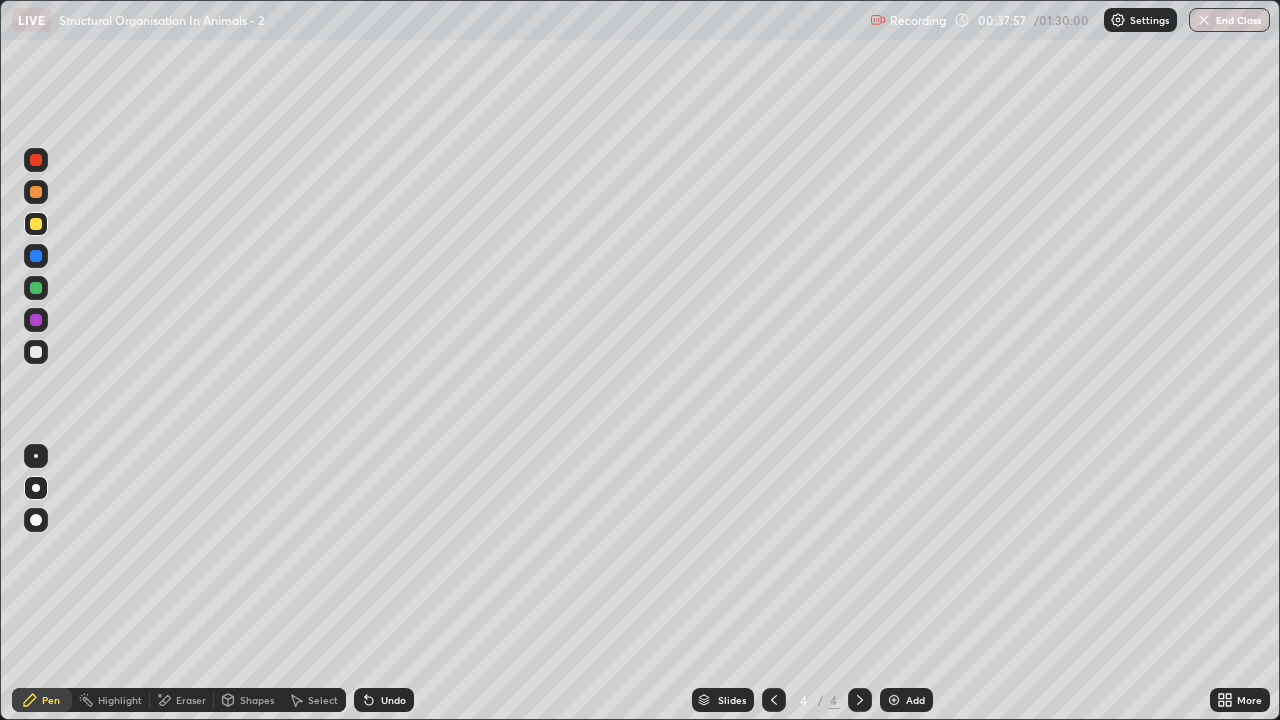 click on "Shapes" at bounding box center (257, 700) 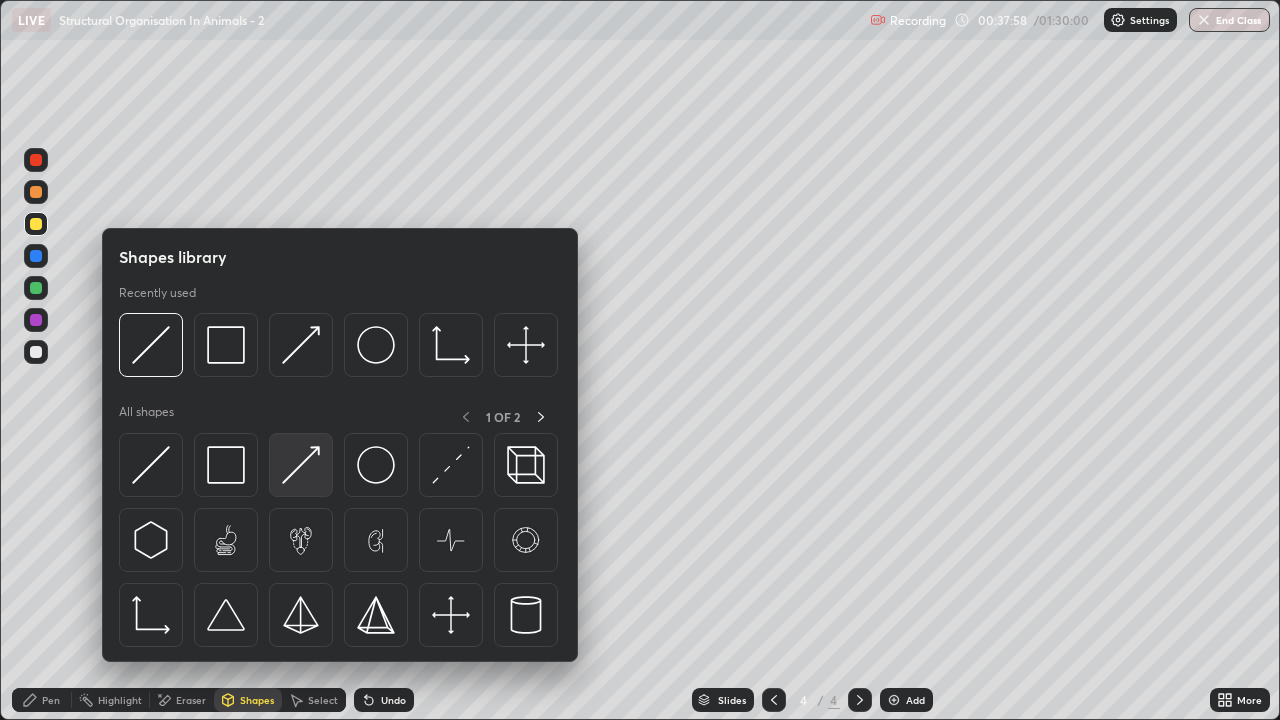 click at bounding box center (301, 465) 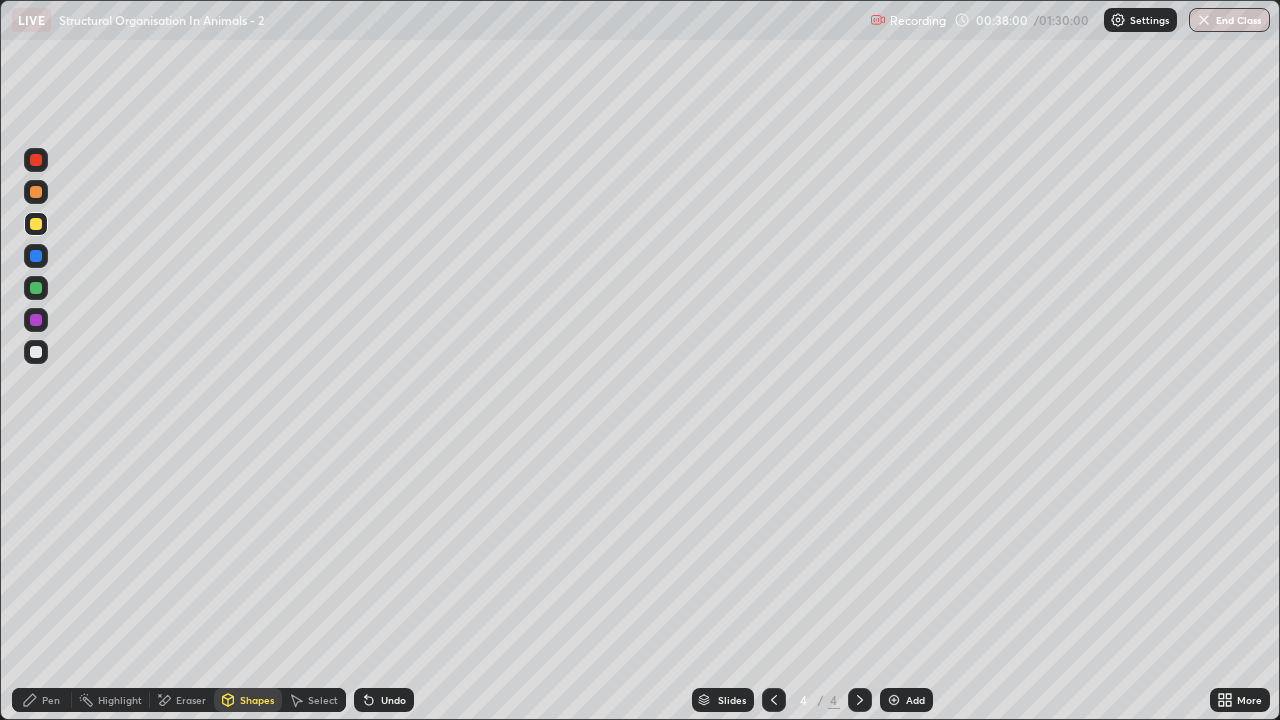 click on "Pen" at bounding box center (42, 700) 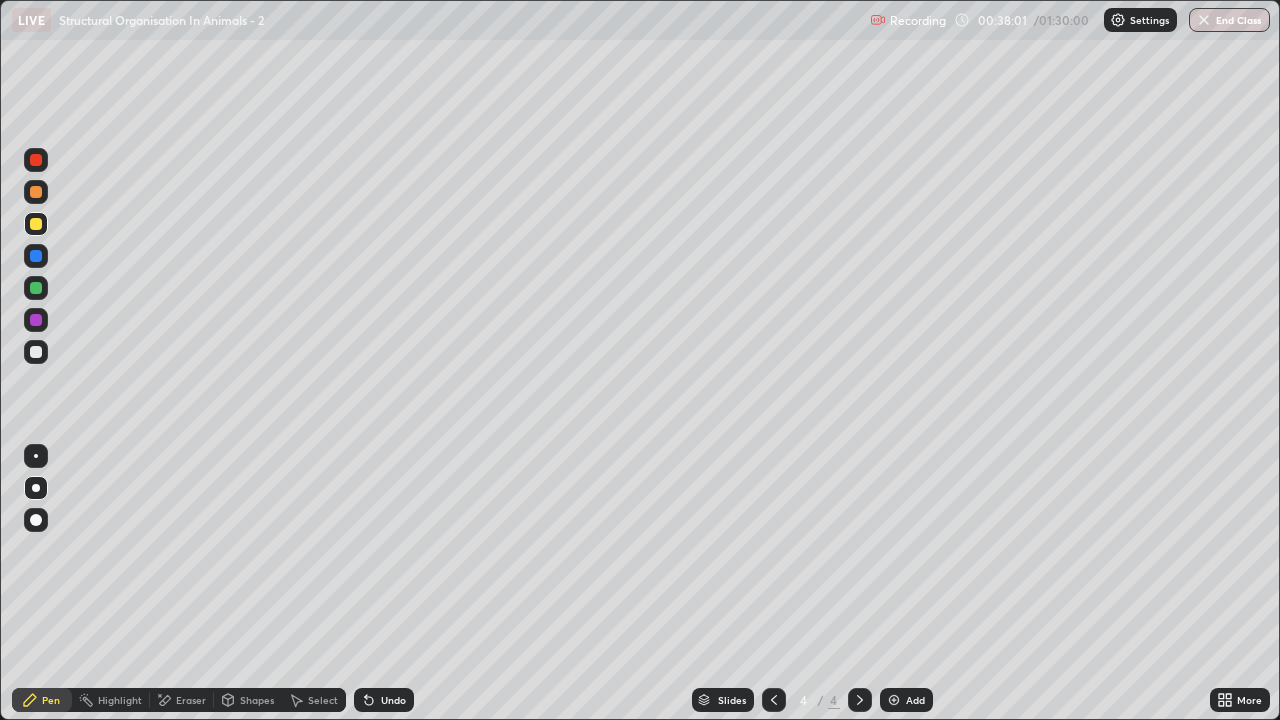 click at bounding box center (36, 352) 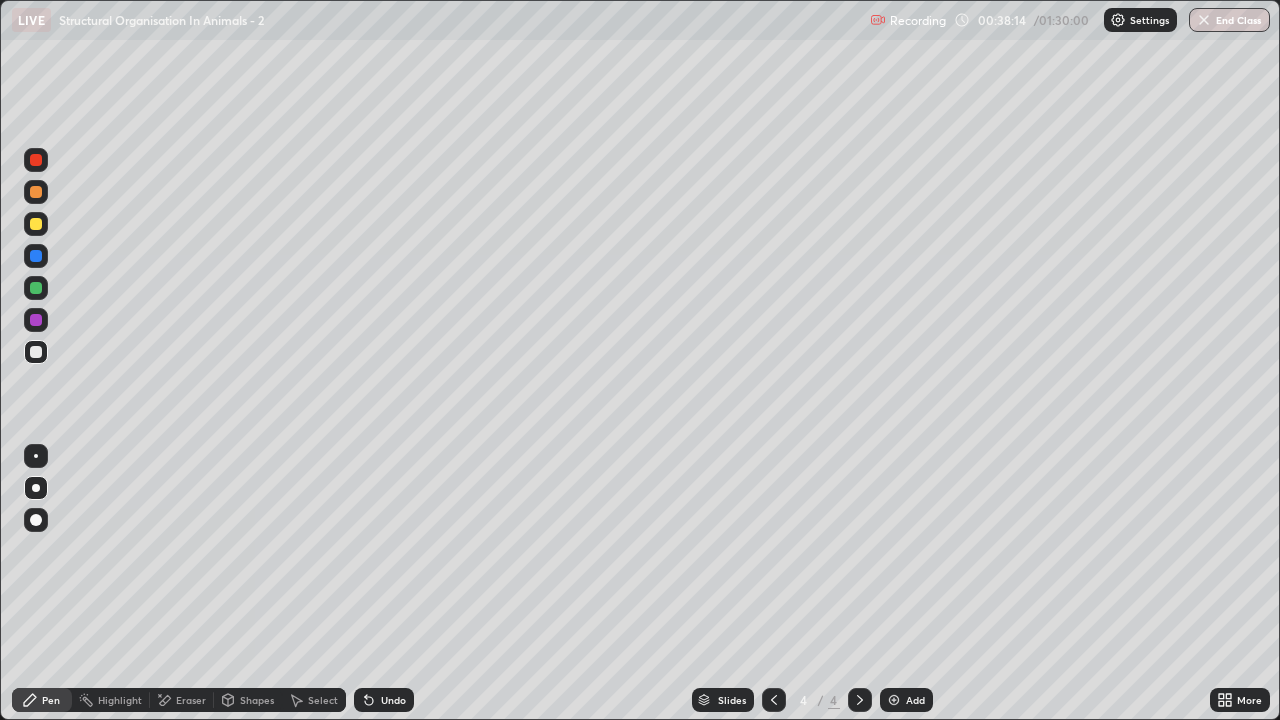 click on "Eraser" at bounding box center [191, 700] 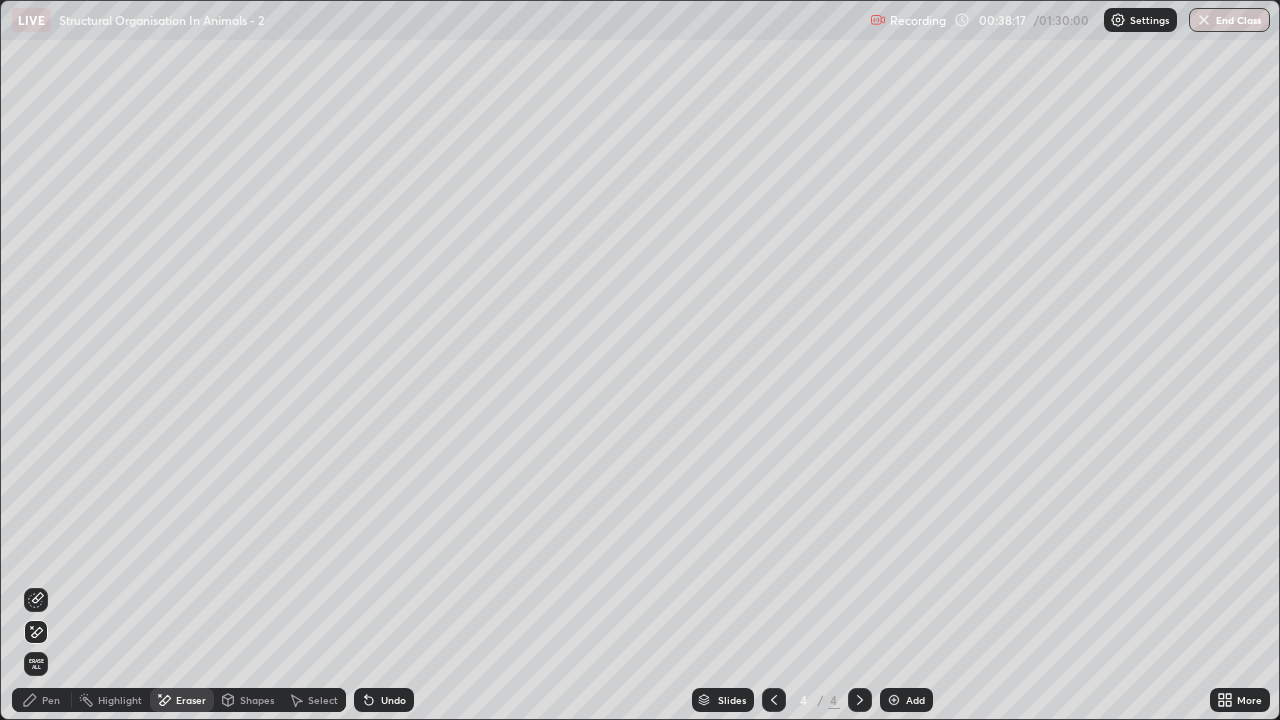 click on "Pen" at bounding box center (51, 700) 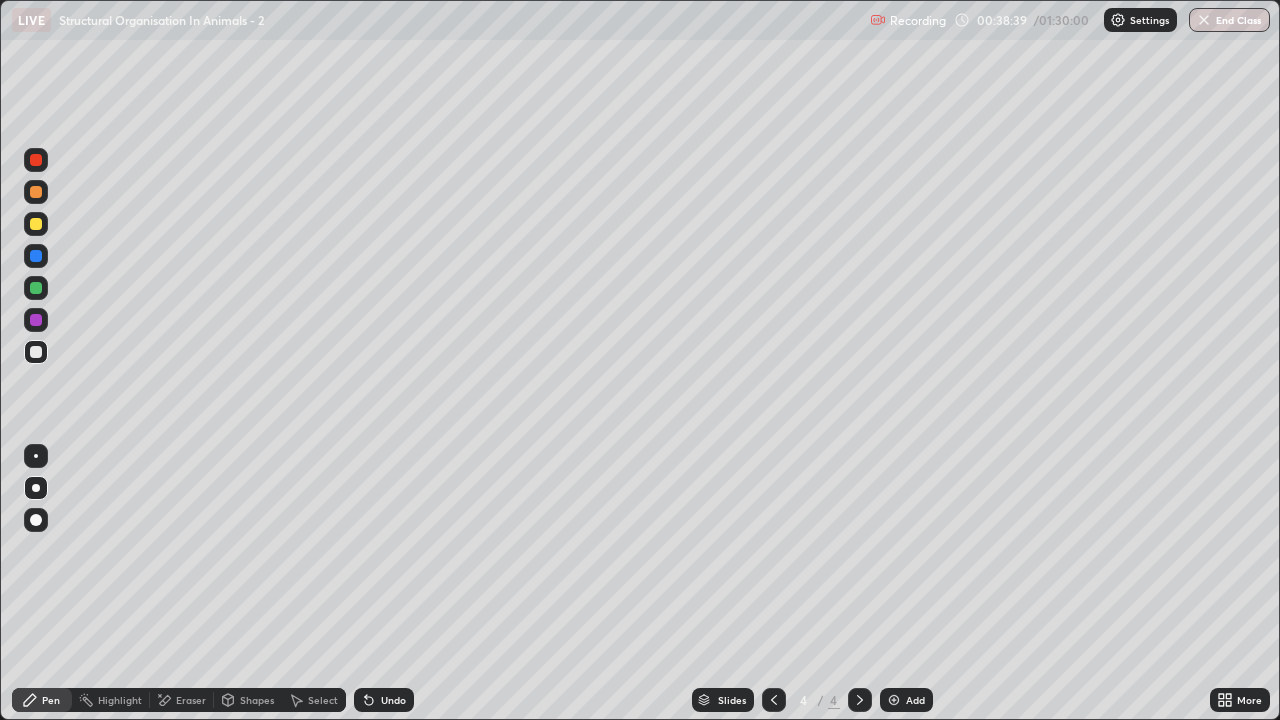 click at bounding box center (36, 224) 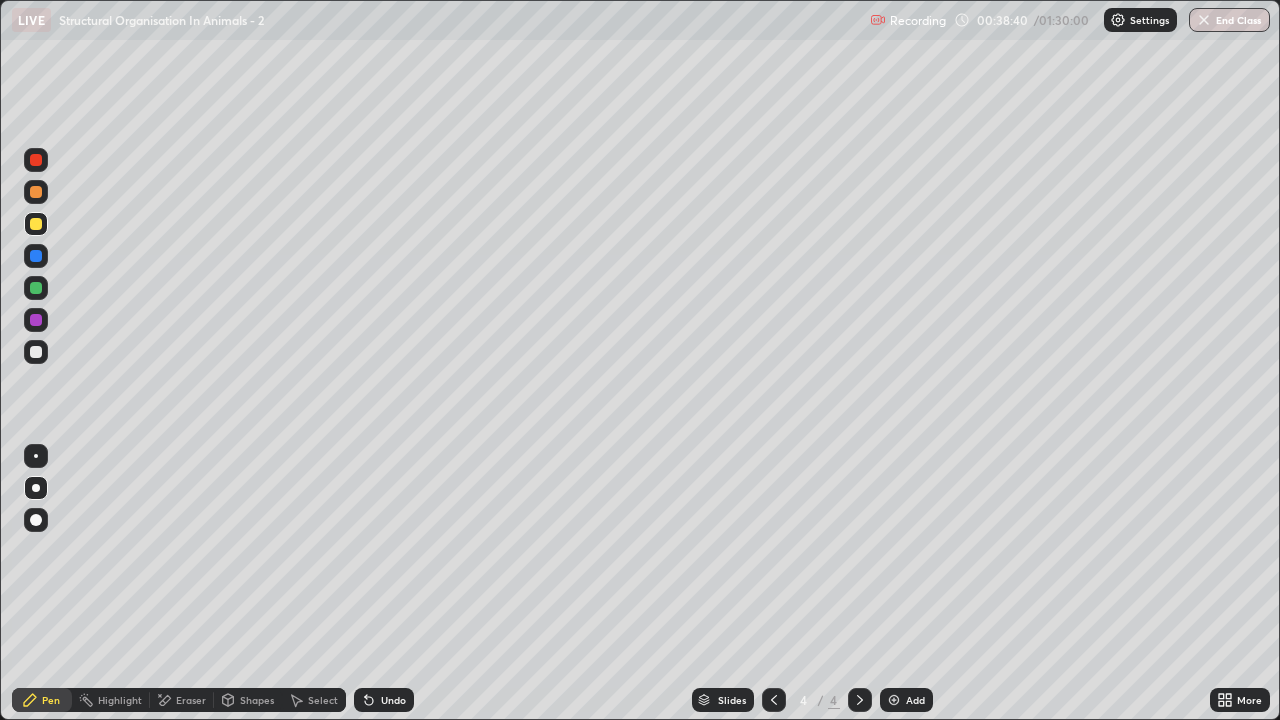 click on "Shapes" at bounding box center (248, 700) 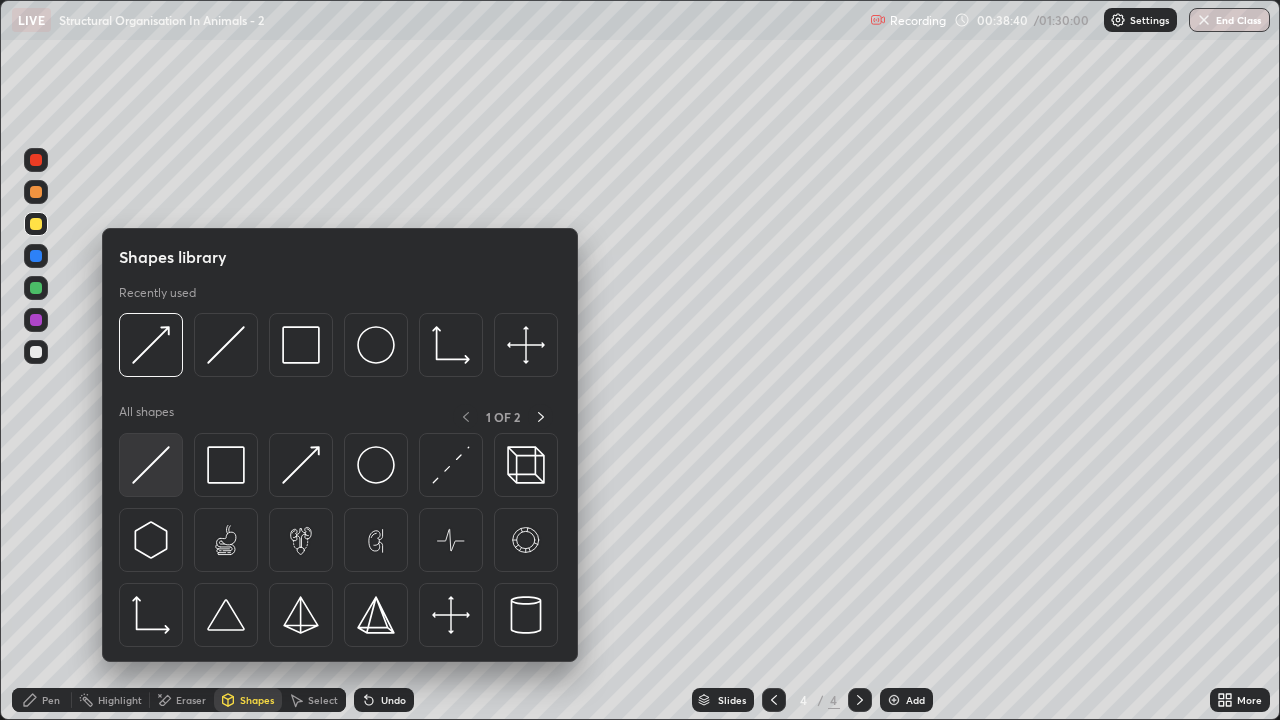 click at bounding box center [151, 465] 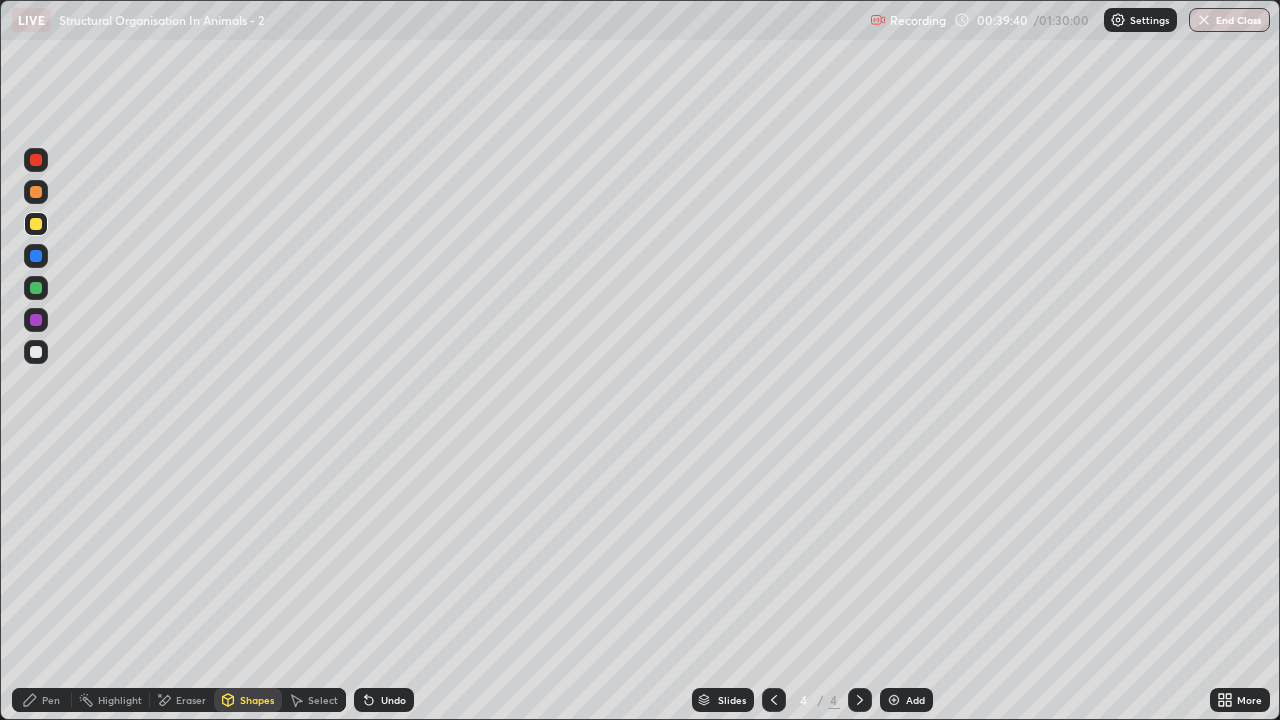 click 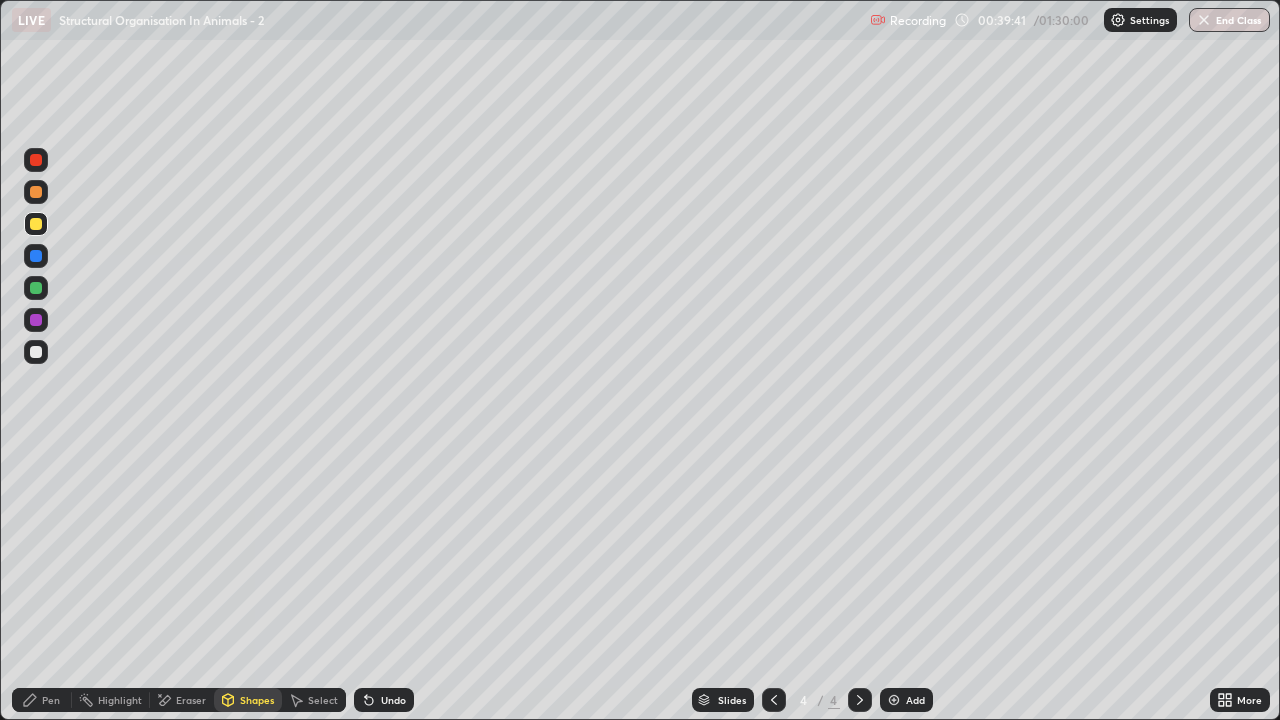 click at bounding box center (894, 700) 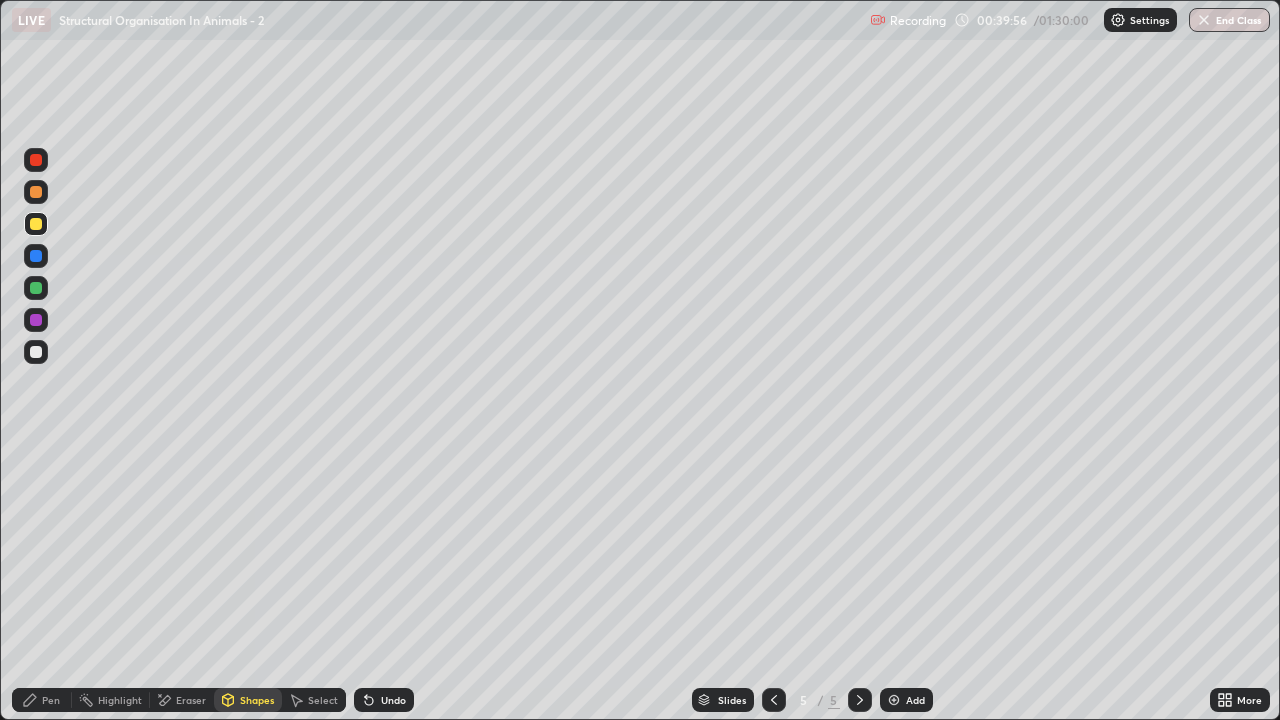 click on "Pen" at bounding box center [51, 700] 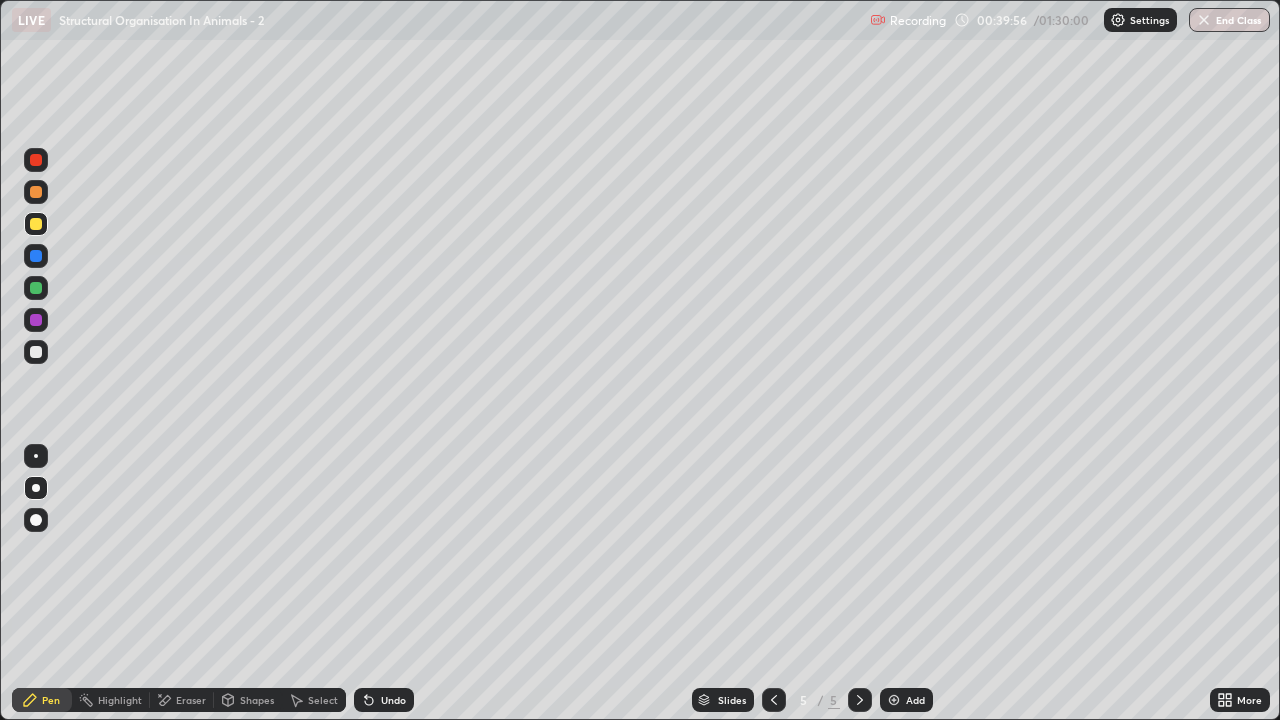 click on "Shapes" at bounding box center (257, 700) 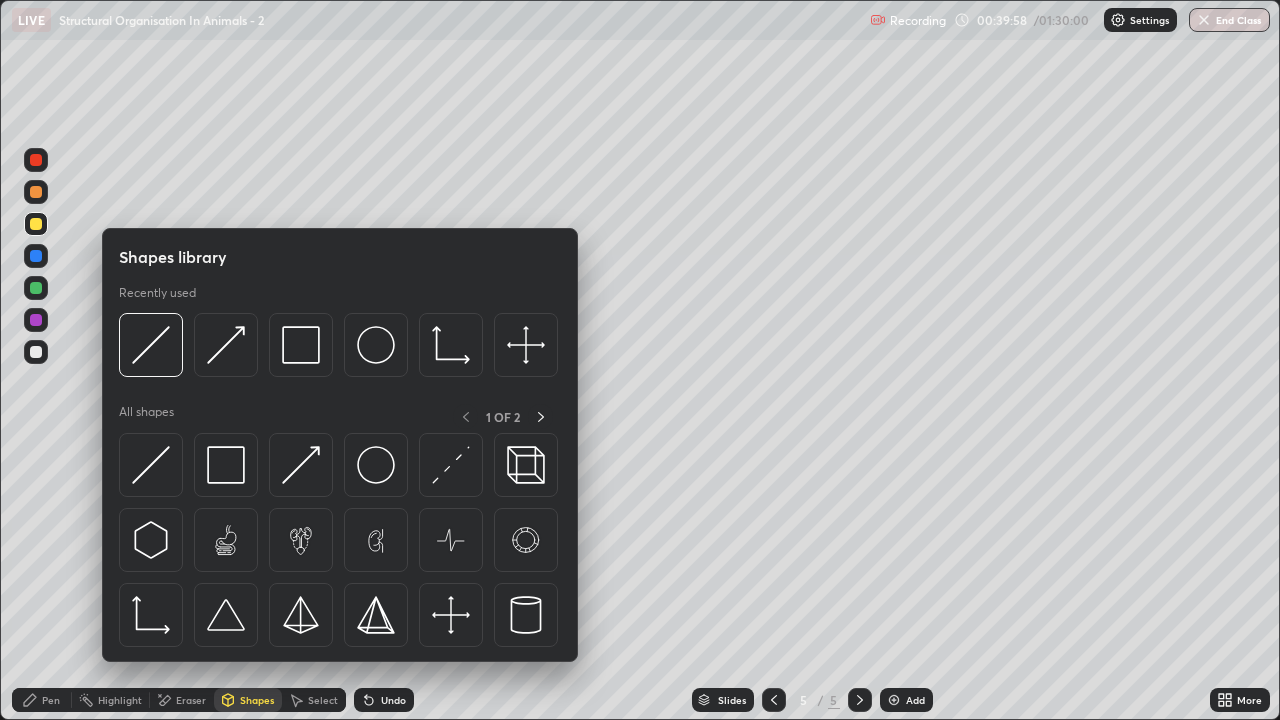 click at bounding box center (36, 224) 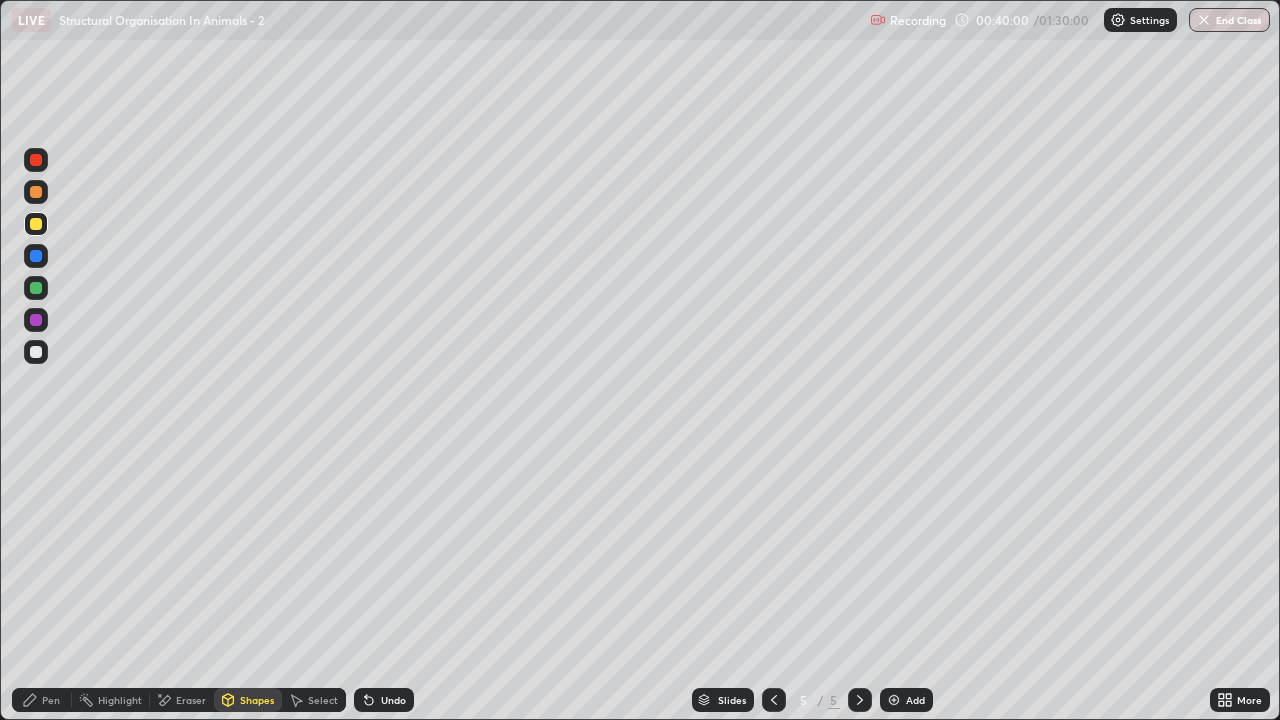 click on "Pen" at bounding box center [42, 700] 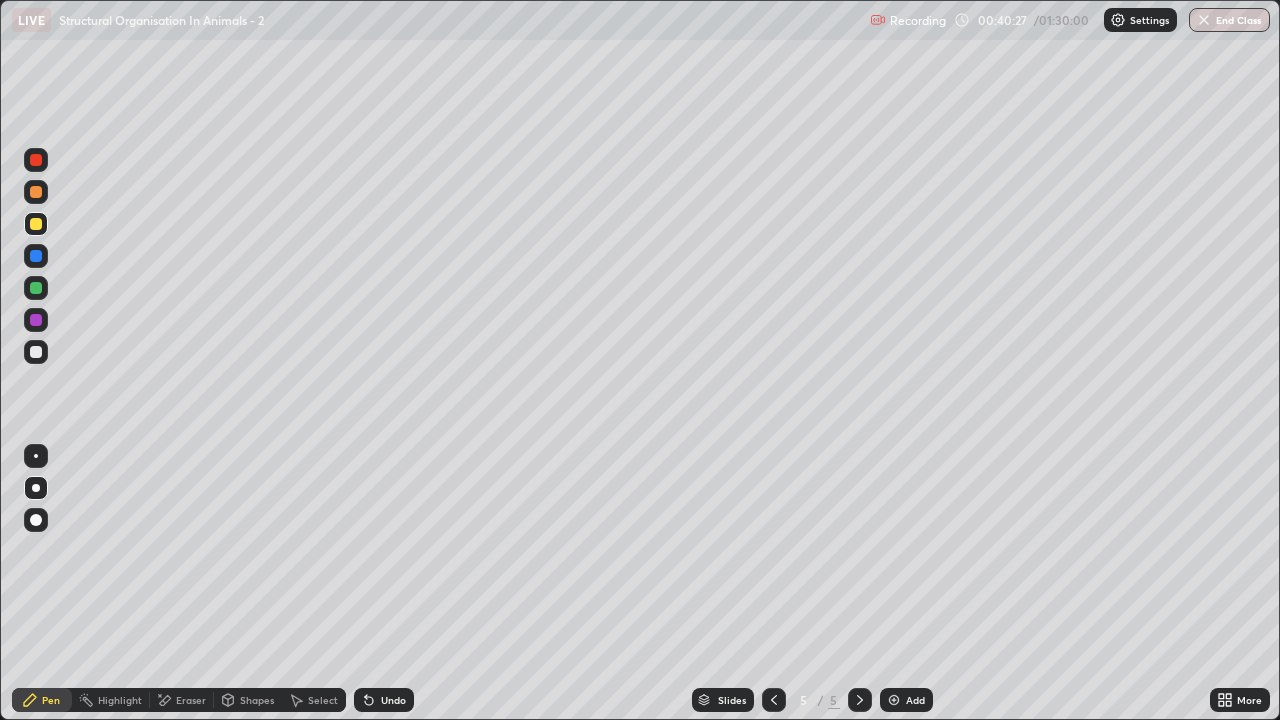 click at bounding box center (36, 352) 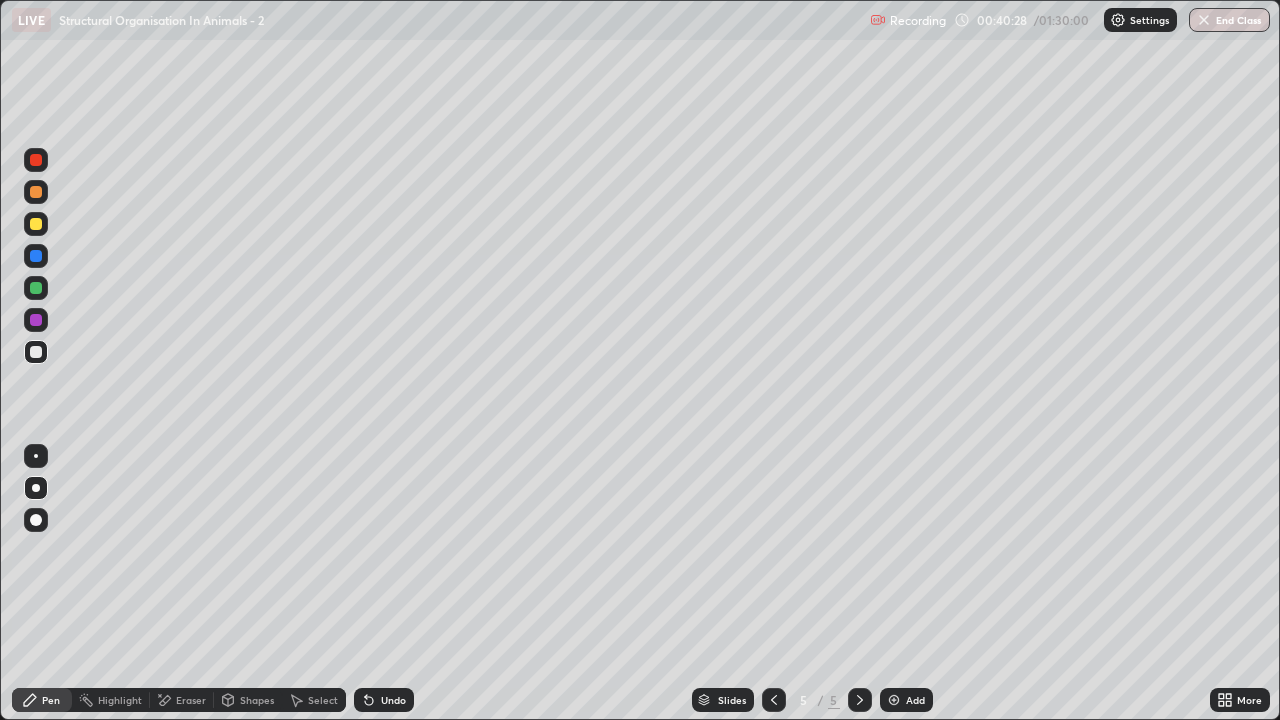 click on "Shapes" at bounding box center (257, 700) 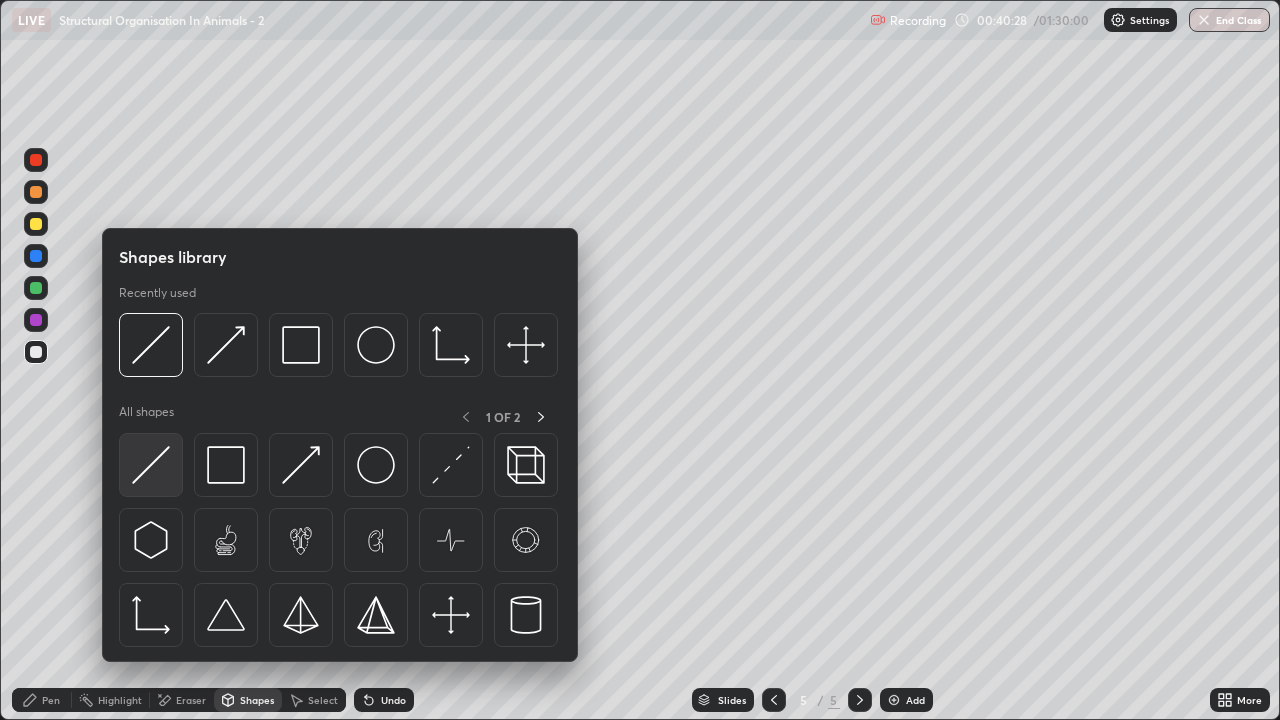 click at bounding box center (151, 465) 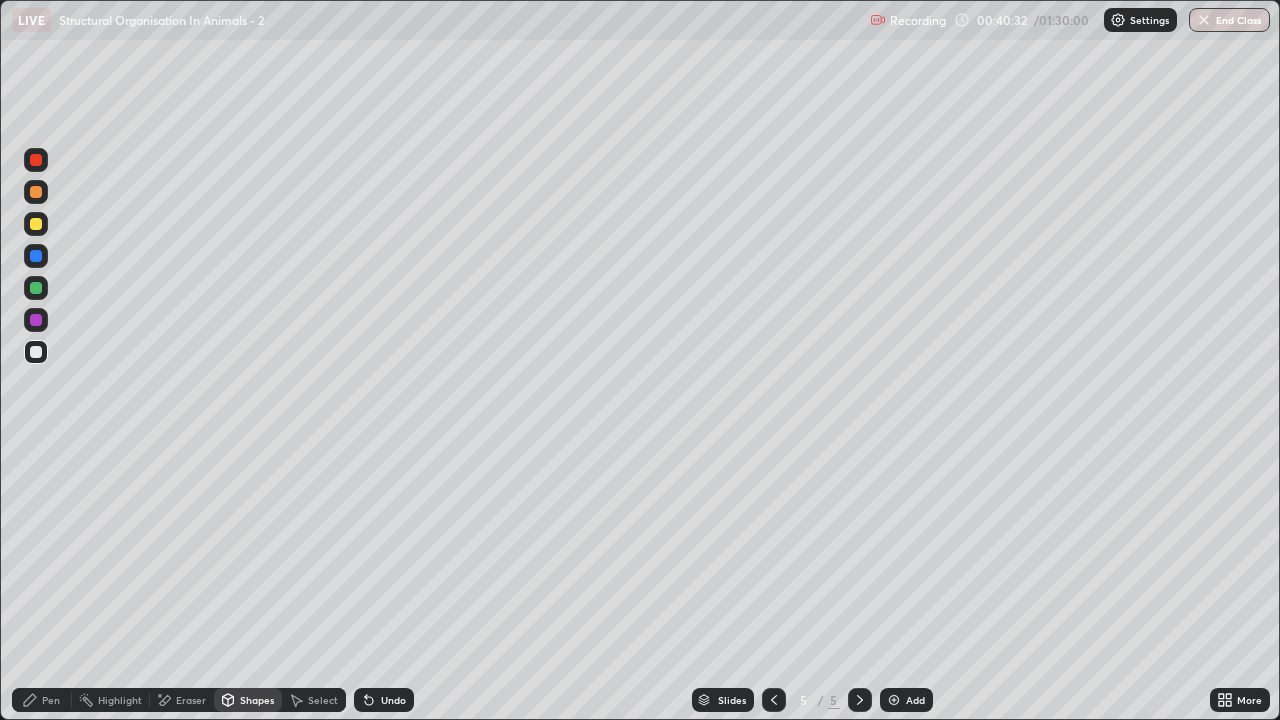 click on "Pen" at bounding box center (51, 700) 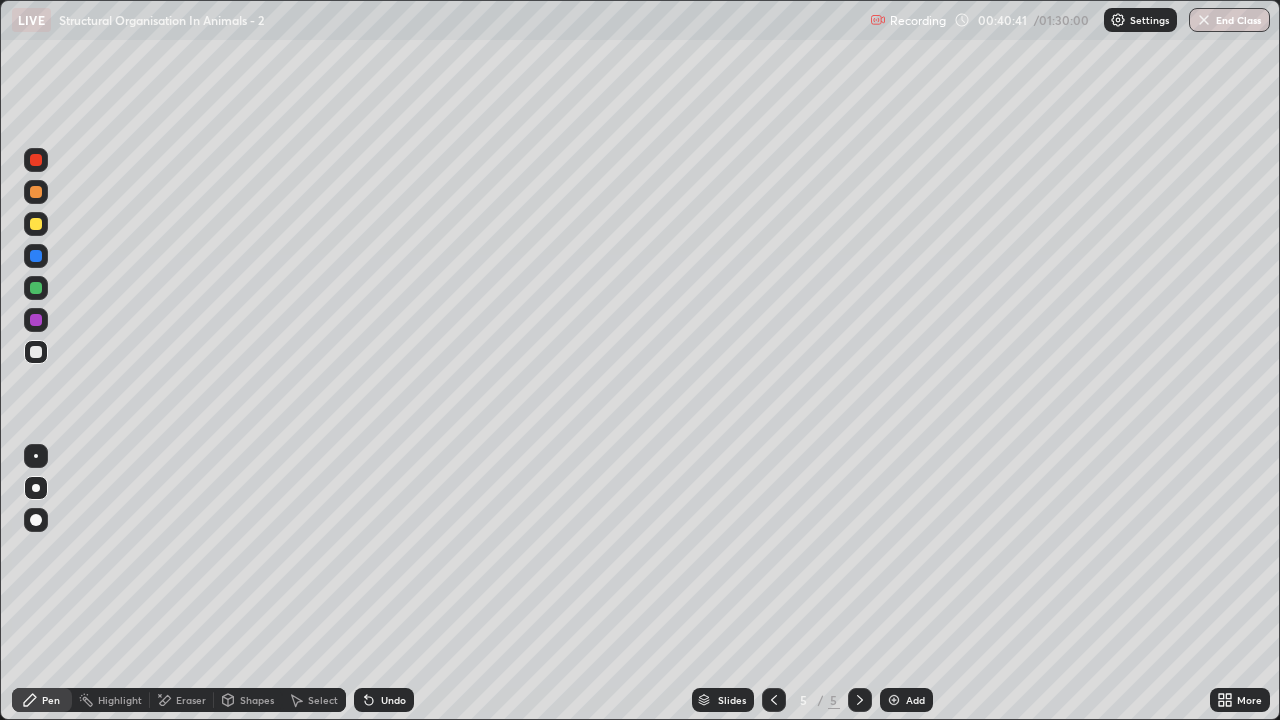 click on "Eraser" at bounding box center [191, 700] 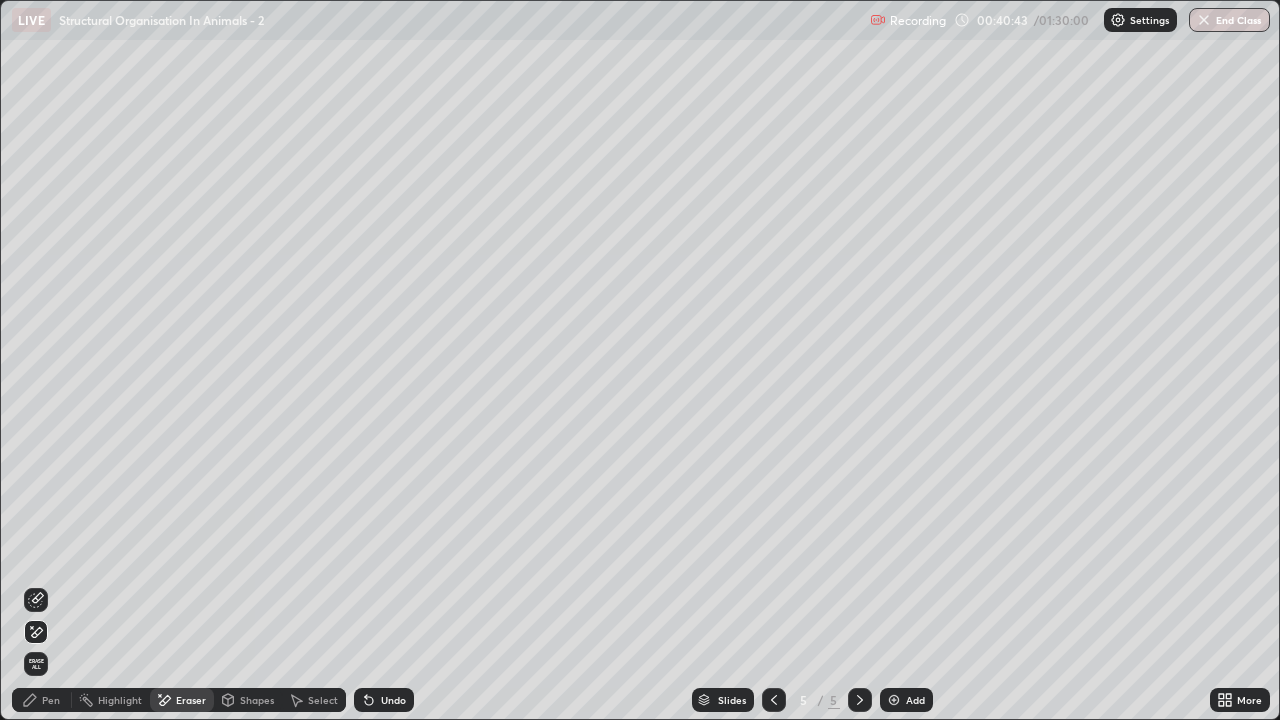click on "Eraser" at bounding box center [182, 700] 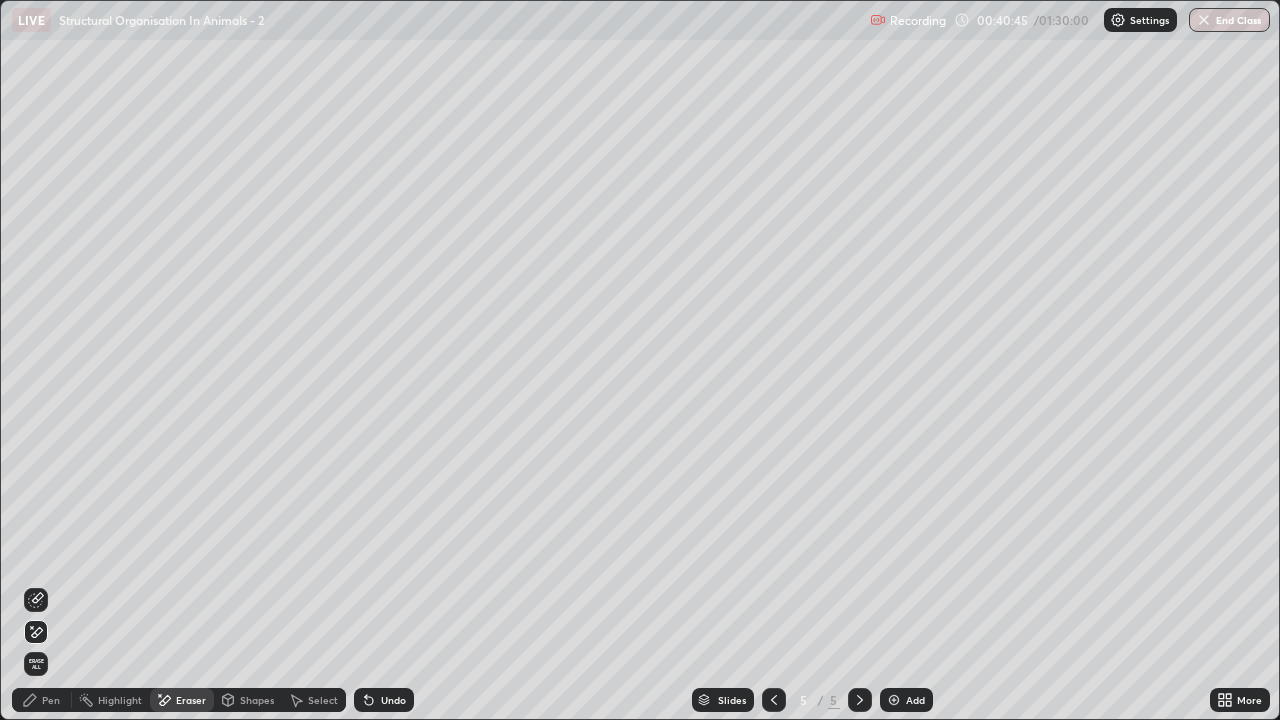 click on "Shapes" at bounding box center (257, 700) 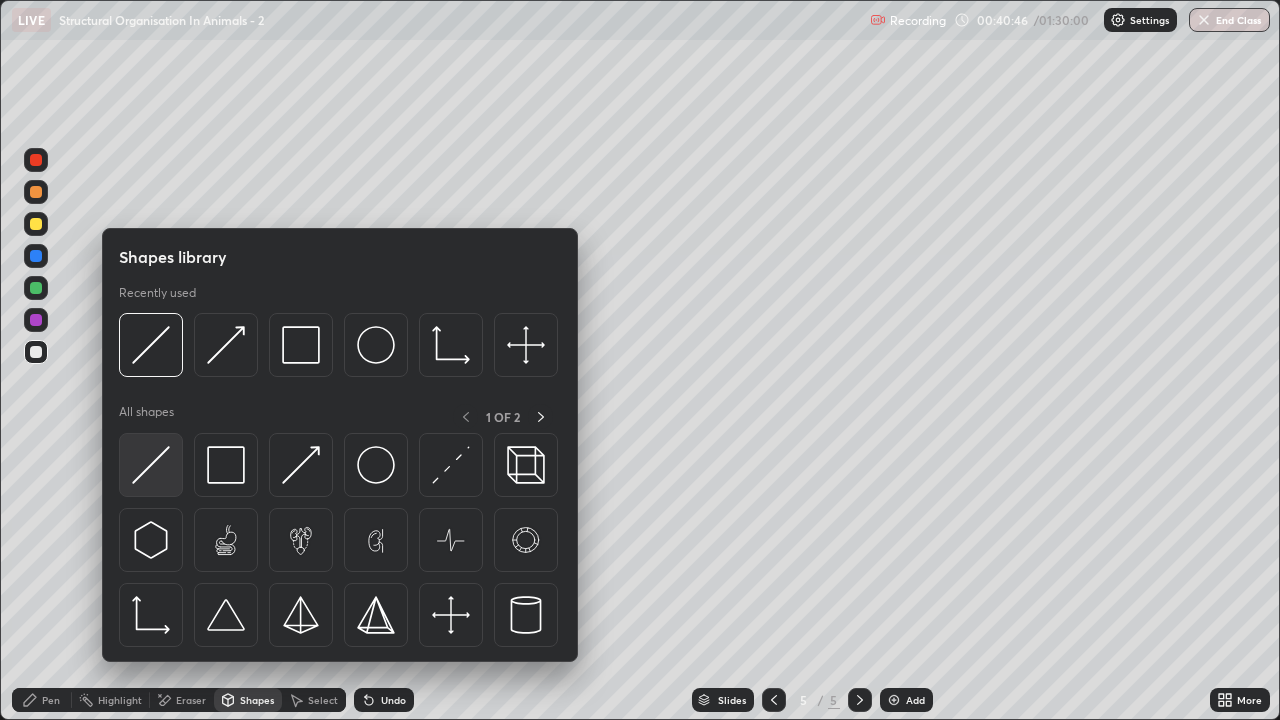 click at bounding box center [151, 465] 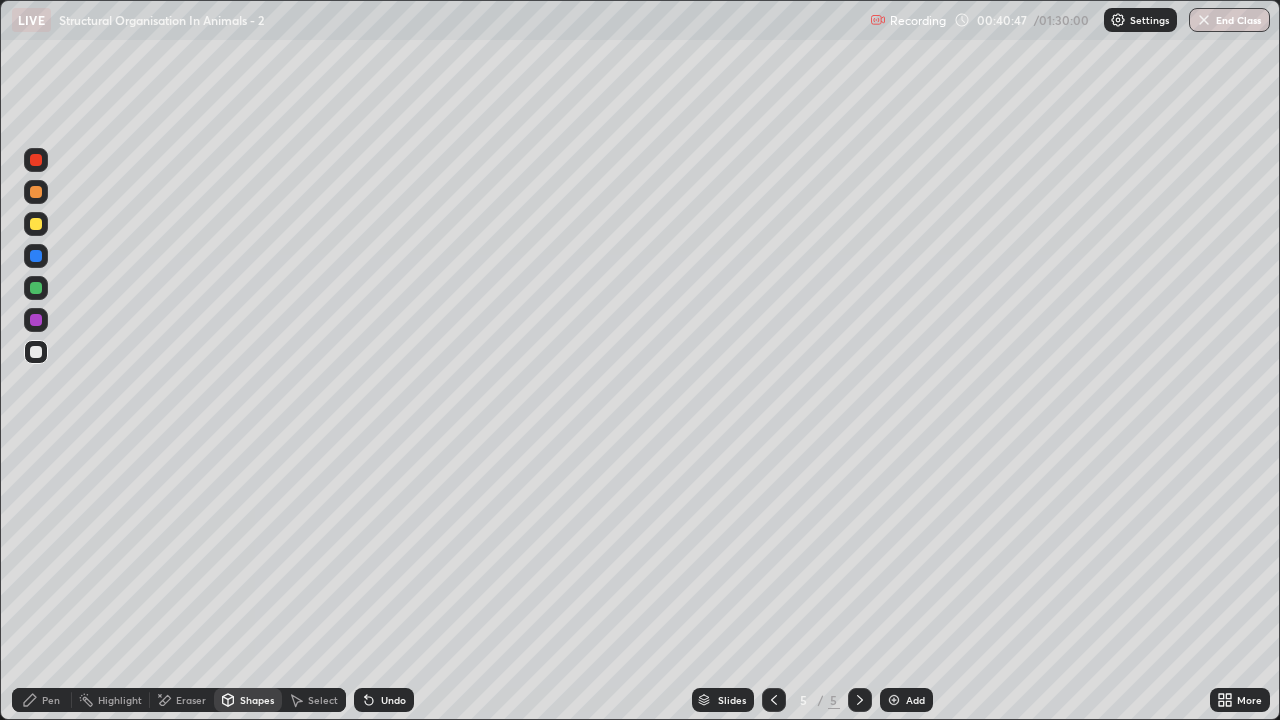click on "Shapes" at bounding box center [257, 700] 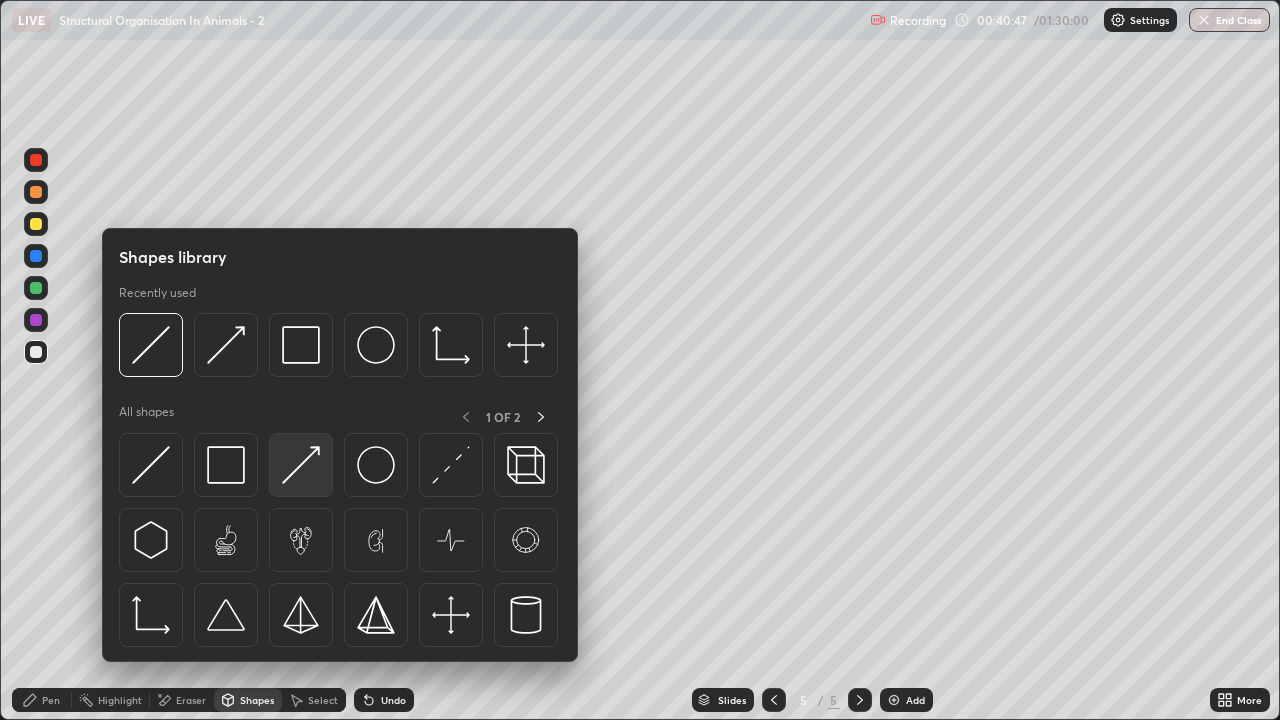 click at bounding box center (301, 465) 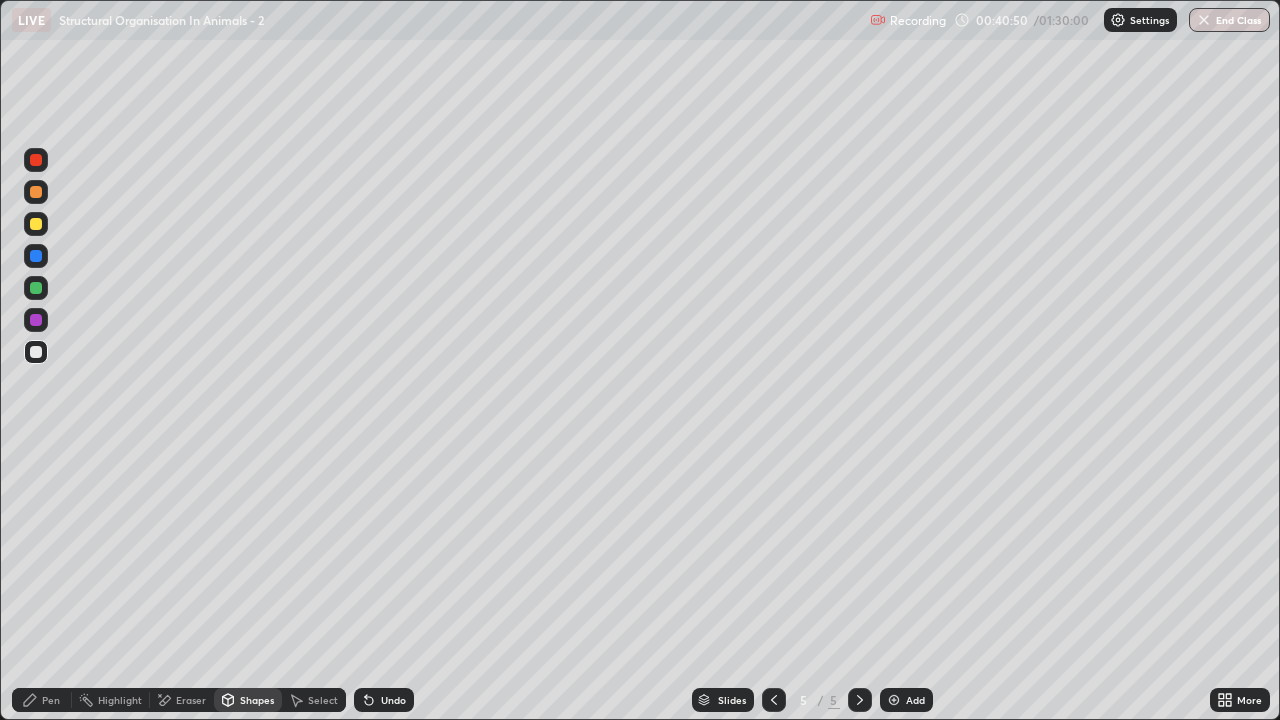 click on "Pen" at bounding box center (51, 700) 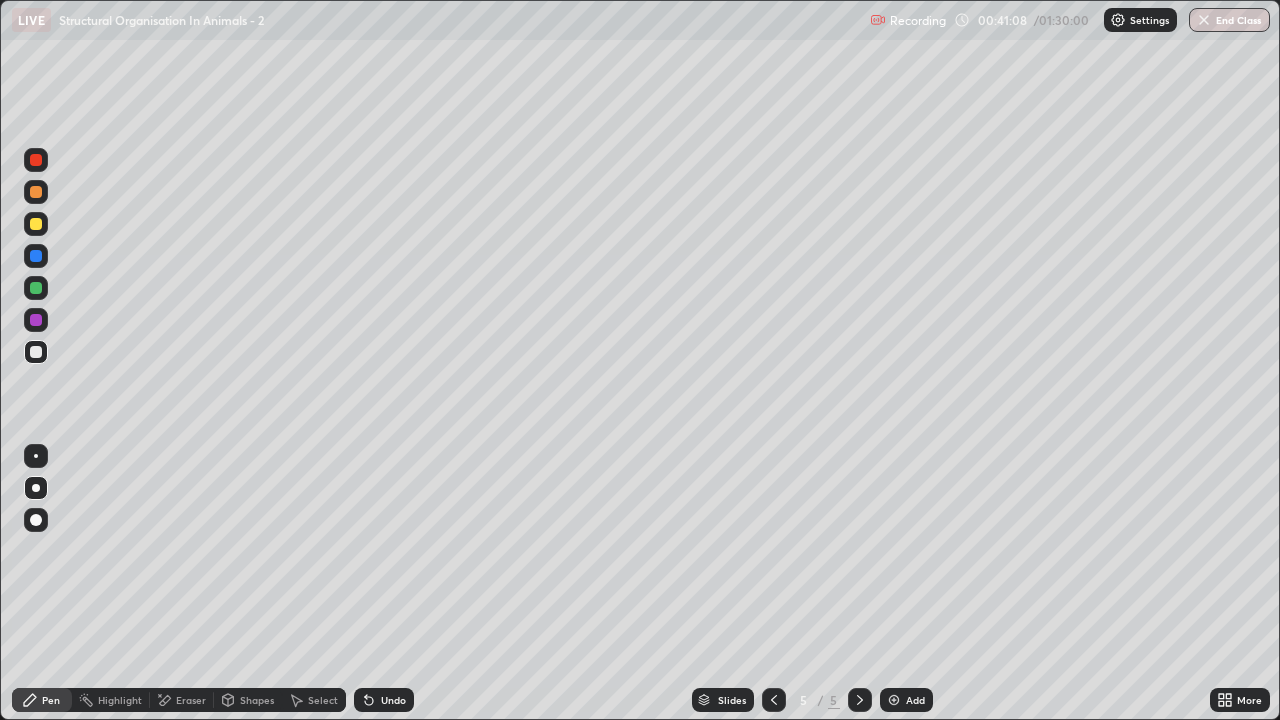 click at bounding box center [36, 224] 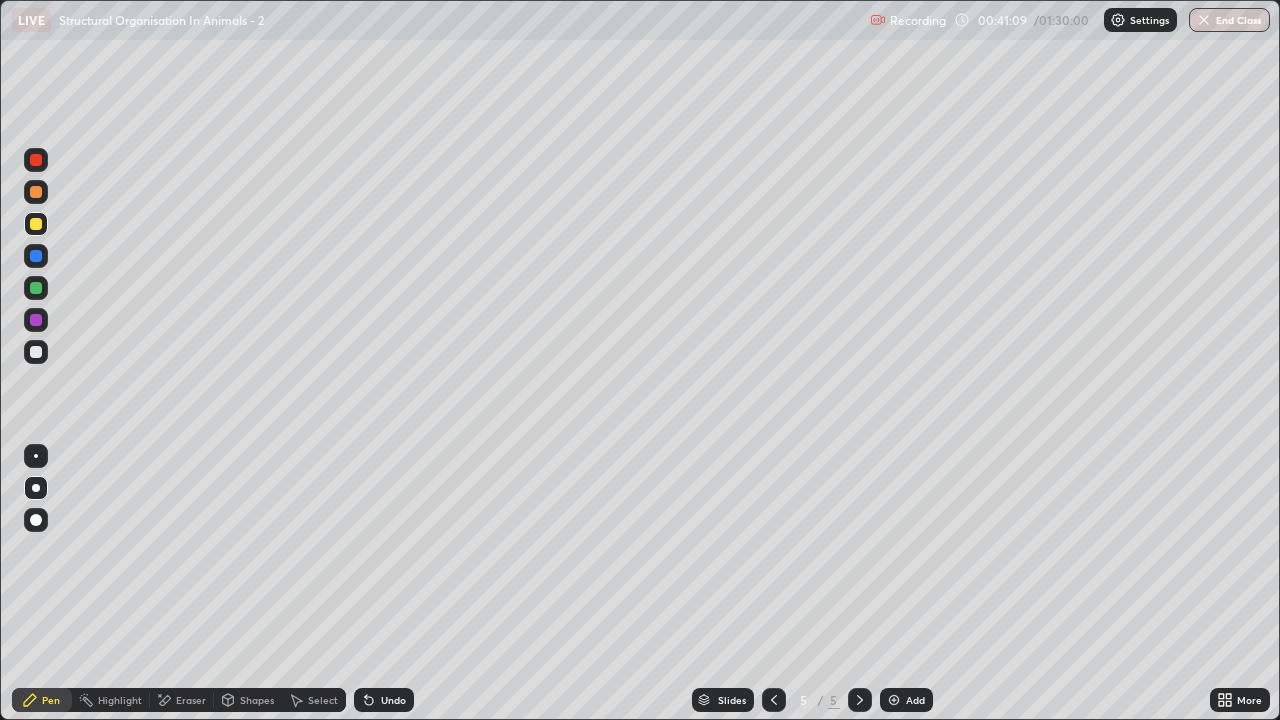 click on "Shapes" at bounding box center (248, 700) 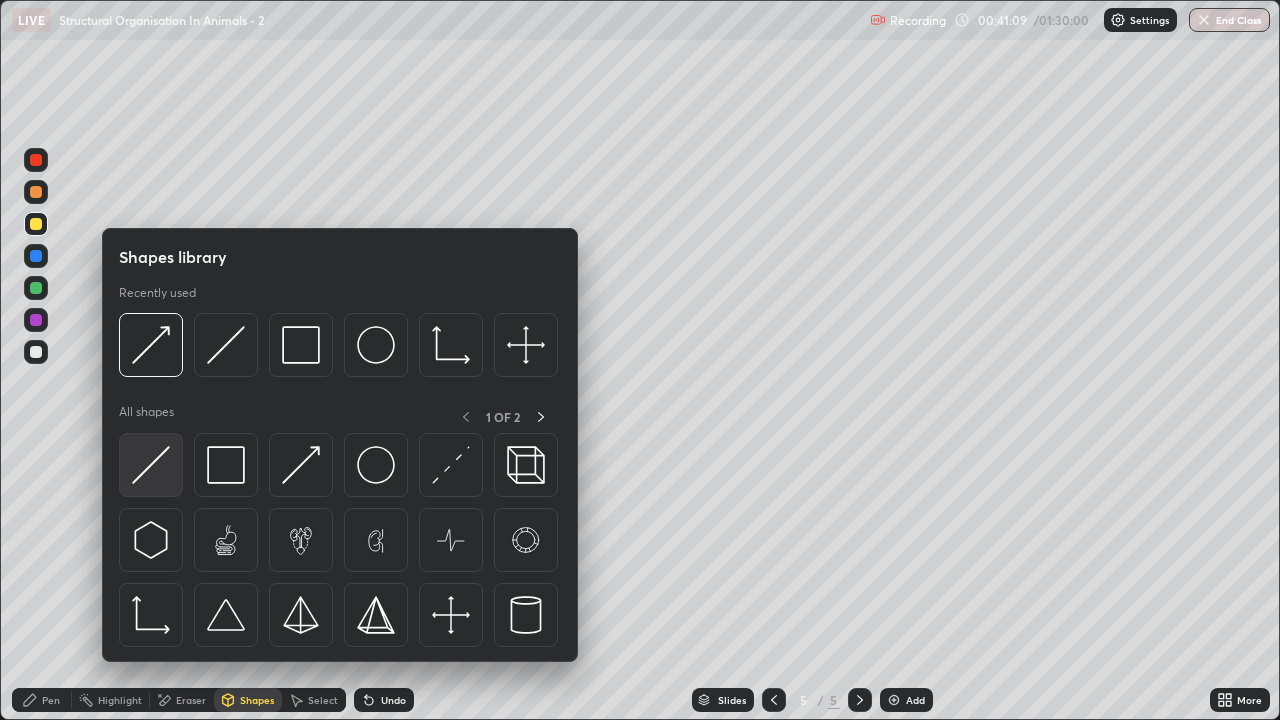 click at bounding box center [151, 465] 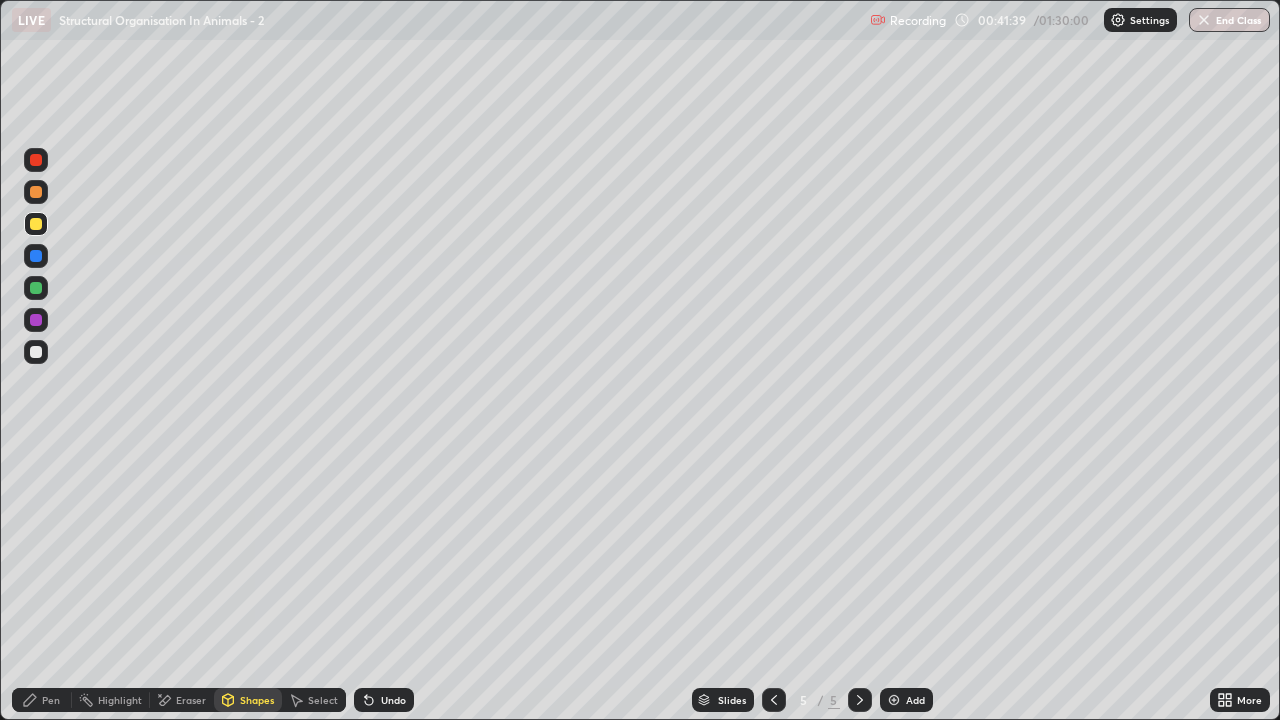 click on "Pen" at bounding box center [42, 700] 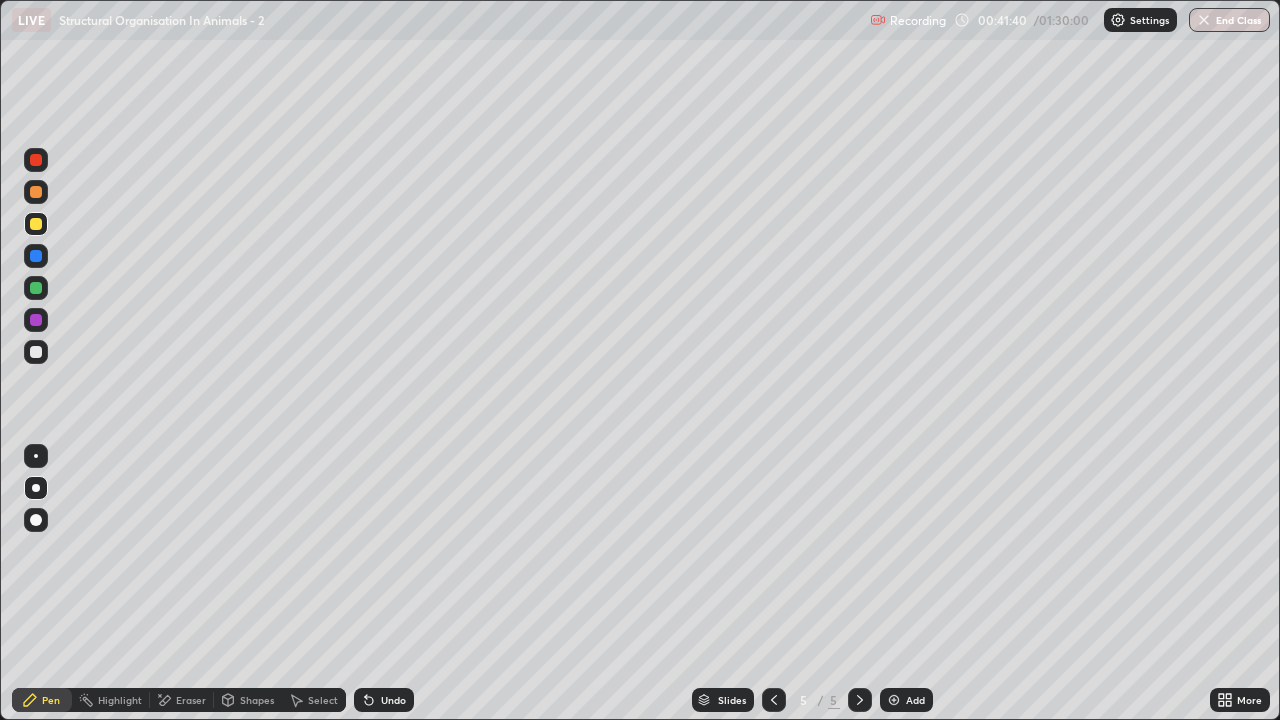 click at bounding box center (36, 192) 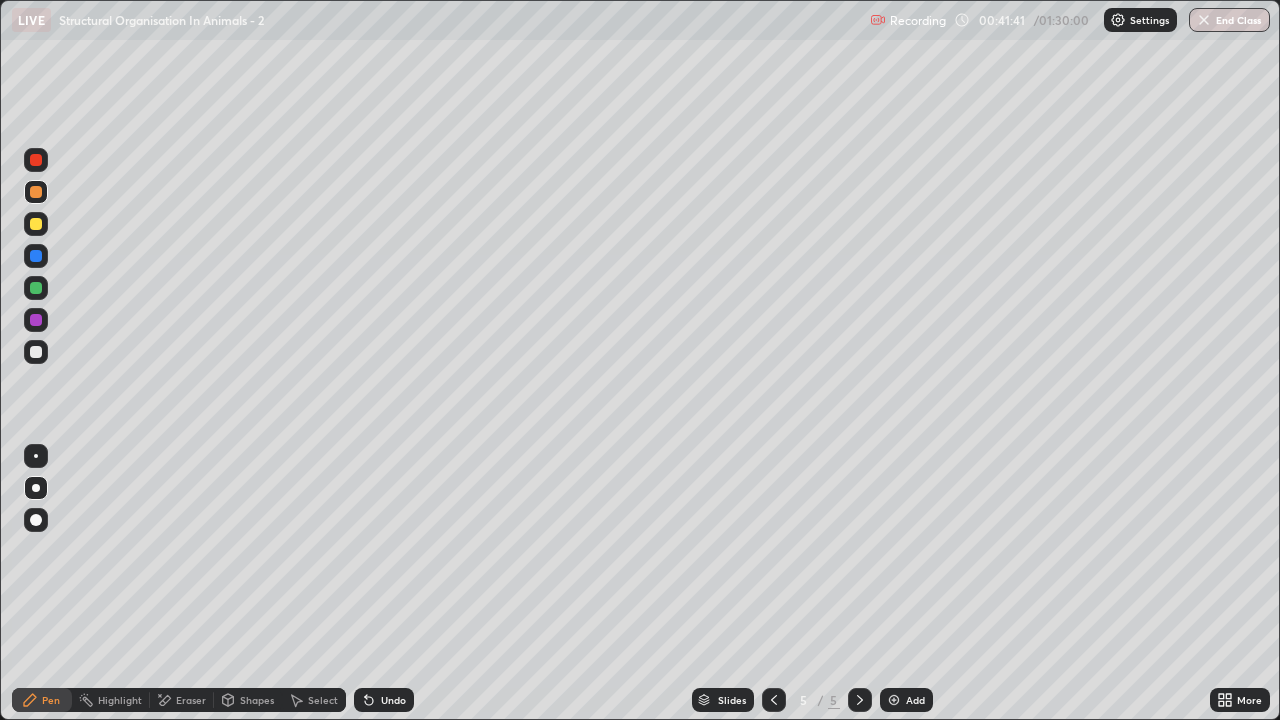 click on "Pen" at bounding box center [51, 700] 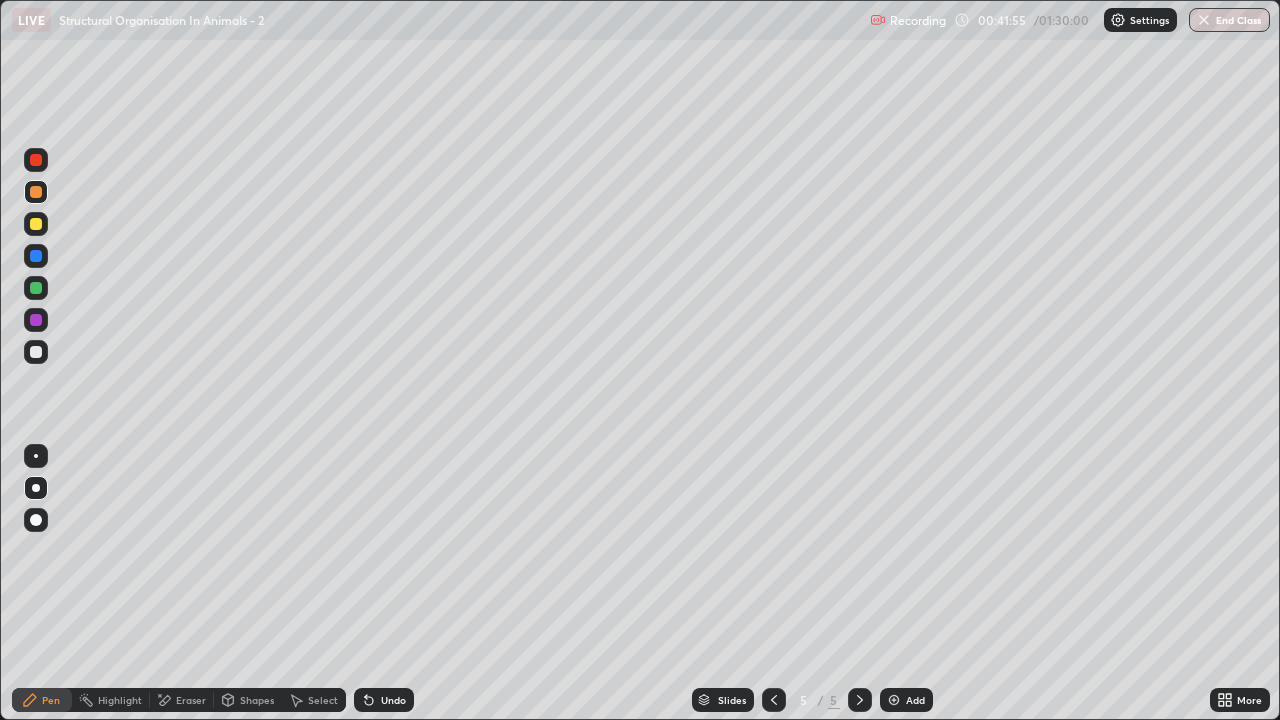 click at bounding box center [36, 224] 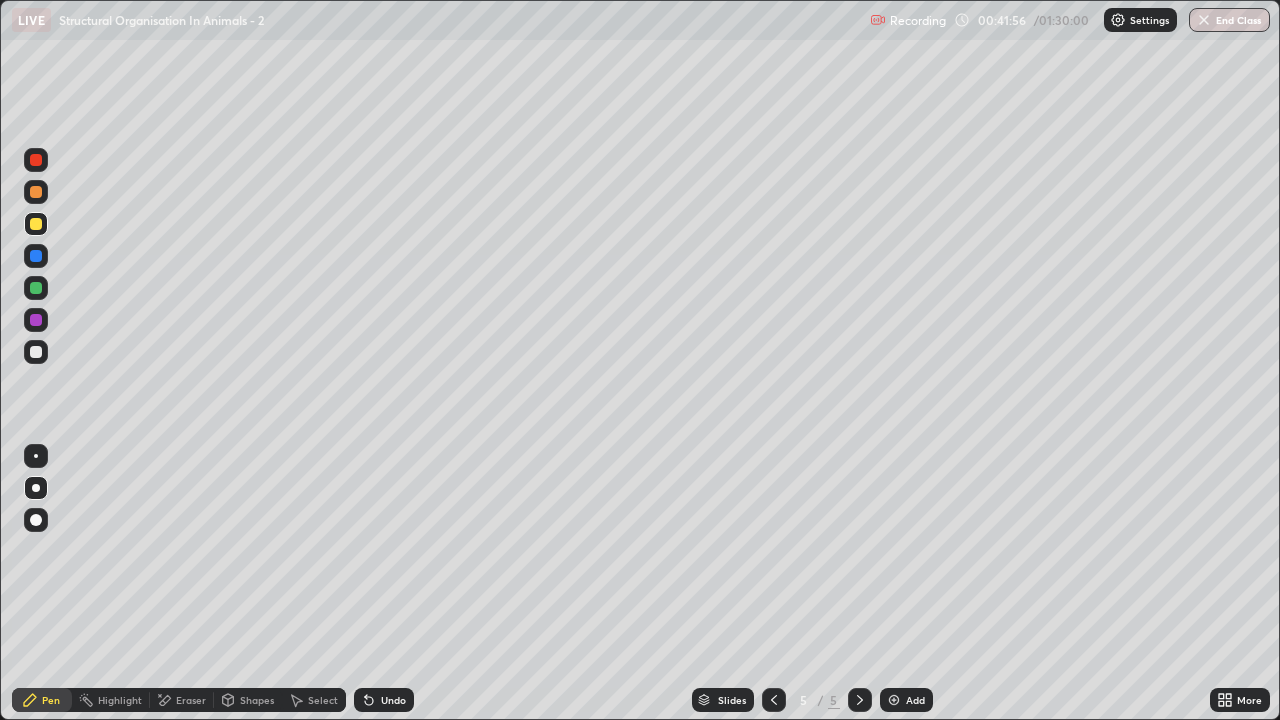 click on "Shapes" at bounding box center (257, 700) 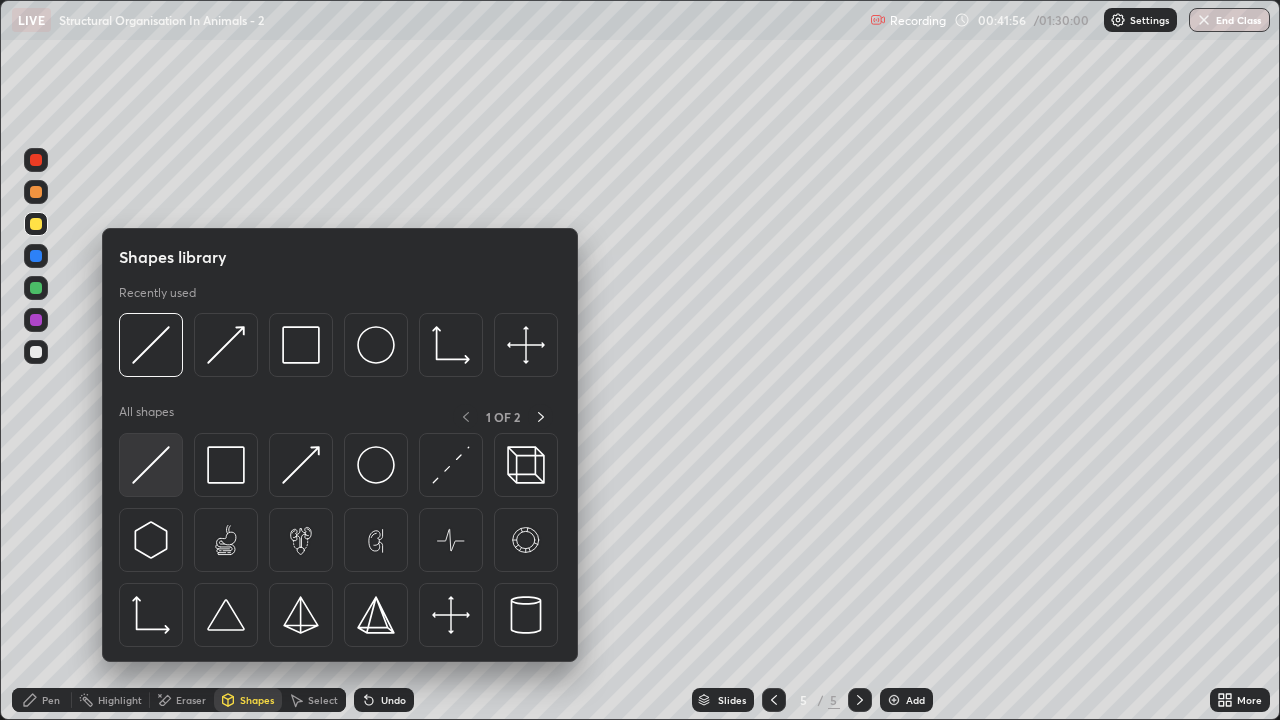 click at bounding box center (151, 465) 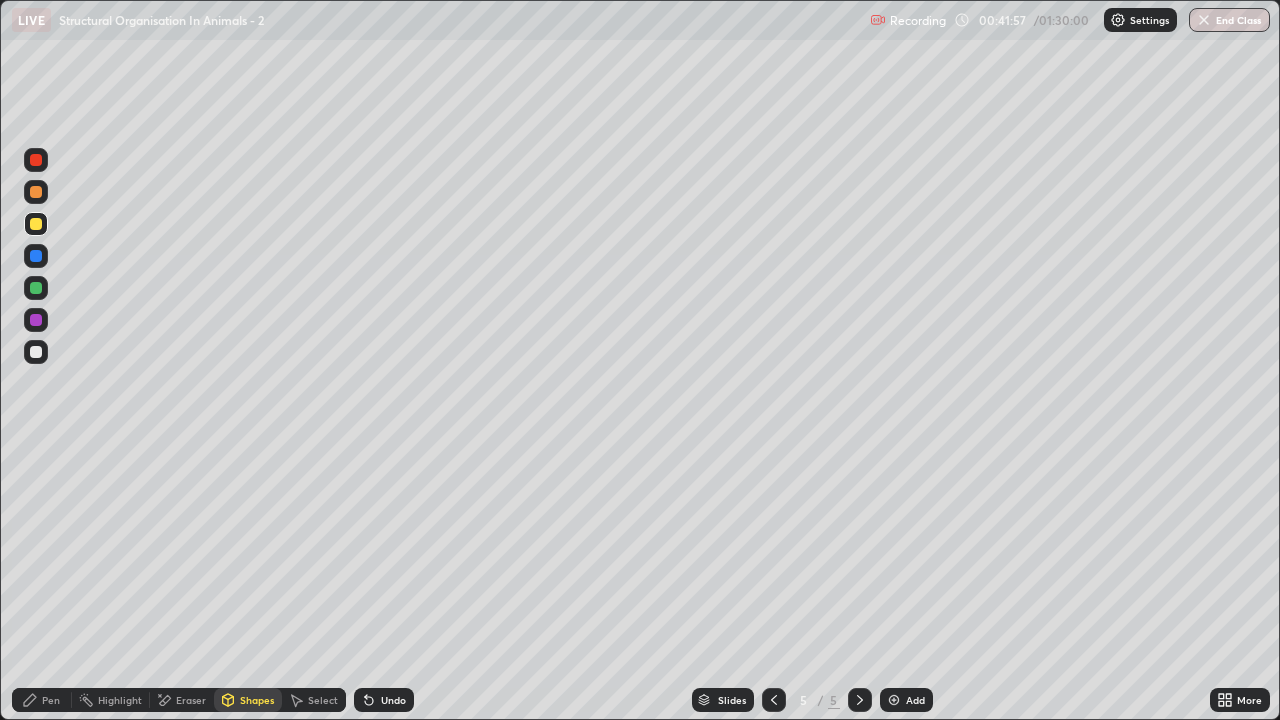 click on "Shapes" at bounding box center (257, 700) 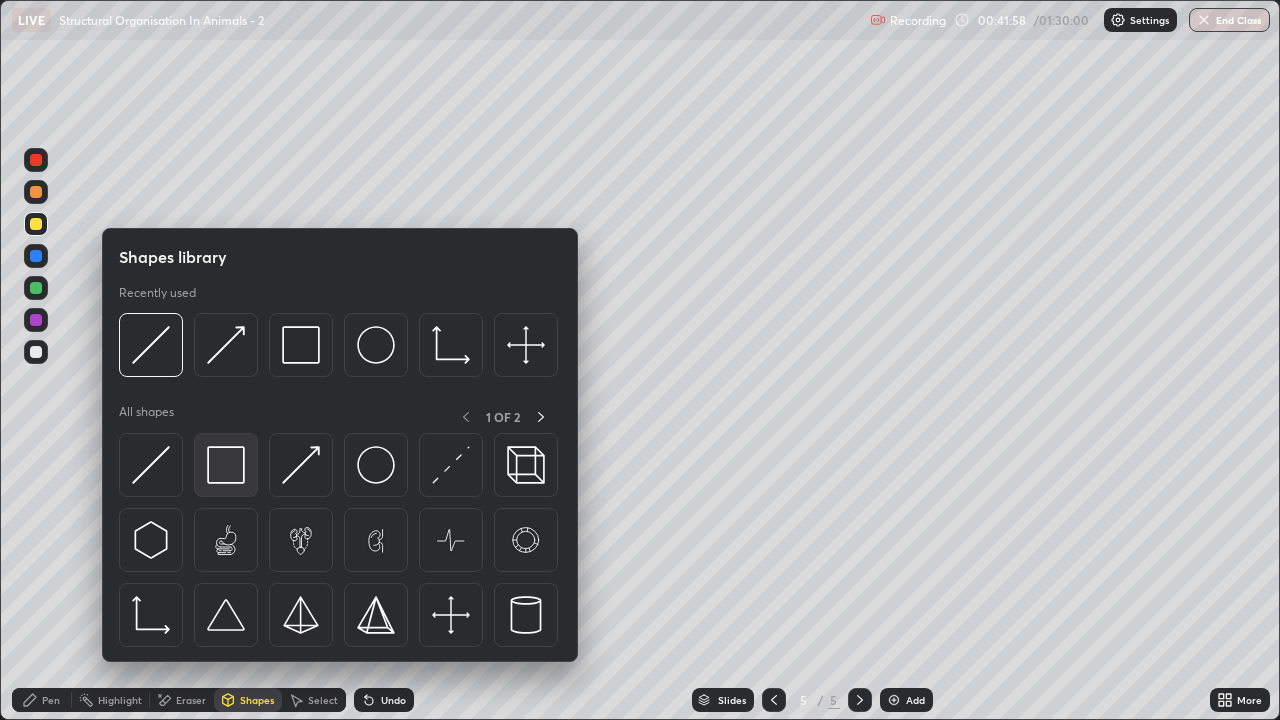 click at bounding box center (226, 465) 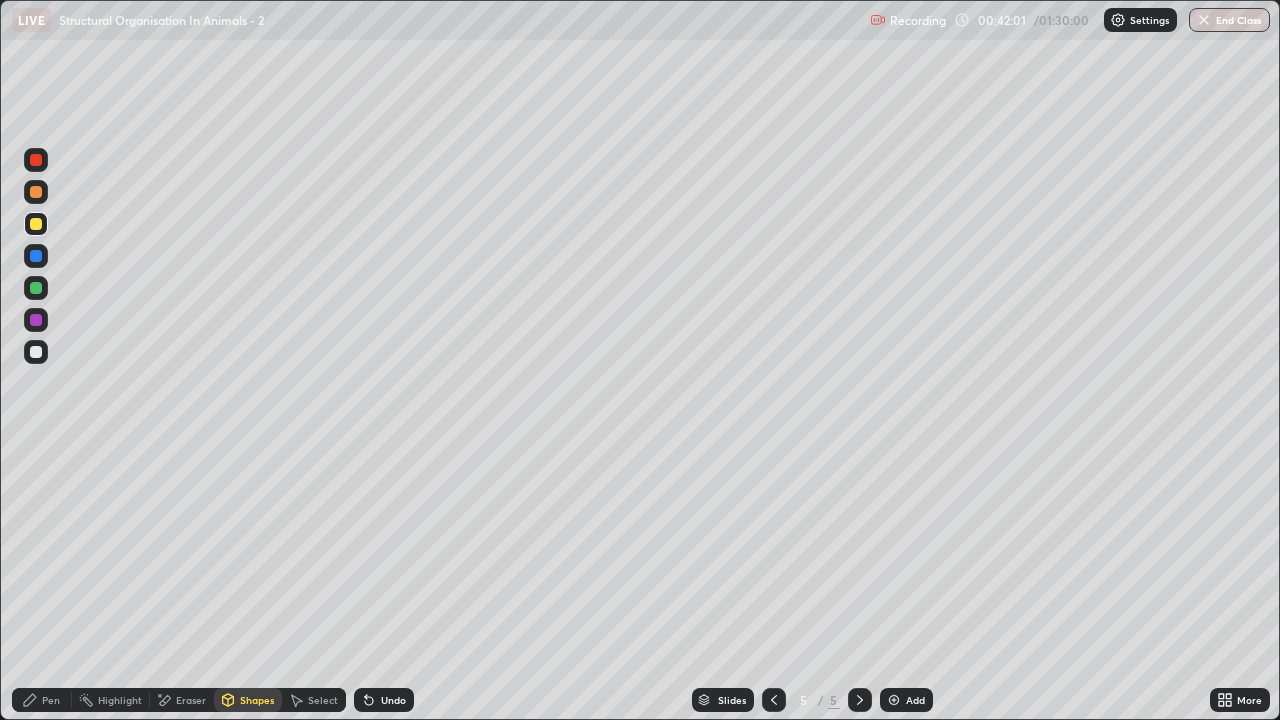 click on "Pen" at bounding box center [51, 700] 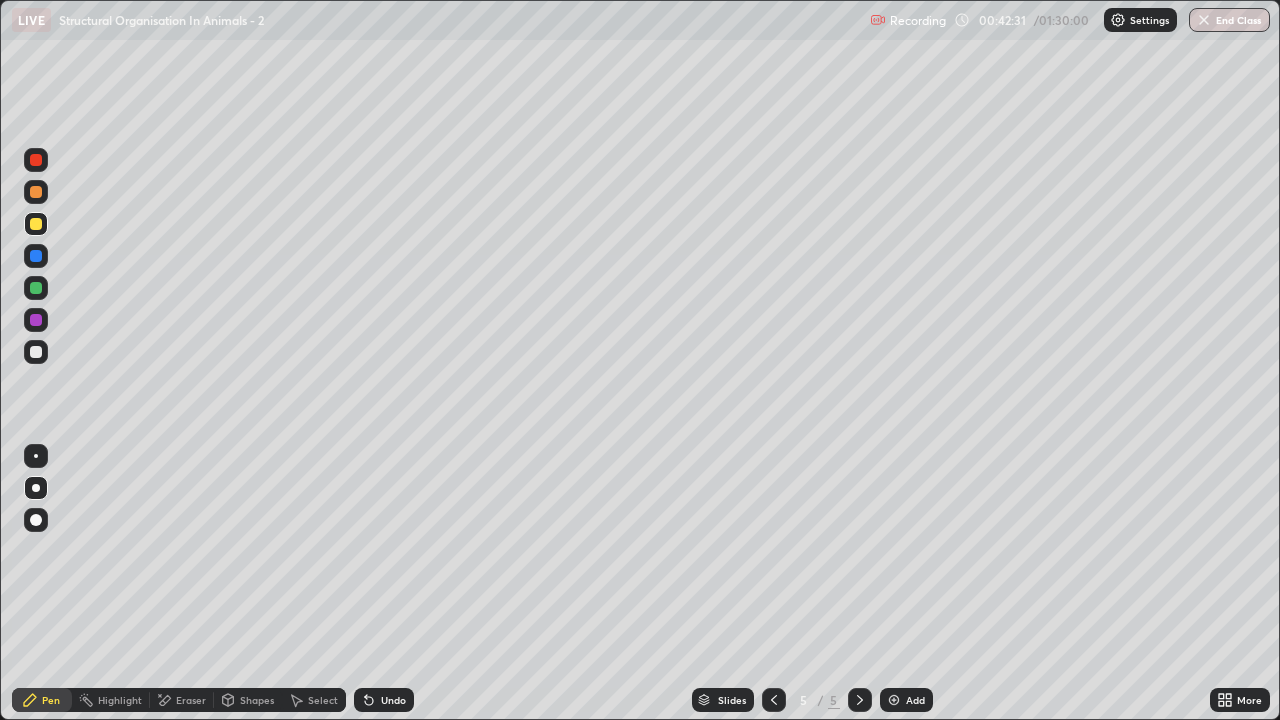 click on "Shapes" at bounding box center (257, 700) 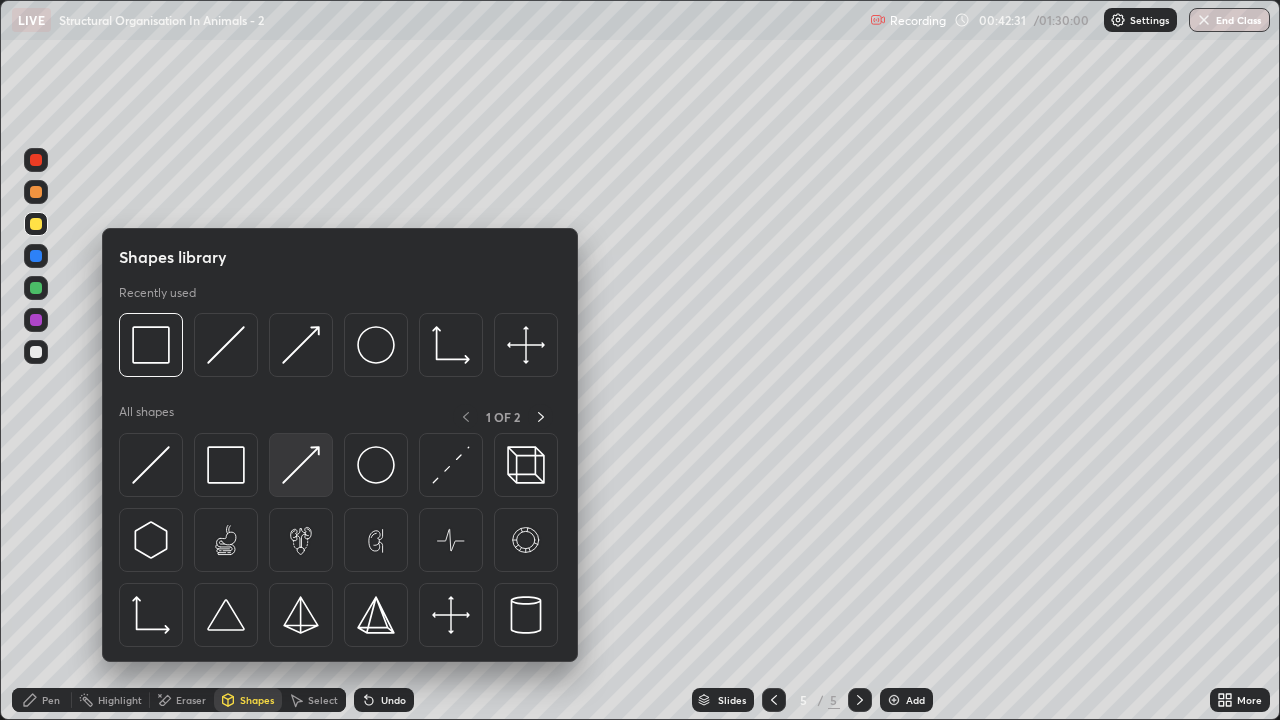 click at bounding box center (301, 465) 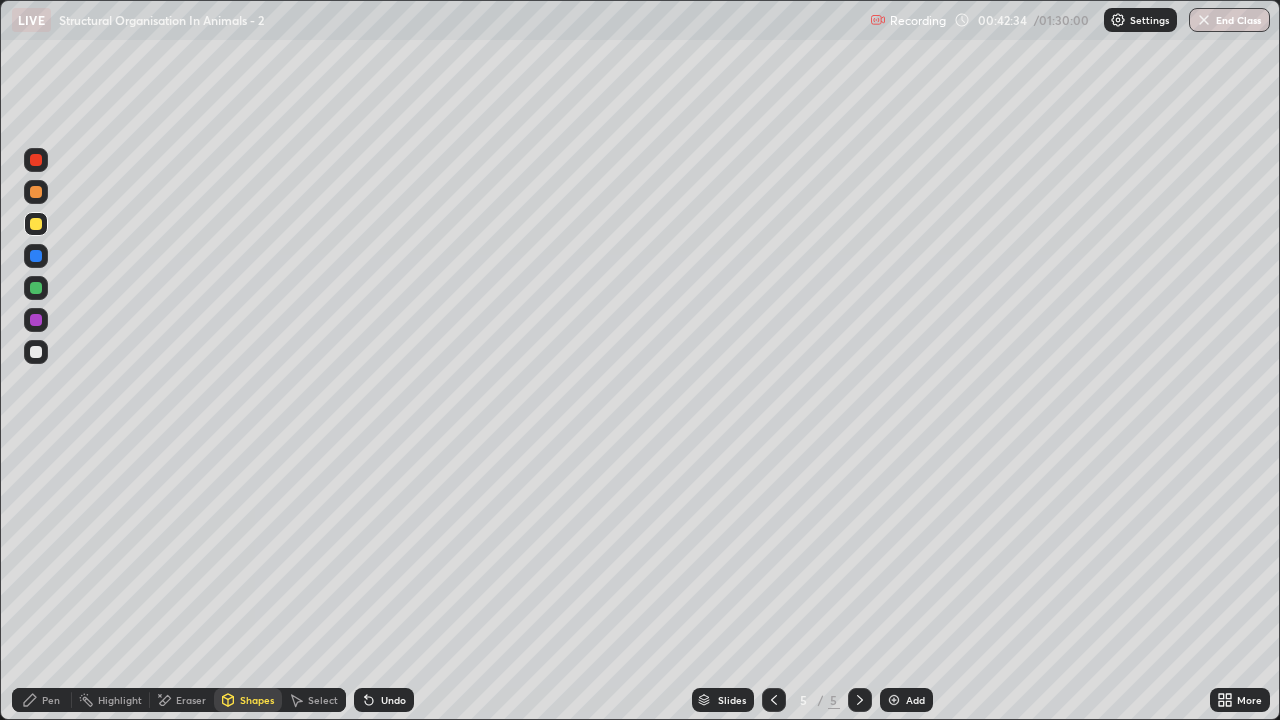 click on "Pen" at bounding box center (51, 700) 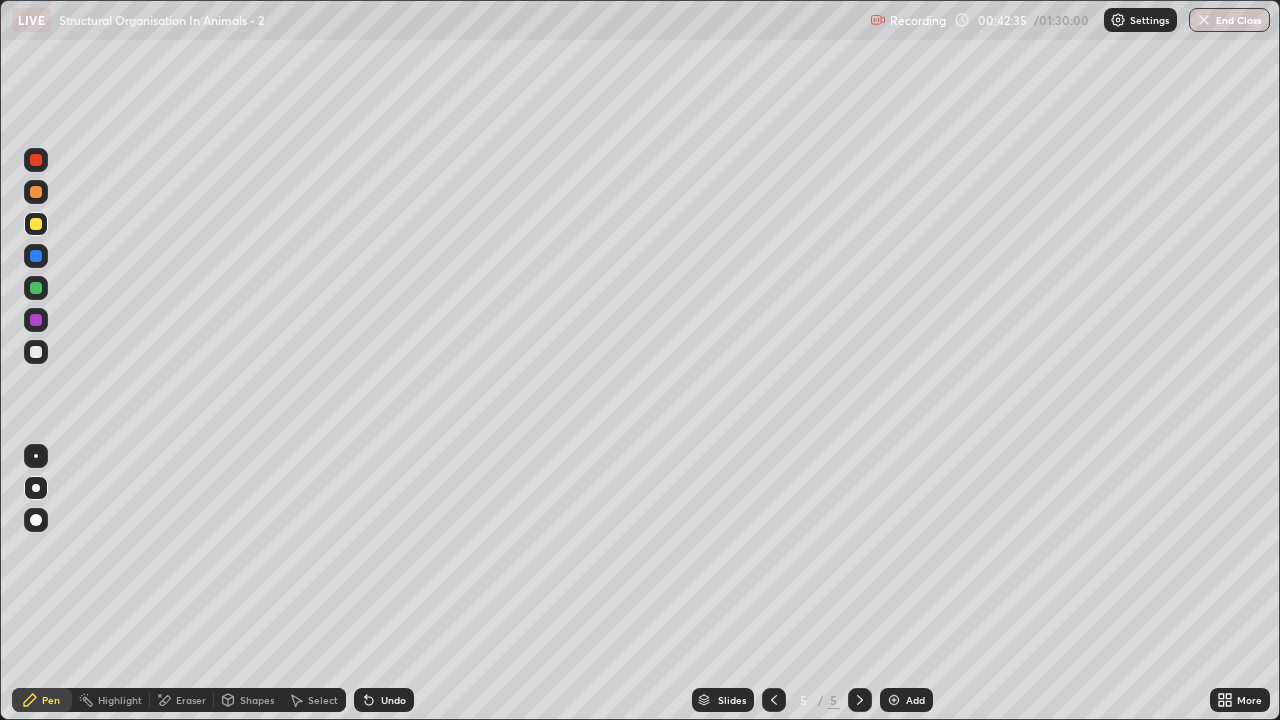 click at bounding box center (36, 192) 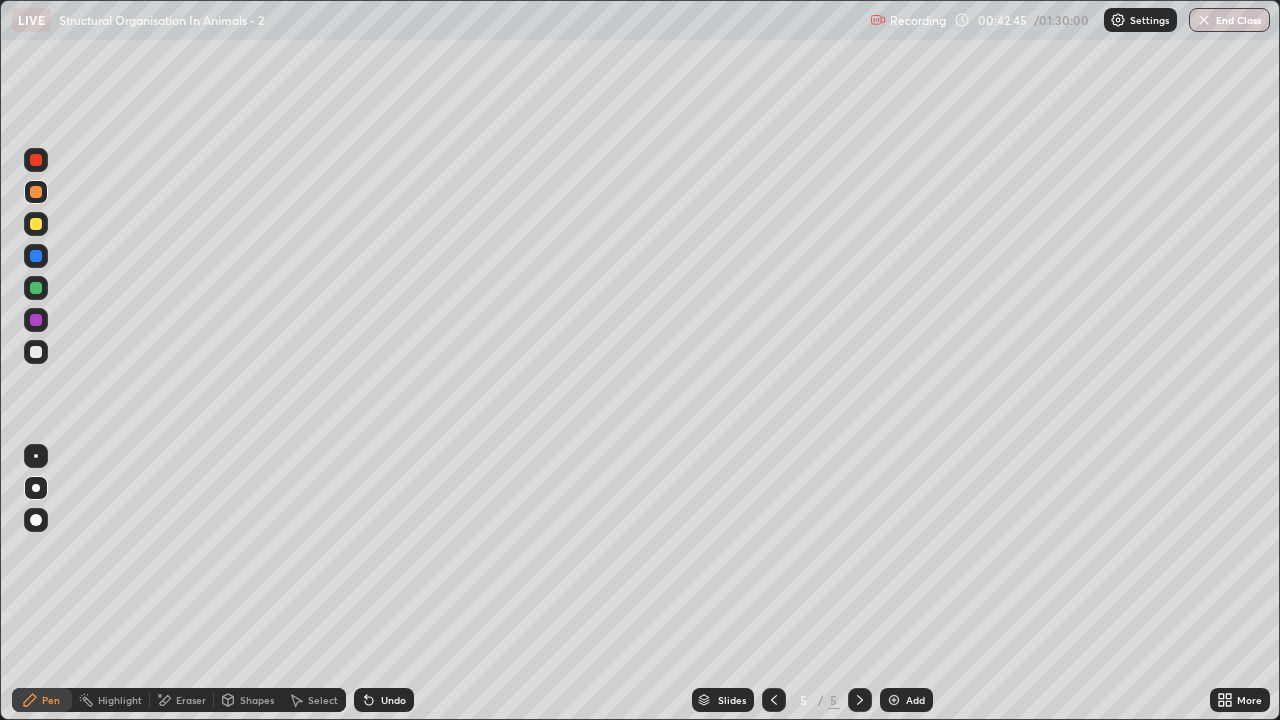 click at bounding box center [36, 352] 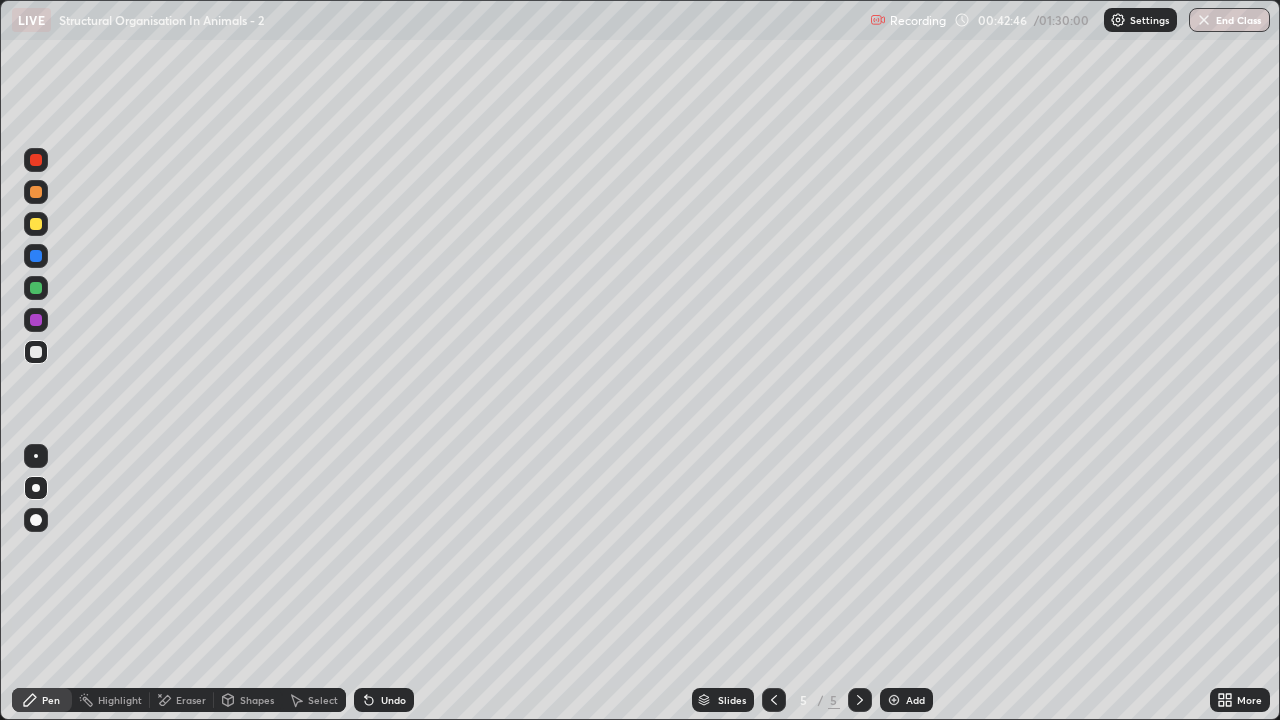 click on "Shapes" at bounding box center [257, 700] 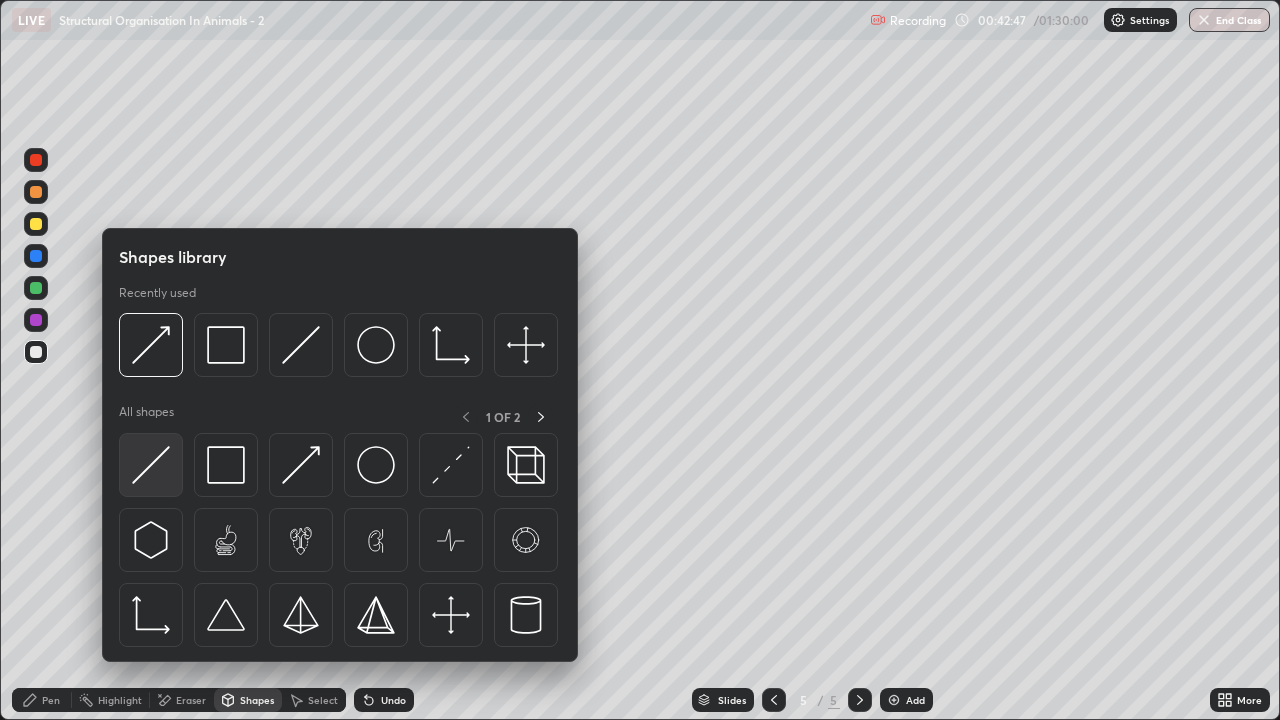 click at bounding box center (151, 465) 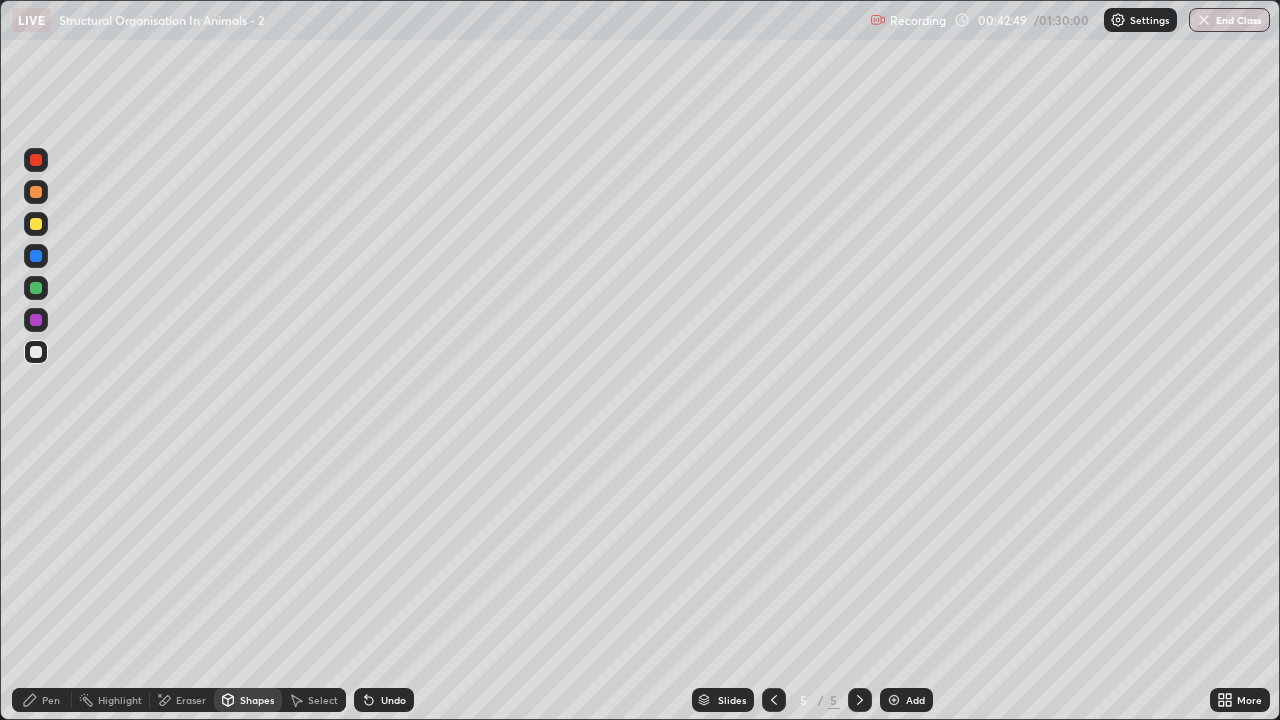 click on "Pen" at bounding box center [51, 700] 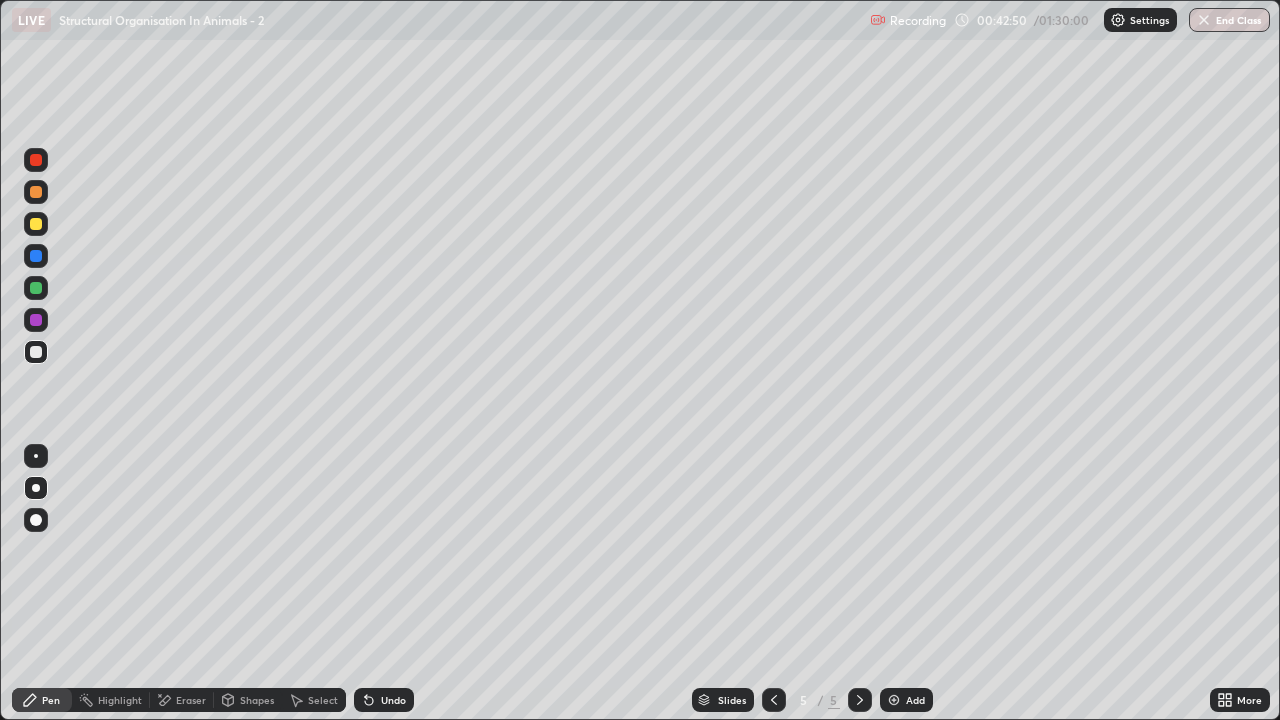 click at bounding box center (36, 224) 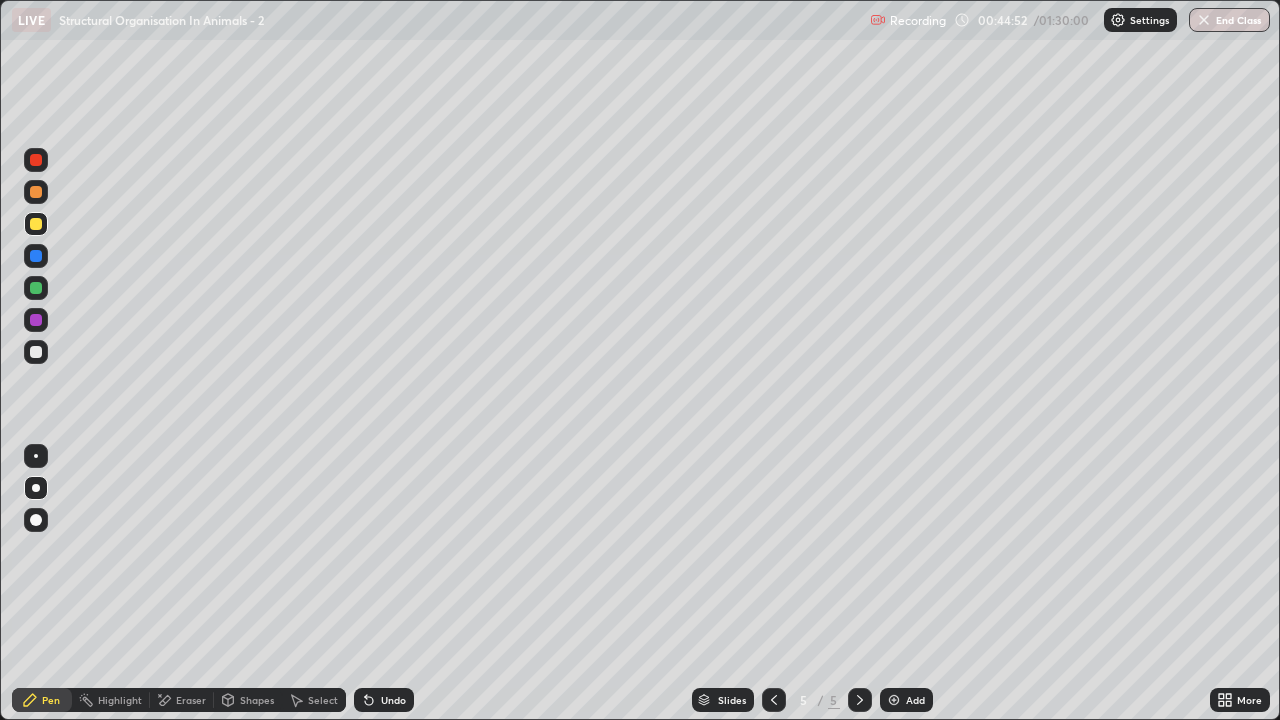 click at bounding box center (36, 352) 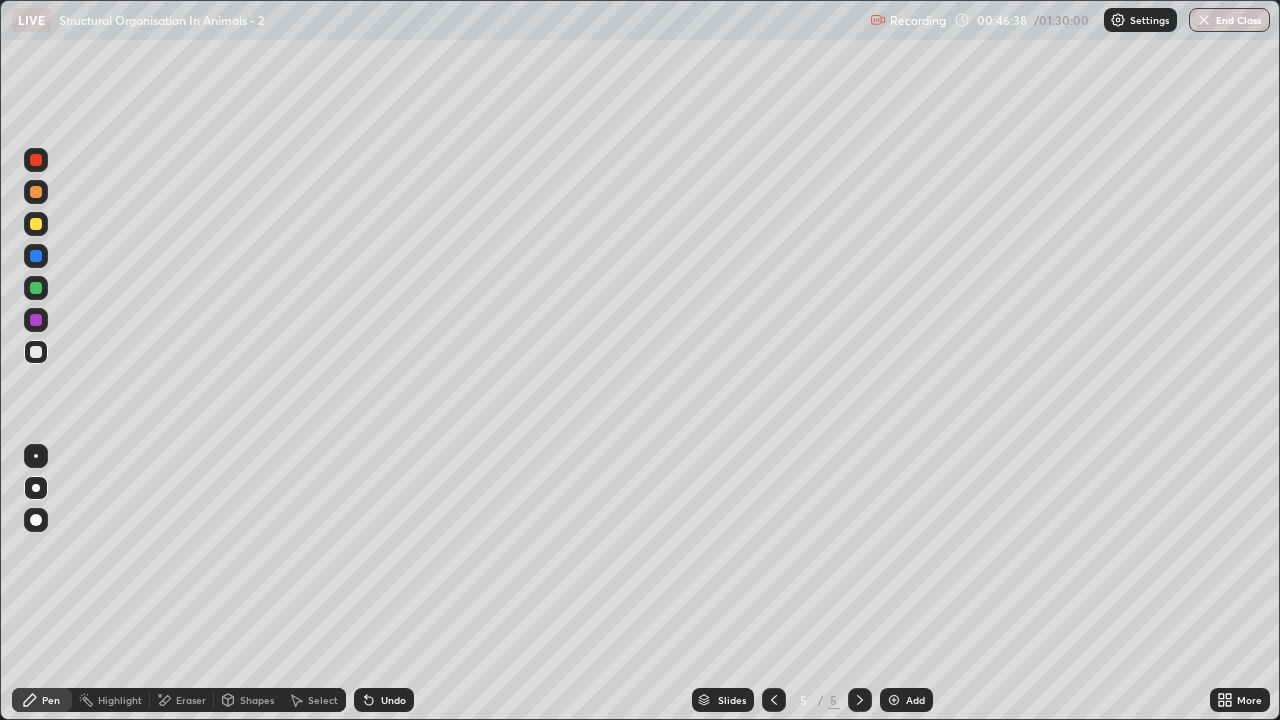 click on "Shapes" at bounding box center [257, 700] 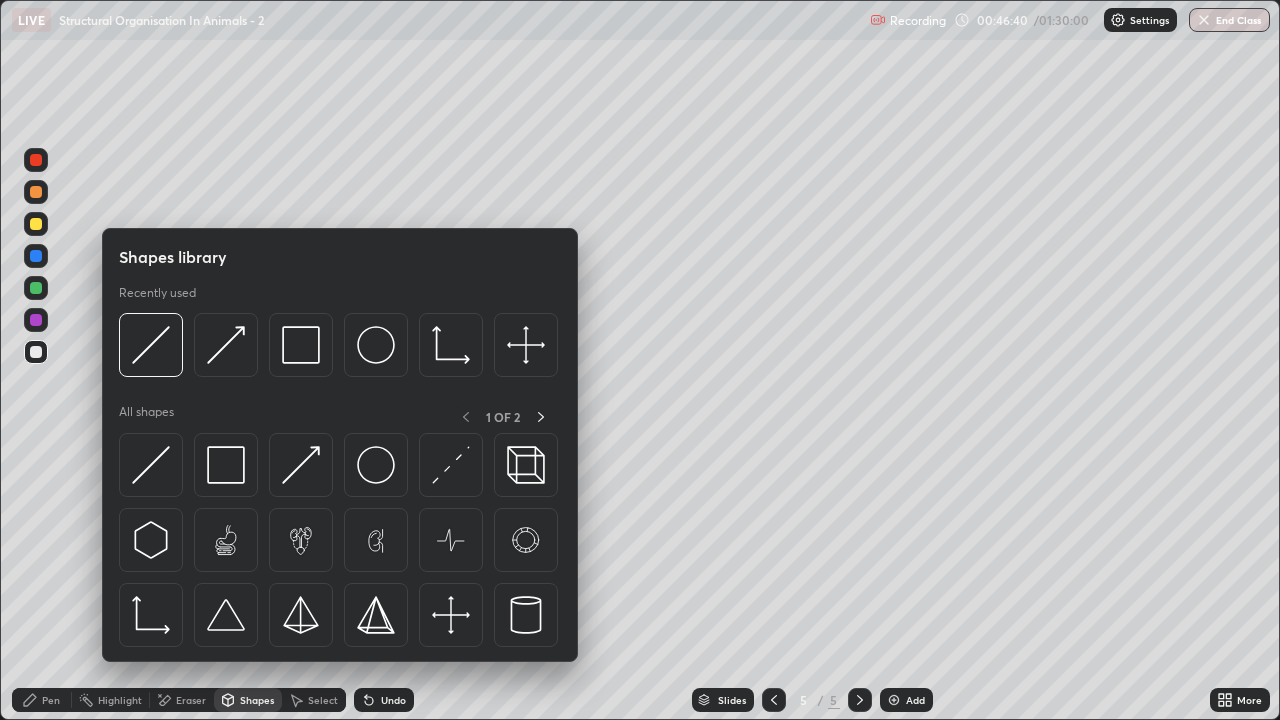 click on "Eraser" at bounding box center (191, 700) 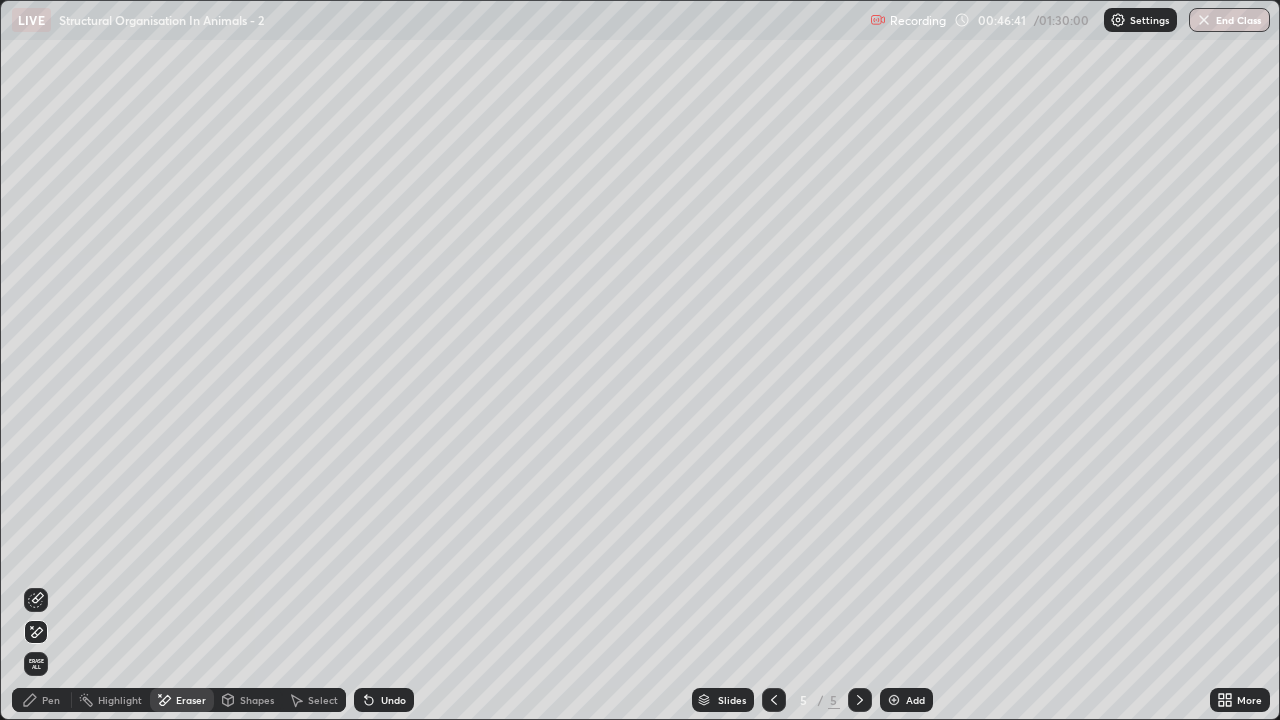 click 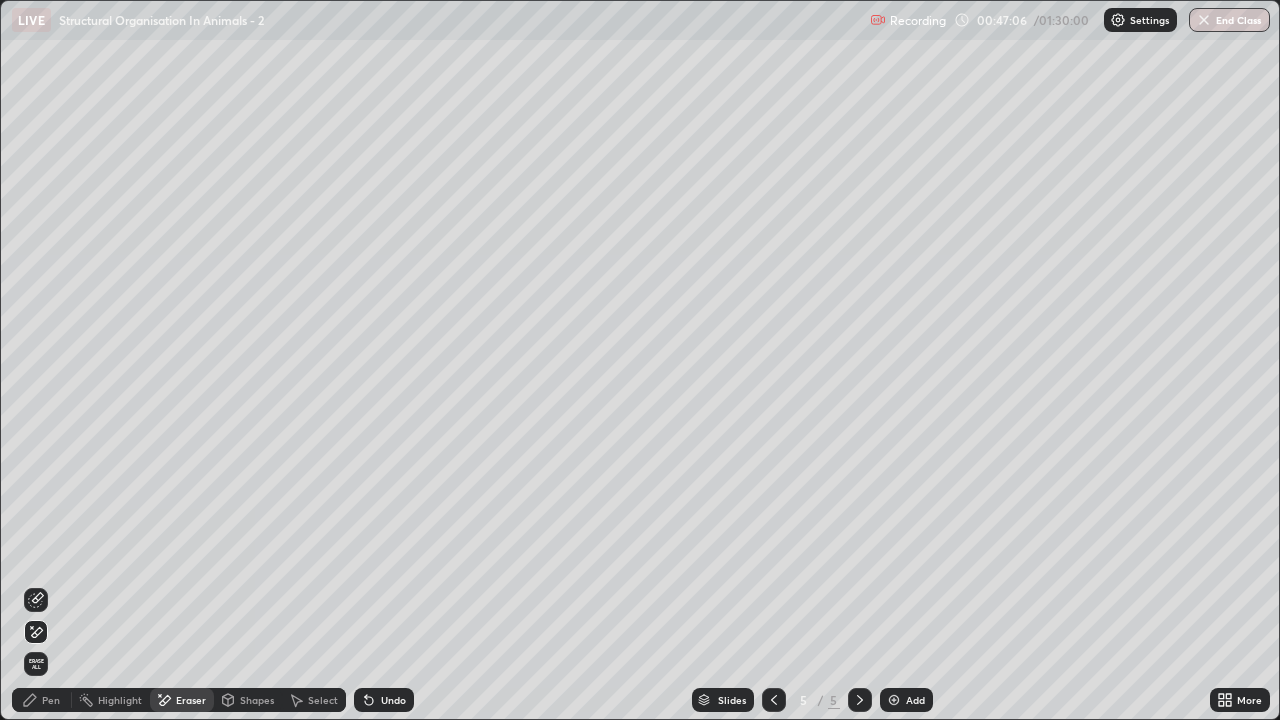 click on "Pen" at bounding box center [51, 700] 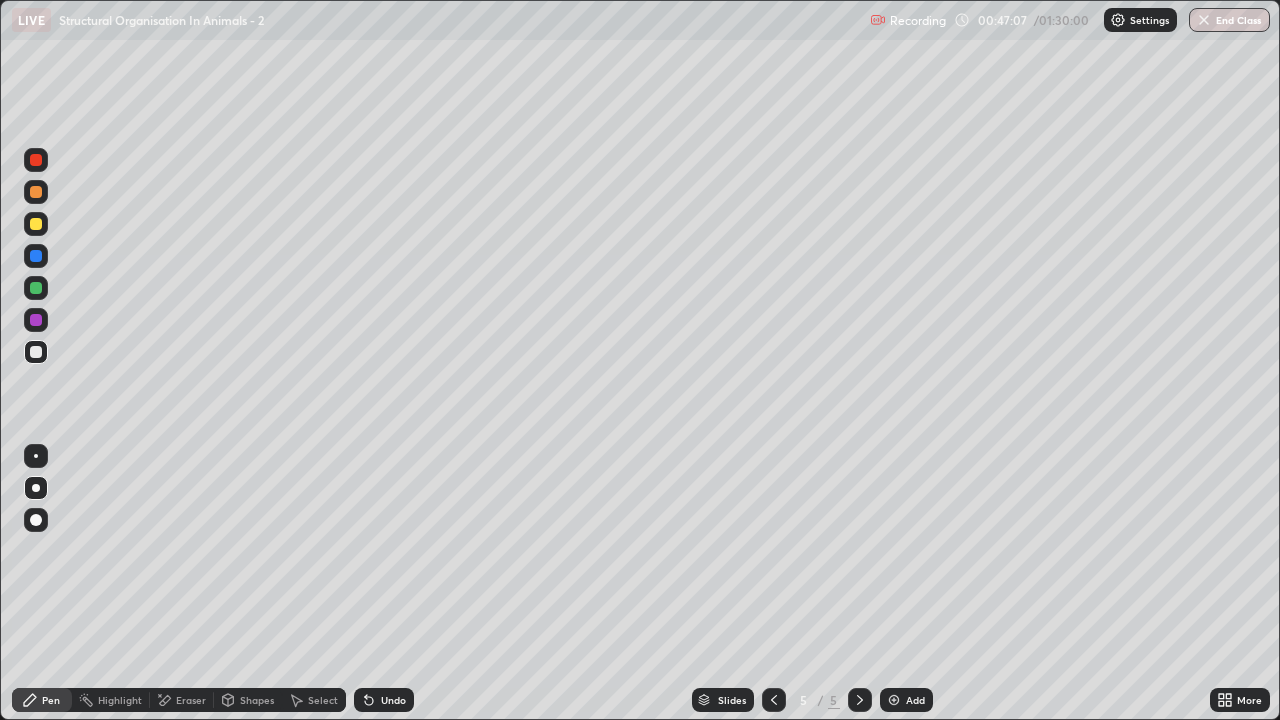 click at bounding box center (36, 192) 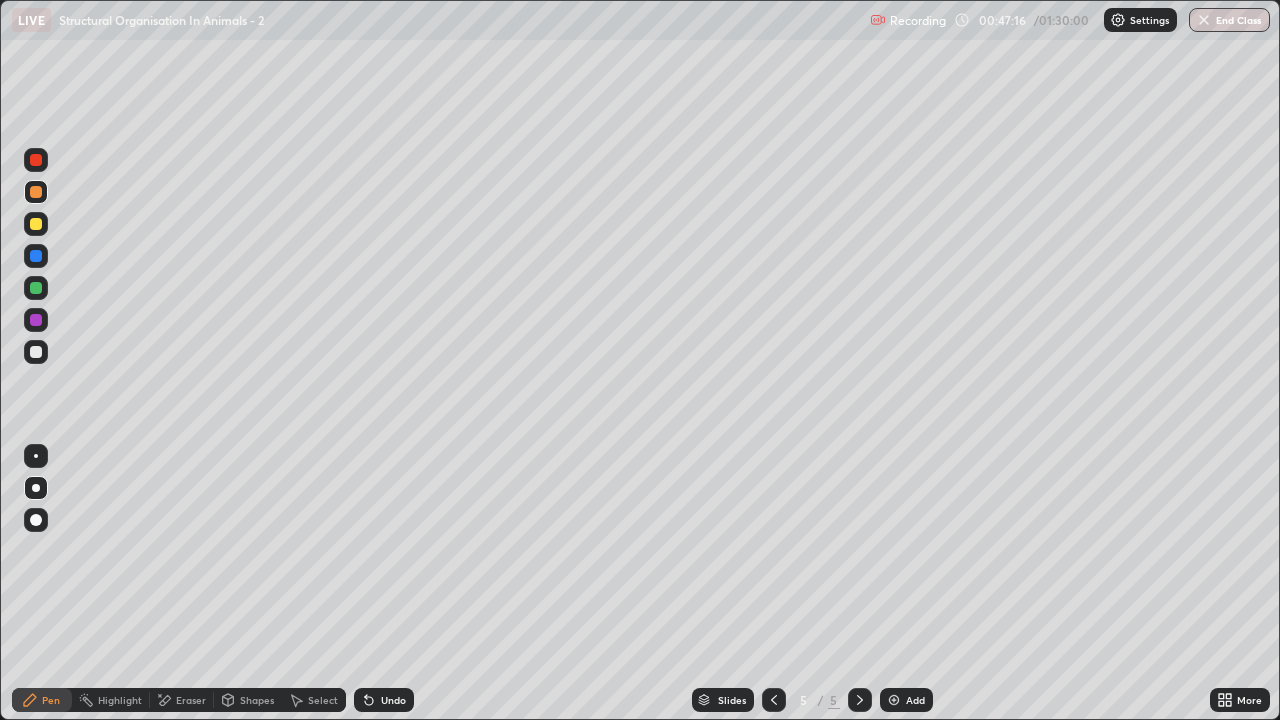 click at bounding box center [36, 352] 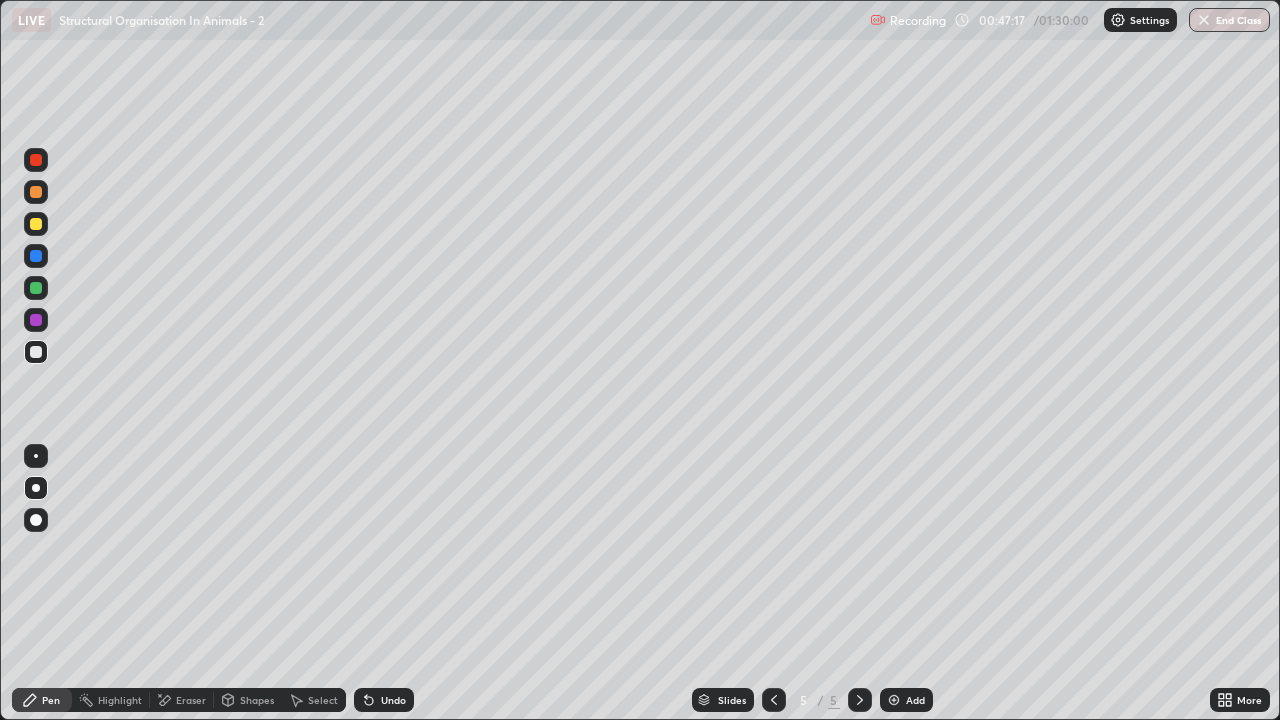 click on "Shapes" at bounding box center (257, 700) 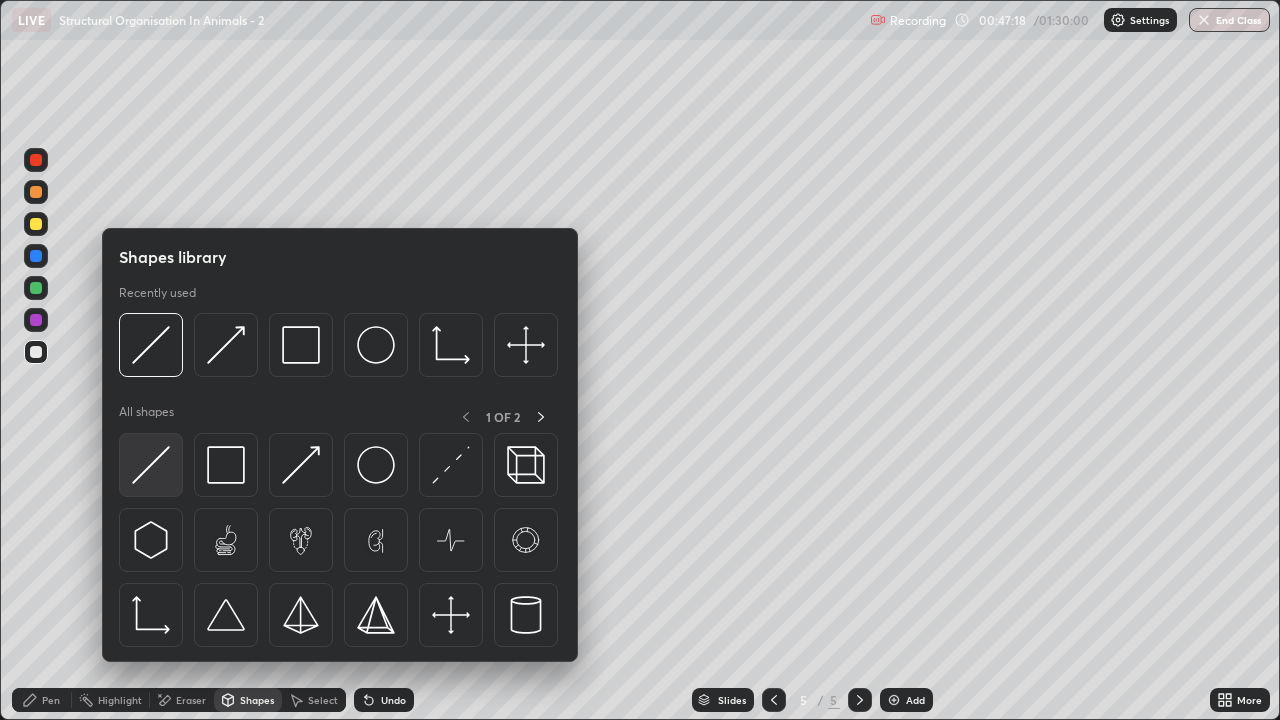 click at bounding box center [151, 465] 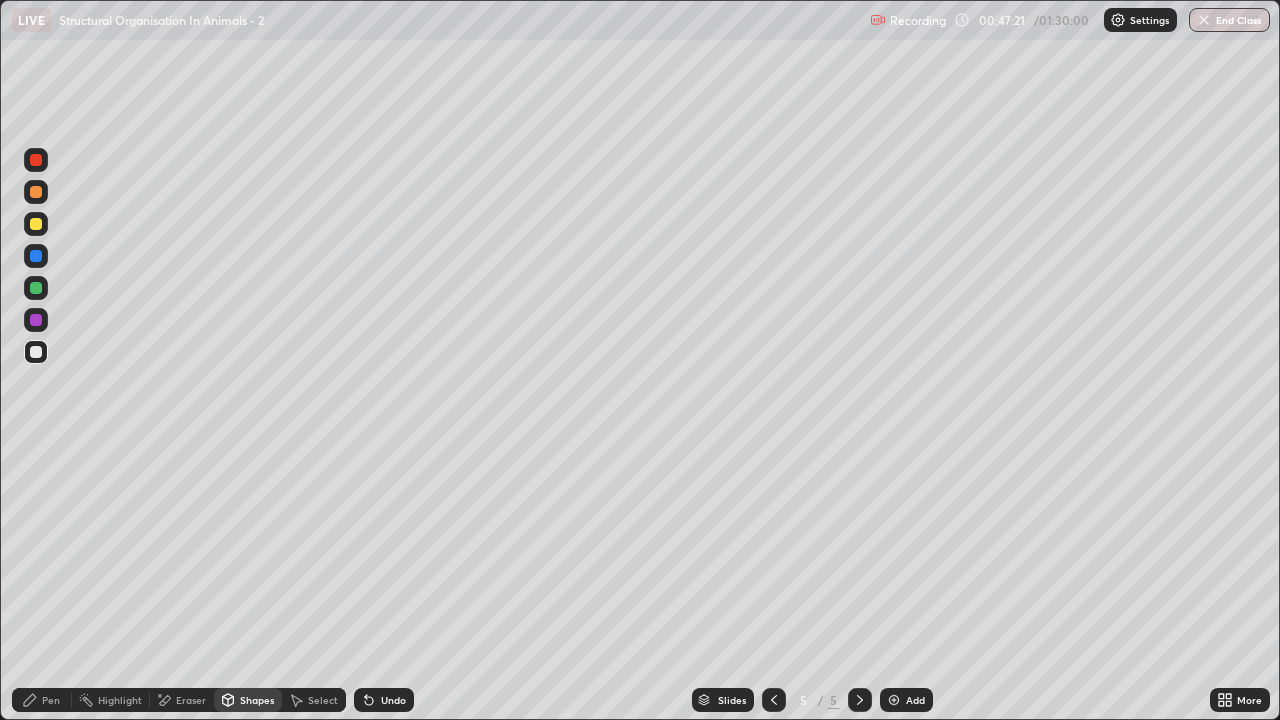 click 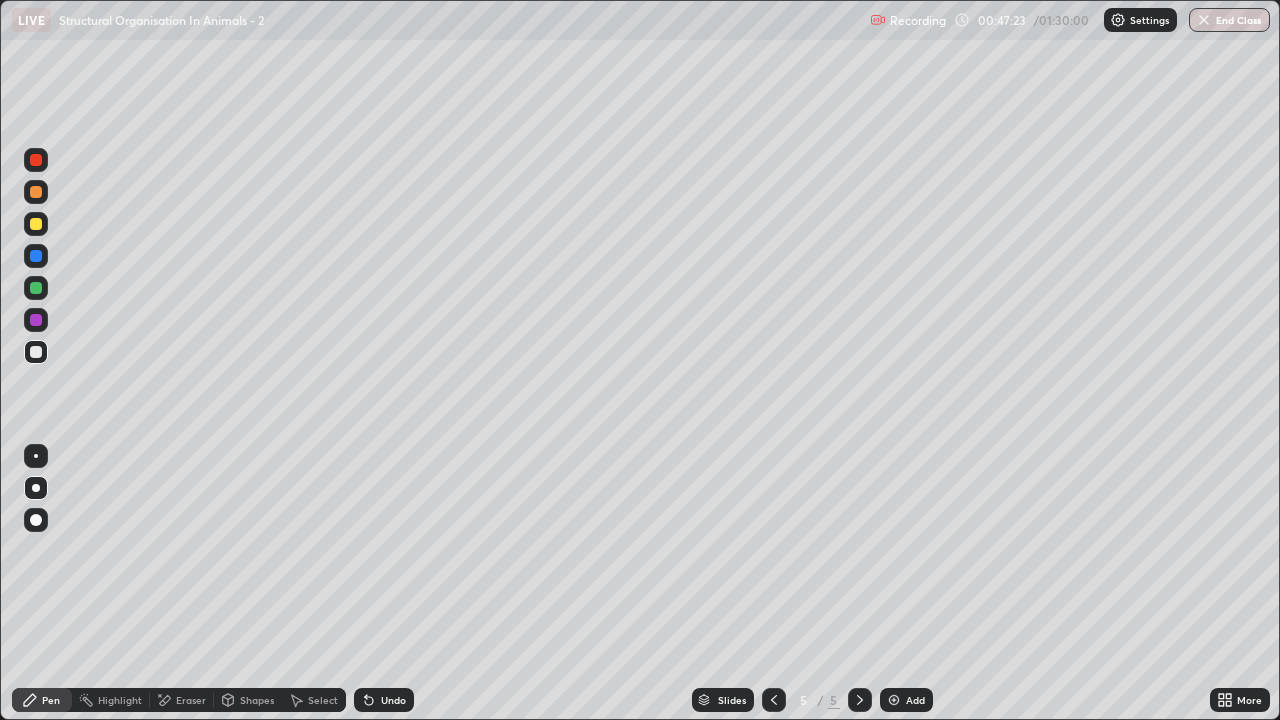 click at bounding box center [36, 352] 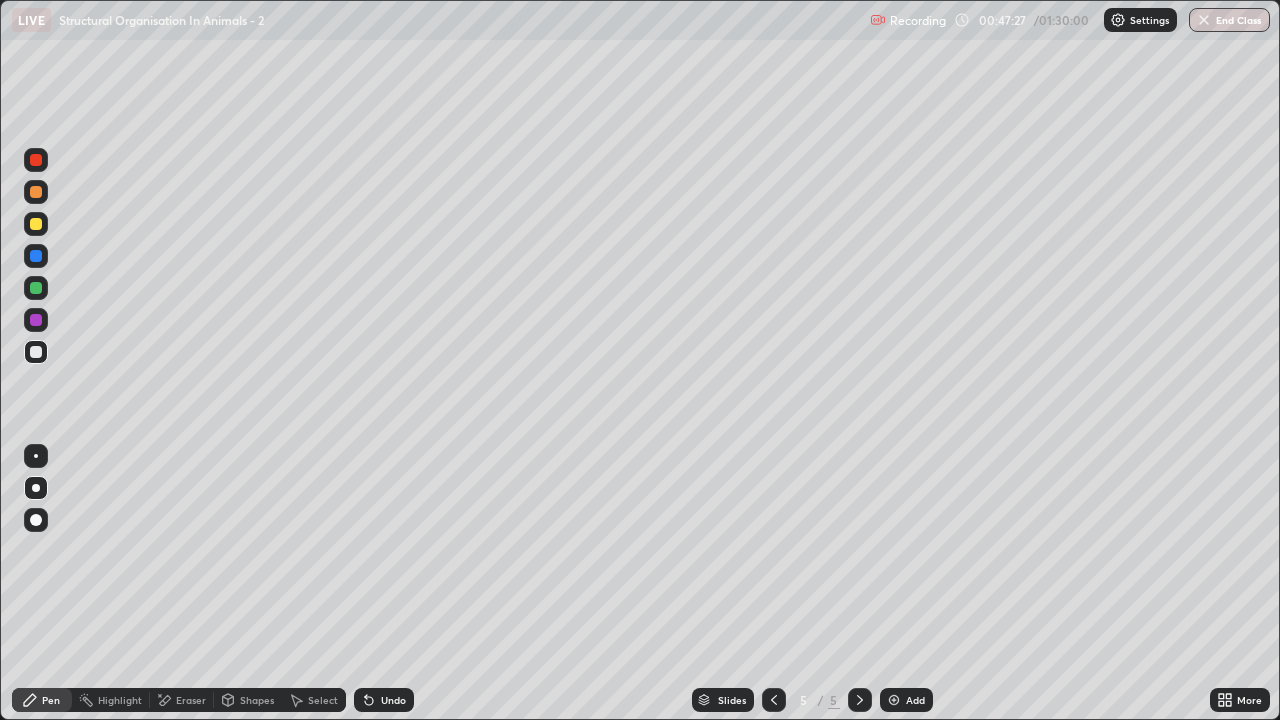 click on "Eraser" at bounding box center [182, 700] 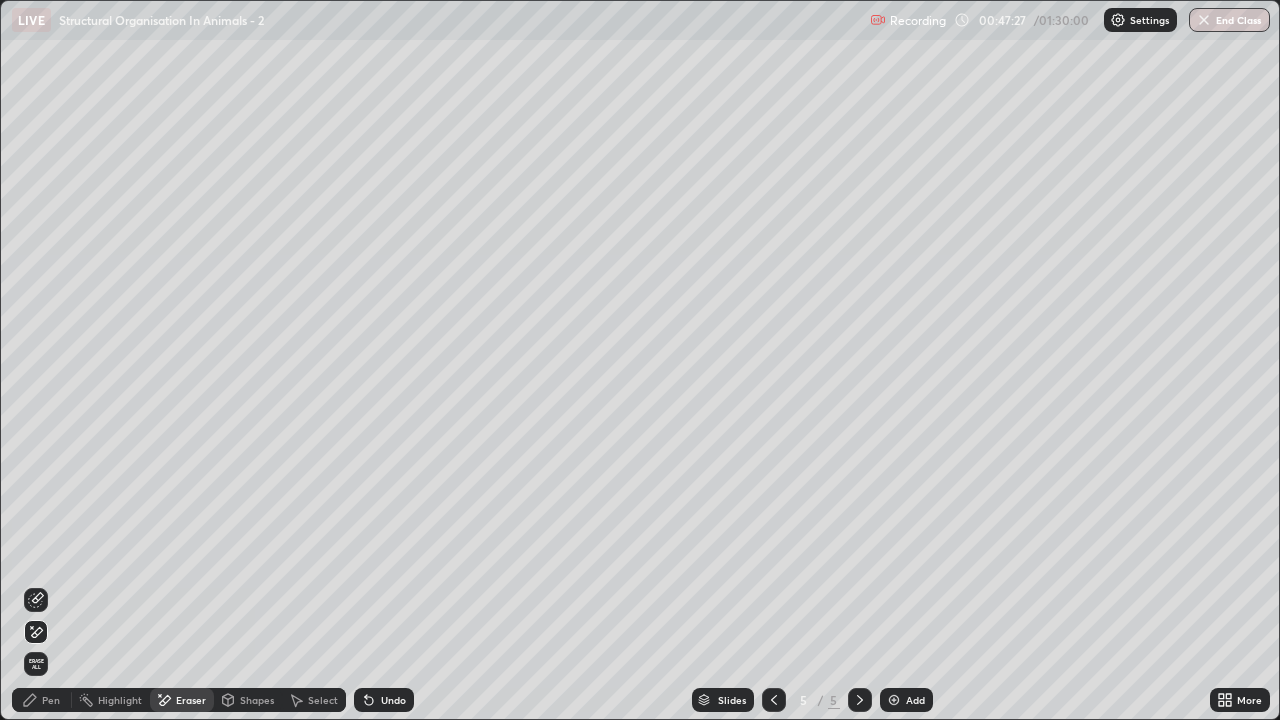 click on "Shapes" at bounding box center [257, 700] 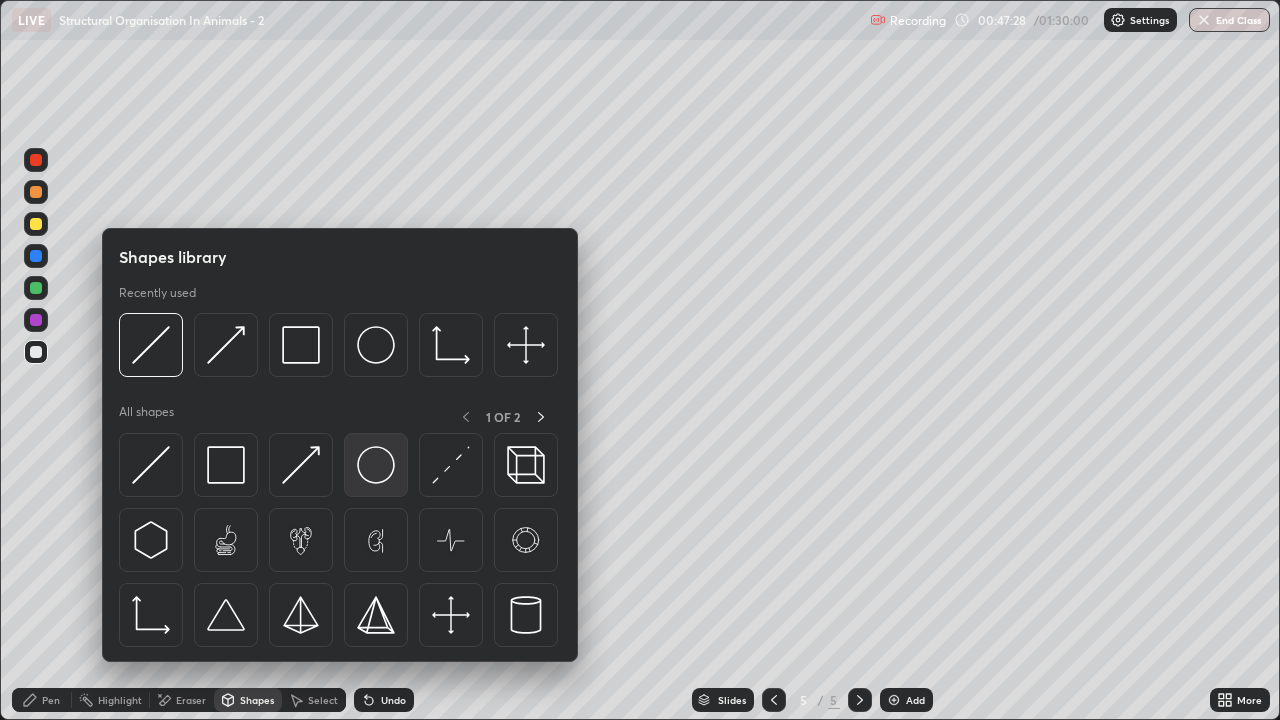 click at bounding box center (376, 465) 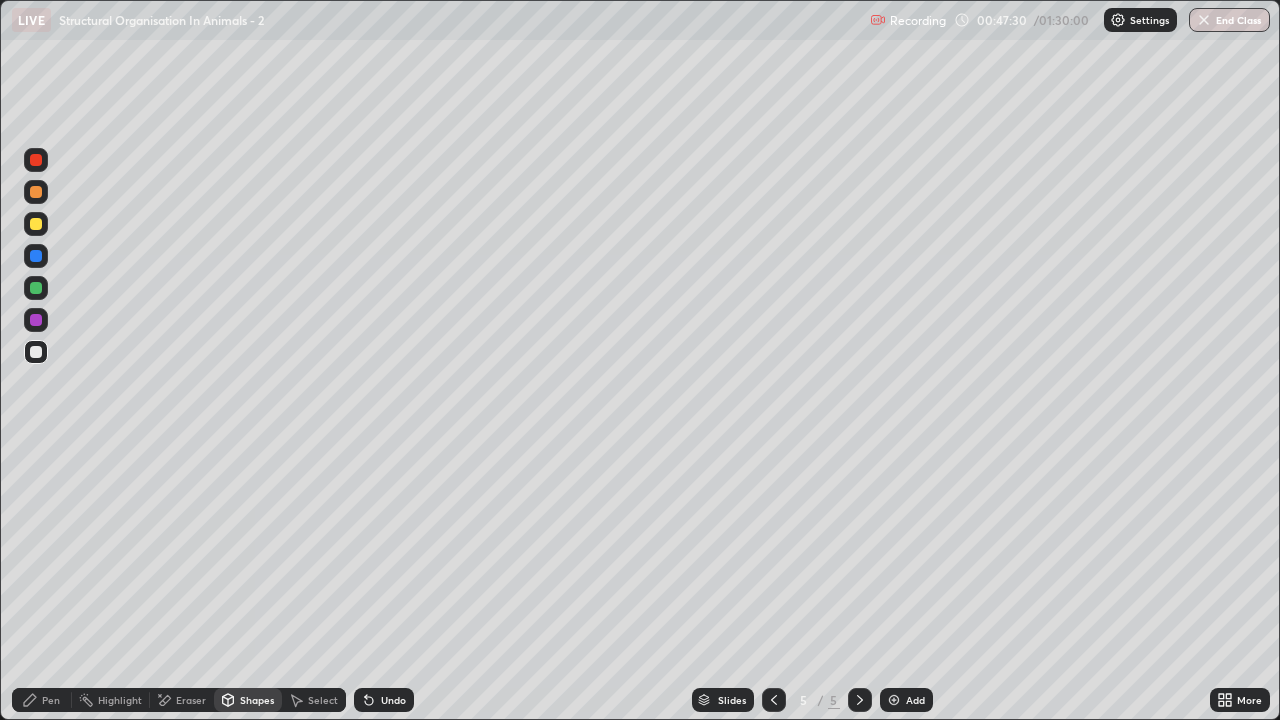 click at bounding box center [36, 224] 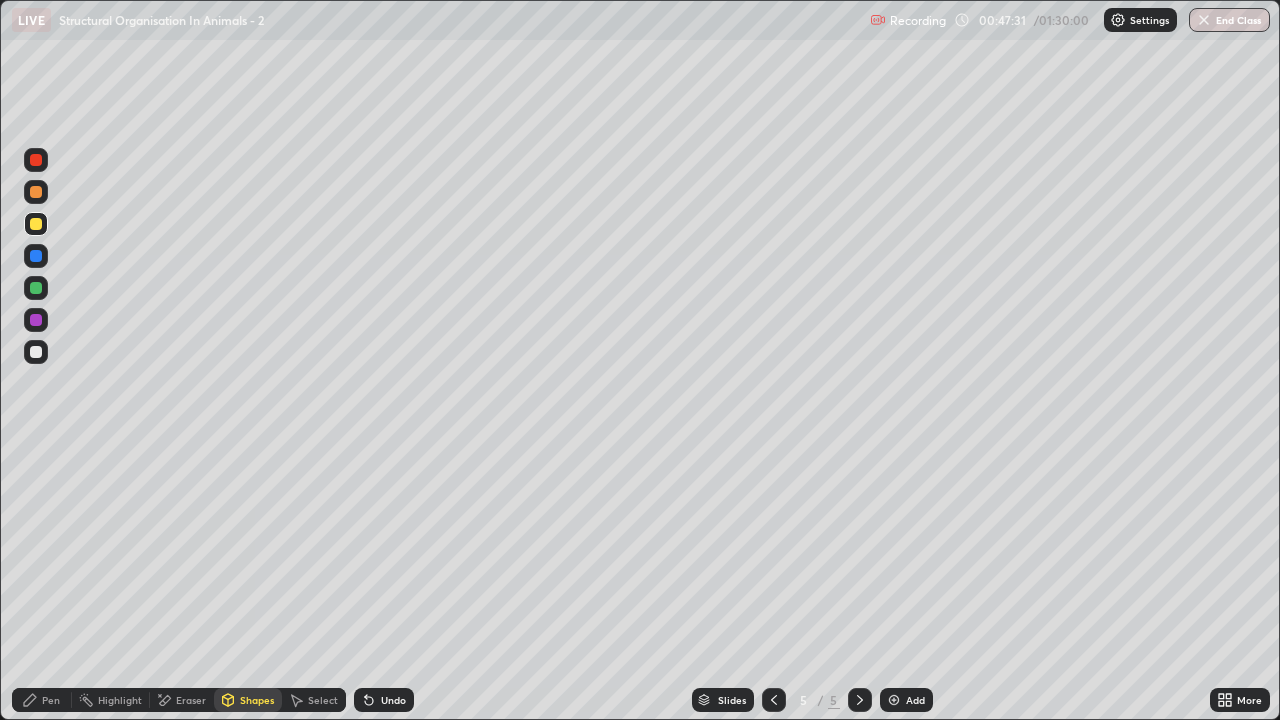 click on "Shapes" at bounding box center (257, 700) 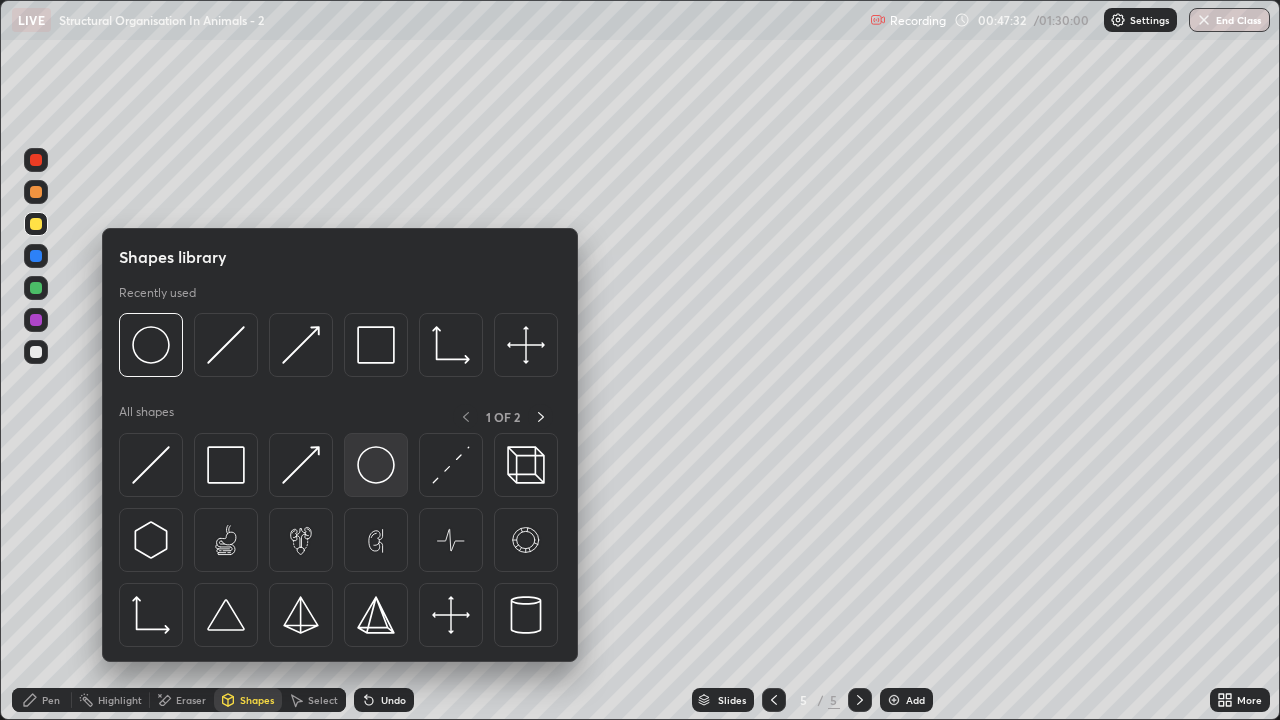 click at bounding box center [376, 465] 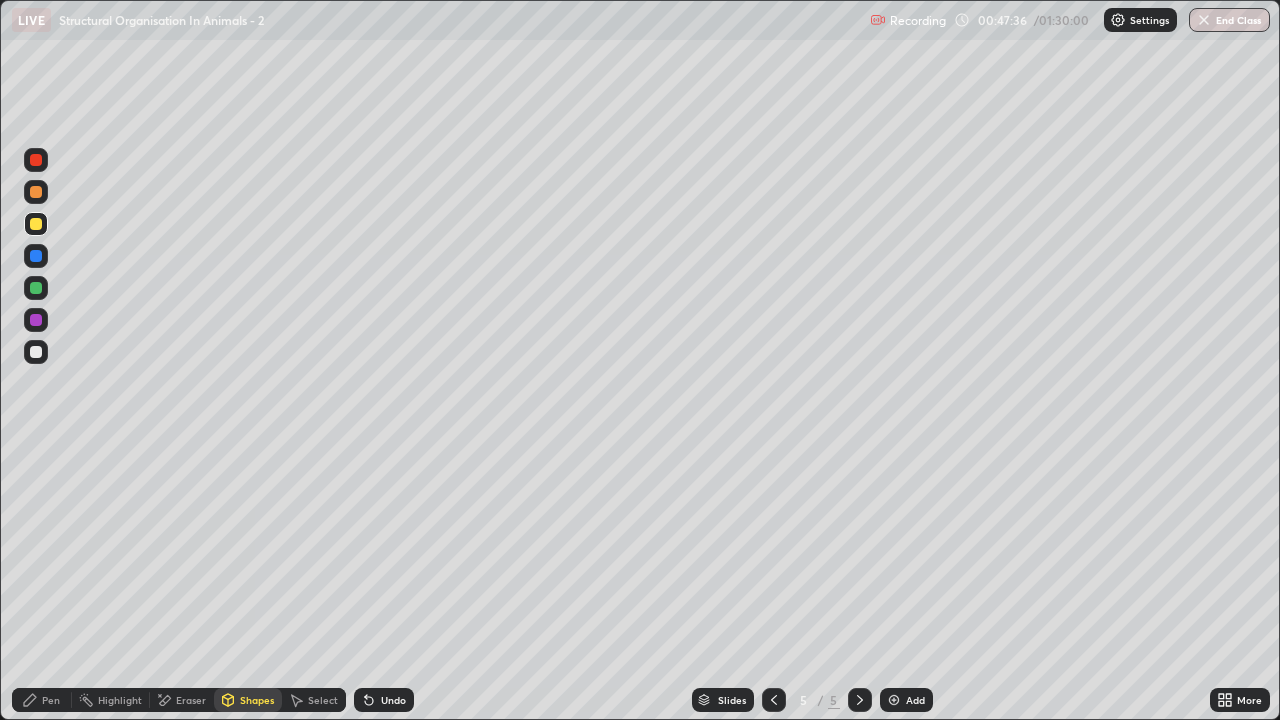 click on "Pen" at bounding box center (42, 700) 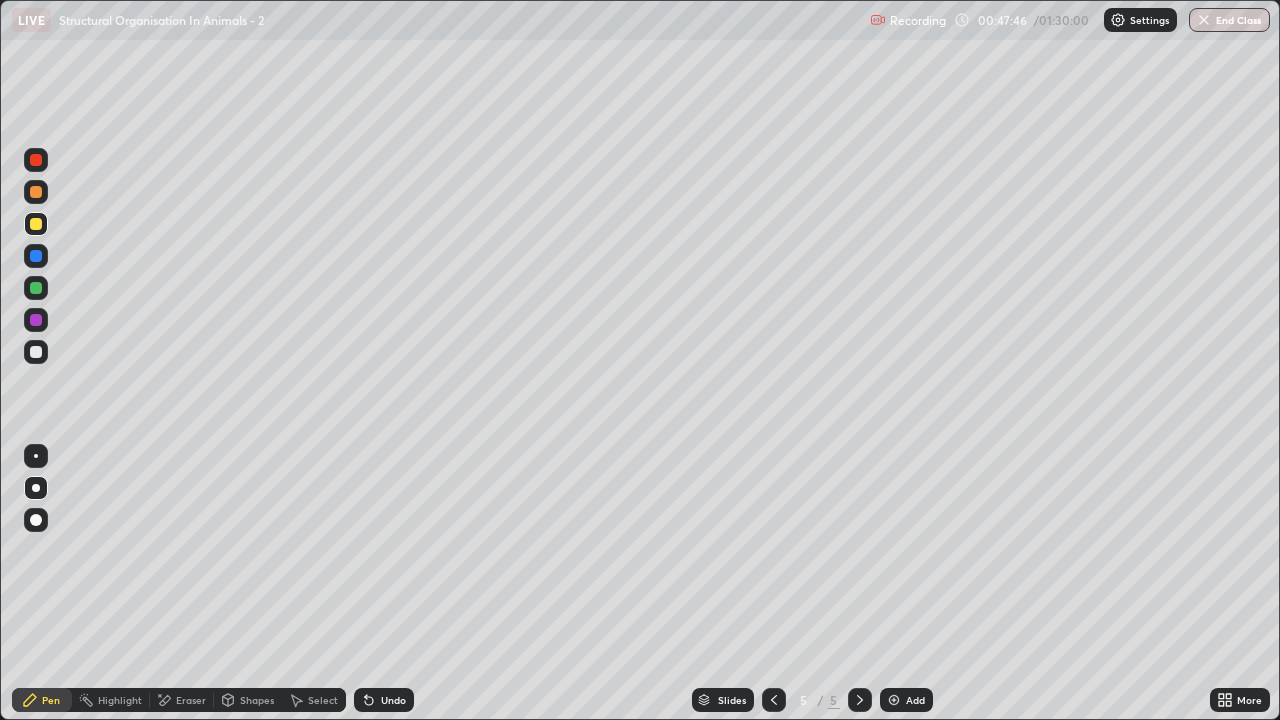 click at bounding box center (36, 352) 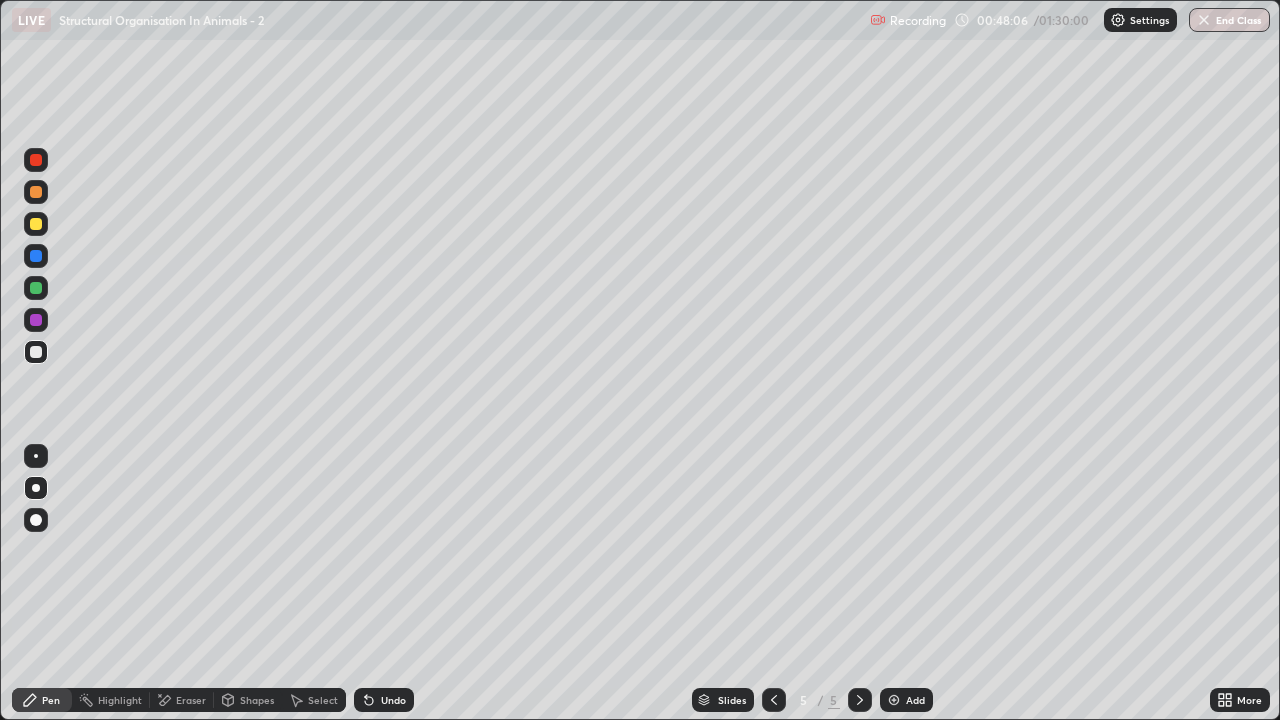 click on "Eraser" at bounding box center (191, 700) 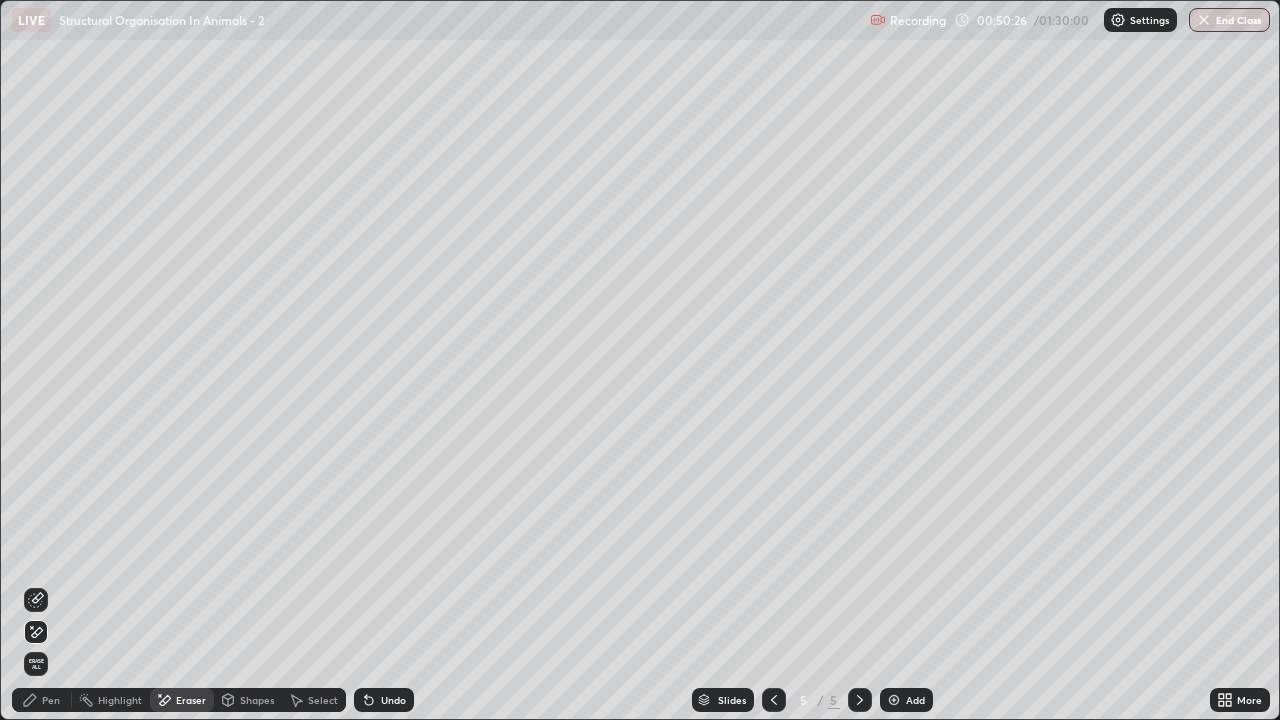 click on "Pen" at bounding box center [51, 700] 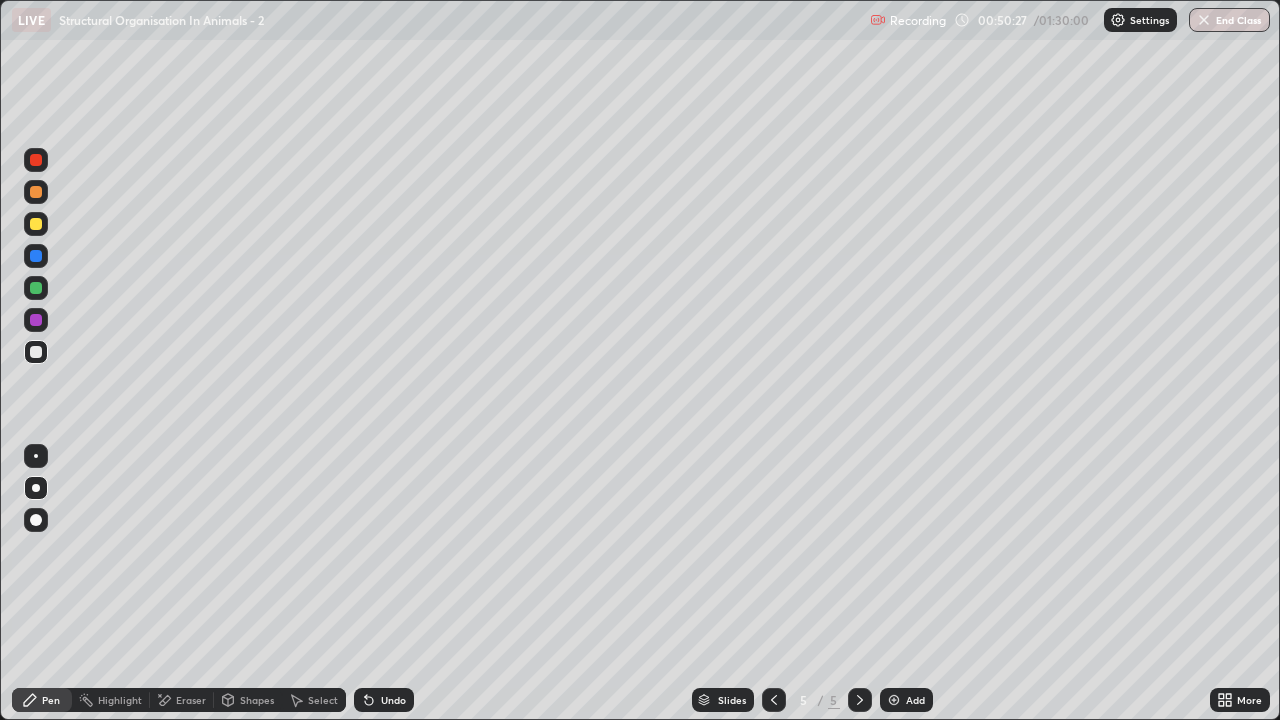 click at bounding box center [36, 352] 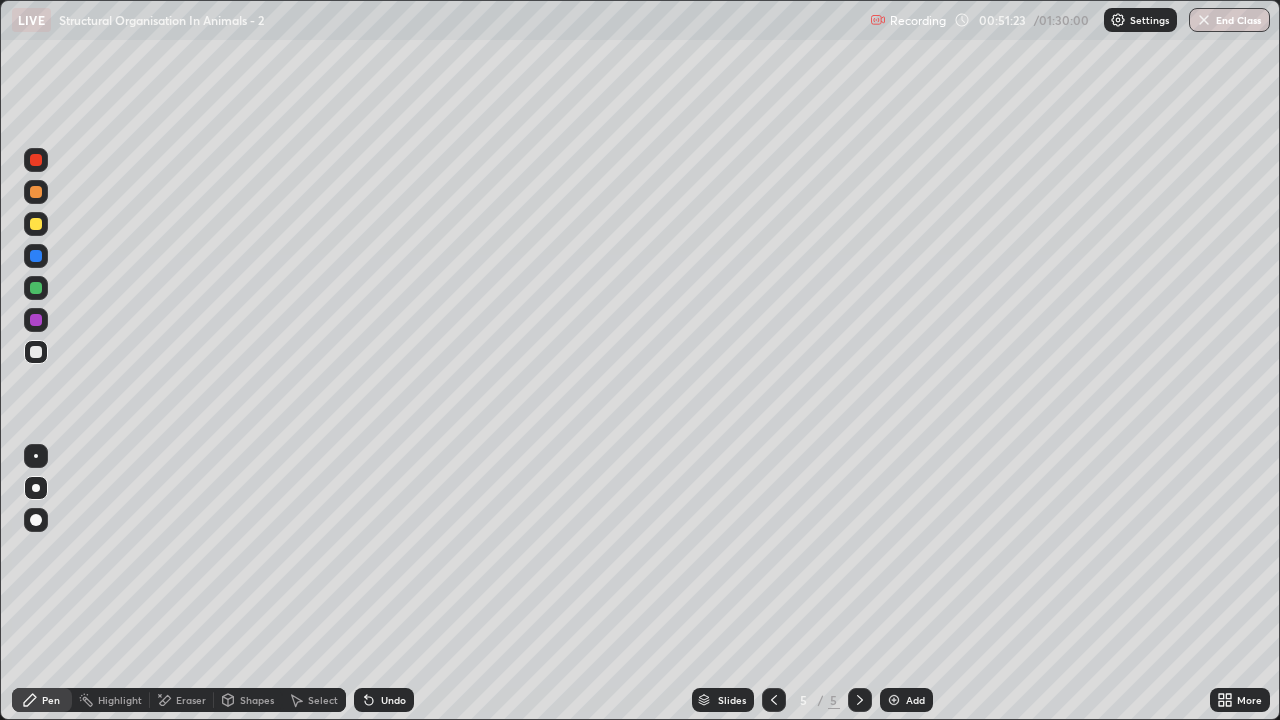 click on "Eraser" at bounding box center [191, 700] 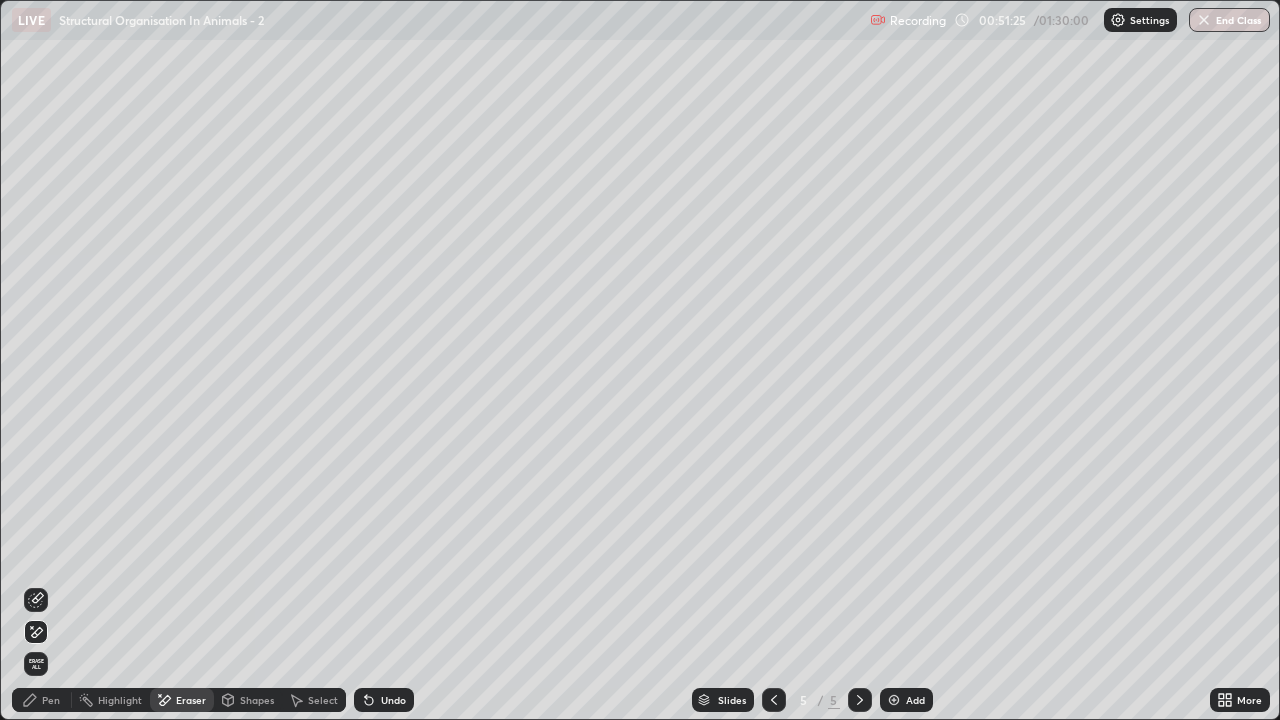 click 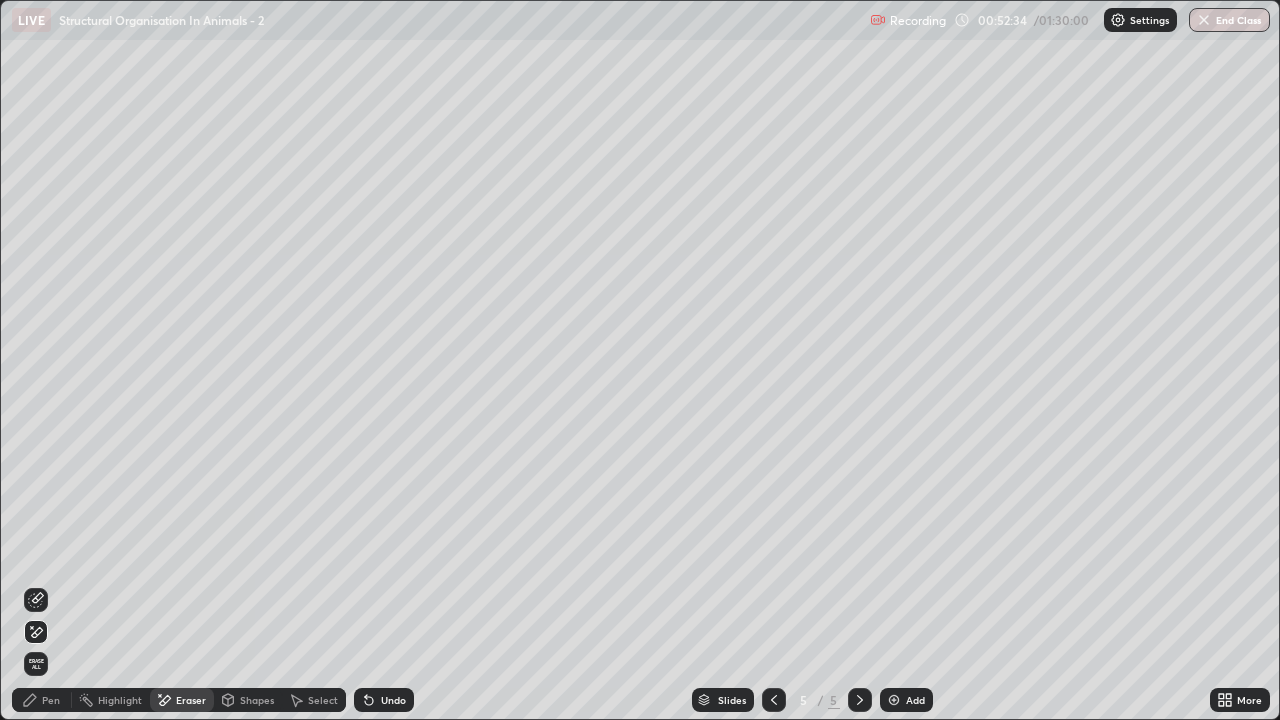 click on "Pen" at bounding box center (51, 700) 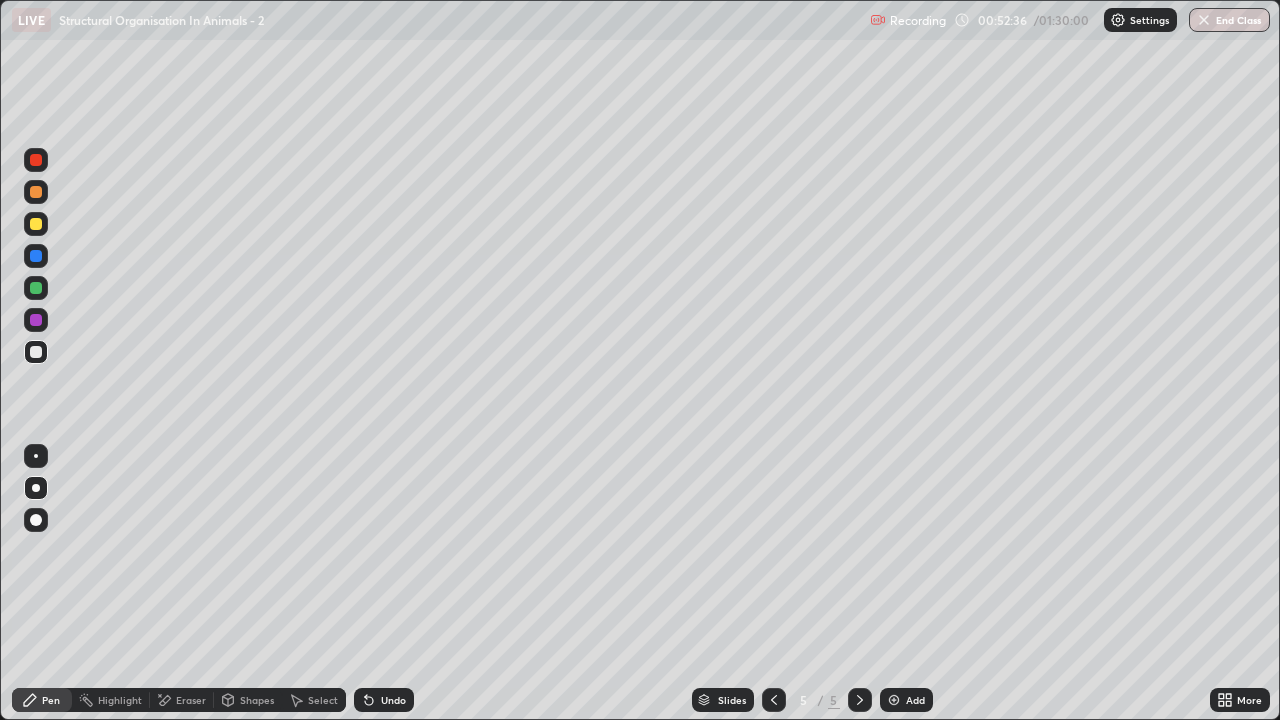 click at bounding box center [36, 224] 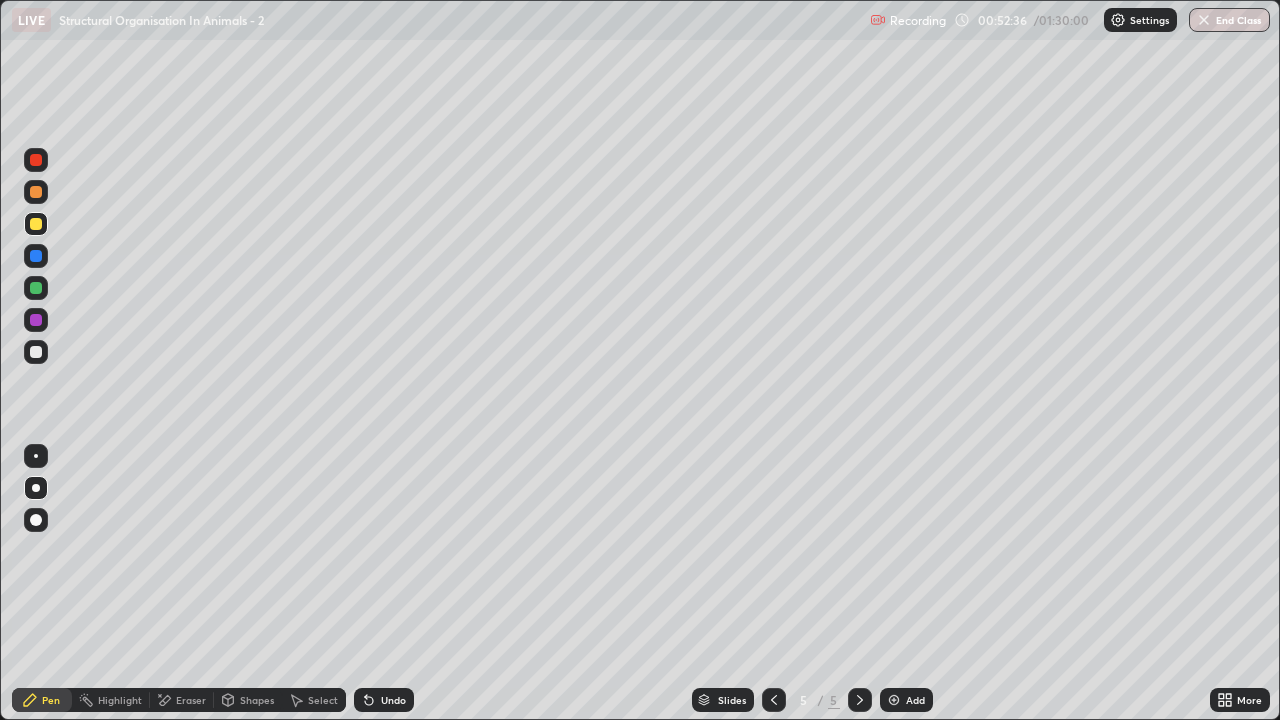 click on "Shapes" at bounding box center (257, 700) 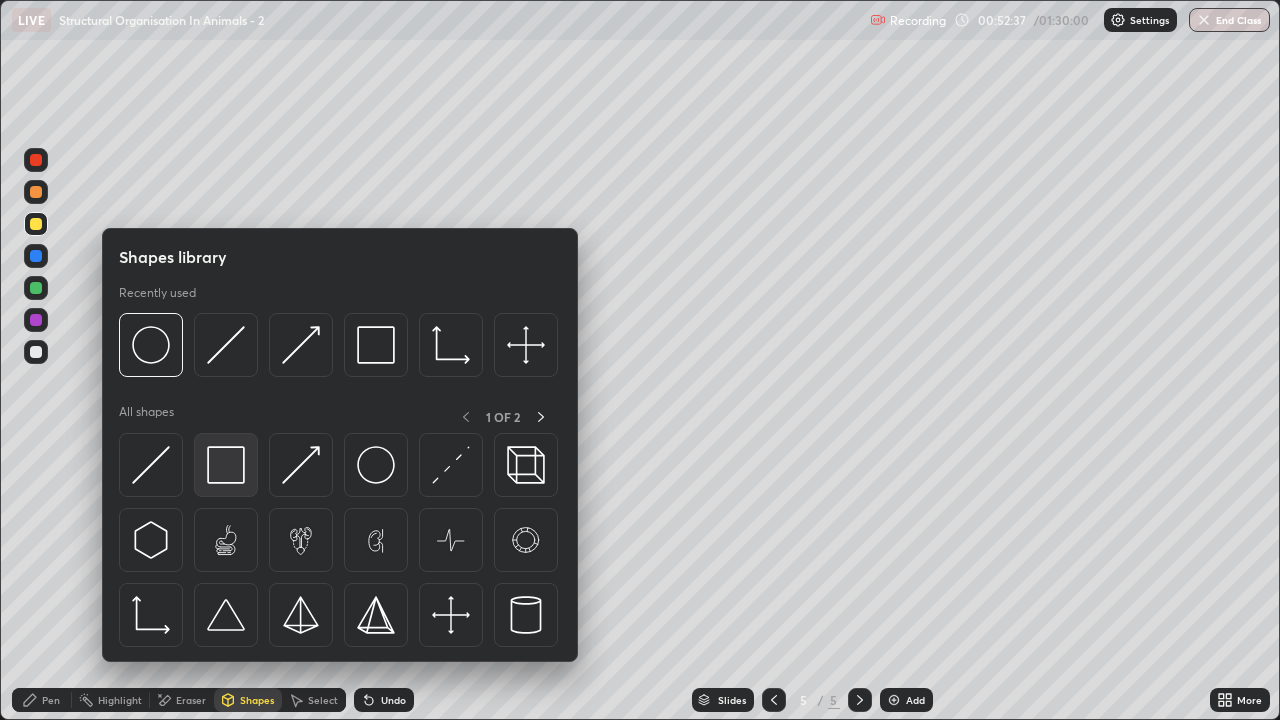 click at bounding box center [226, 465] 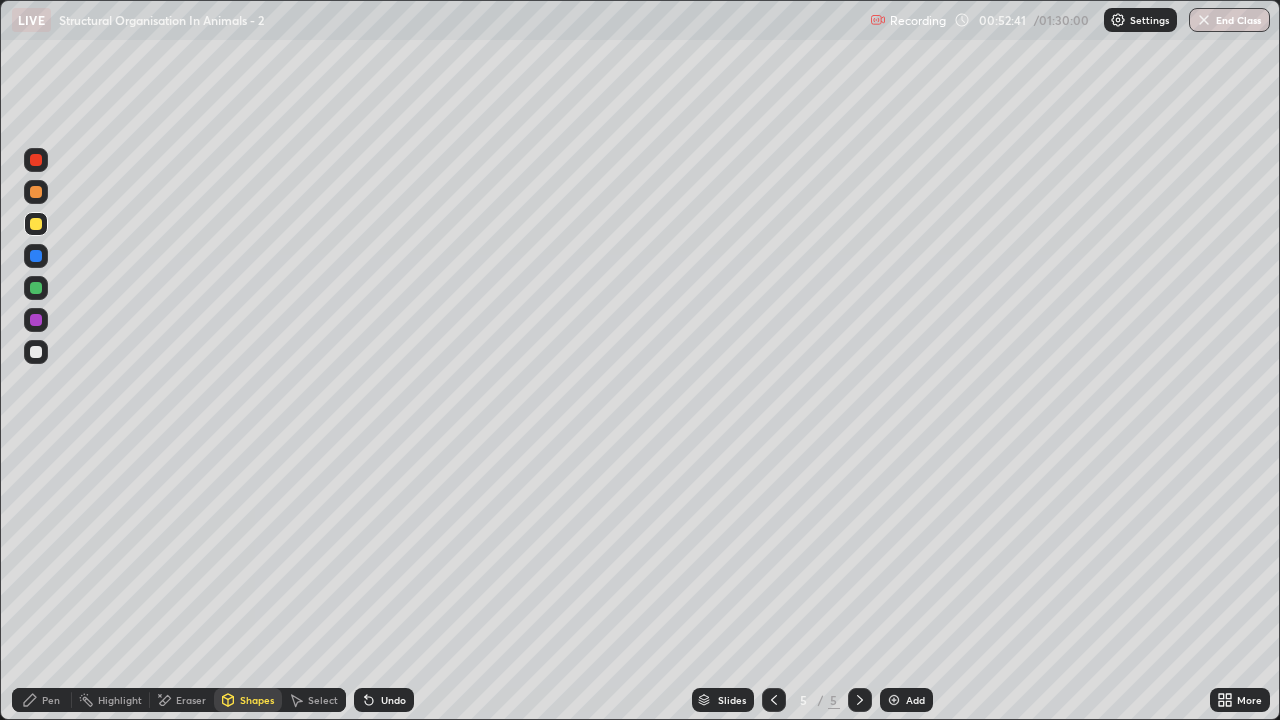 click on "Eraser" at bounding box center (191, 700) 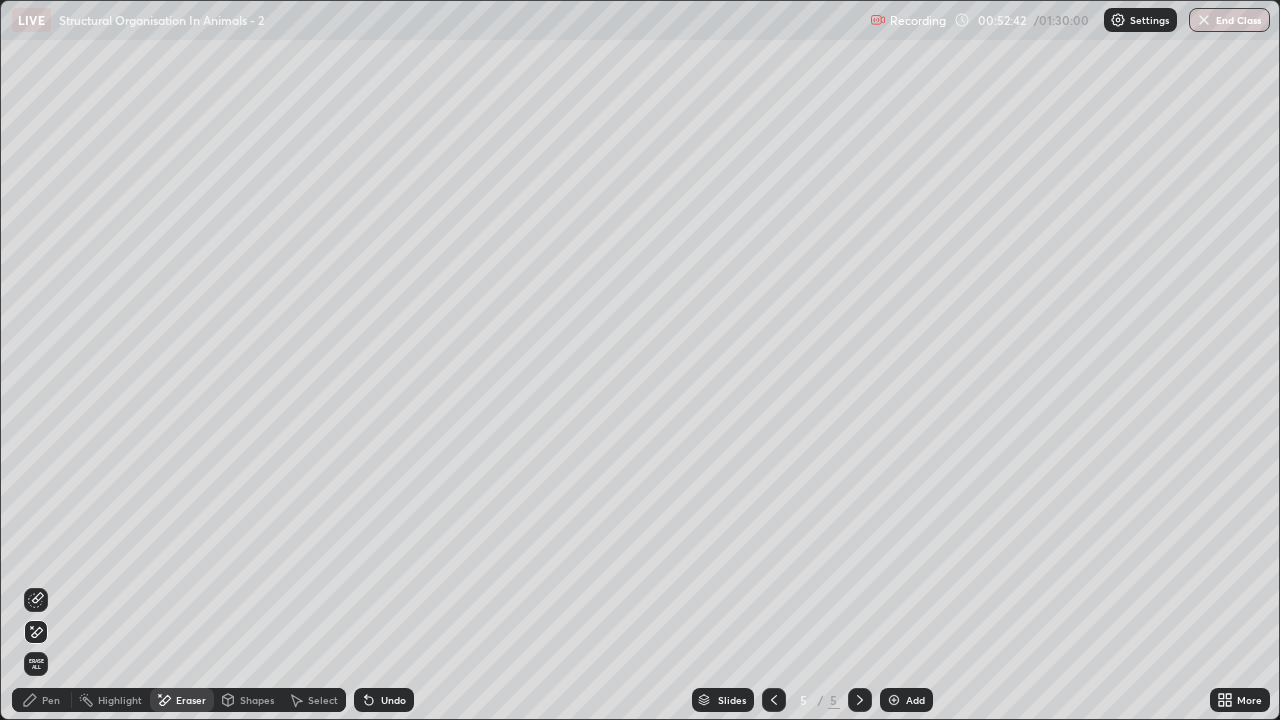 click on "Shapes" at bounding box center [248, 700] 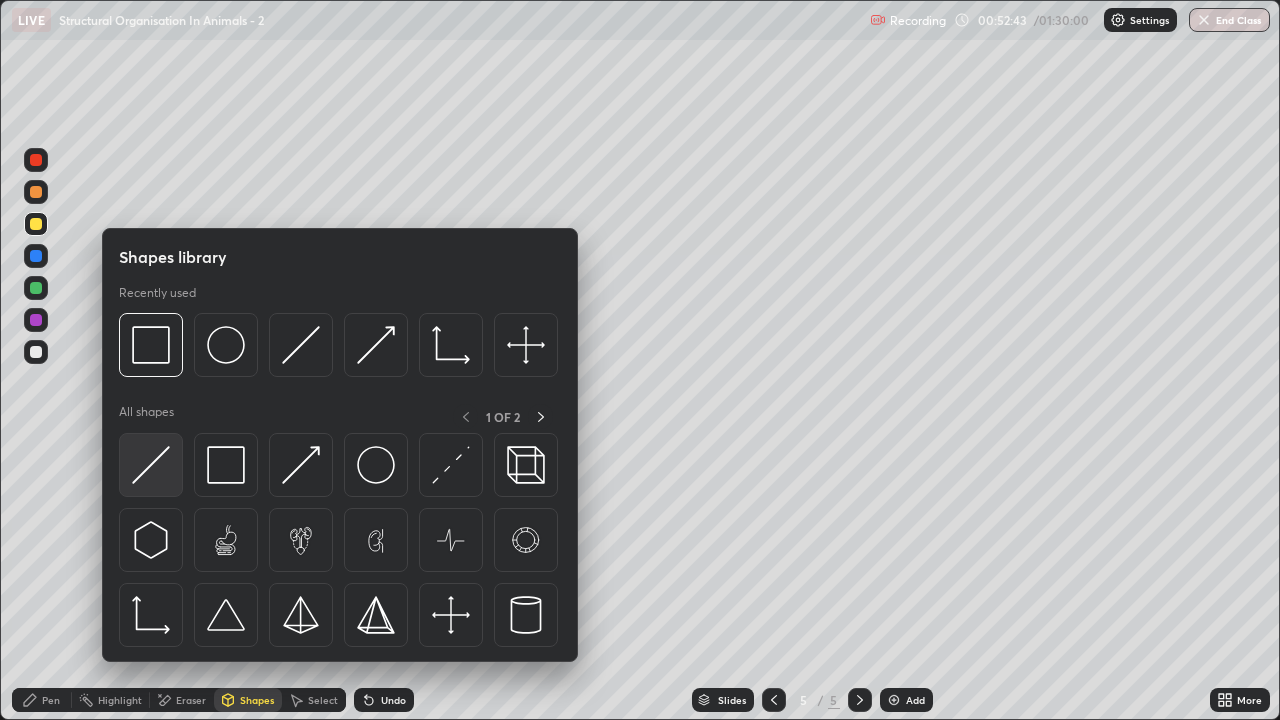 click at bounding box center (151, 465) 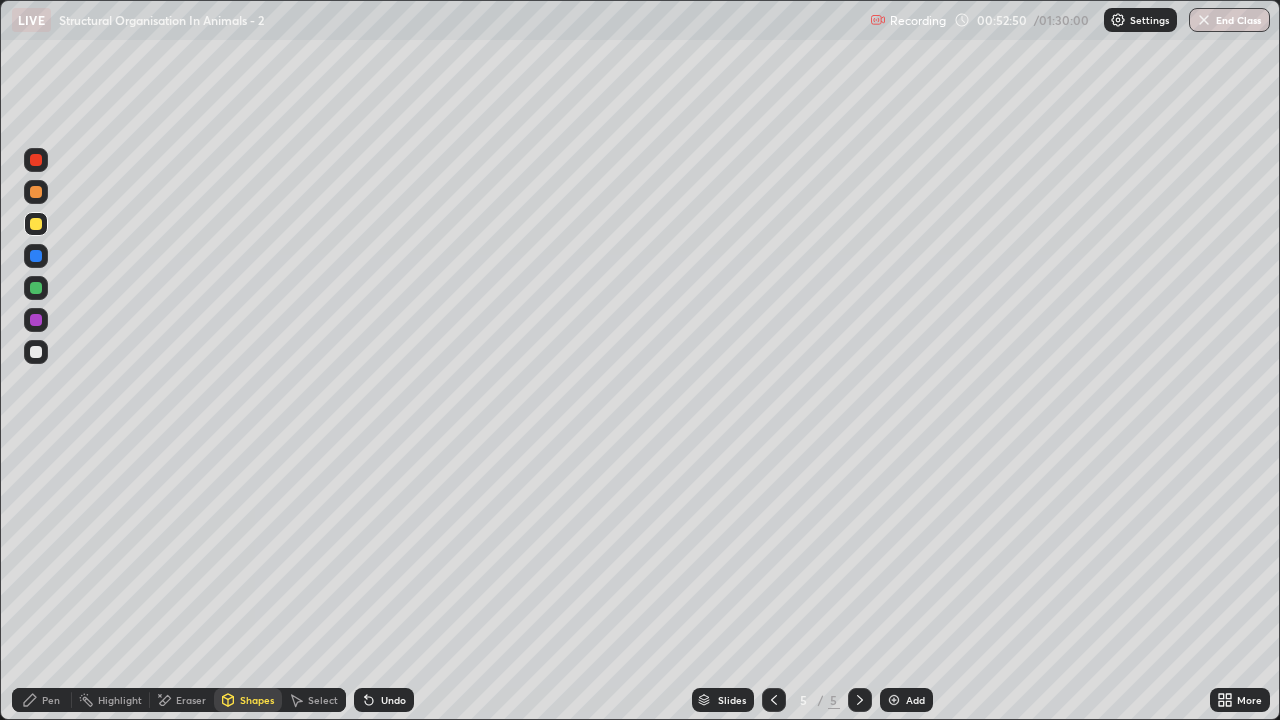 click on "Pen" at bounding box center (51, 700) 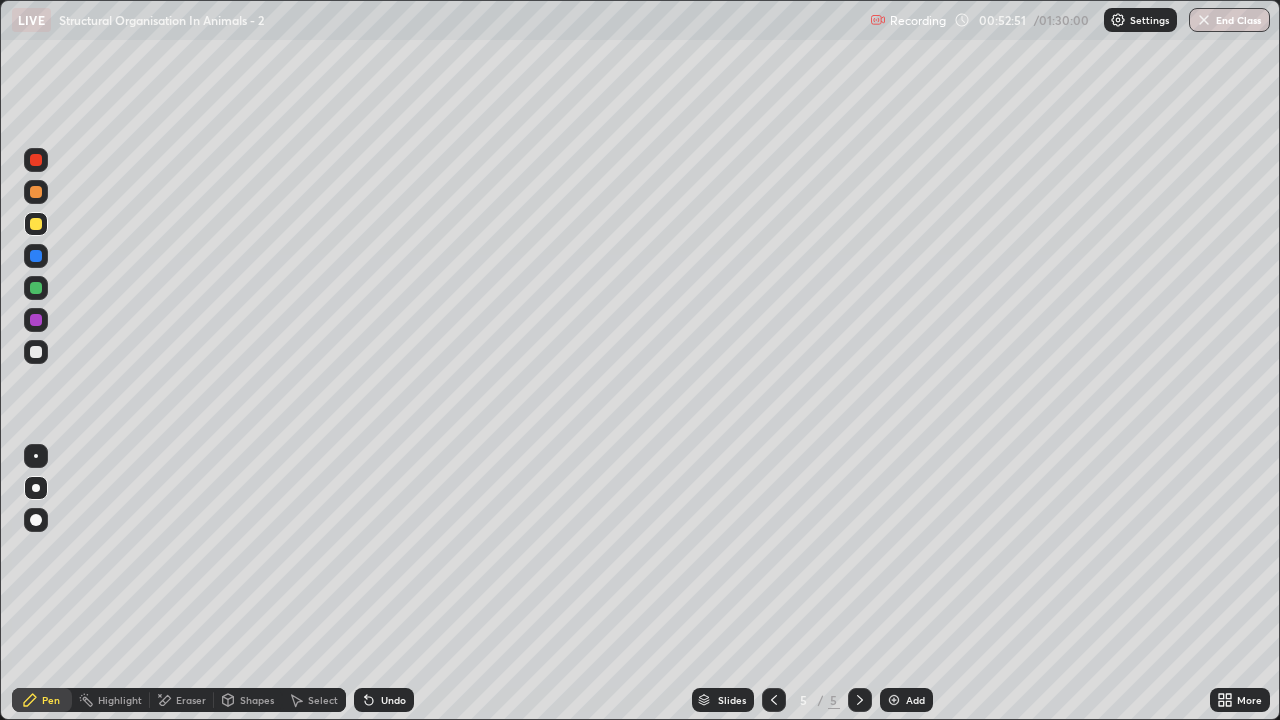 click on "Eraser" at bounding box center (182, 700) 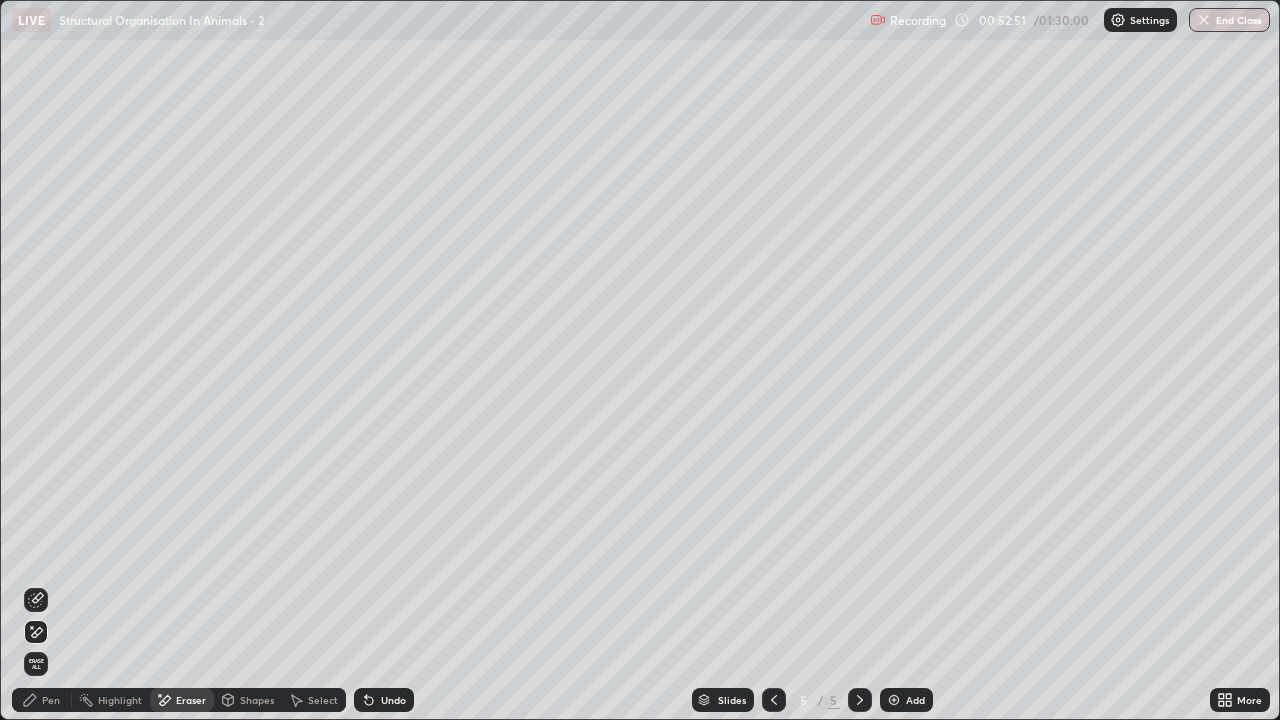 click at bounding box center (36, 600) 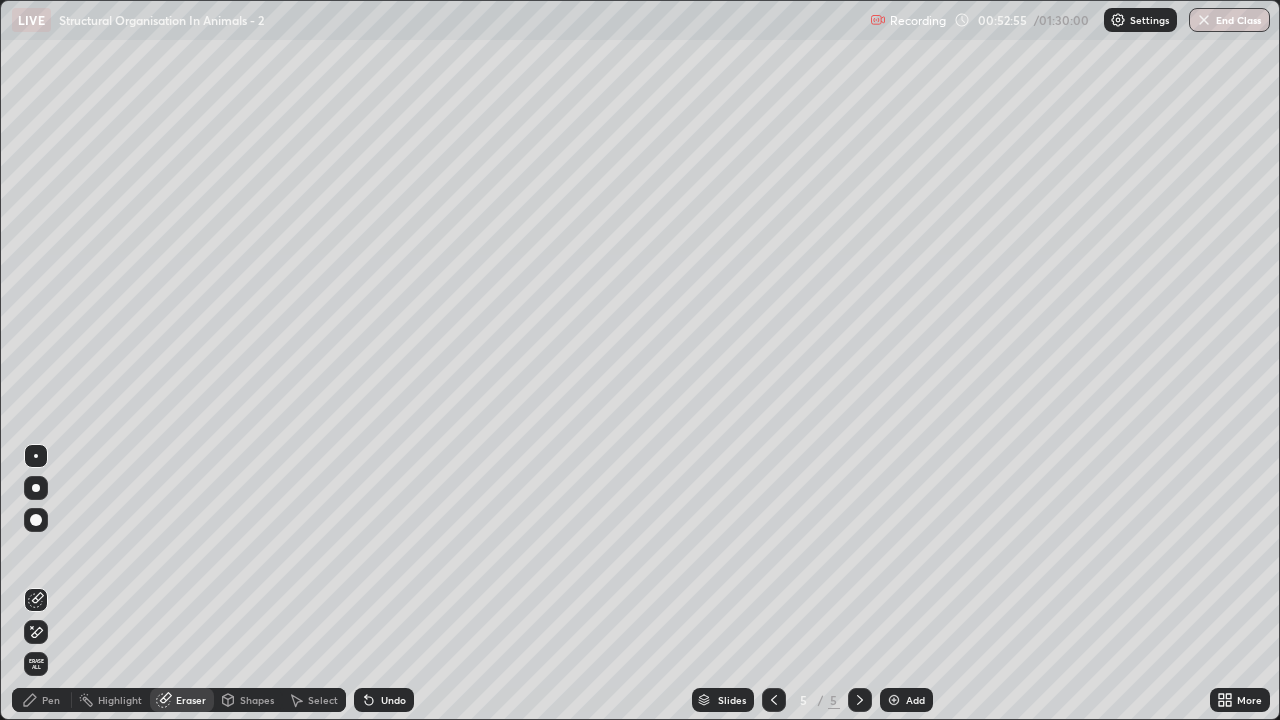 click on "Pen" at bounding box center (51, 700) 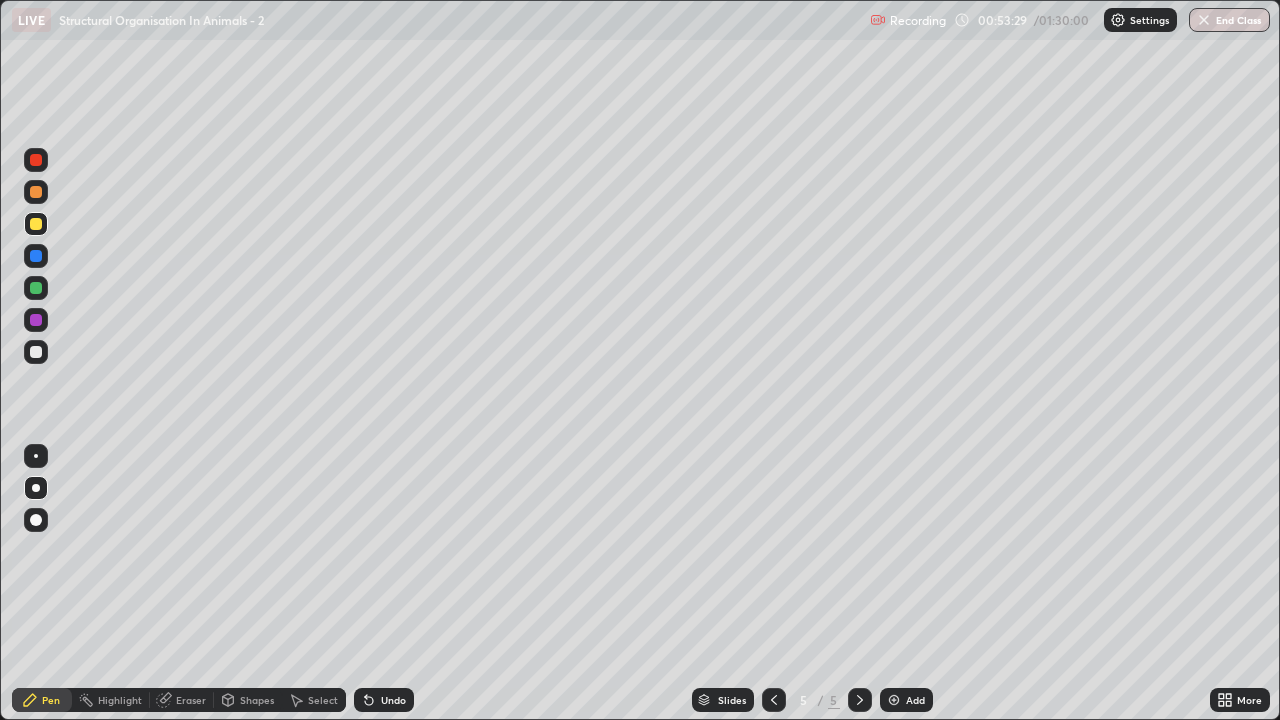 click at bounding box center [36, 352] 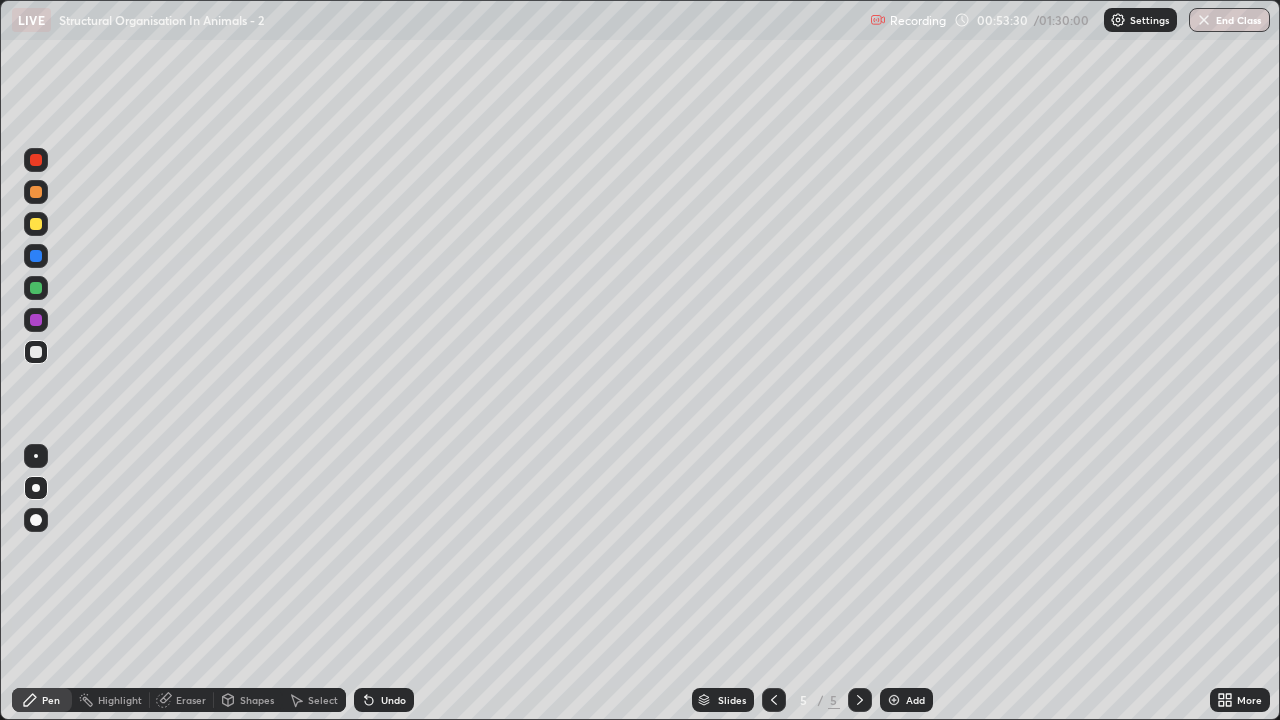 click on "Shapes" at bounding box center [248, 700] 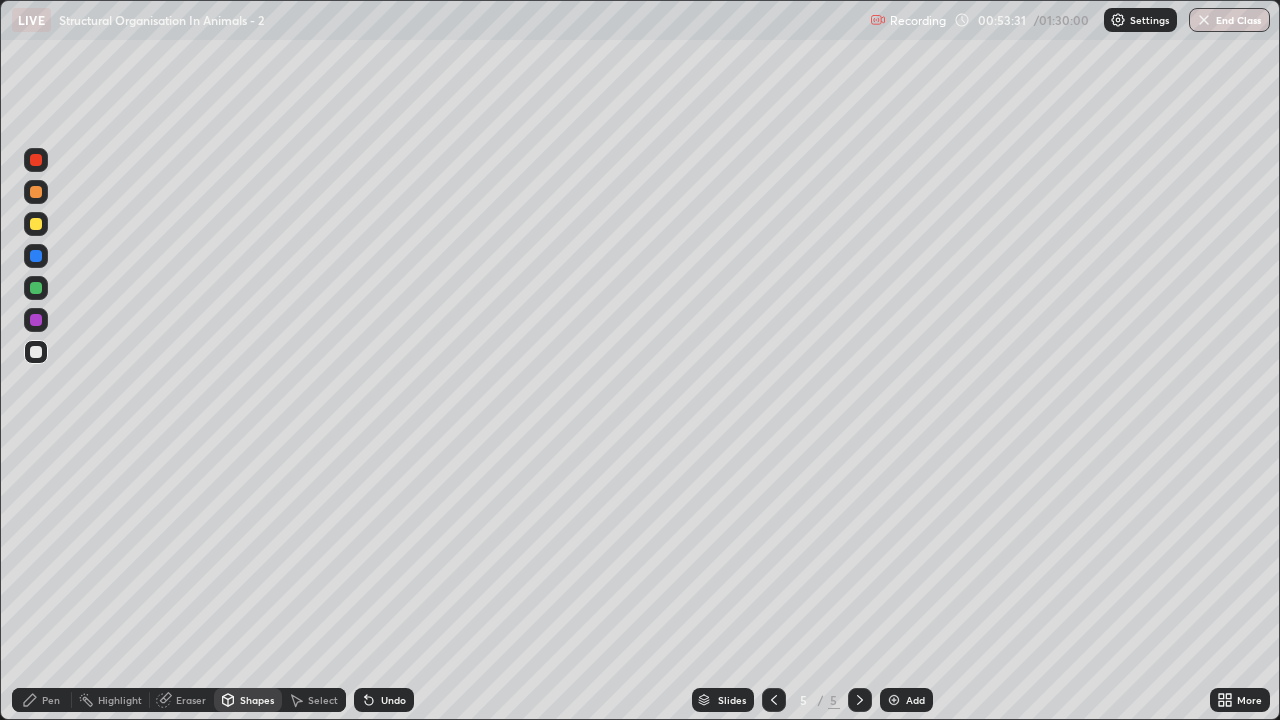 click on "Pen" at bounding box center [42, 700] 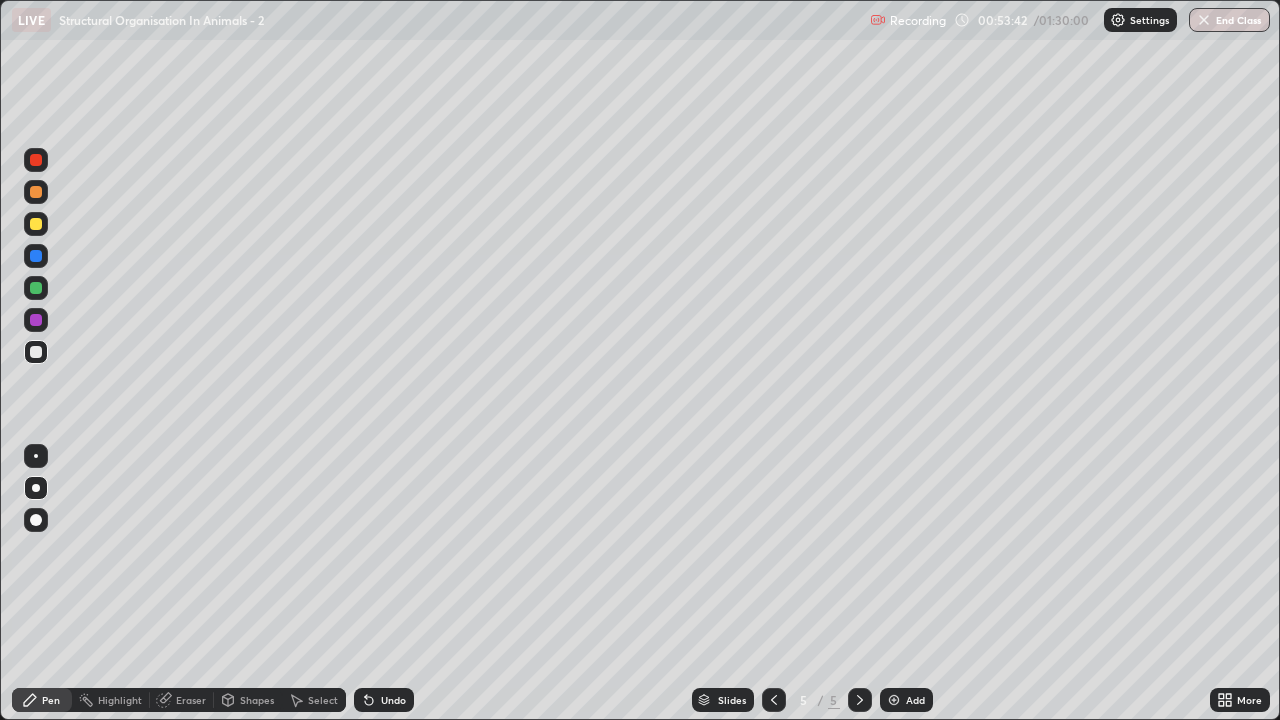 click on "Pen" at bounding box center [51, 700] 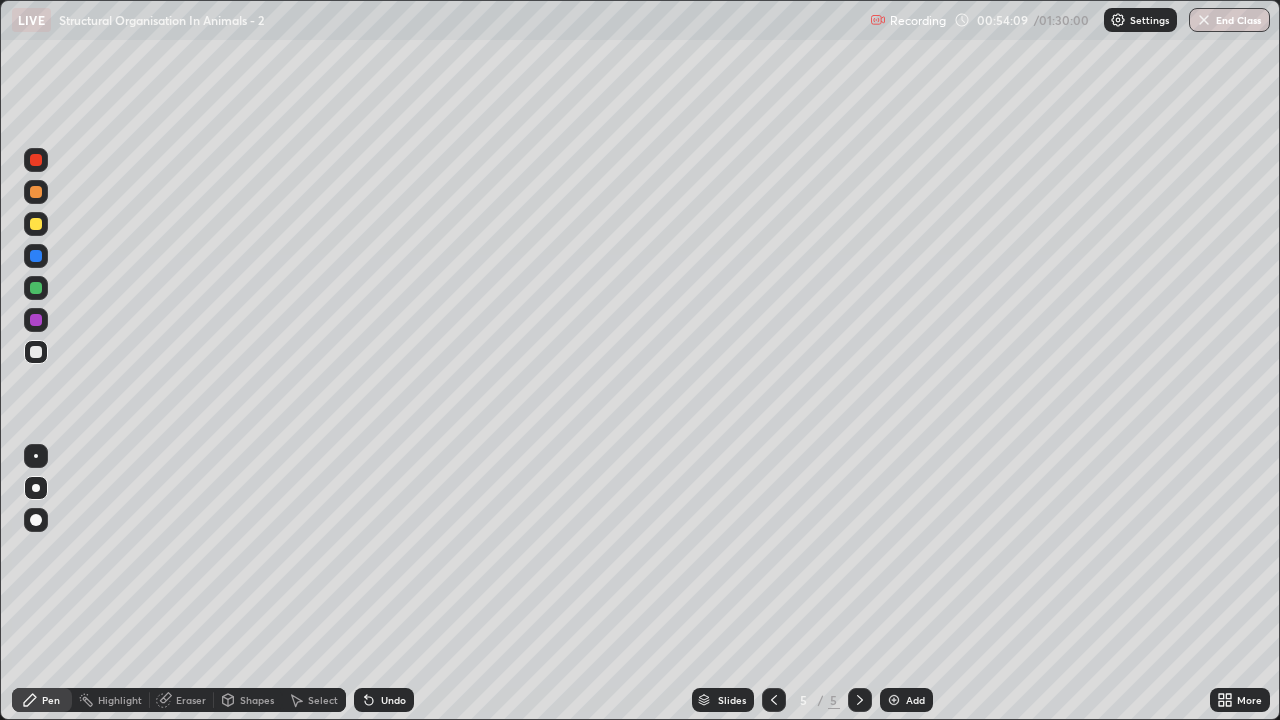 click on "Eraser" at bounding box center (191, 700) 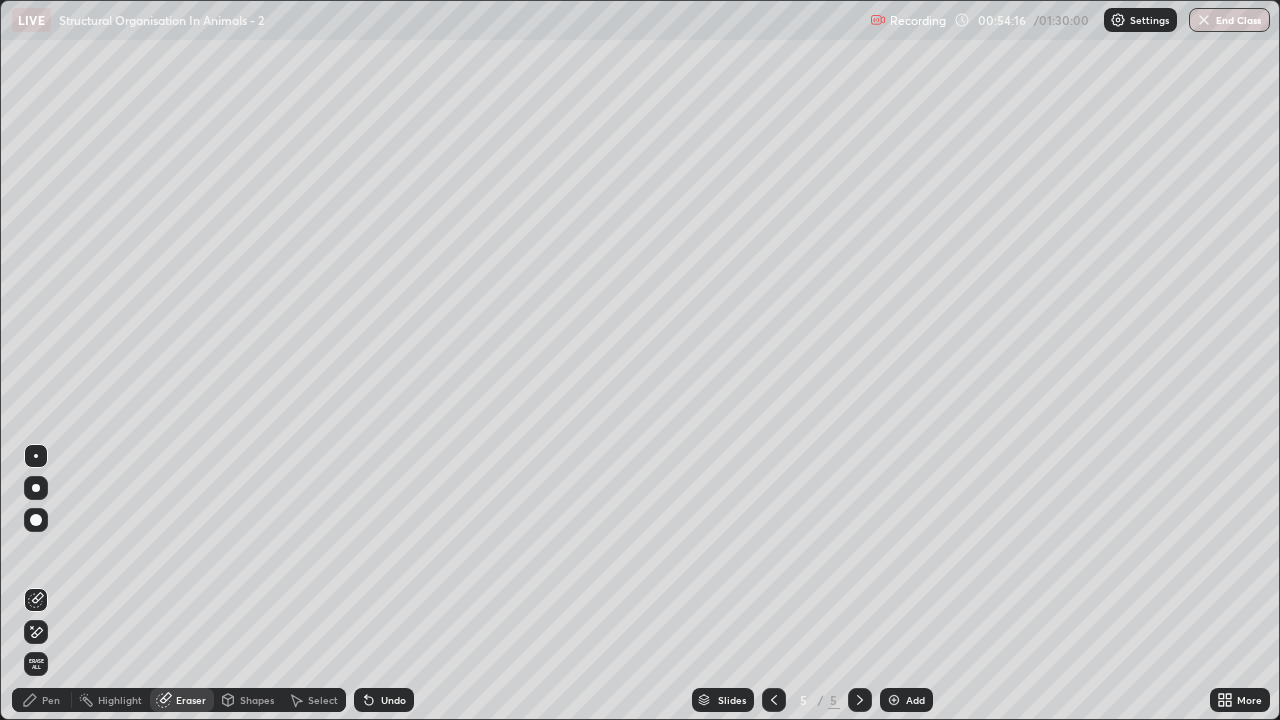 click on "Pen" at bounding box center [51, 700] 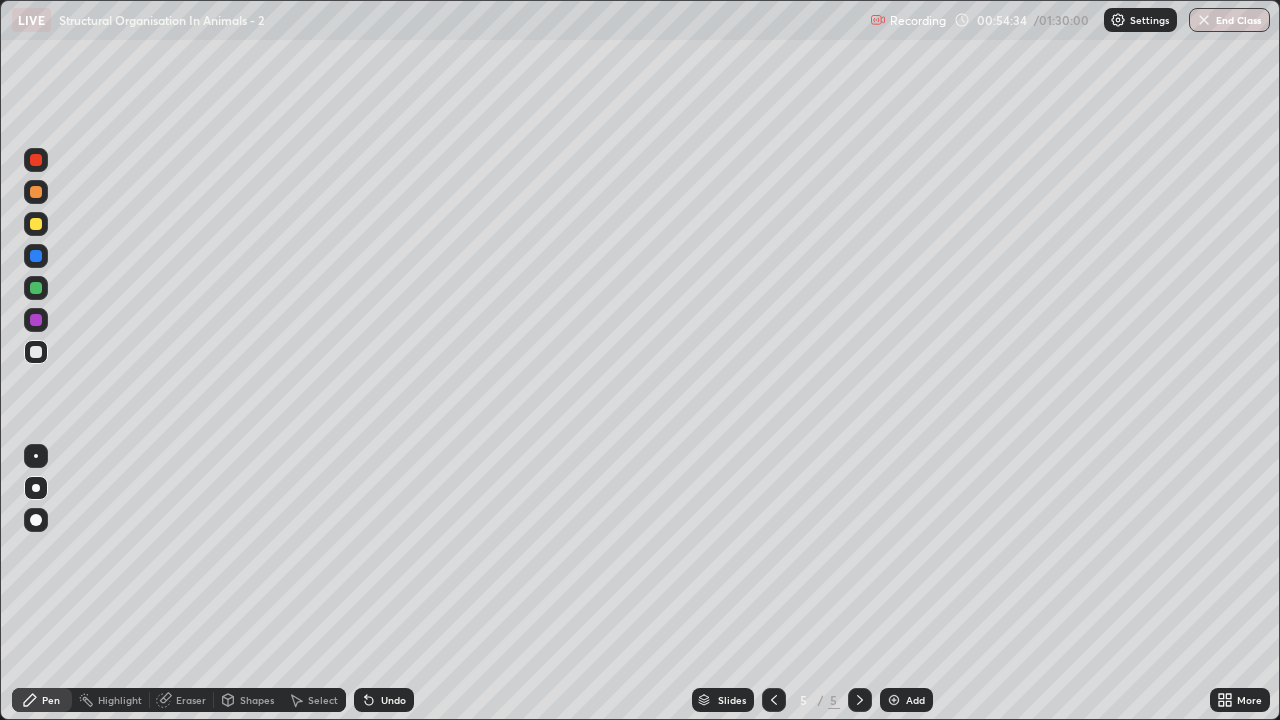 click at bounding box center [36, 224] 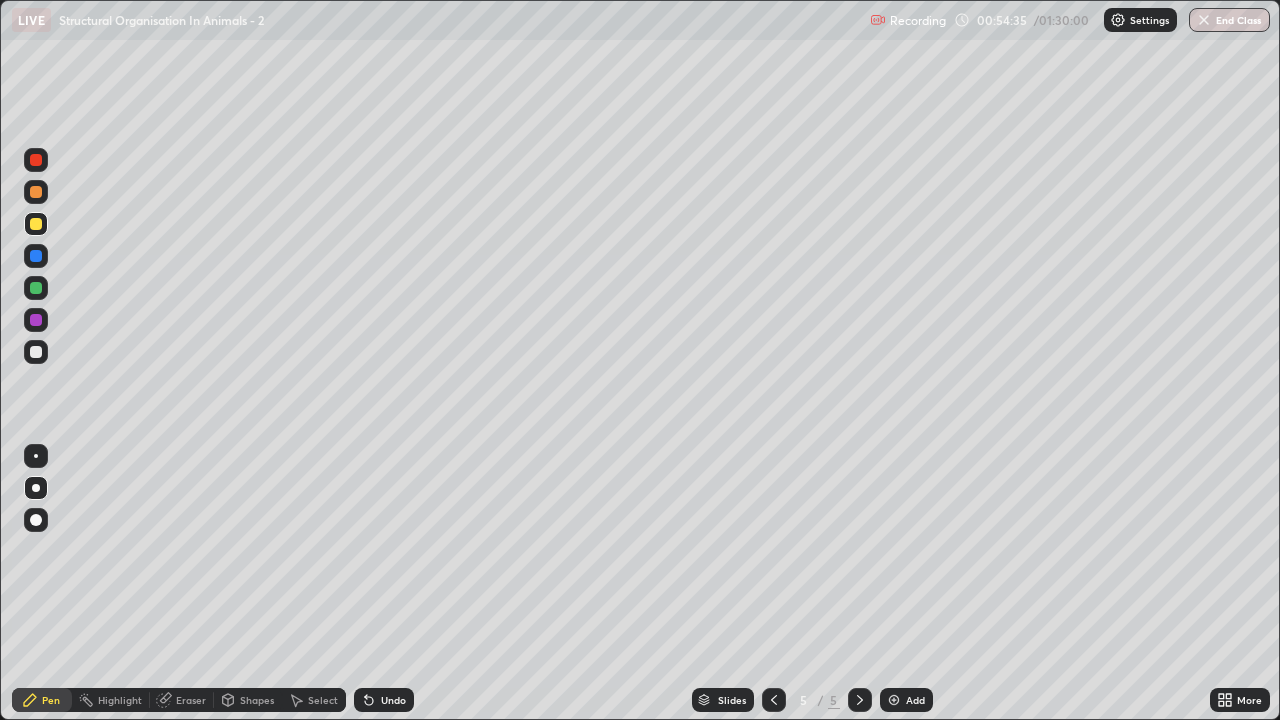 click on "Shapes" at bounding box center (257, 700) 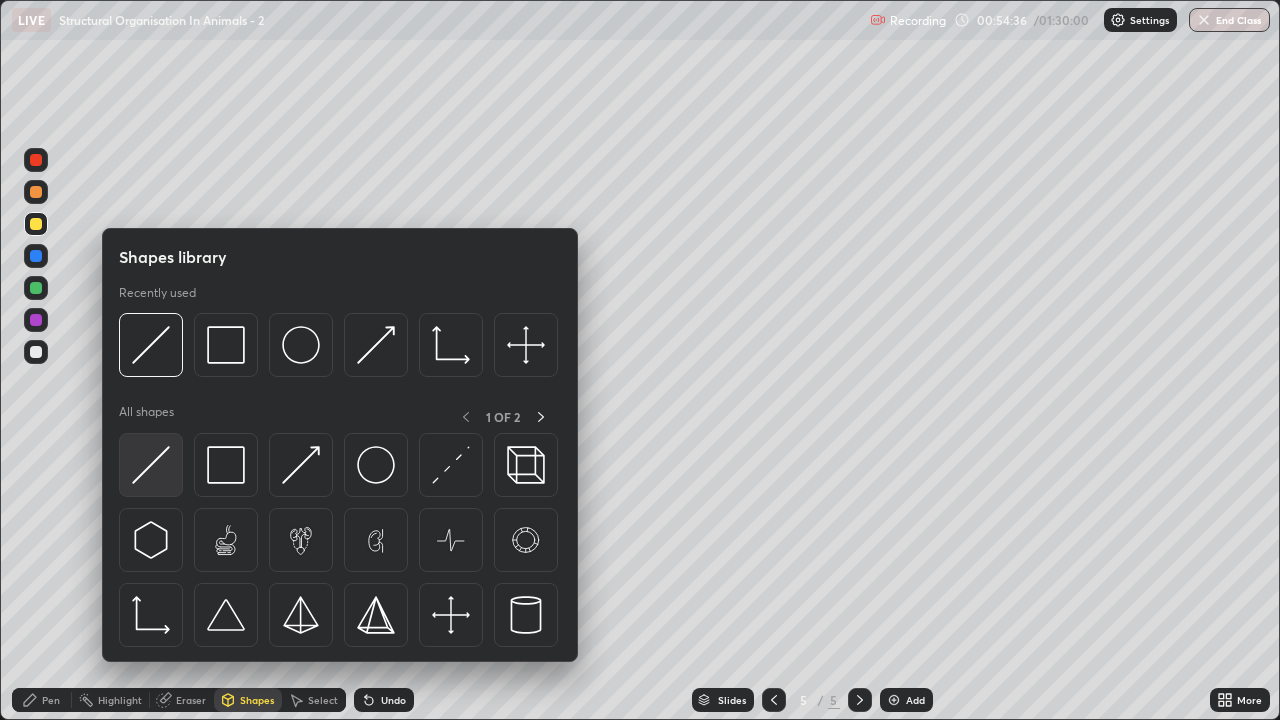 click at bounding box center (151, 465) 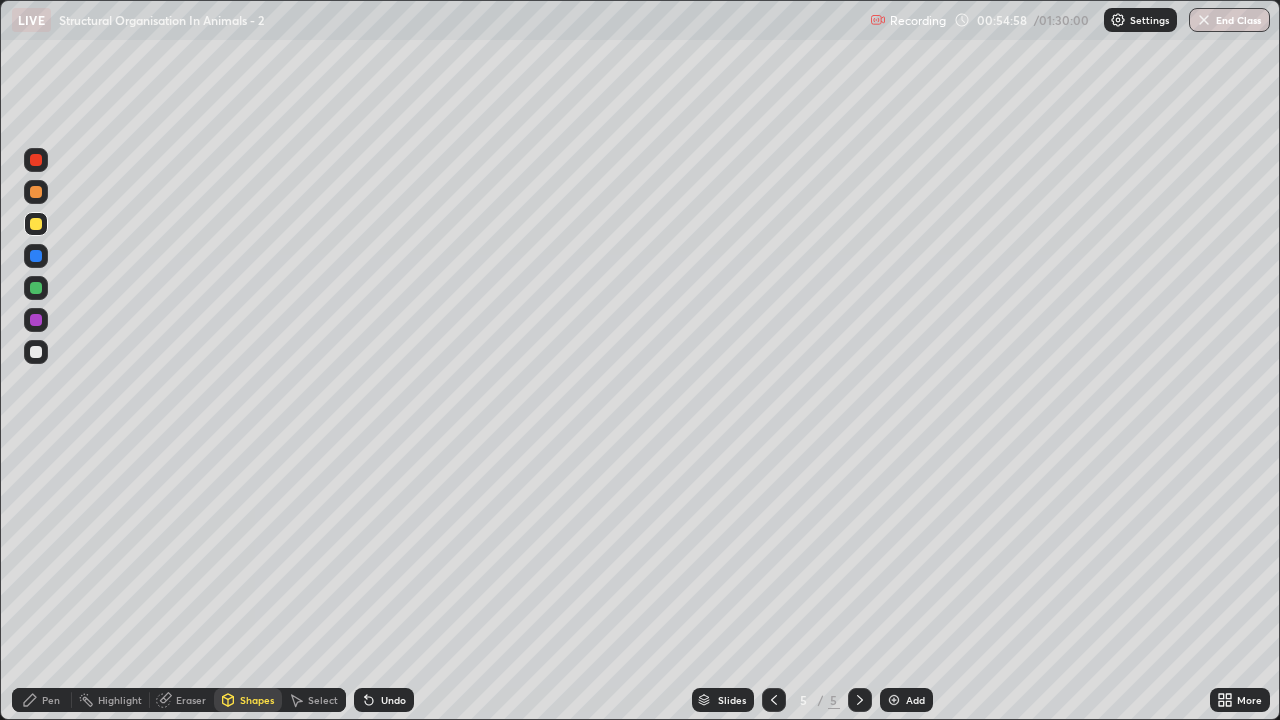 click on "Pen" at bounding box center (51, 700) 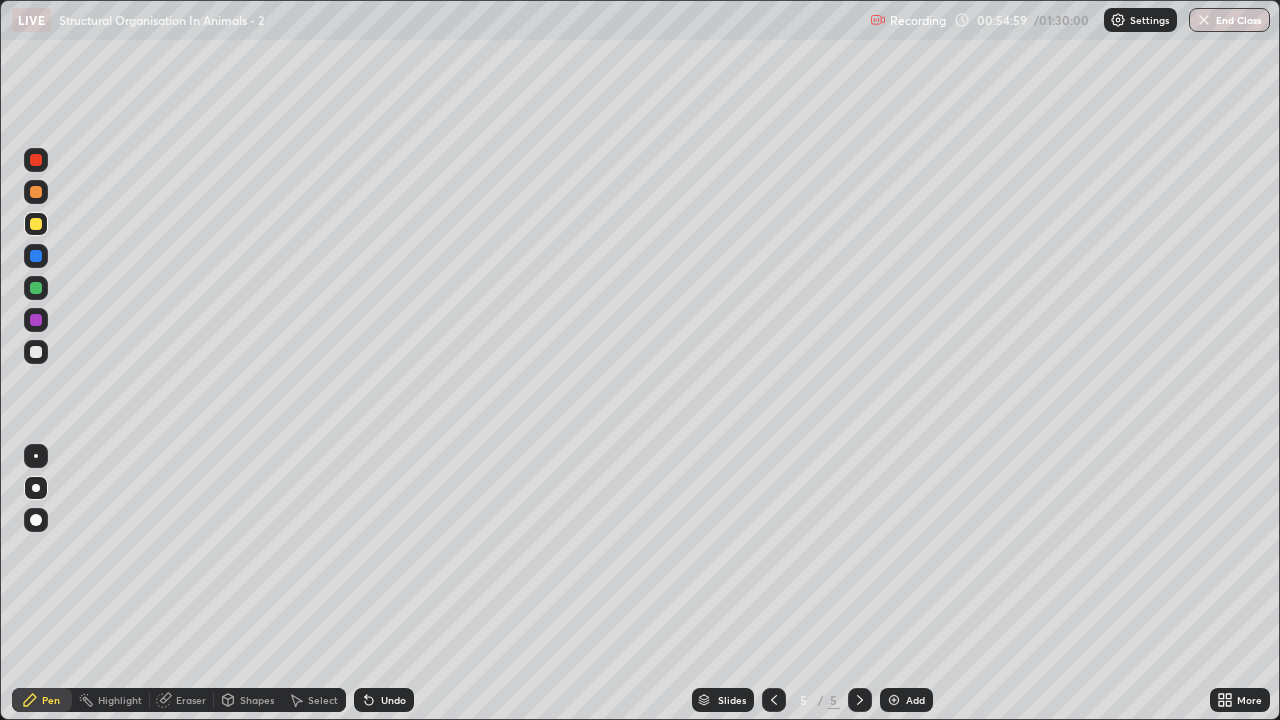 click at bounding box center (36, 352) 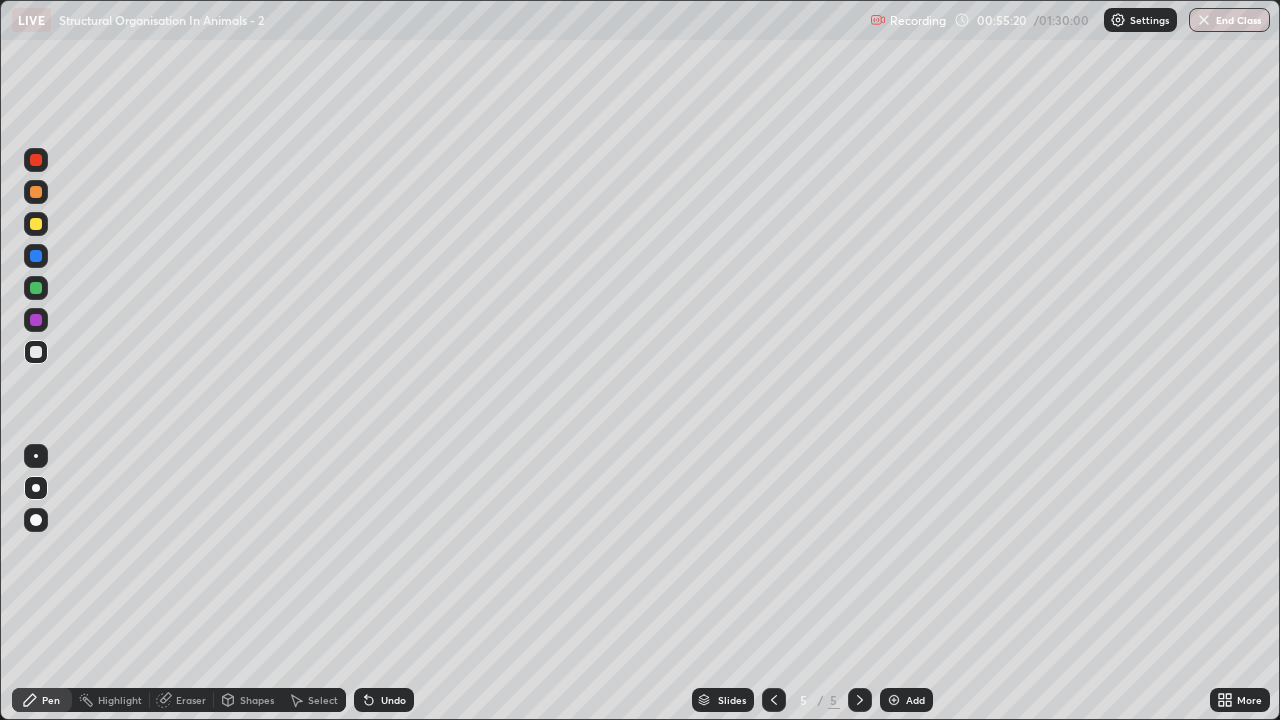 click at bounding box center [36, 192] 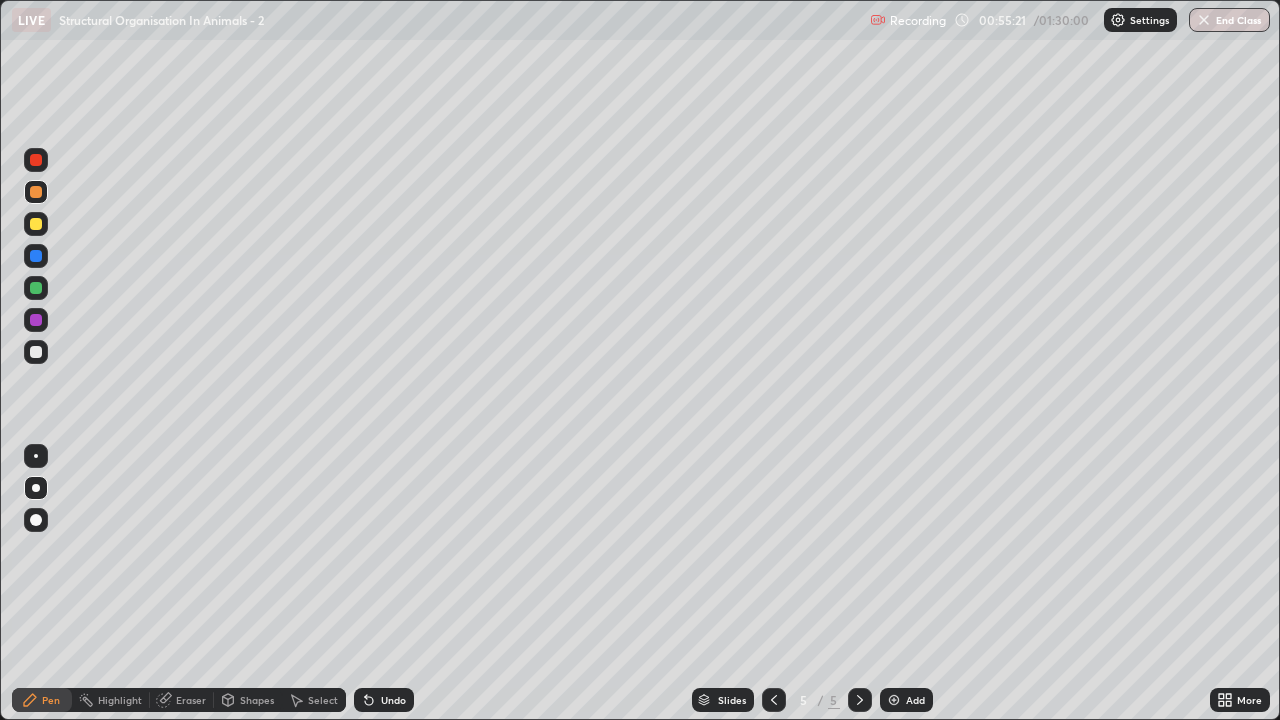 click on "Shapes" at bounding box center [257, 700] 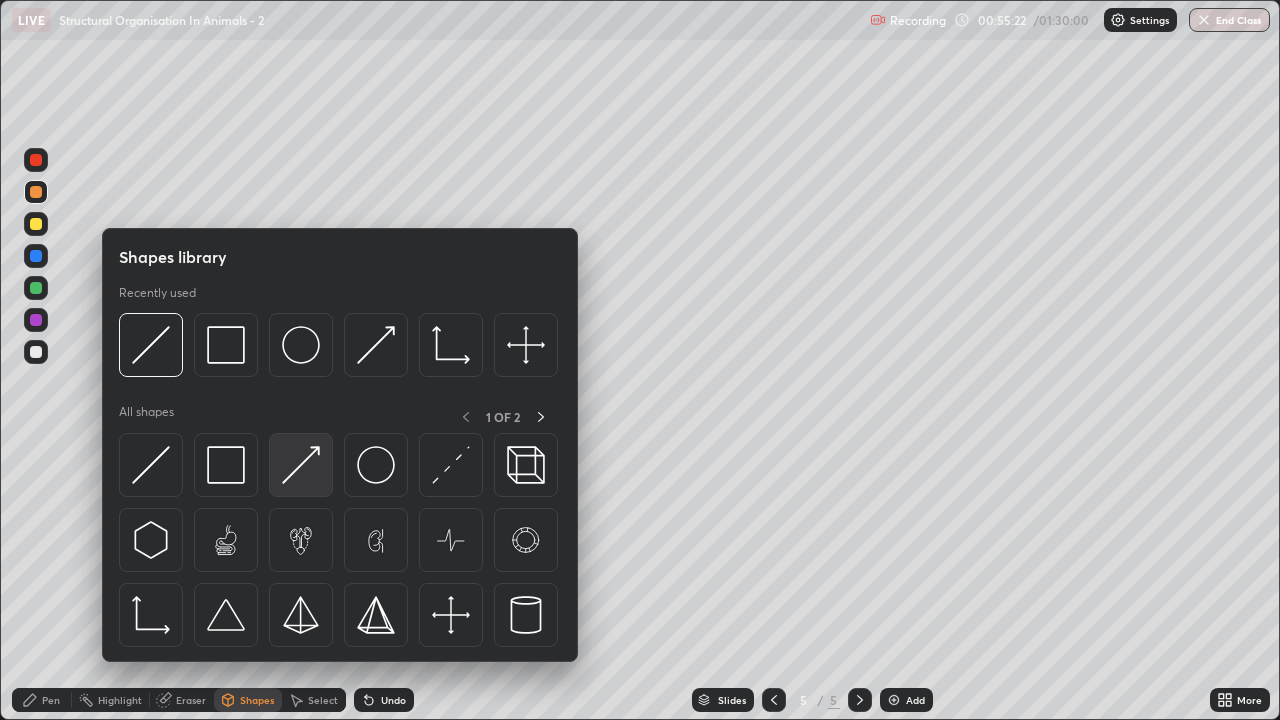 click at bounding box center (301, 465) 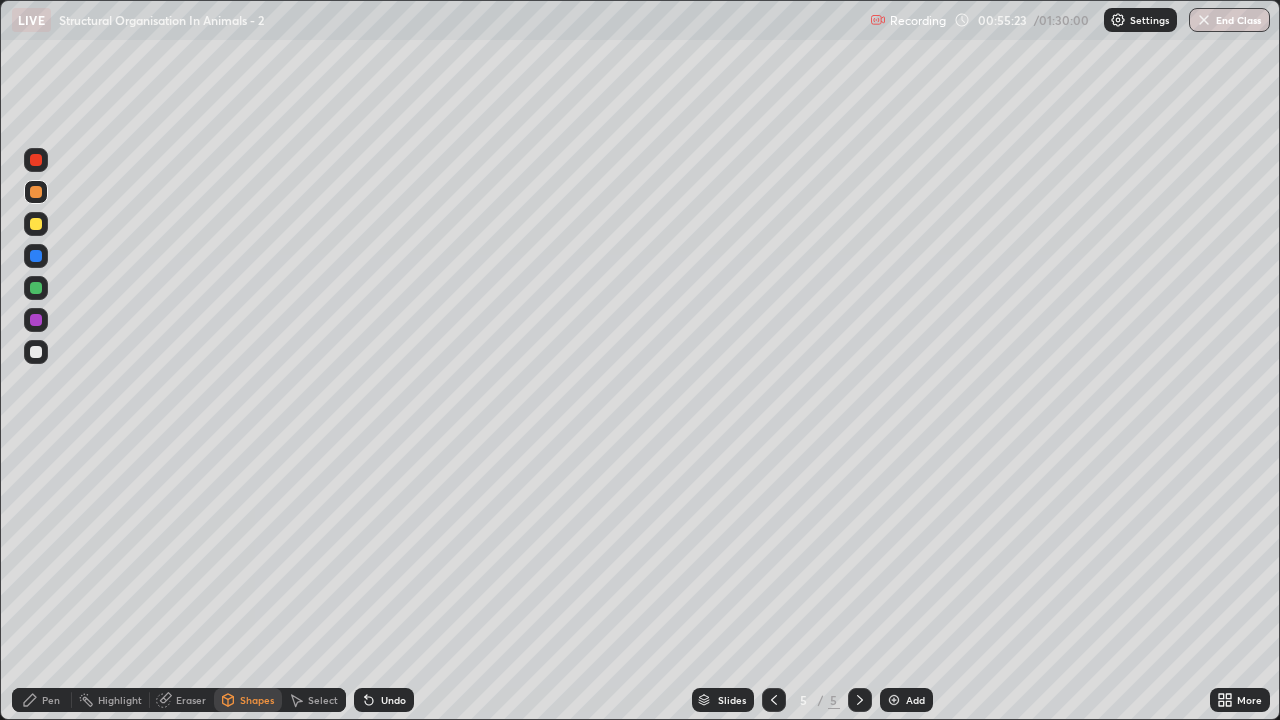 click on "Pen" at bounding box center [51, 700] 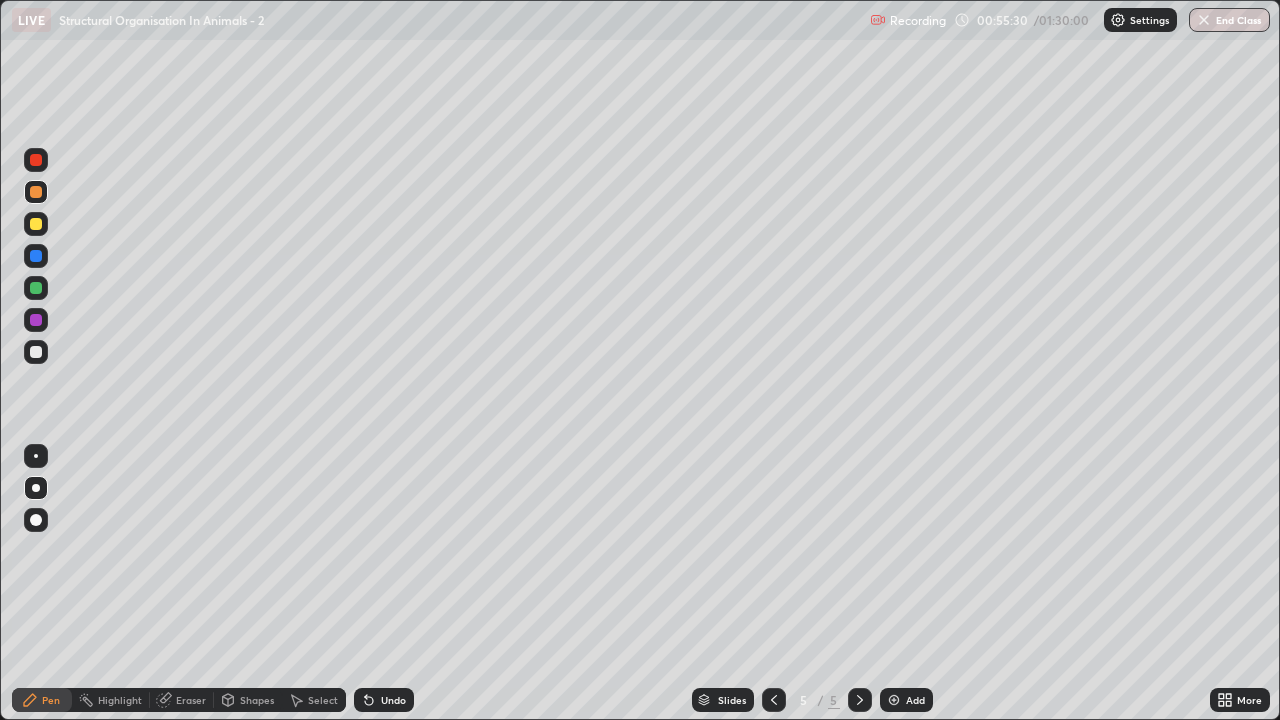 click at bounding box center [36, 352] 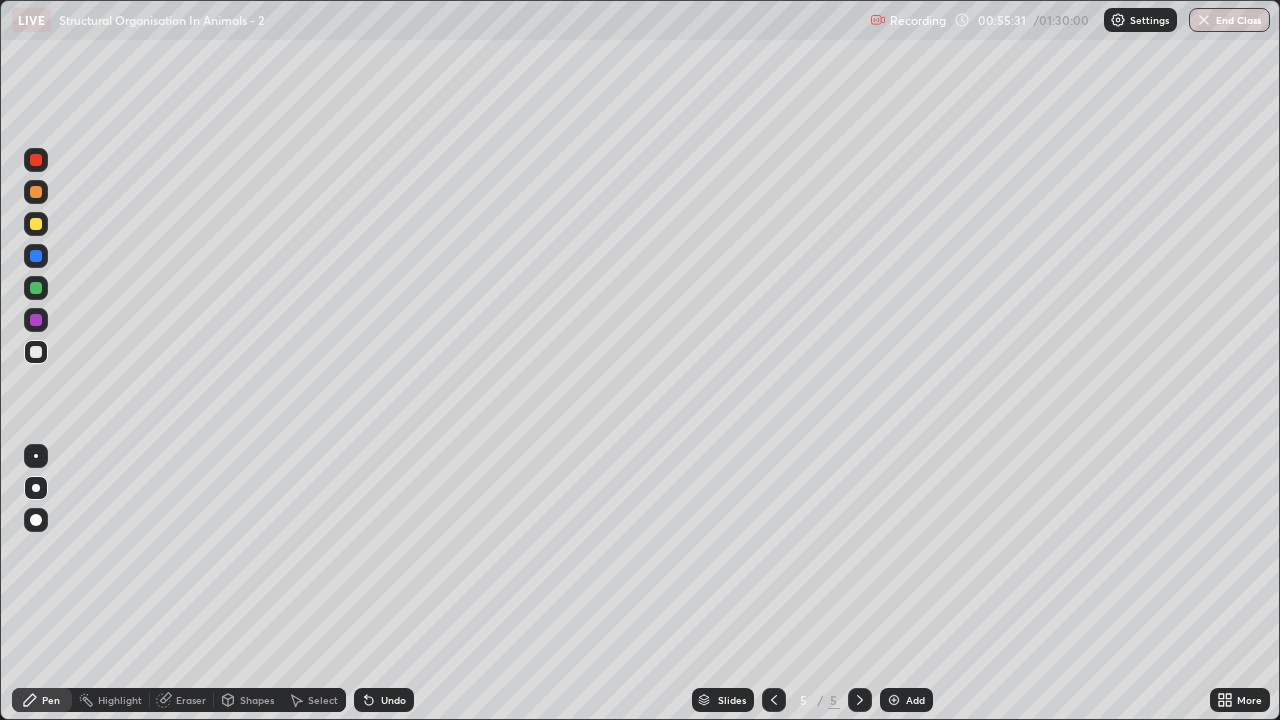 click on "Shapes" at bounding box center [248, 700] 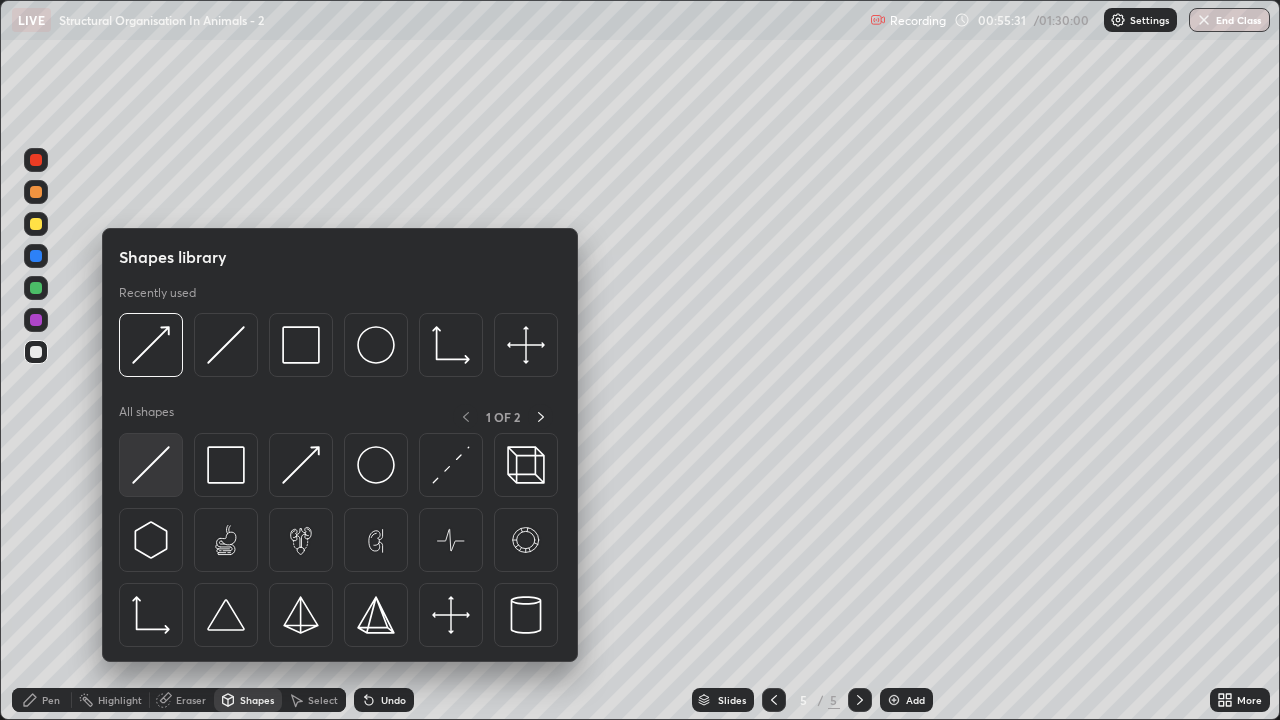 click at bounding box center [151, 465] 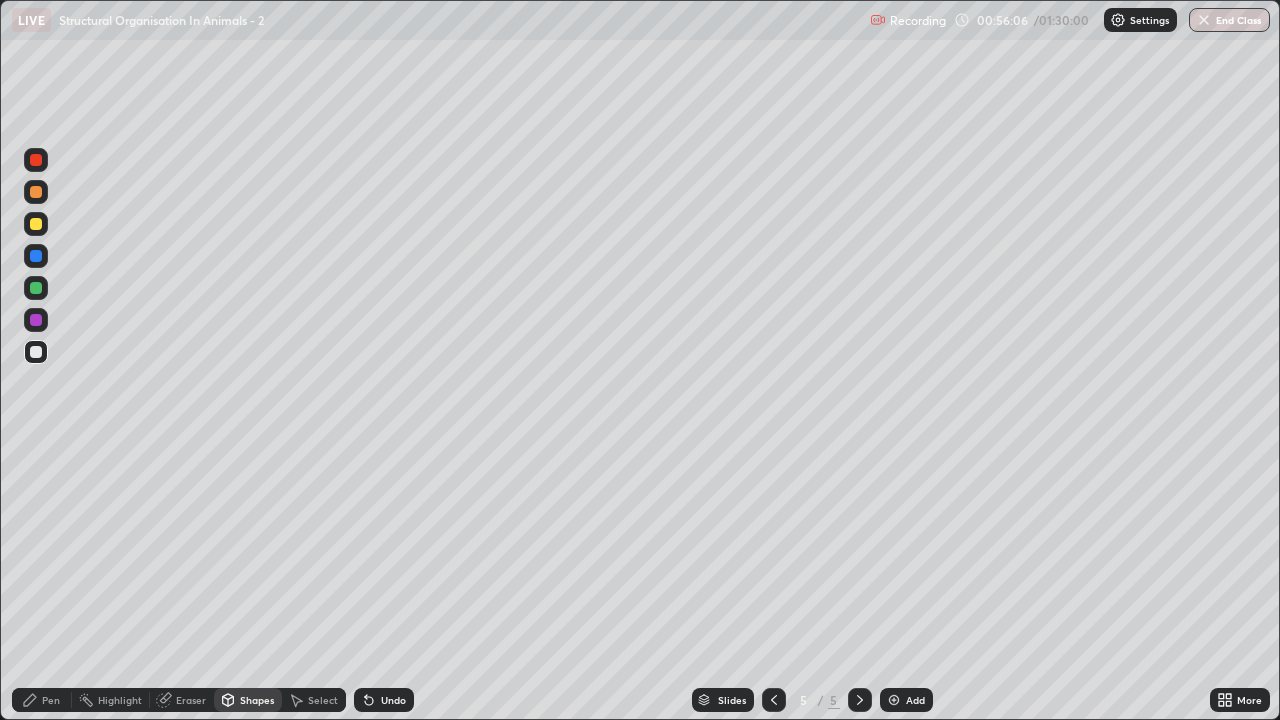 click on "Shapes" at bounding box center [257, 700] 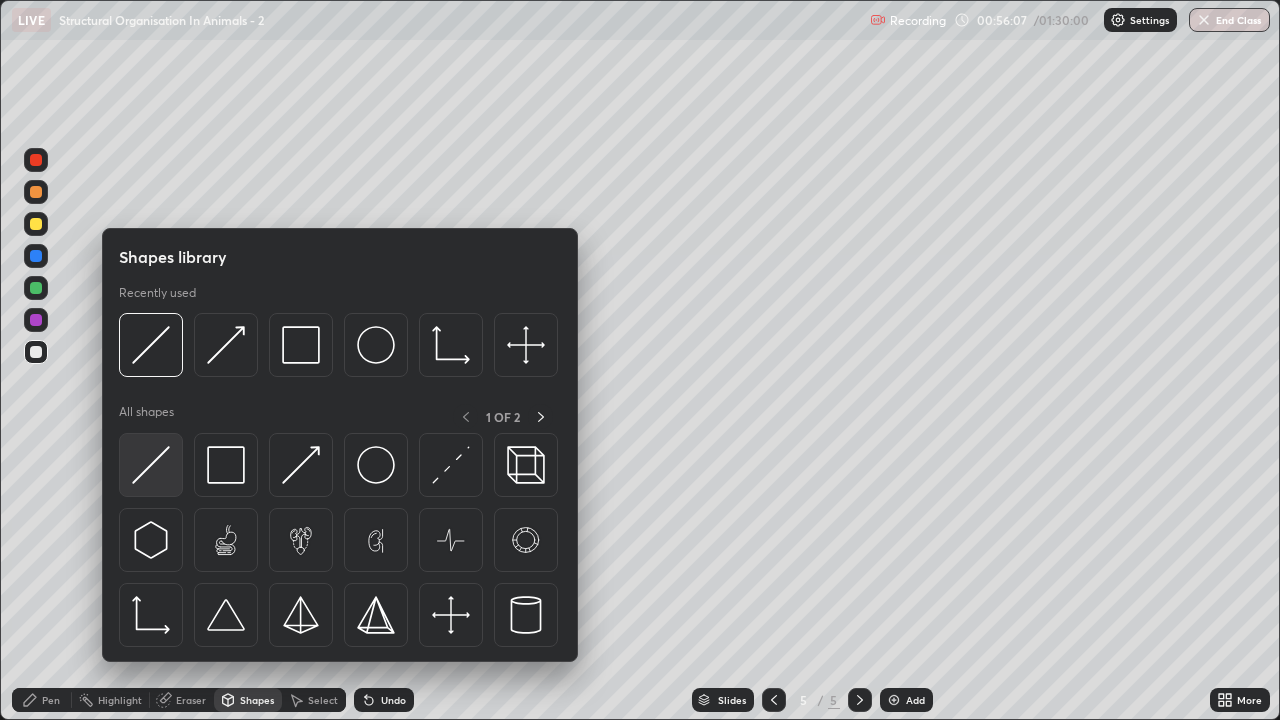click at bounding box center [151, 465] 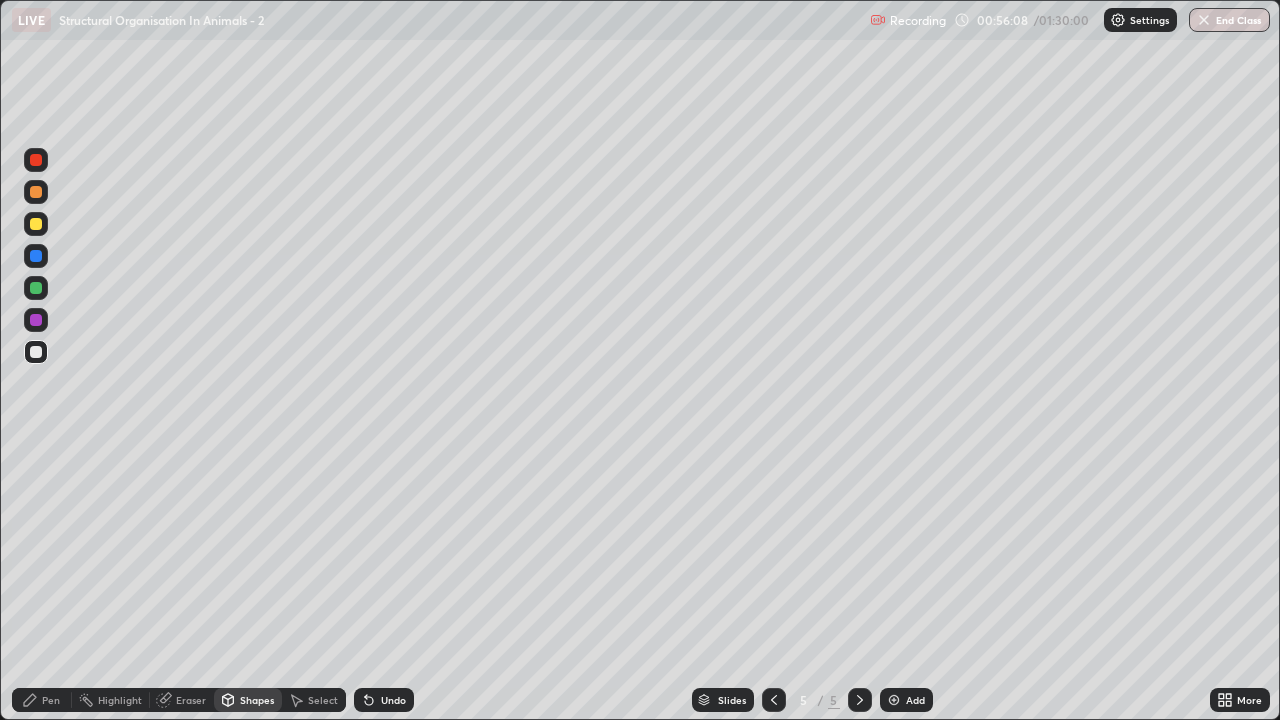 click at bounding box center (36, 352) 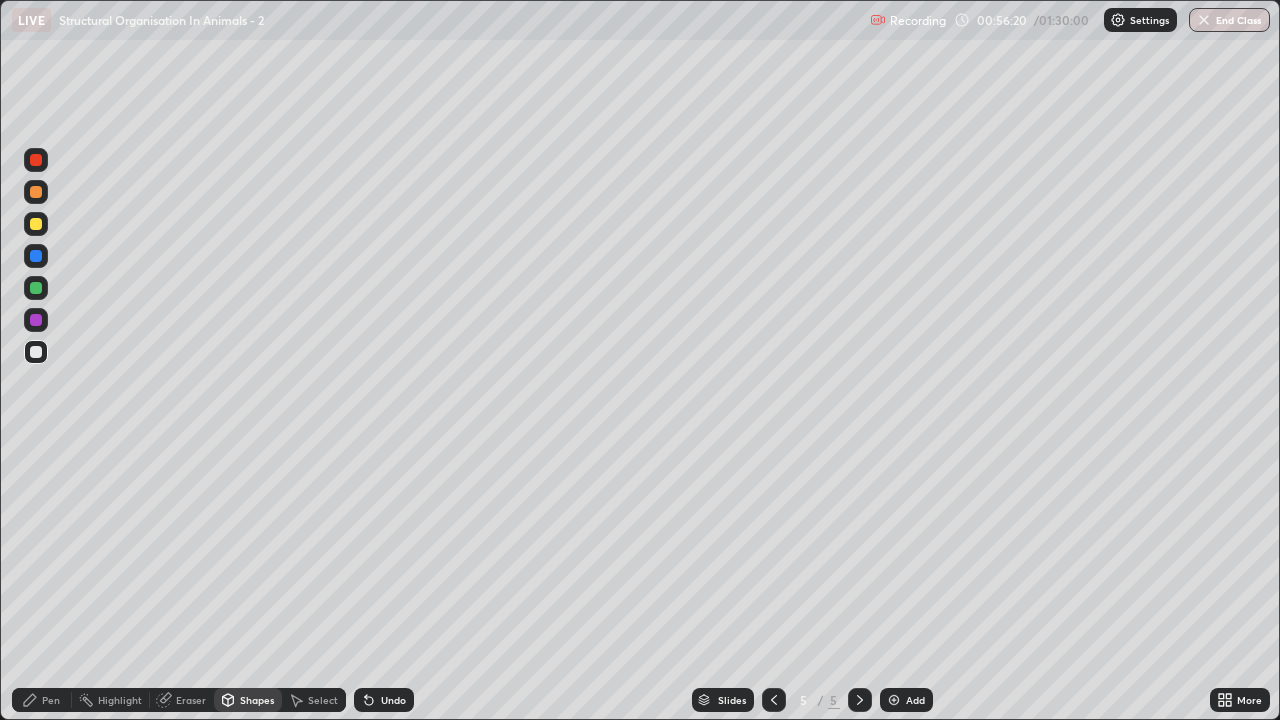 click at bounding box center [860, 700] 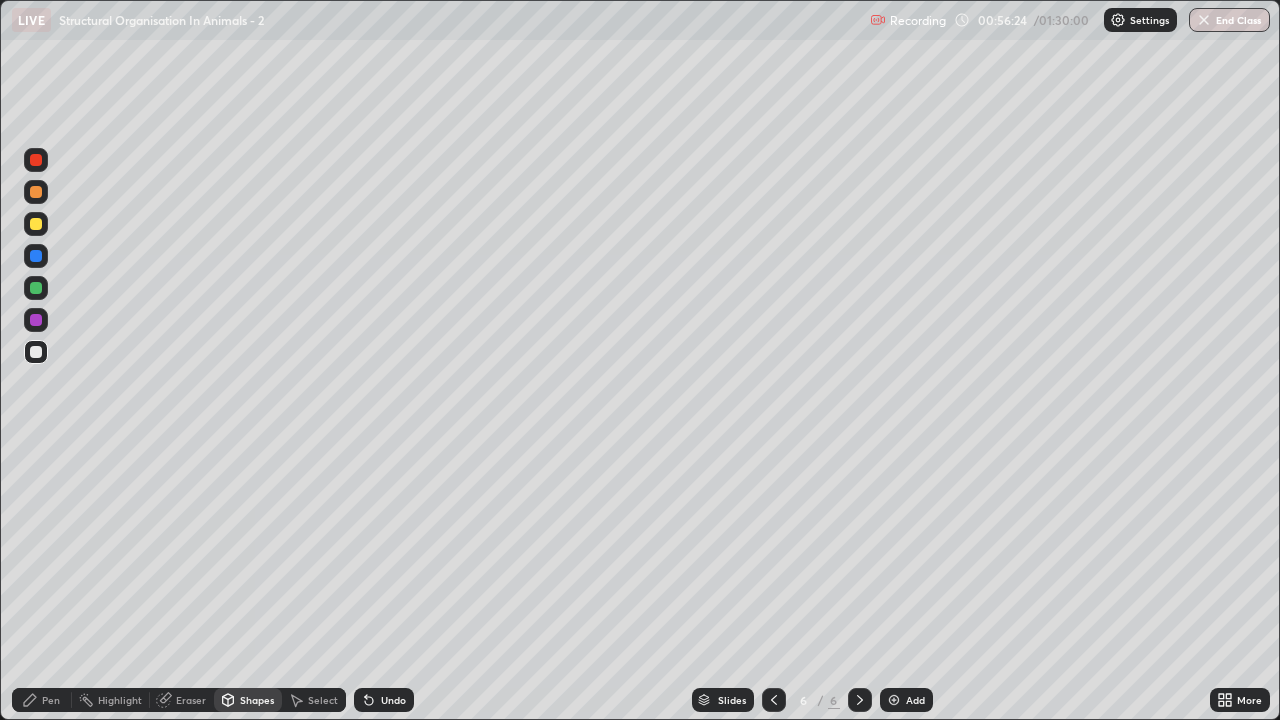 click 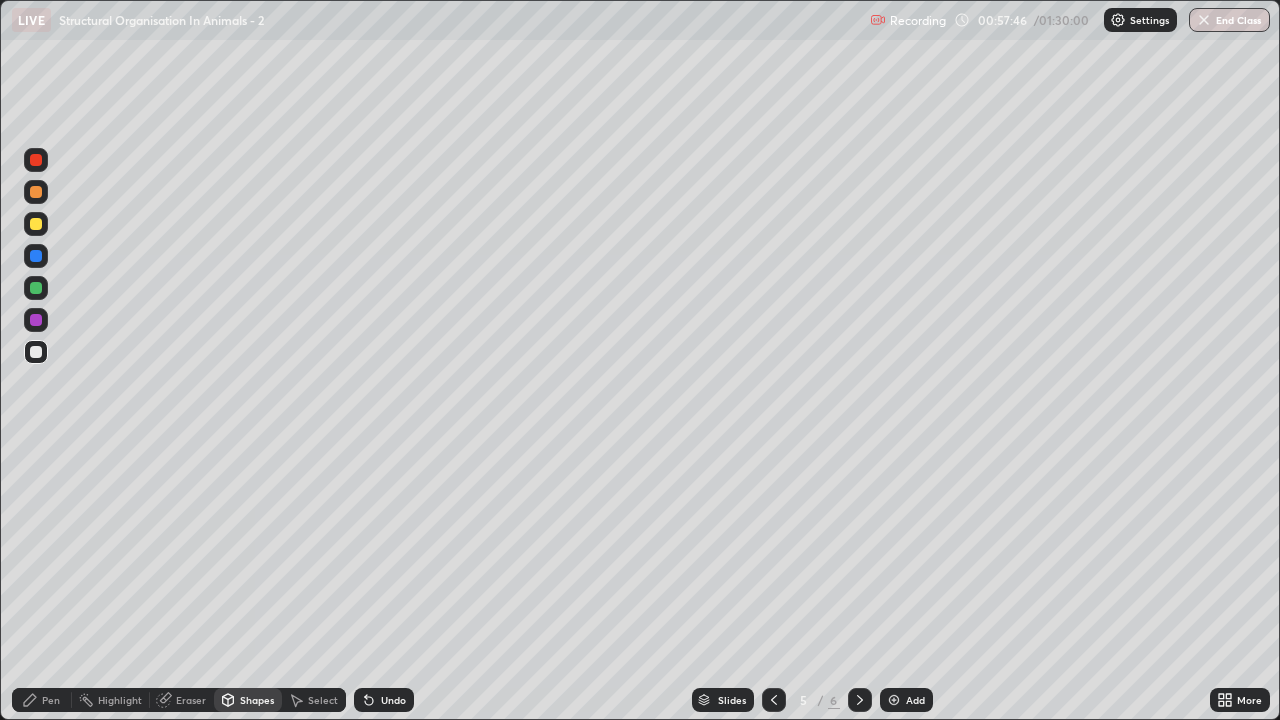 click 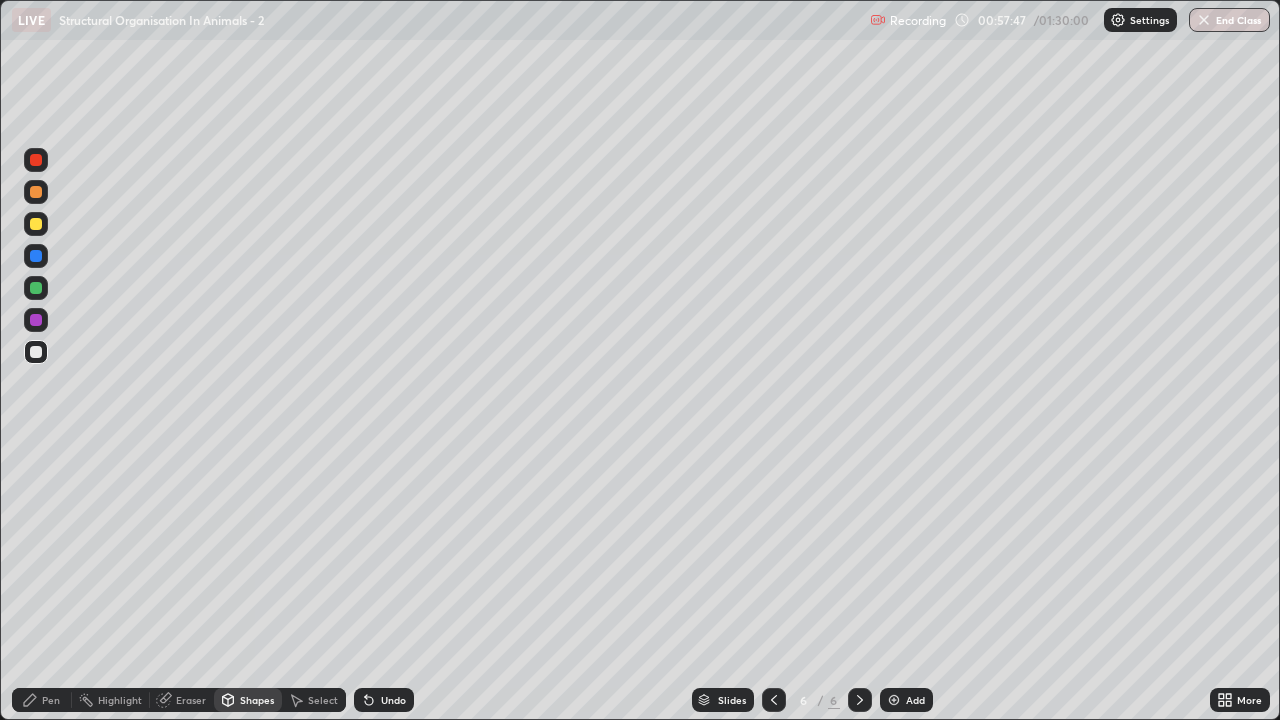 click at bounding box center [894, 700] 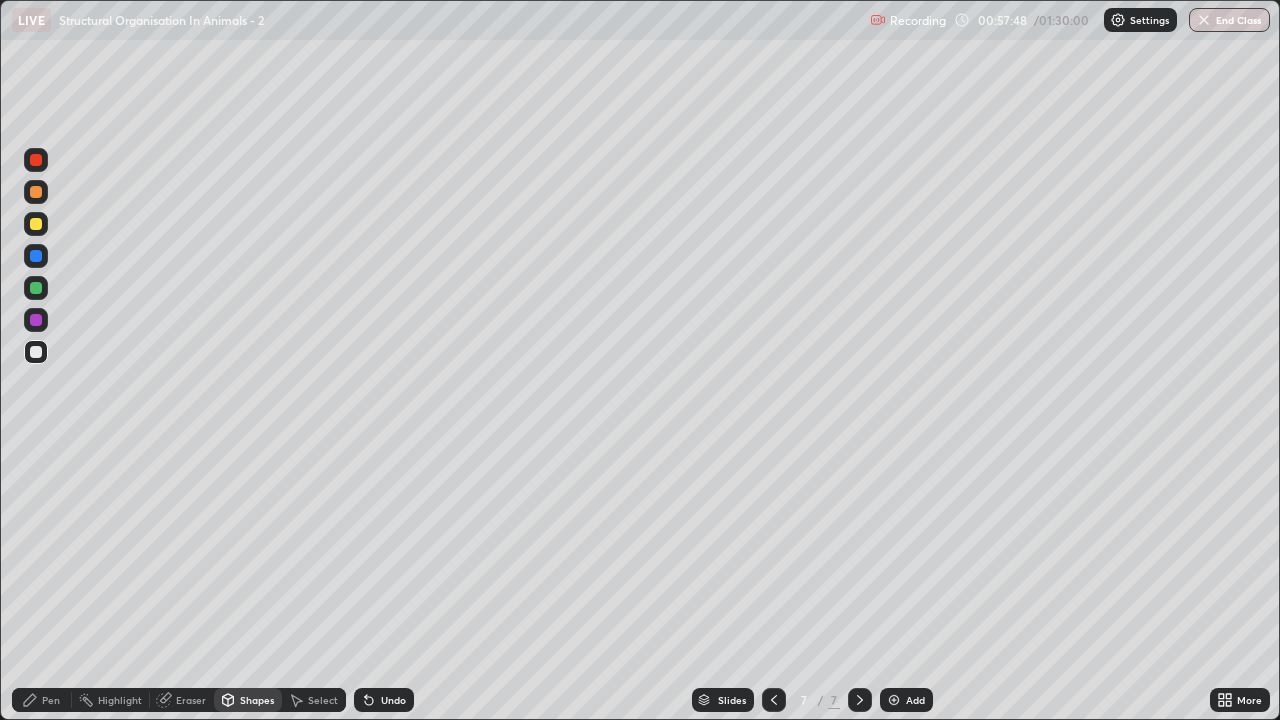 click 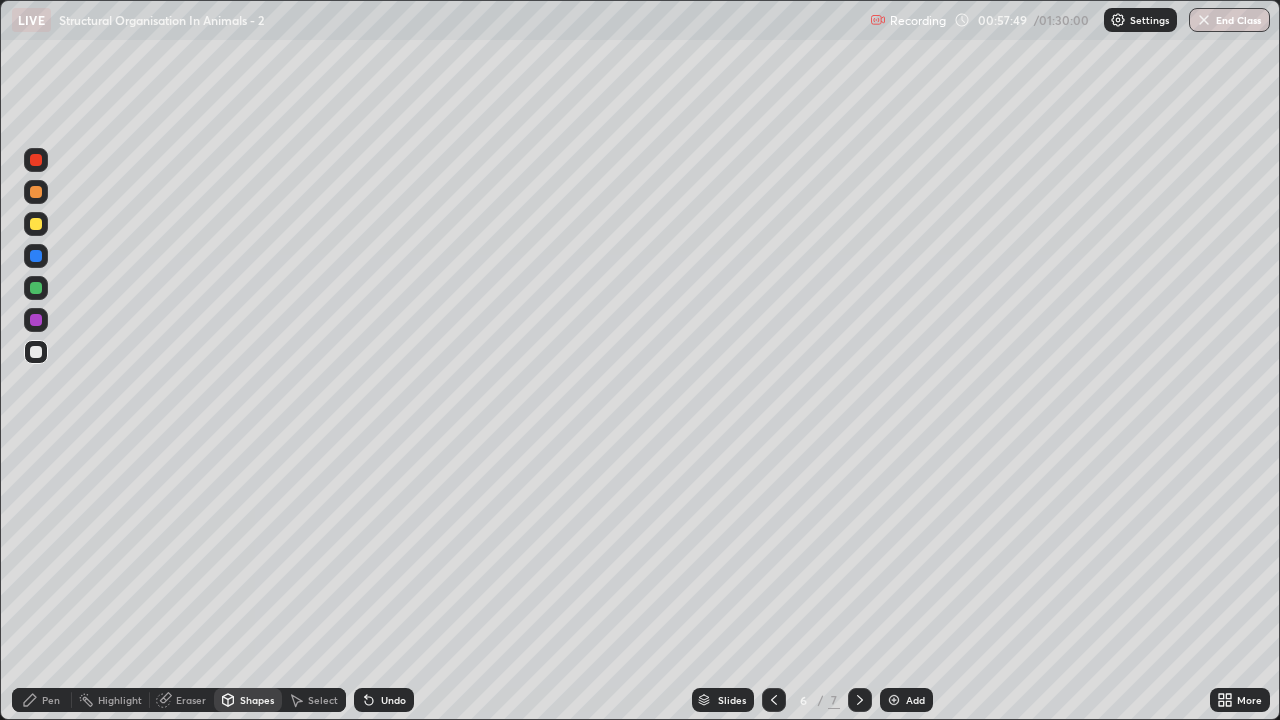 click 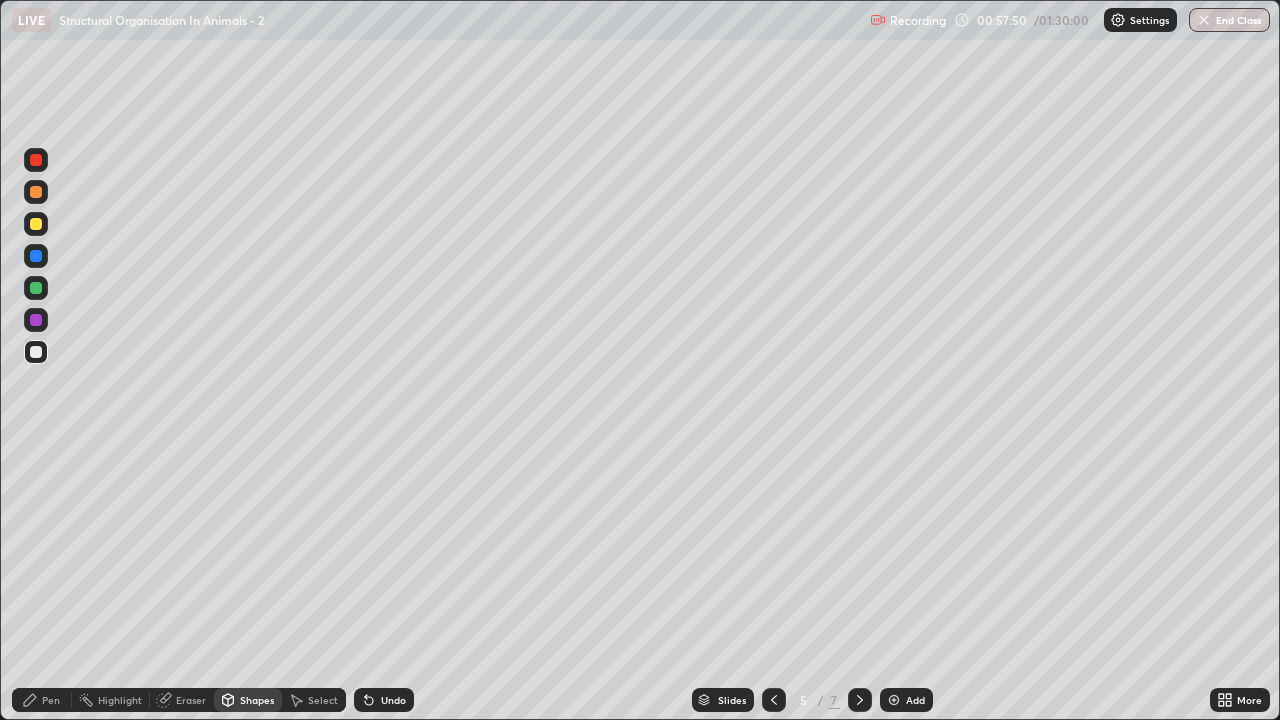click 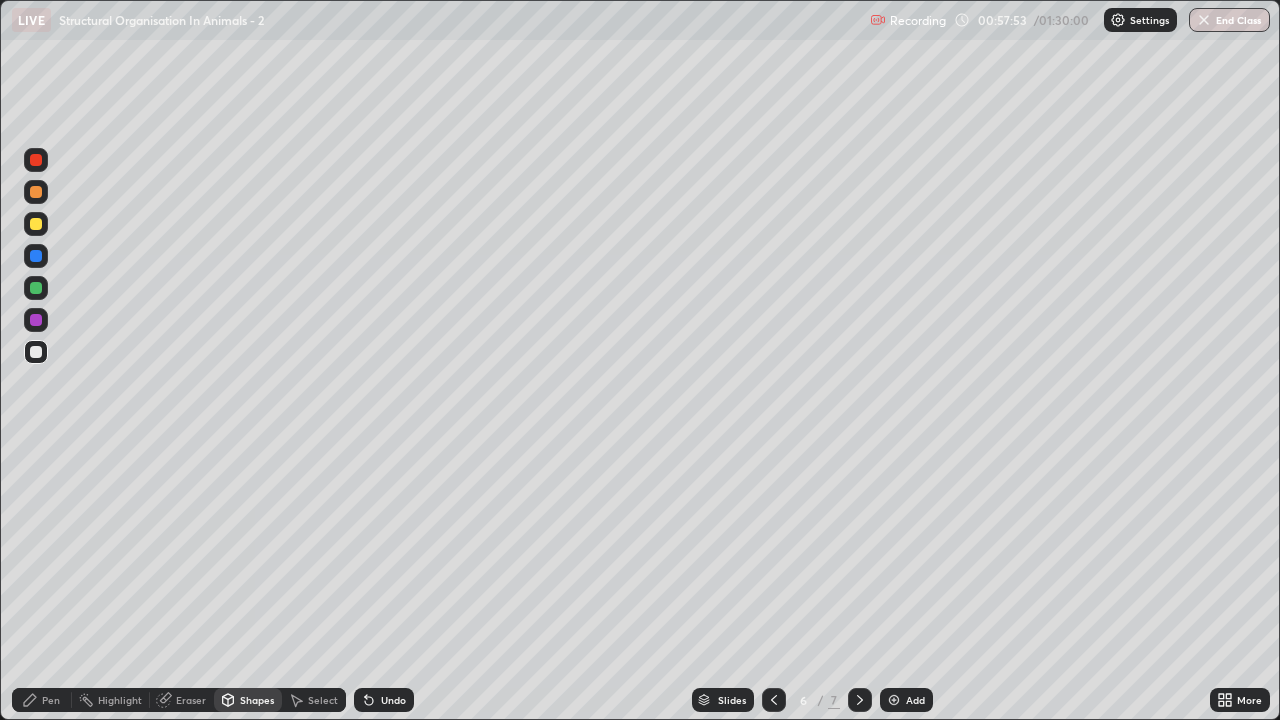 click at bounding box center (36, 192) 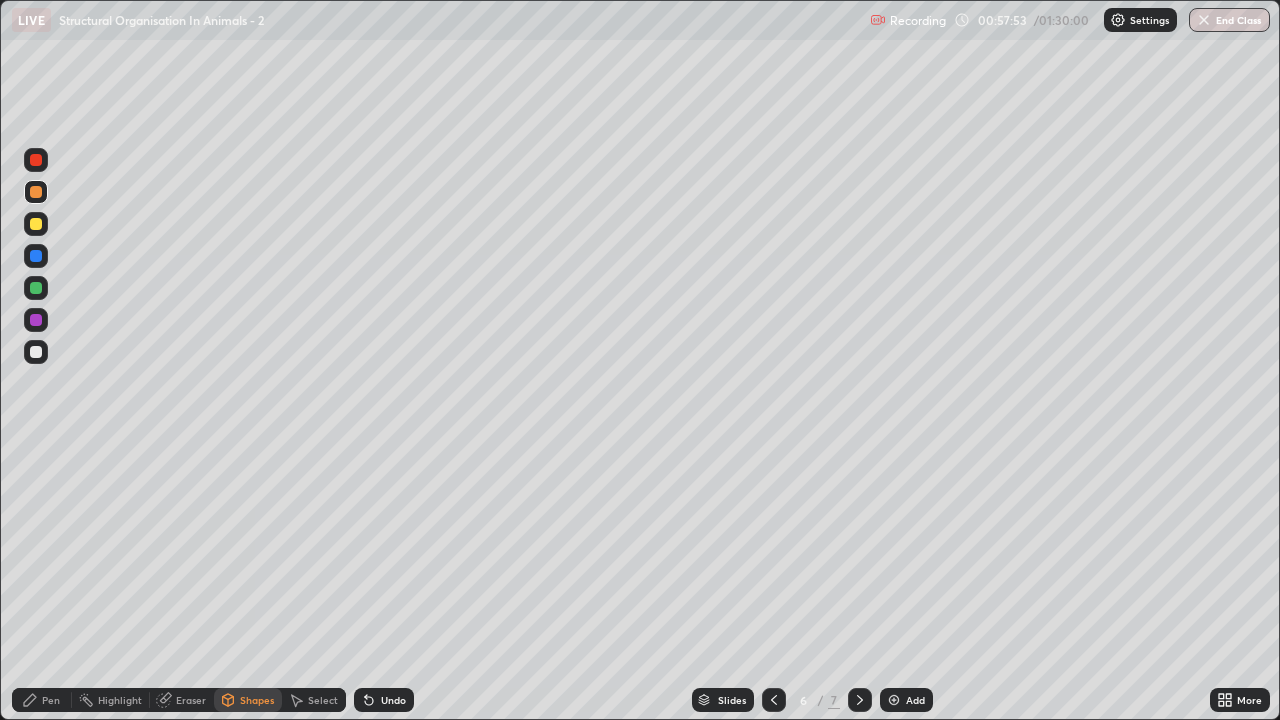 click on "Pen" at bounding box center (51, 700) 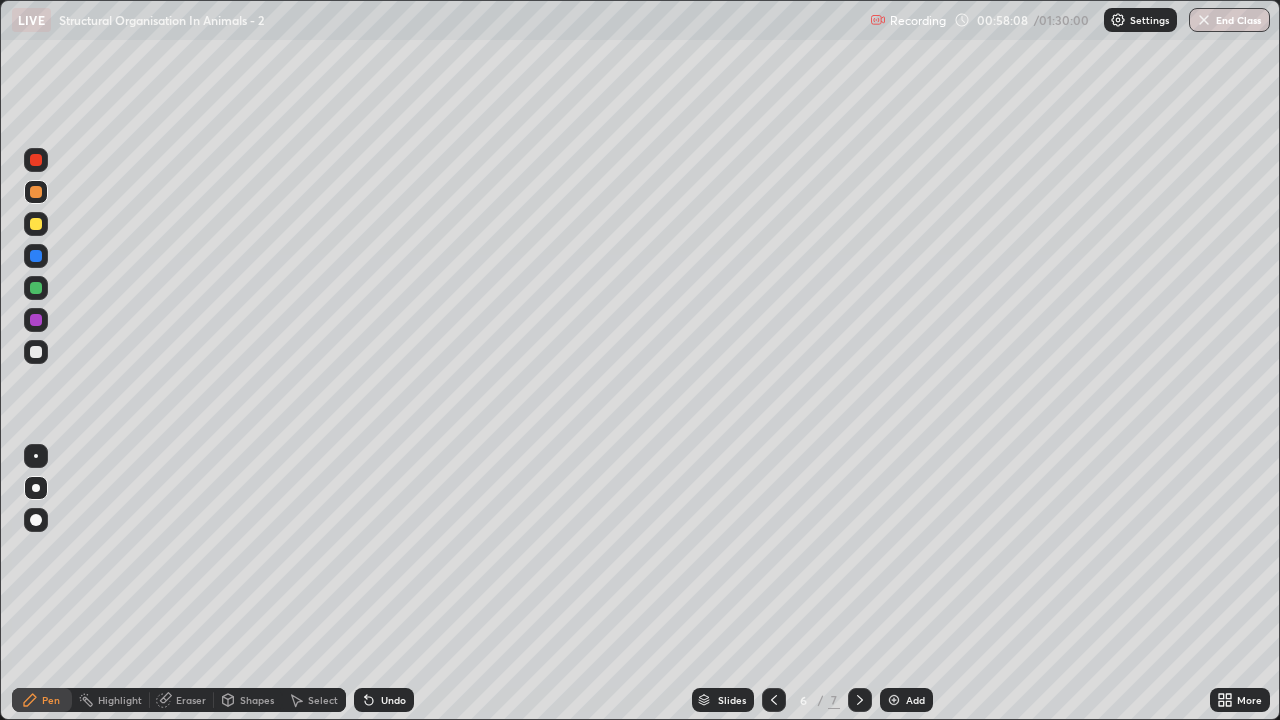 click at bounding box center [36, 224] 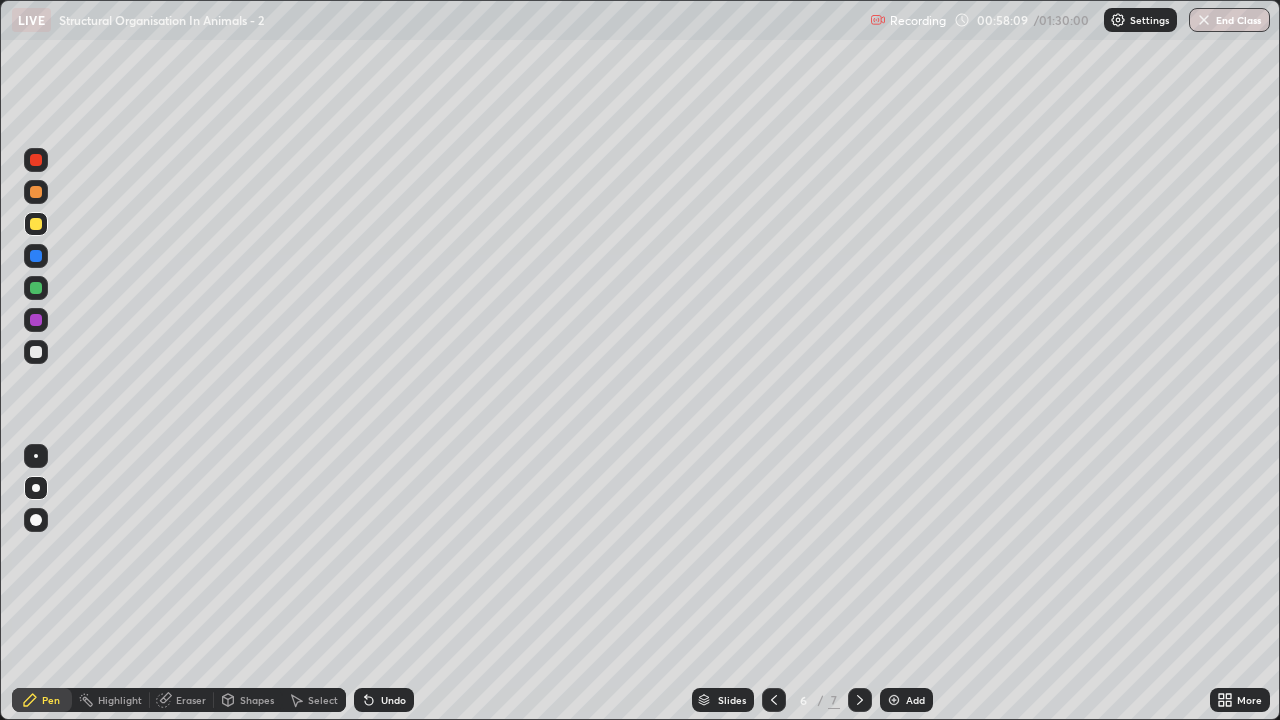 click on "Shapes" at bounding box center [257, 700] 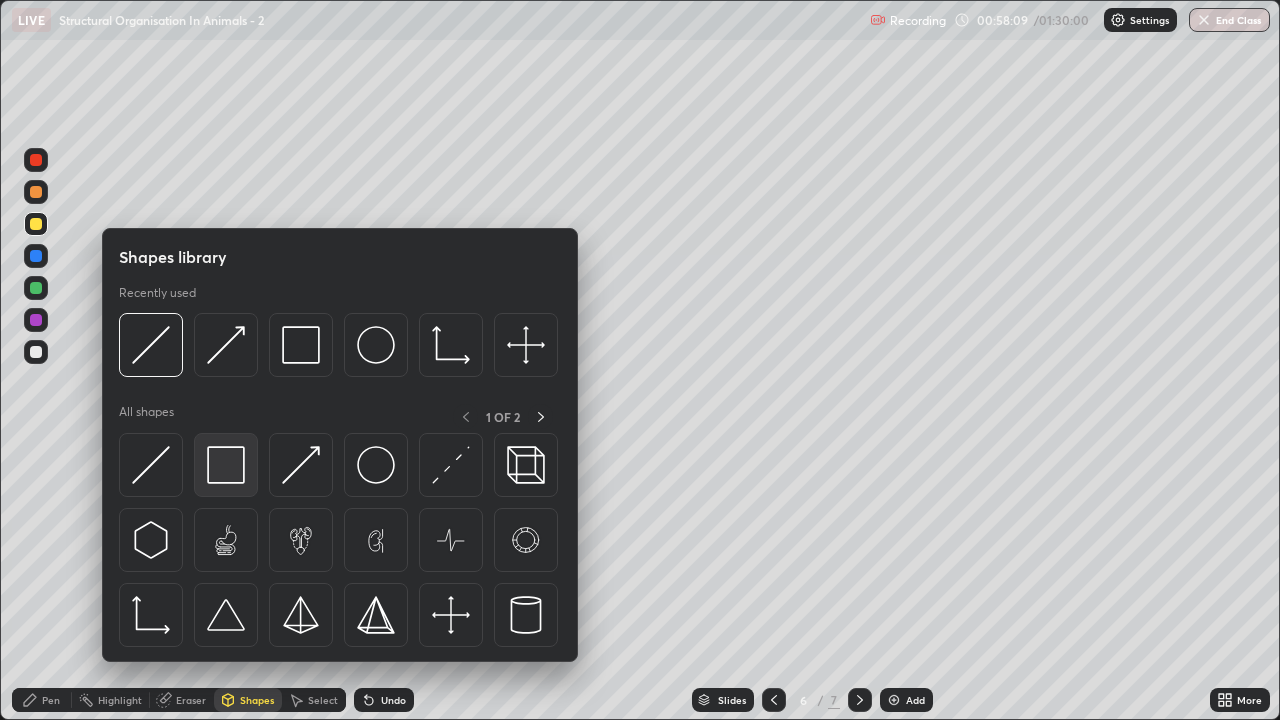 click at bounding box center [226, 465] 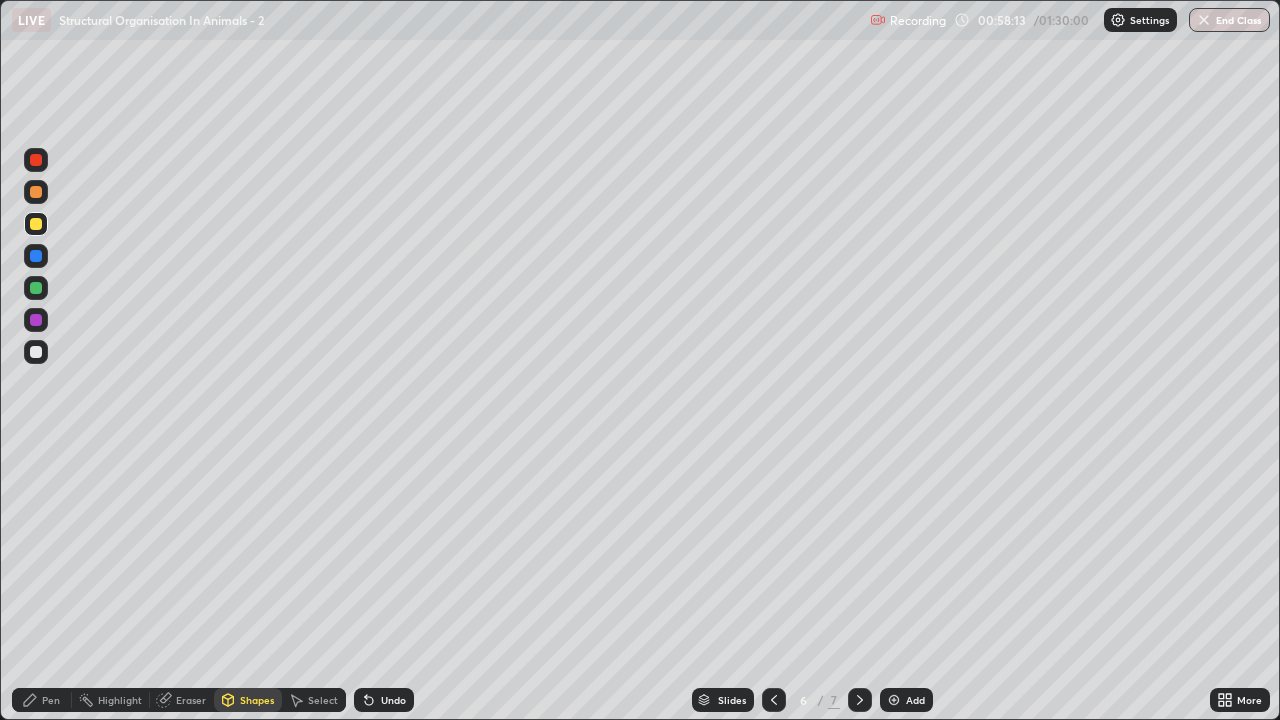 click at bounding box center (36, 352) 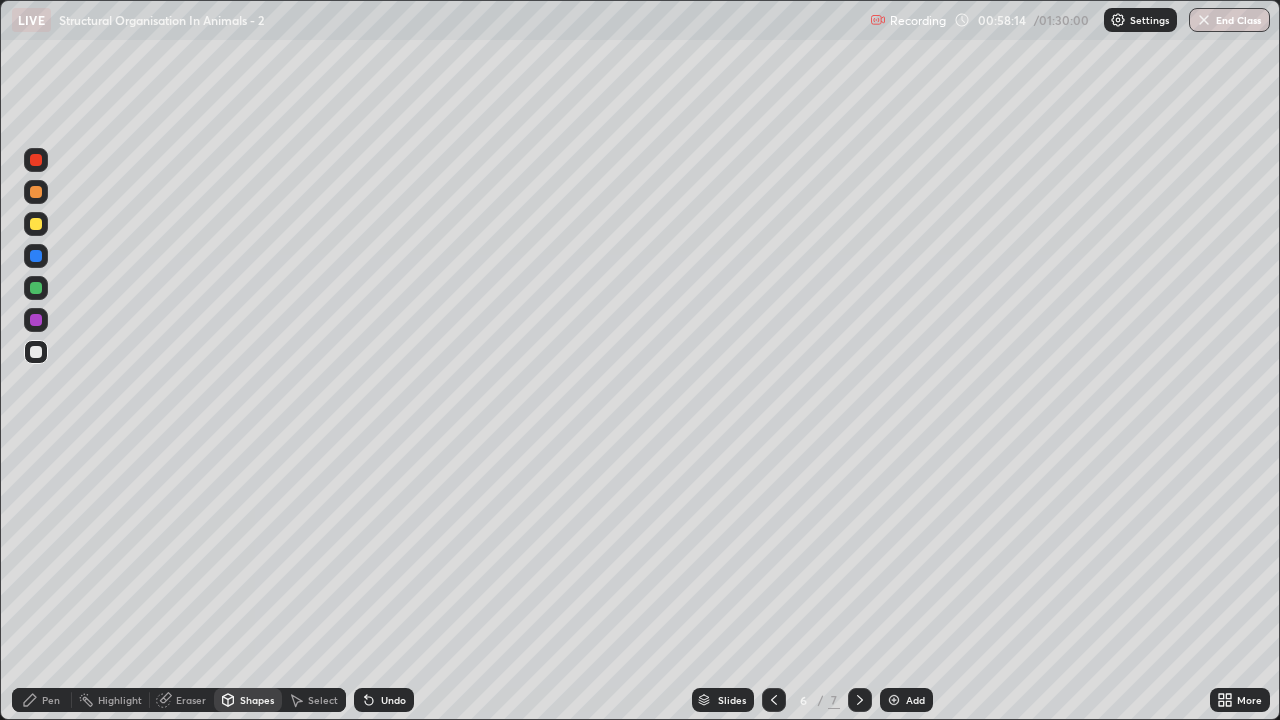 click on "Shapes" at bounding box center [257, 700] 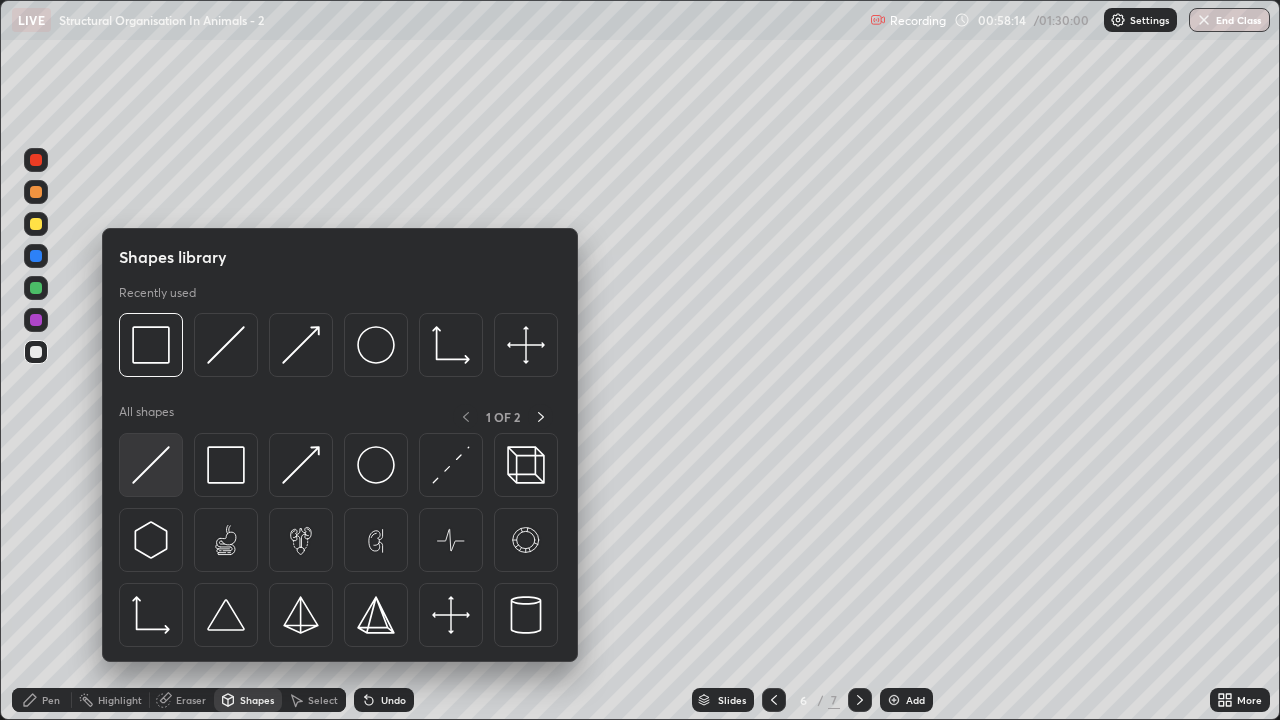 click at bounding box center [151, 465] 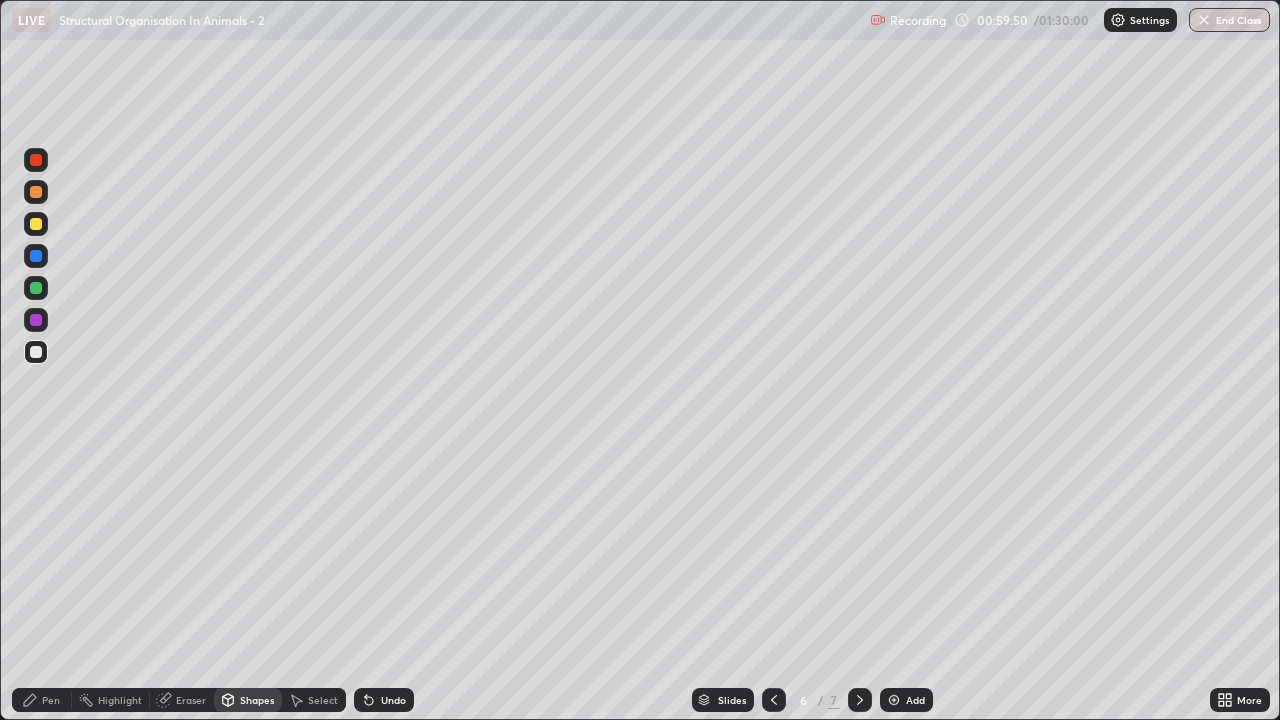 click on "Pen" at bounding box center [42, 700] 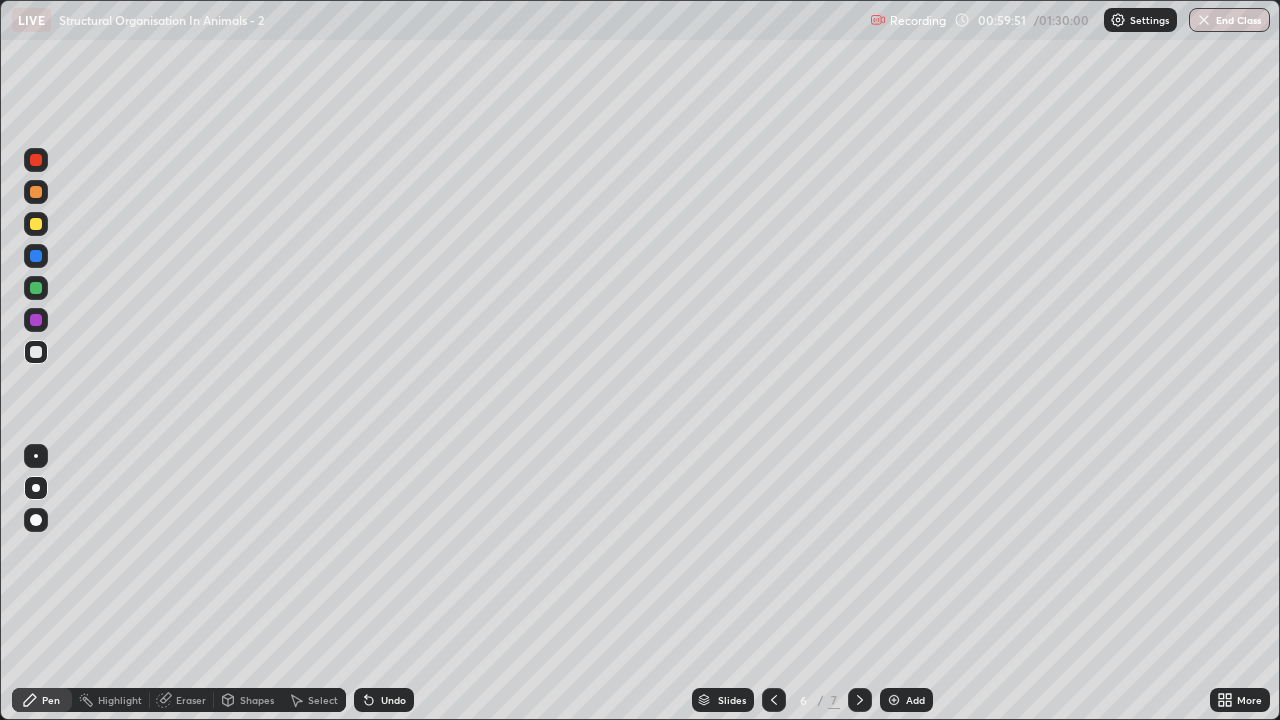 click at bounding box center (36, 352) 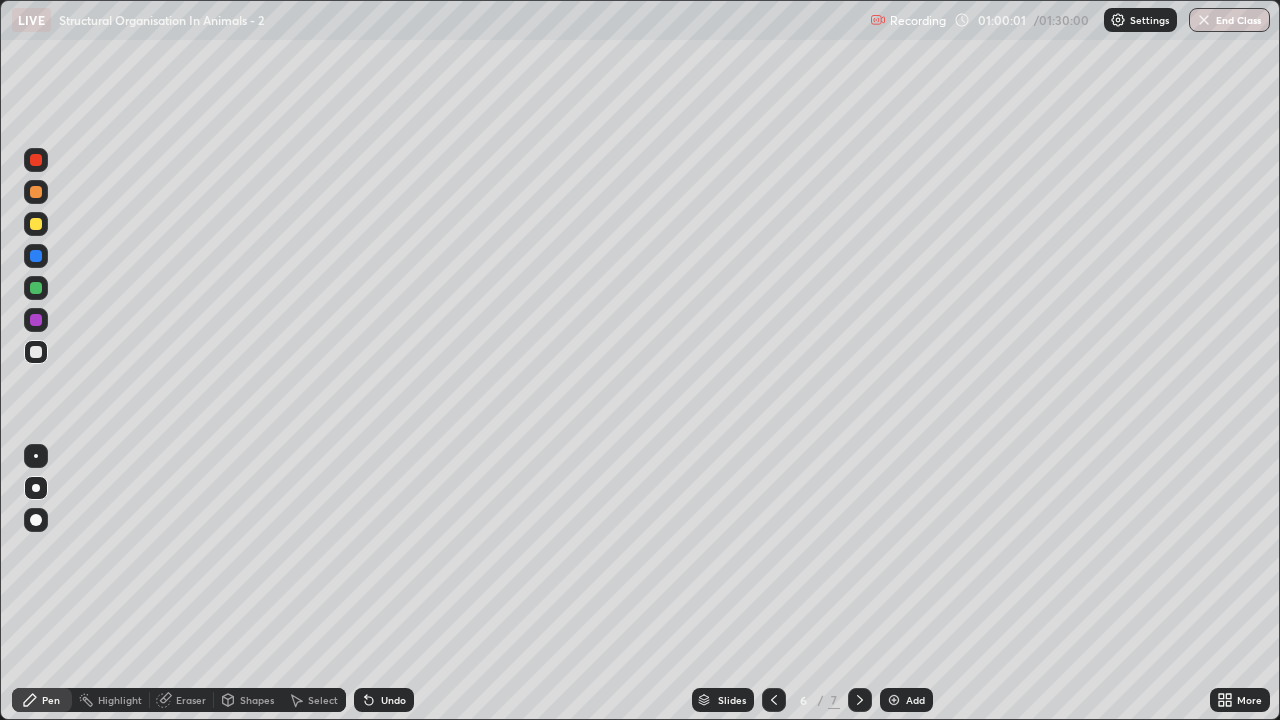 click at bounding box center (36, 224) 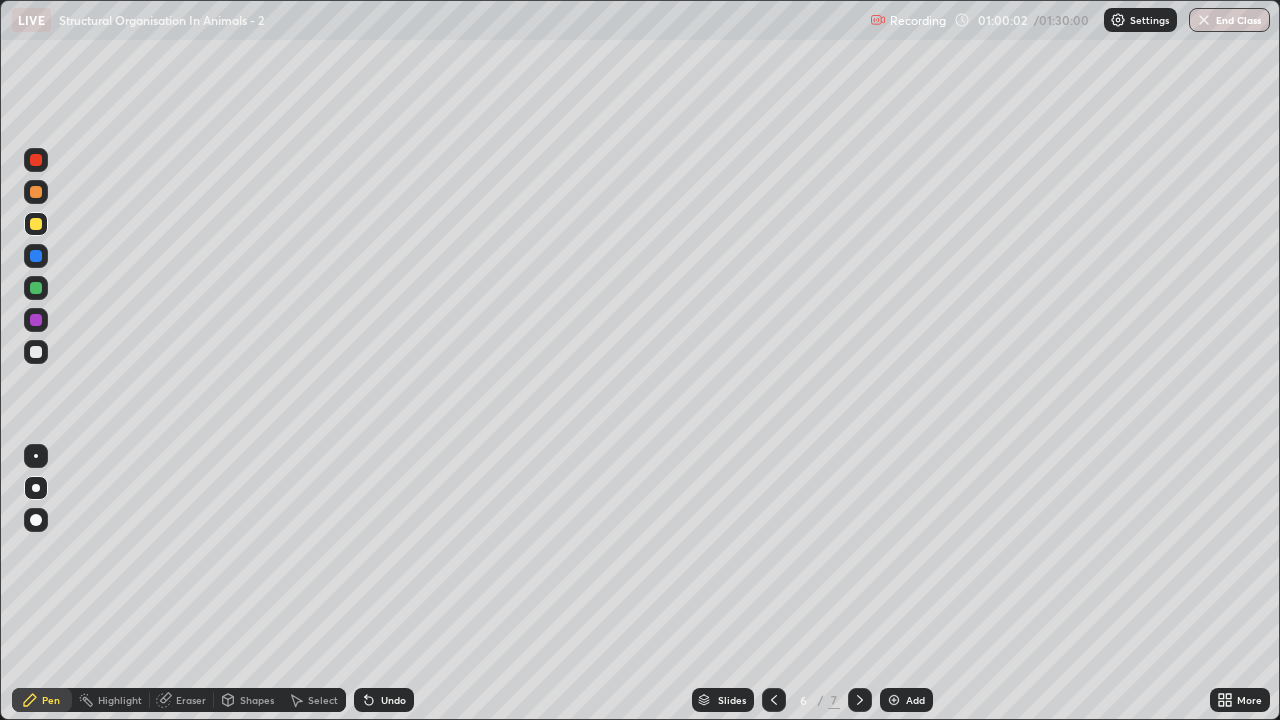 click on "Shapes" at bounding box center [257, 700] 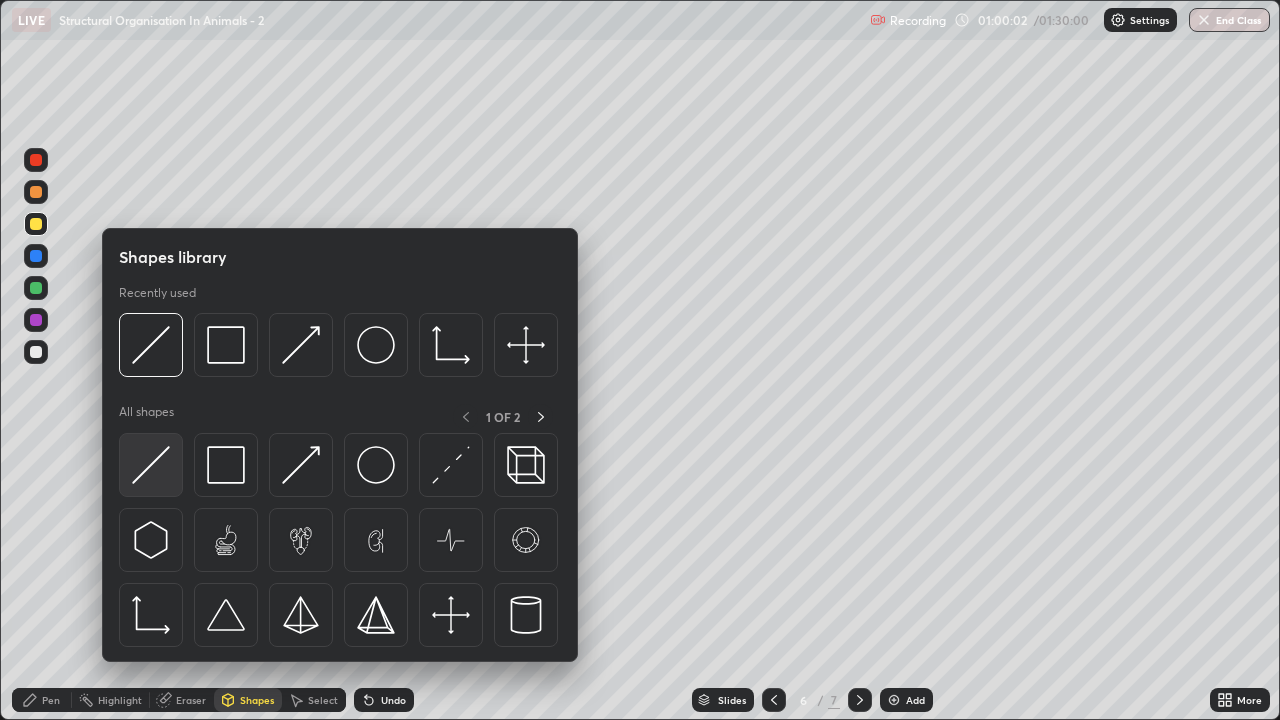 click at bounding box center [151, 465] 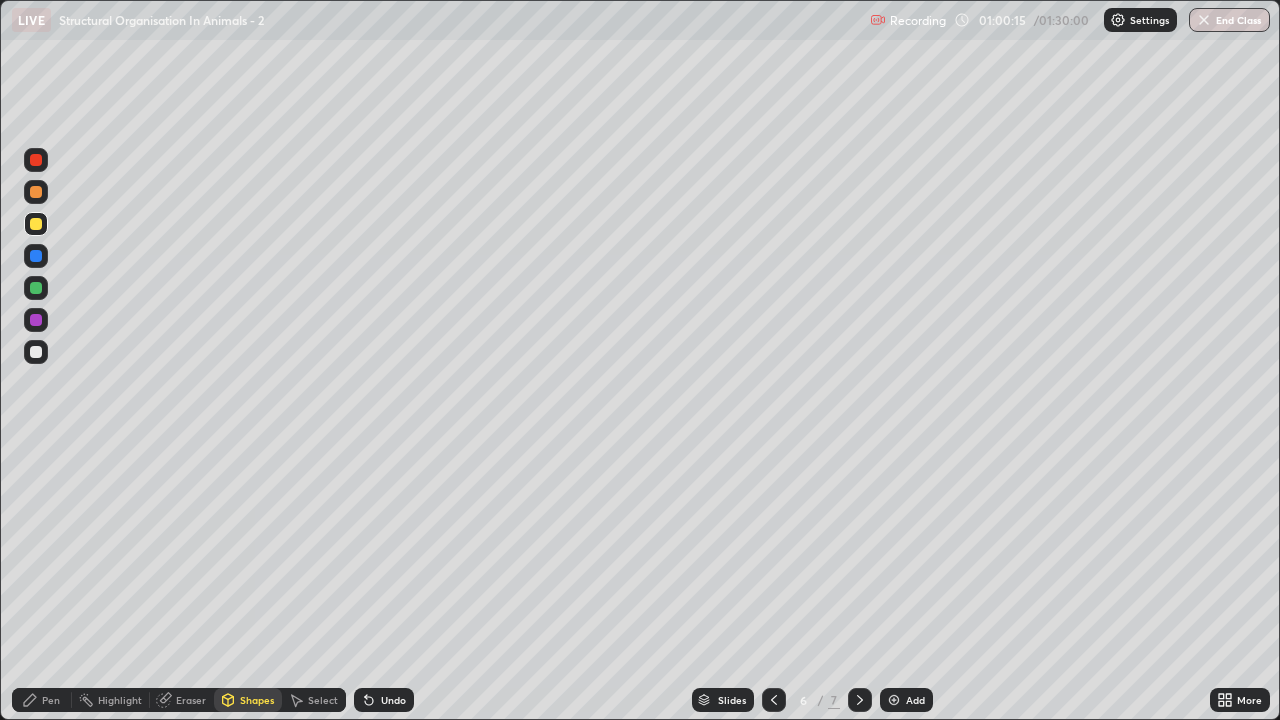 click at bounding box center (36, 352) 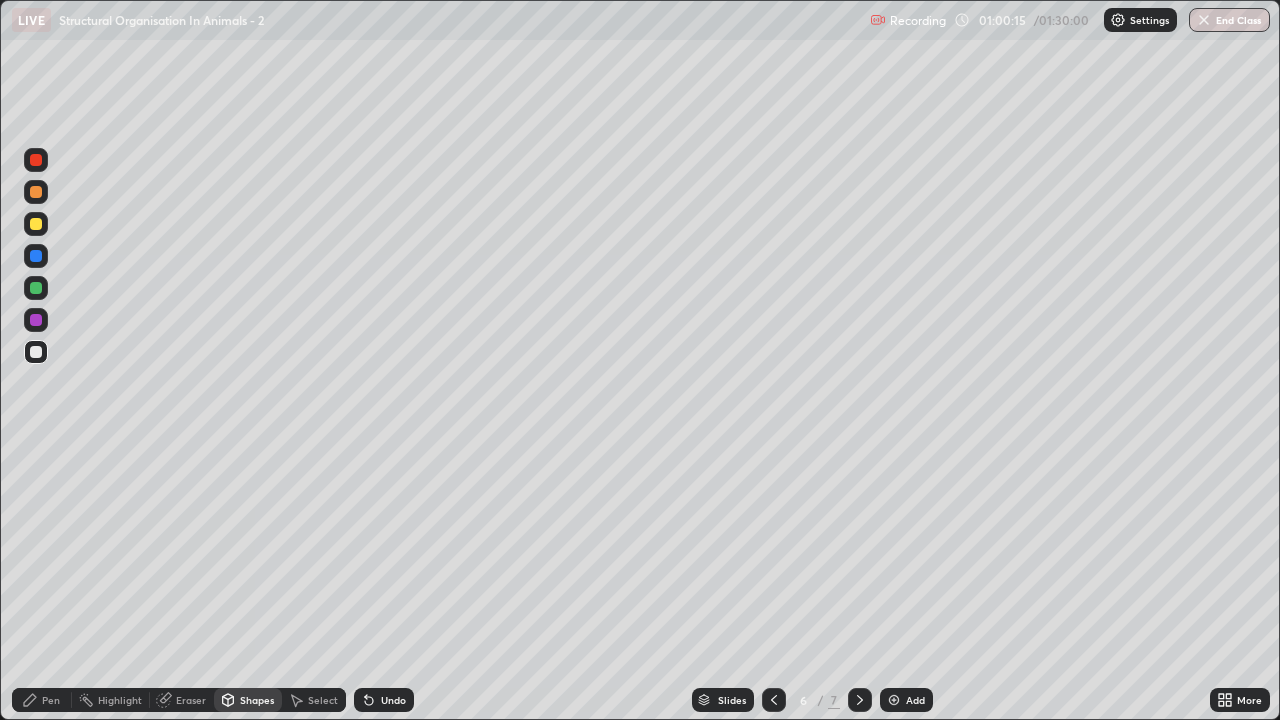 click on "Shapes" at bounding box center (257, 700) 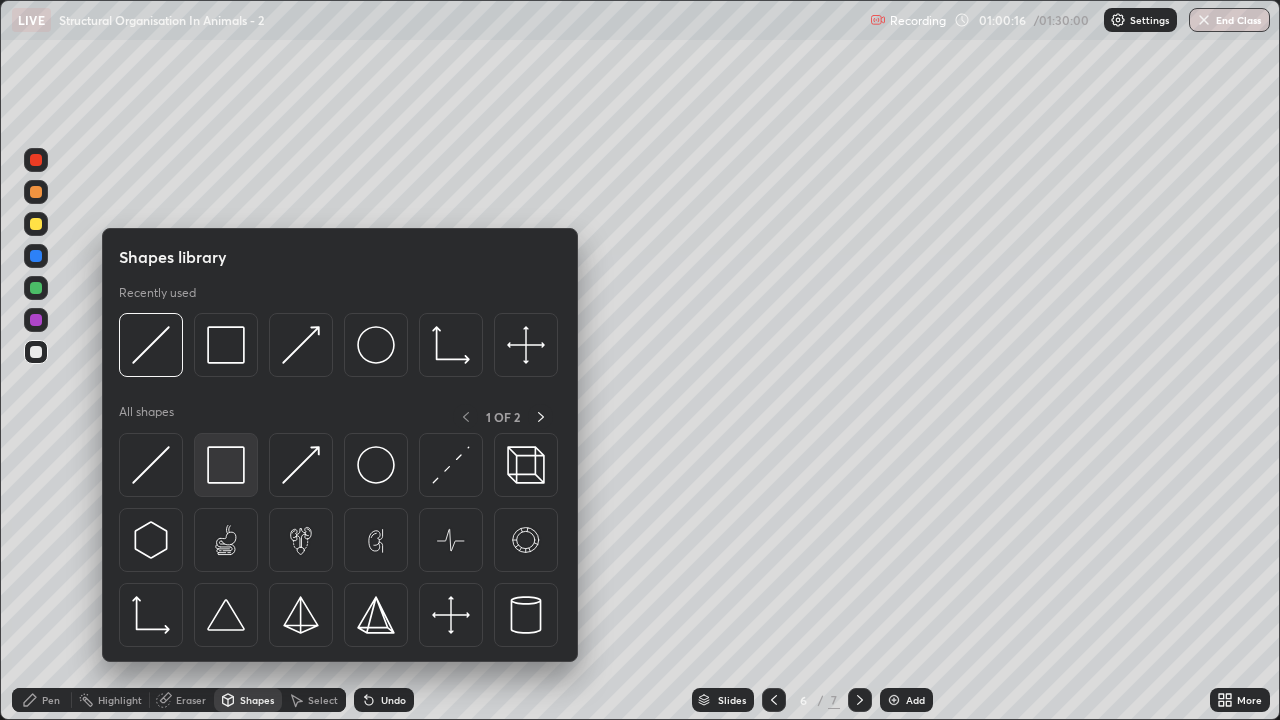 click at bounding box center [226, 465] 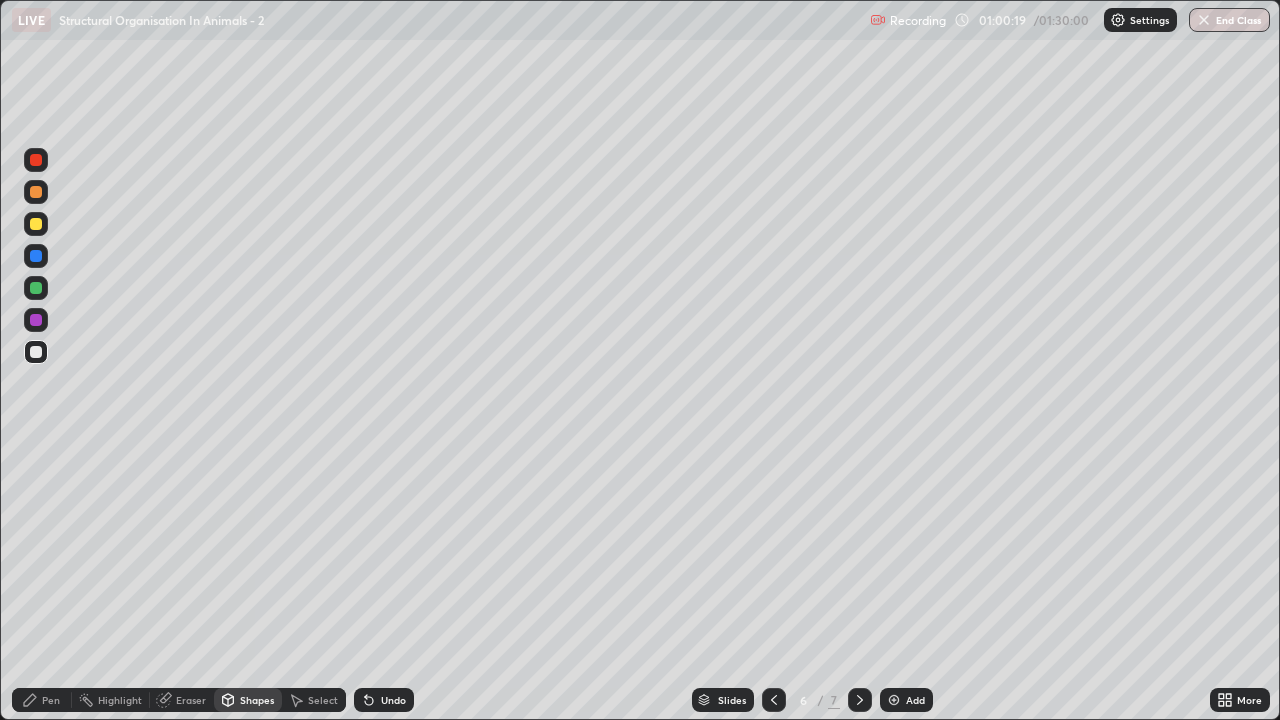 click at bounding box center [36, 352] 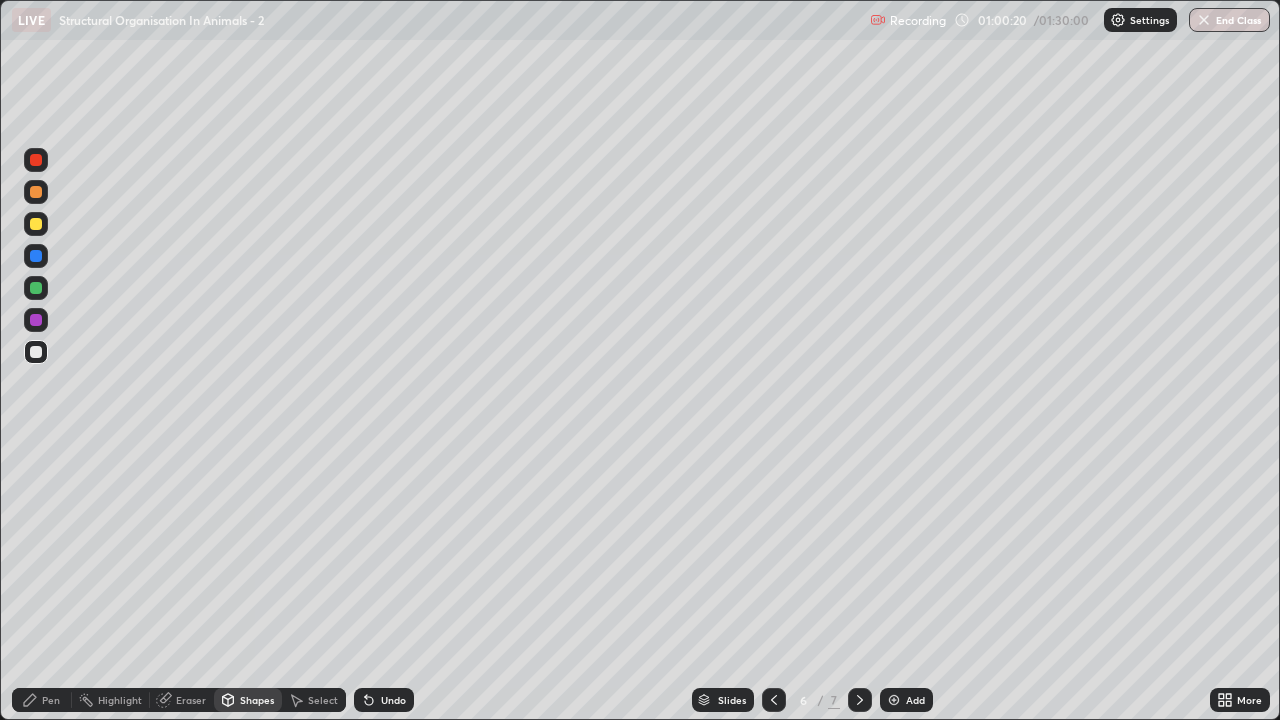 click on "Shapes" at bounding box center (257, 700) 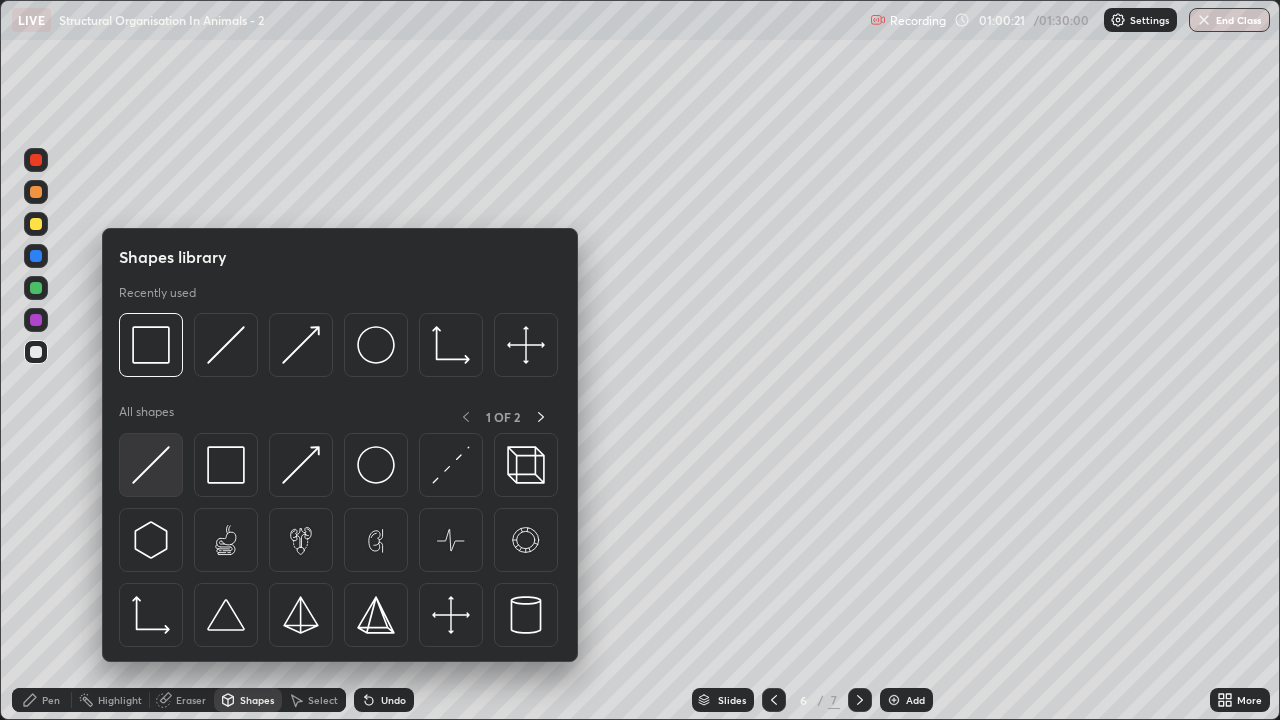 click at bounding box center (151, 465) 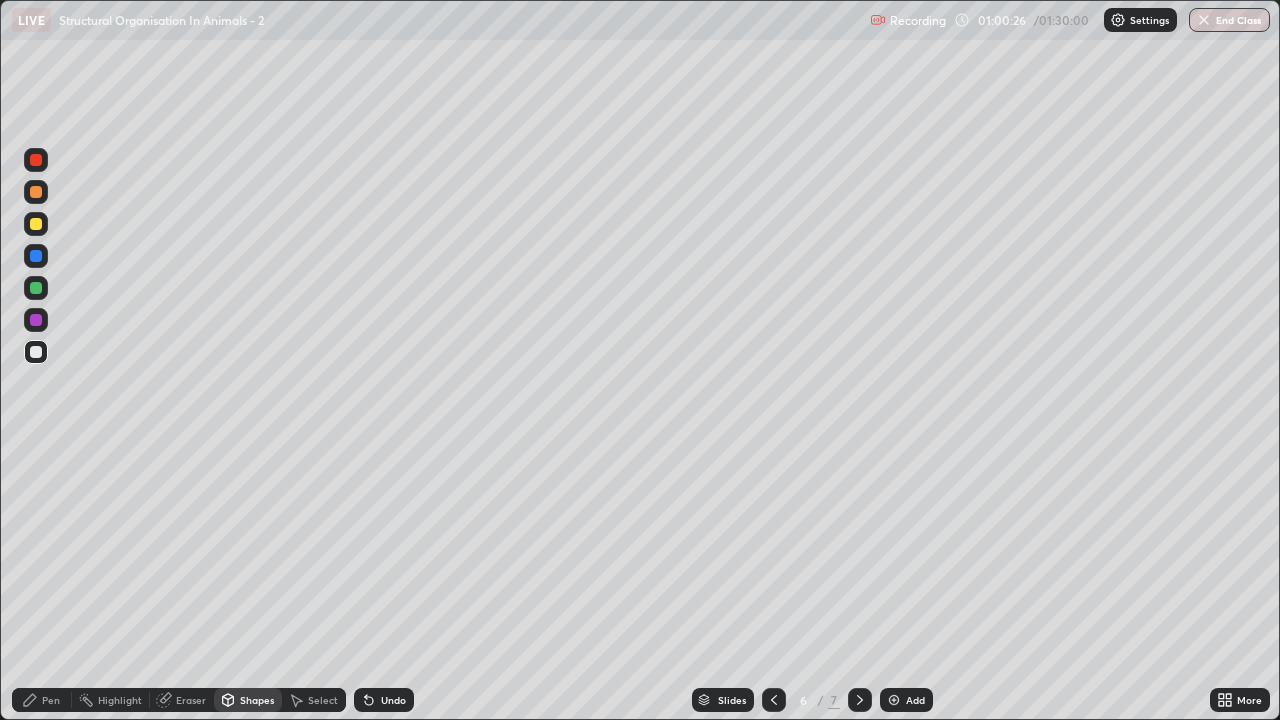 click at bounding box center [36, 224] 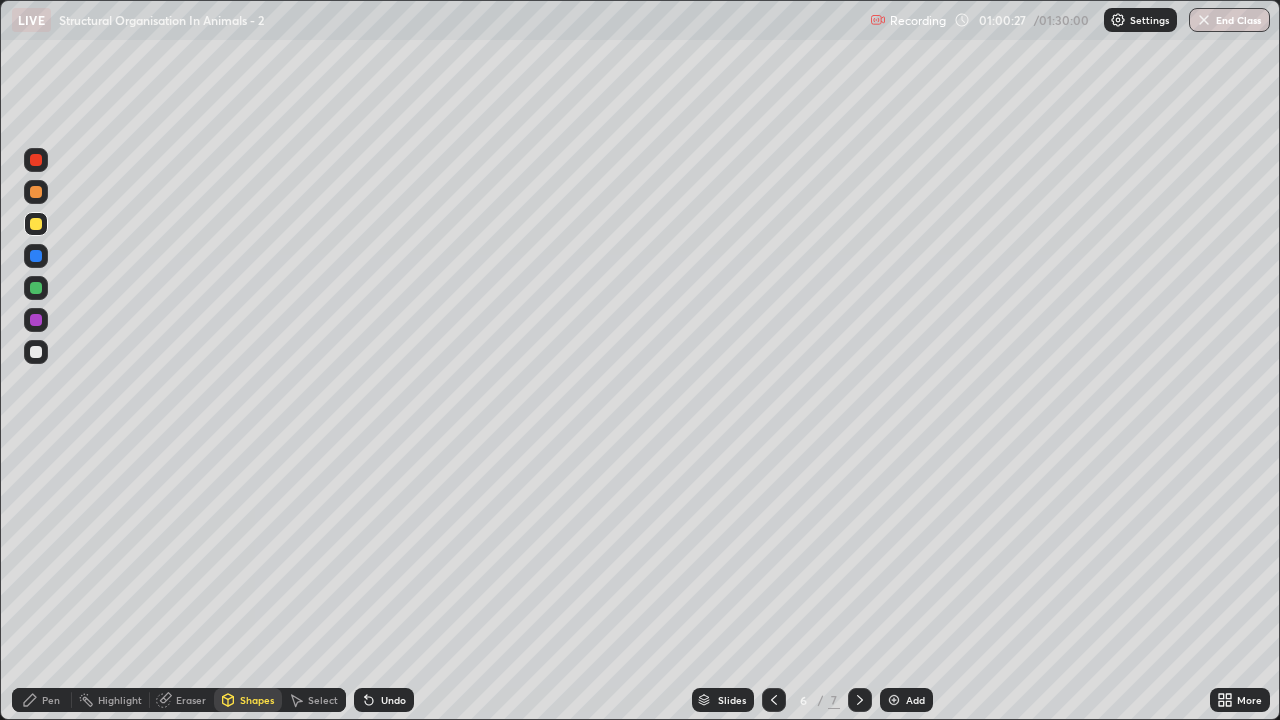 click on "Pen" at bounding box center (51, 700) 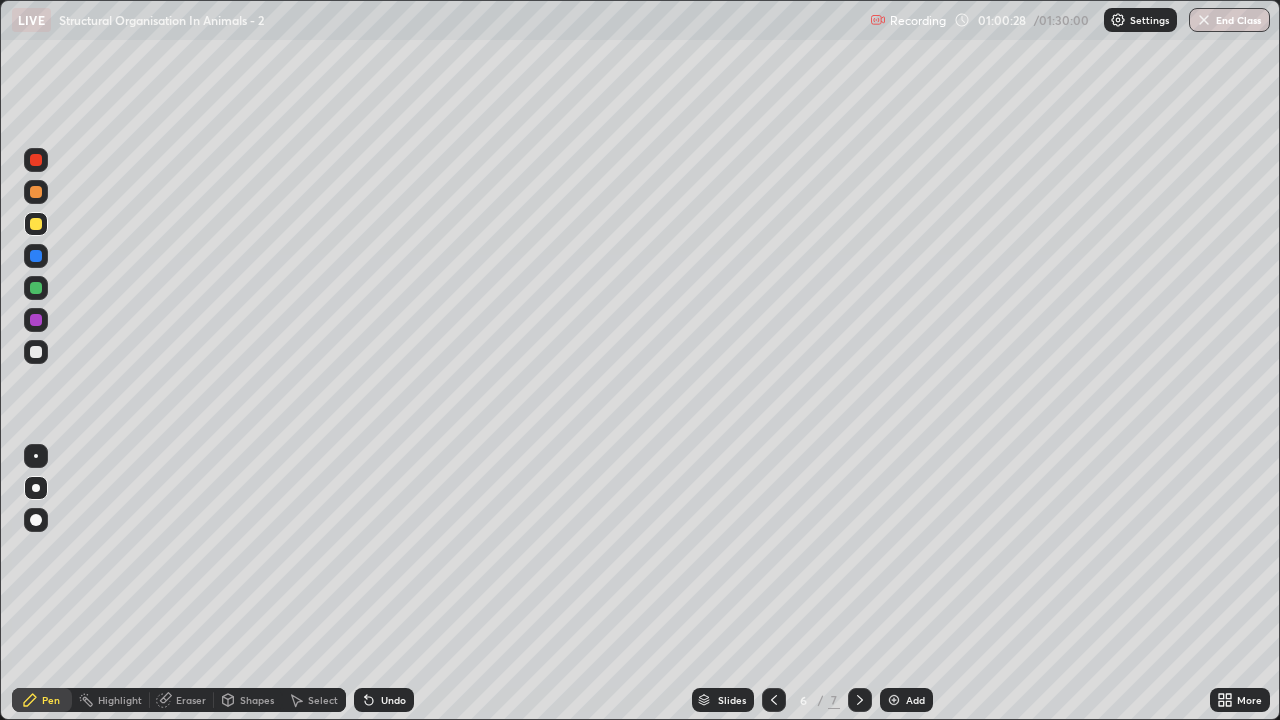 click at bounding box center [36, 192] 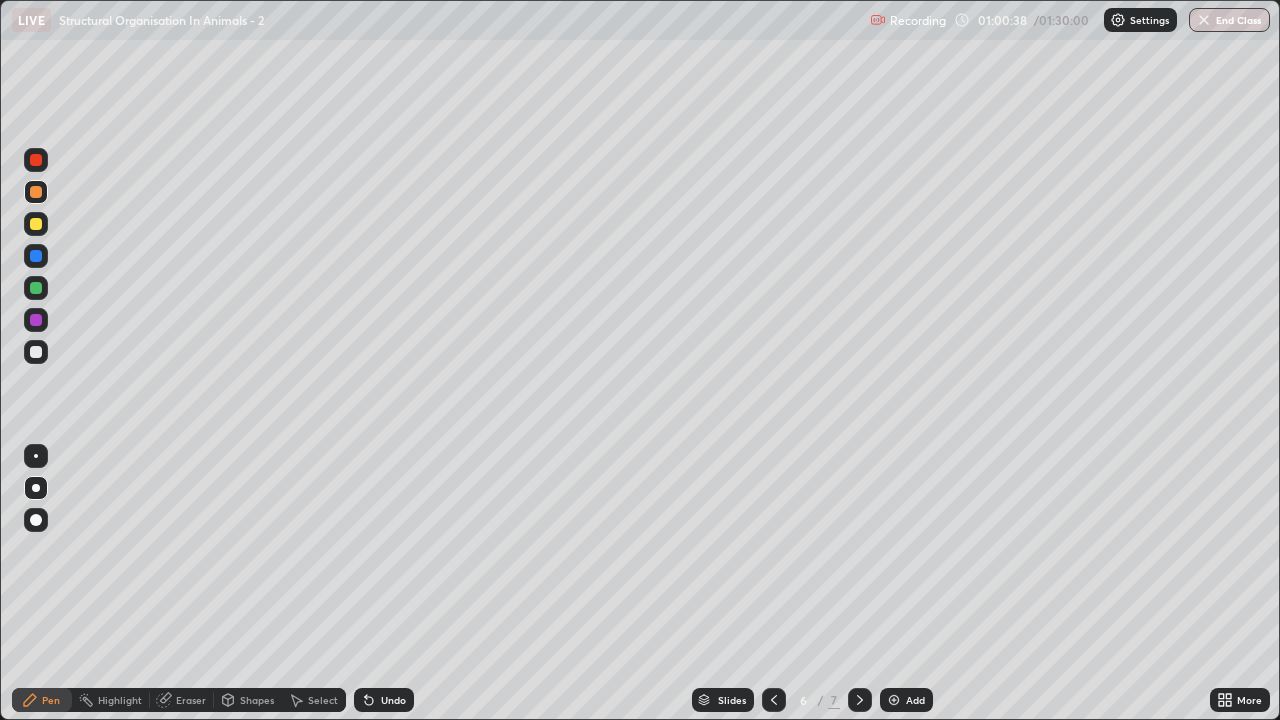 click on "Eraser" at bounding box center (191, 700) 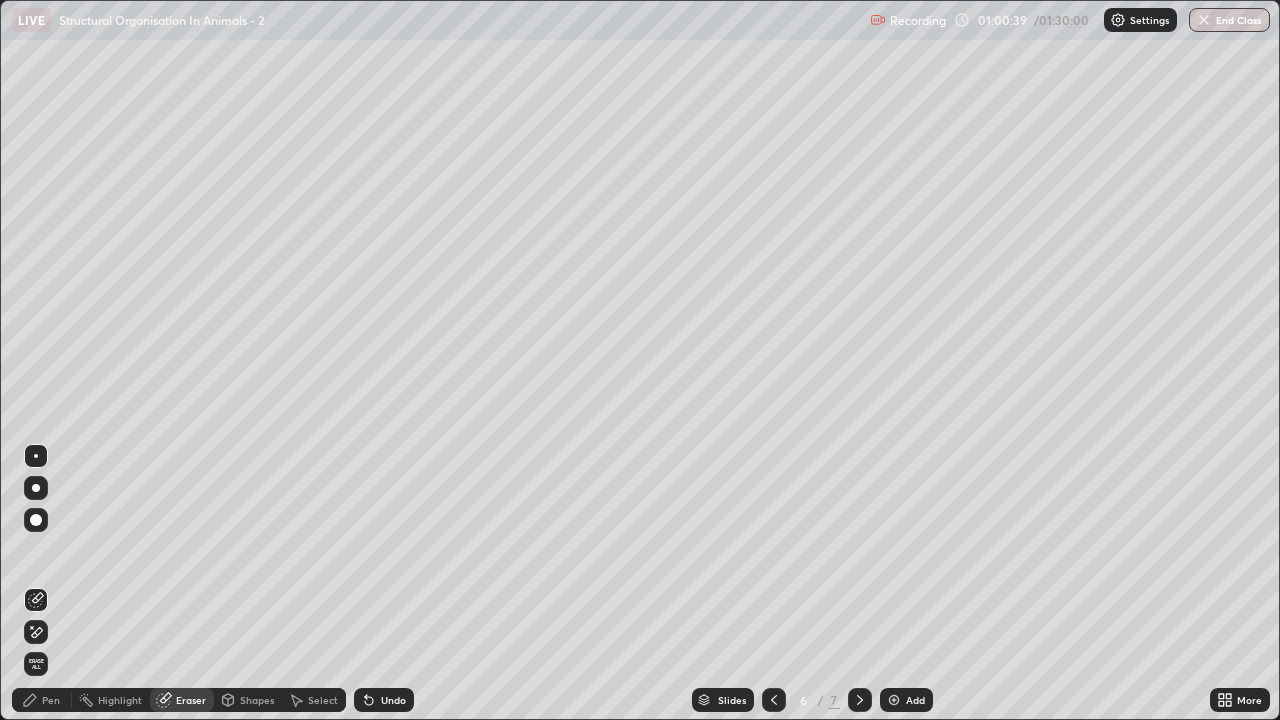 click on "Pen" at bounding box center [51, 700] 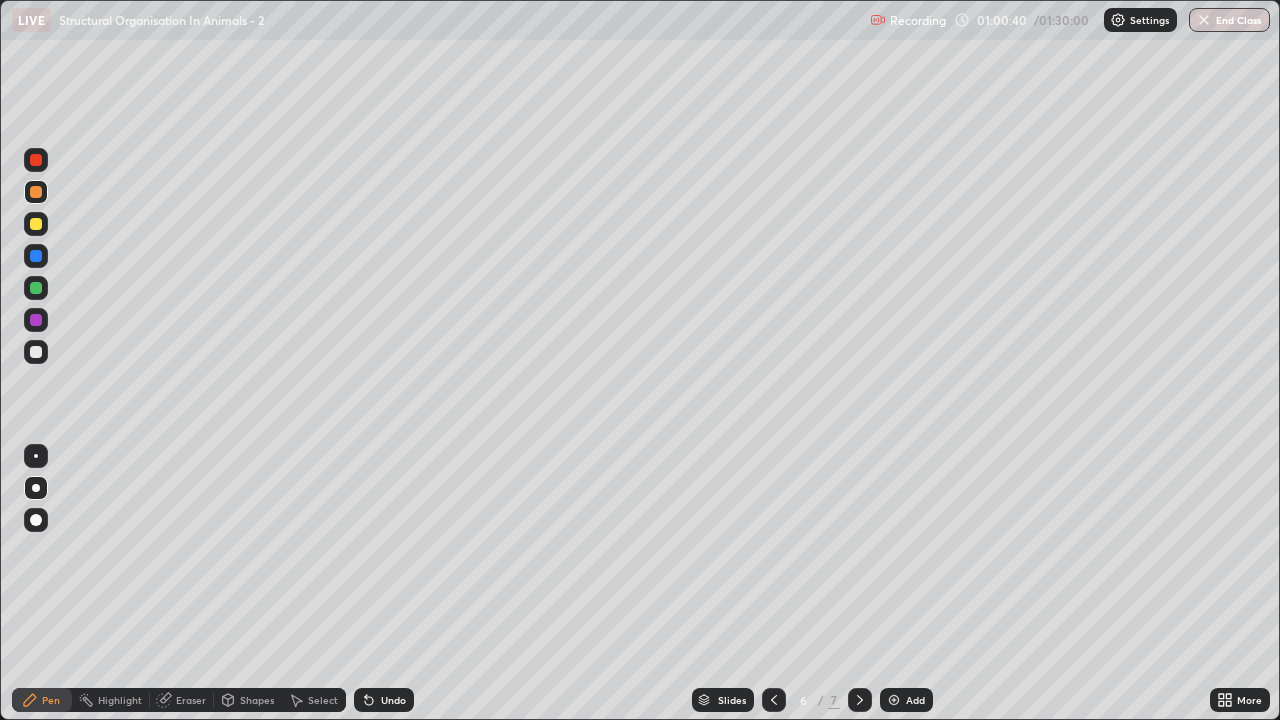 click at bounding box center [36, 352] 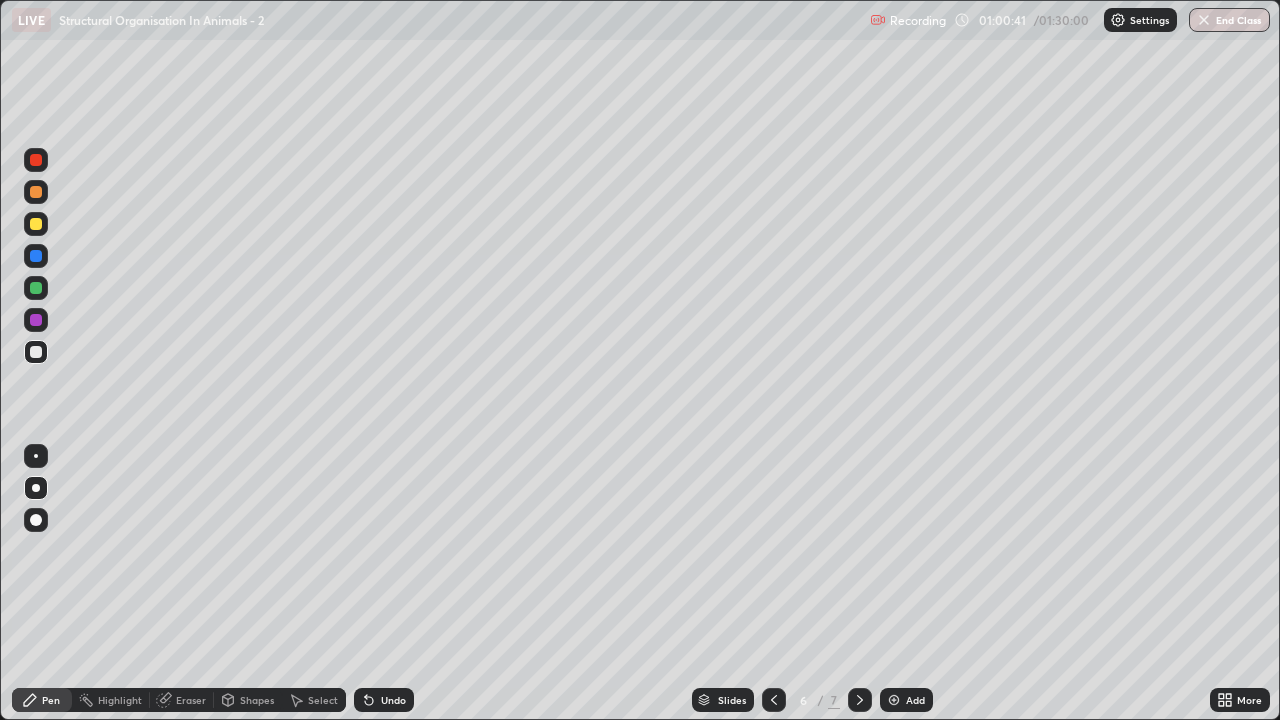 click on "Shapes" at bounding box center (257, 700) 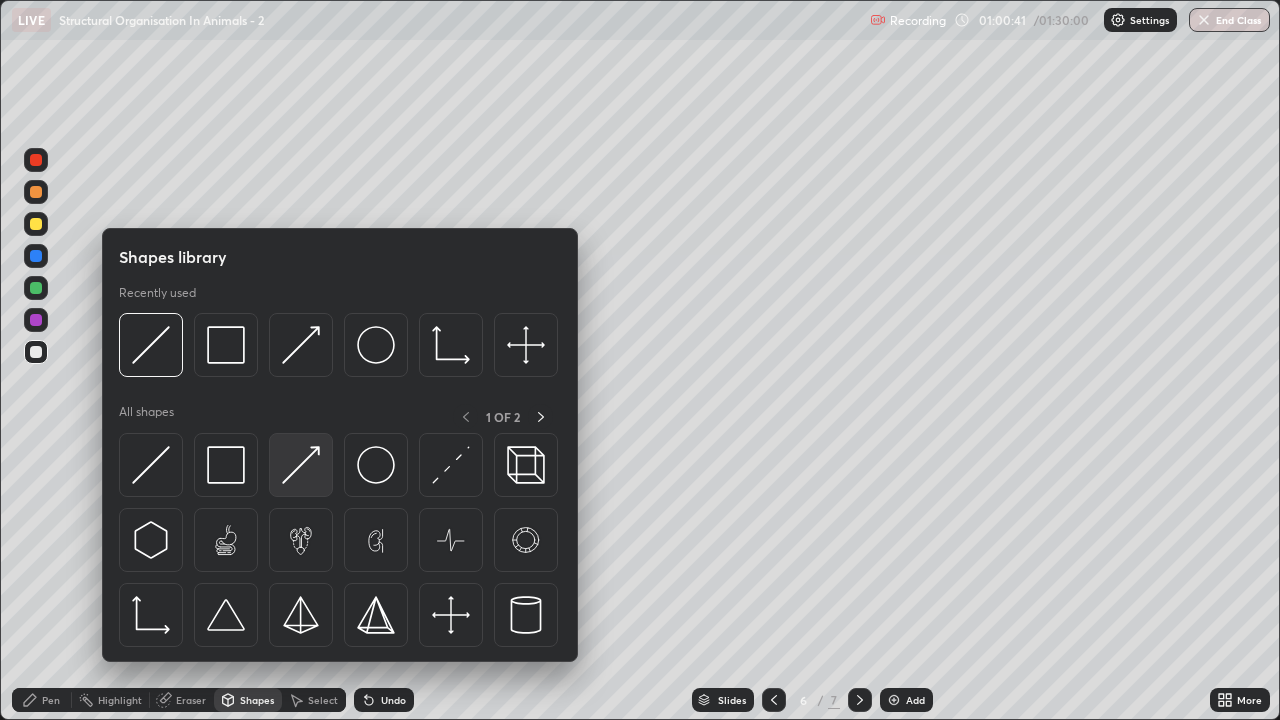 click at bounding box center [301, 465] 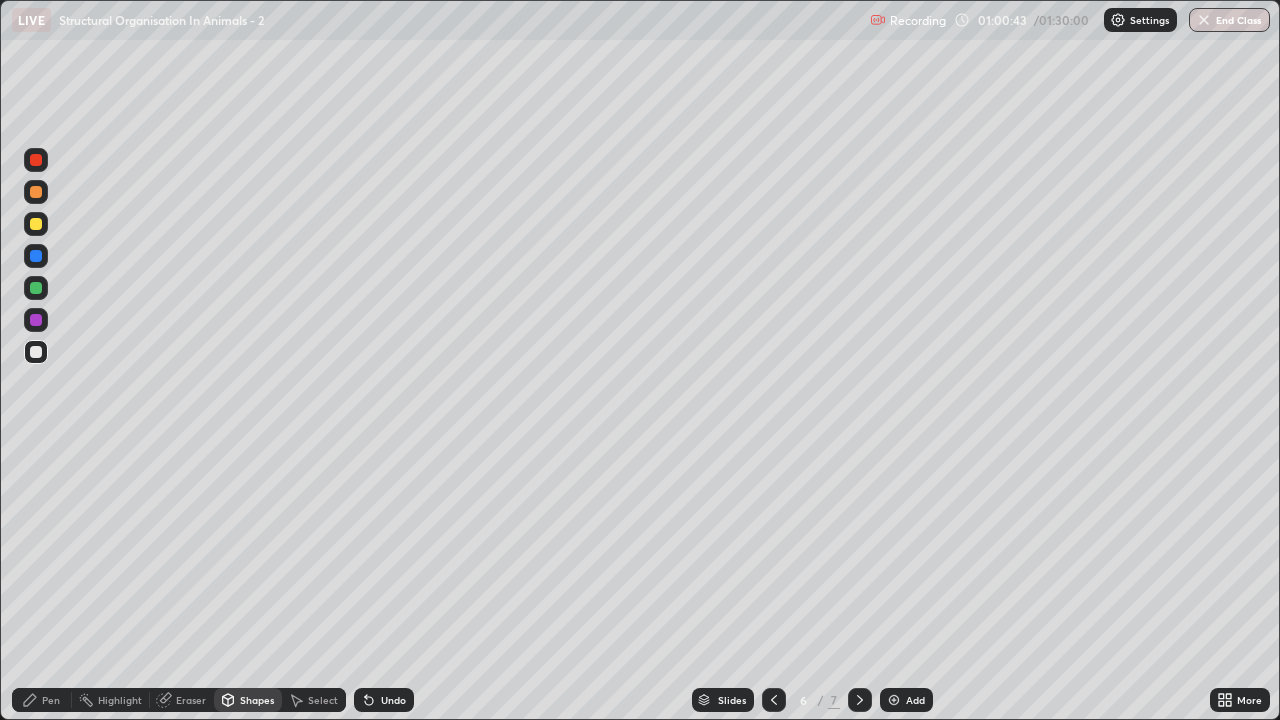 click on "Pen" at bounding box center [51, 700] 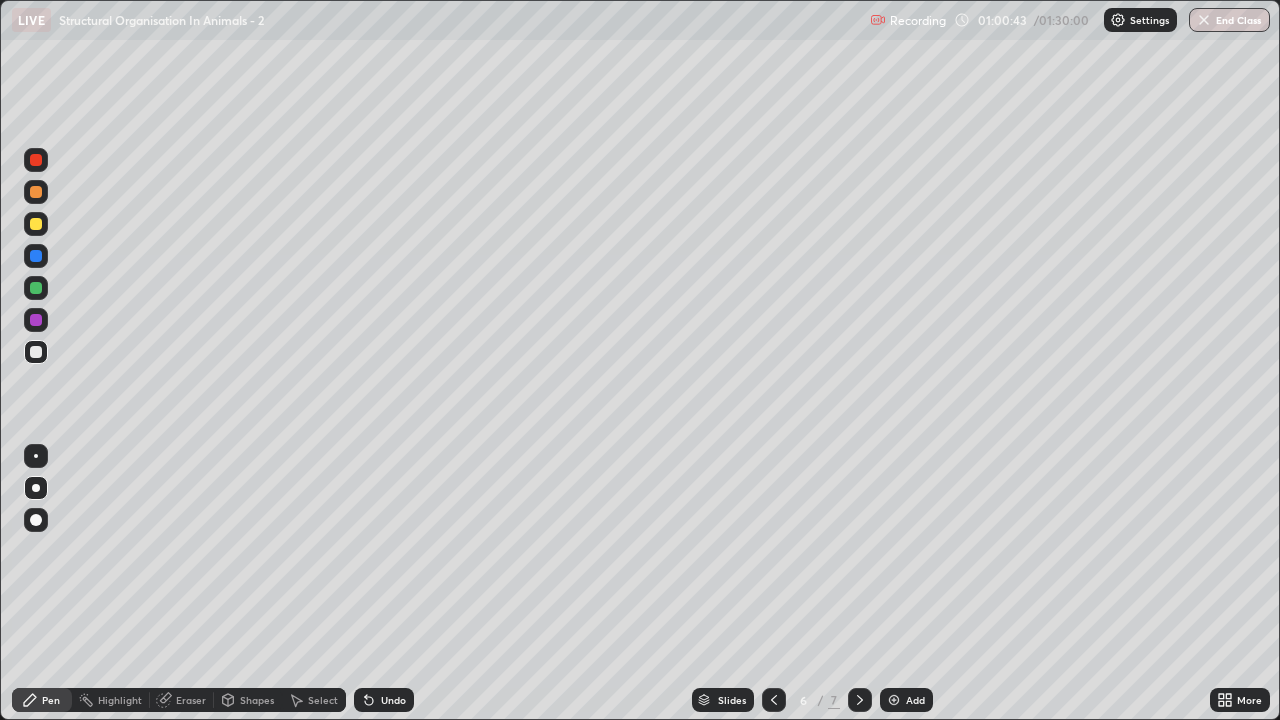 click on "Pen" at bounding box center (51, 700) 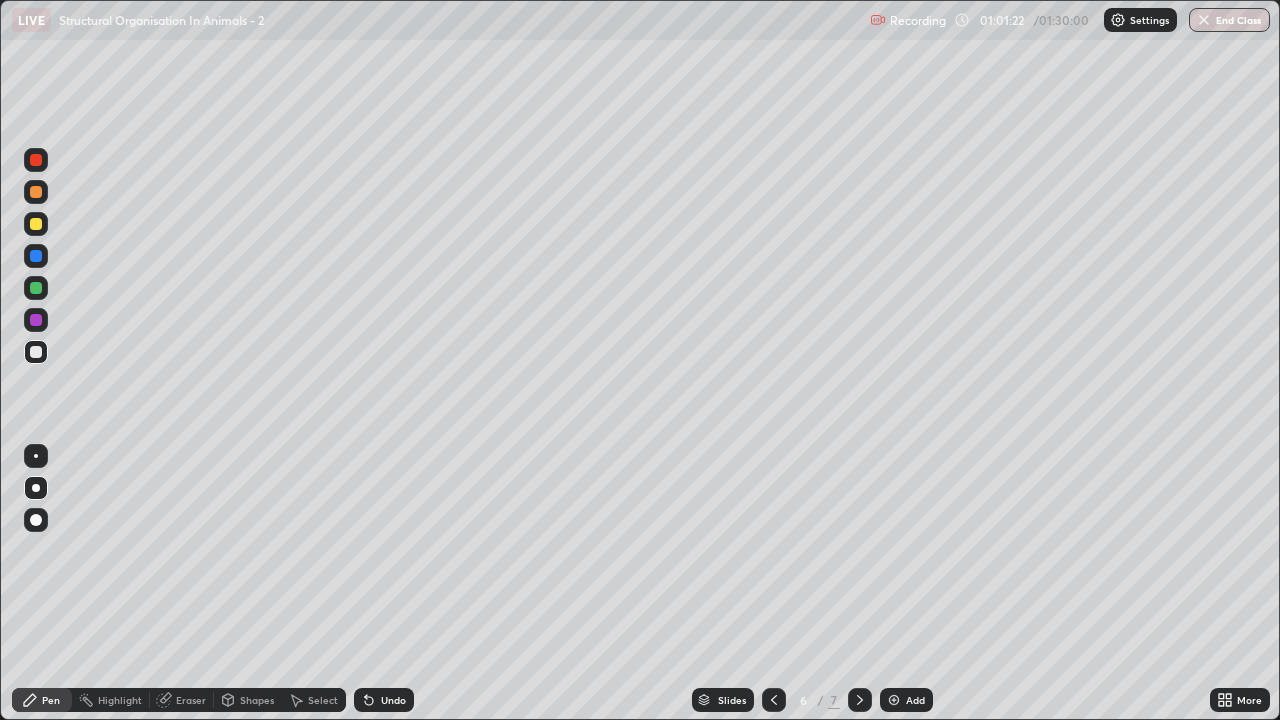 click at bounding box center [36, 224] 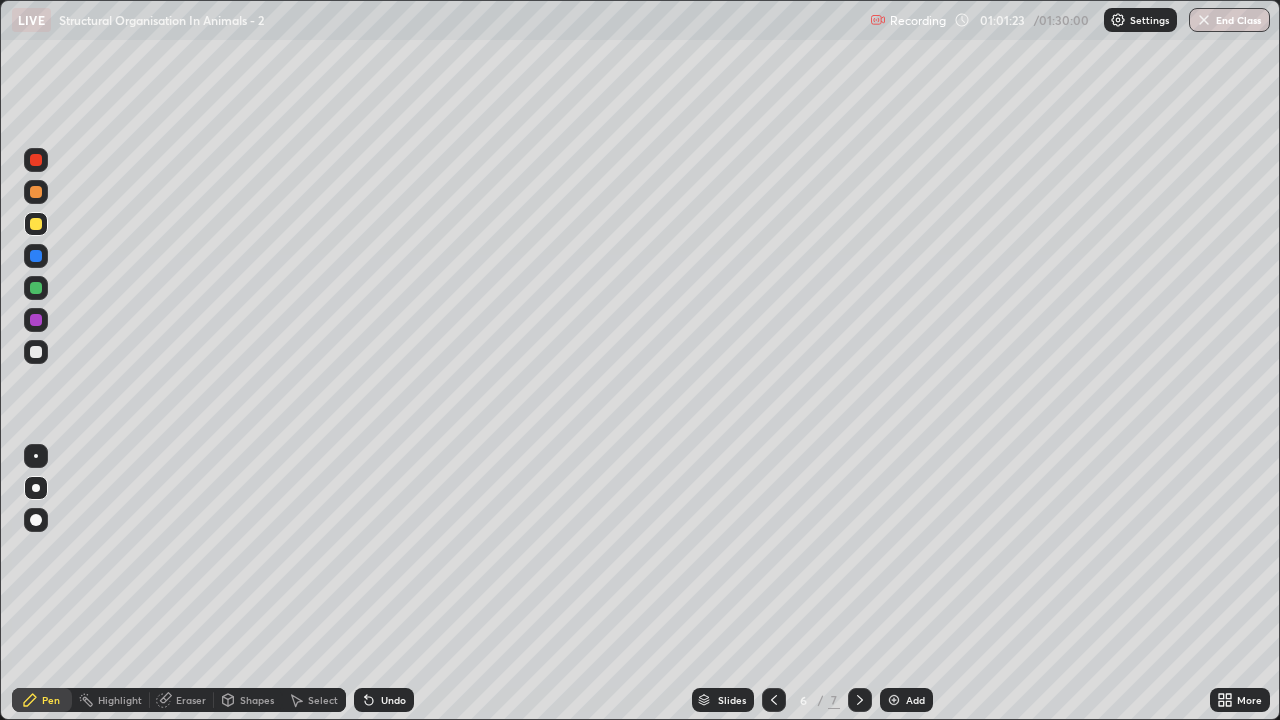 click on "Shapes" at bounding box center (257, 700) 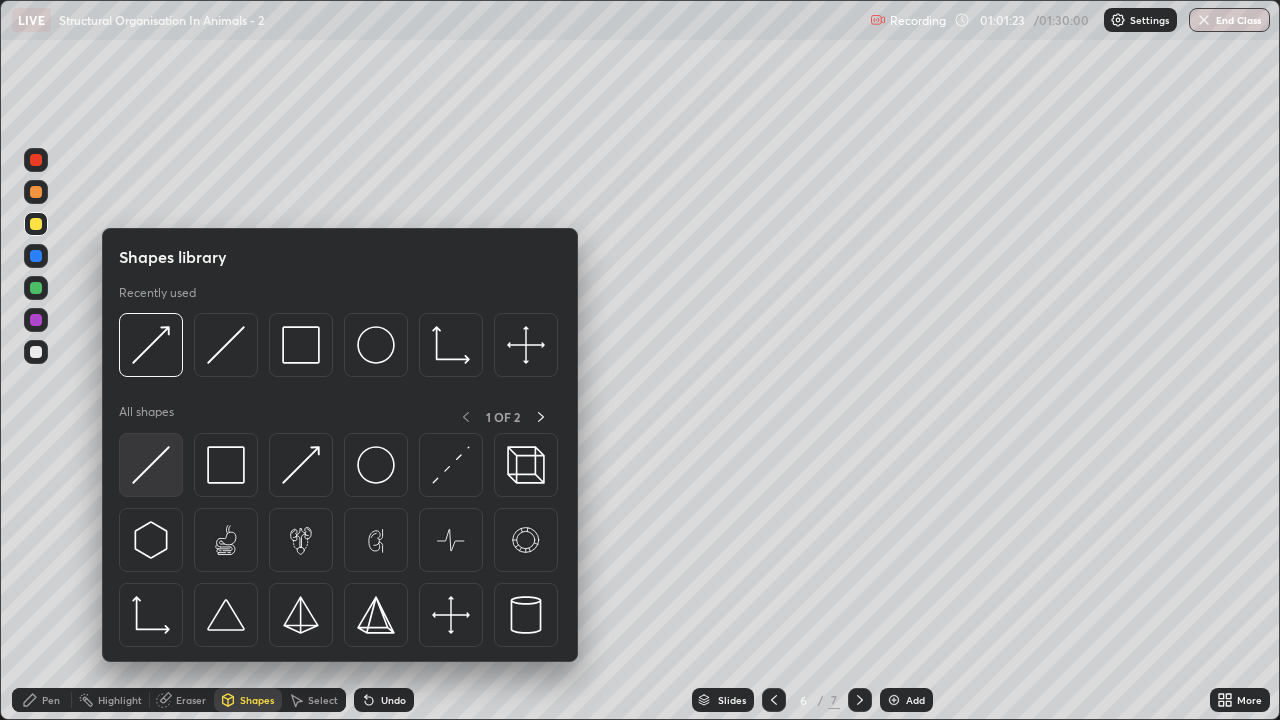 click at bounding box center [151, 465] 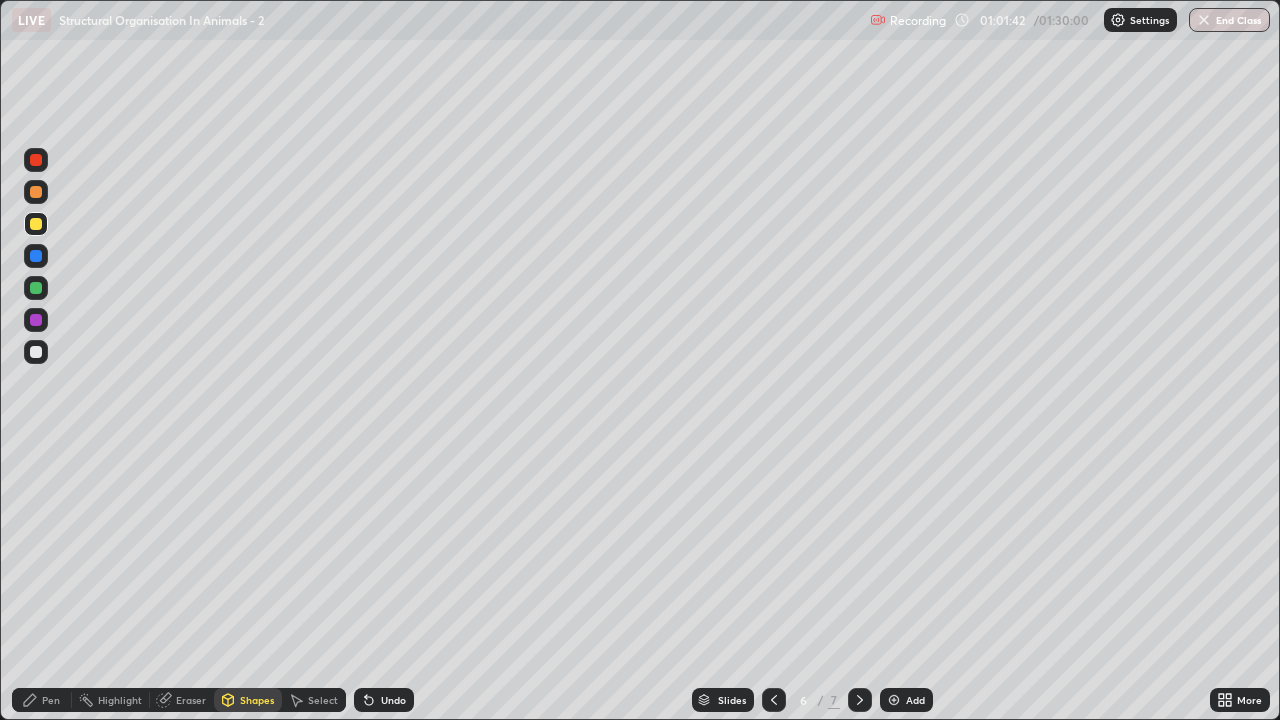 click at bounding box center (36, 224) 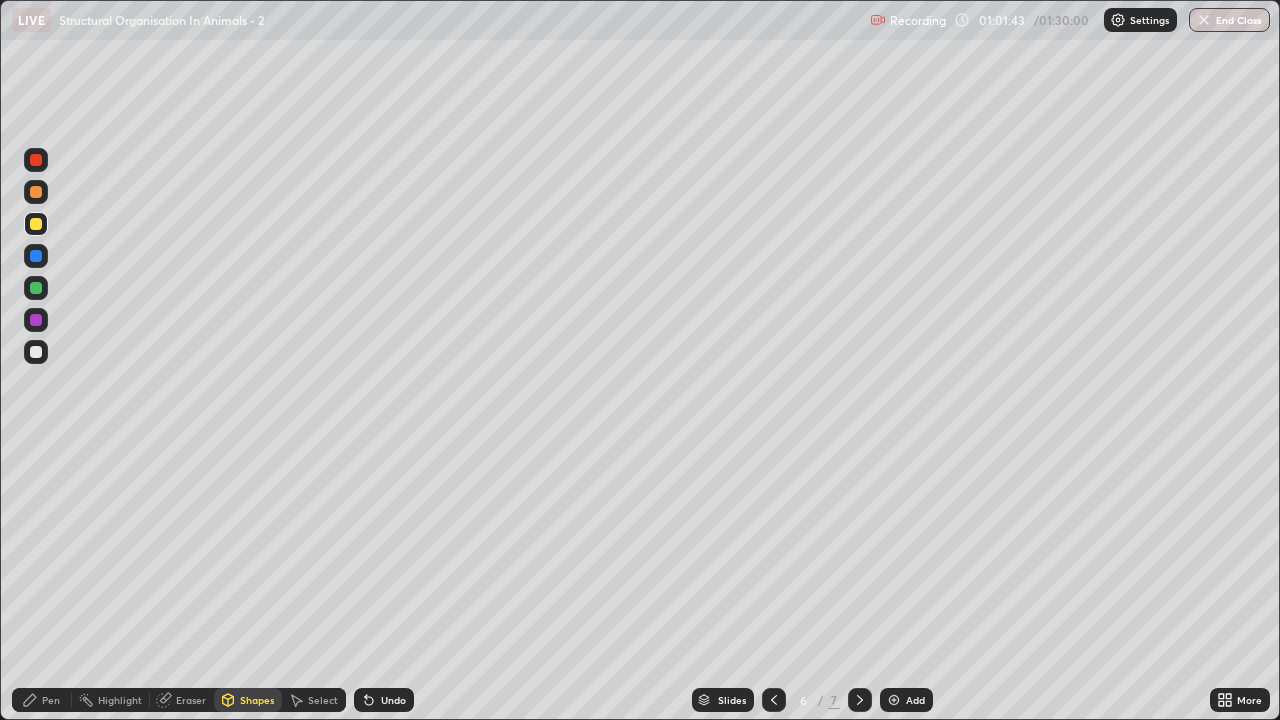 click on "Pen" at bounding box center (51, 700) 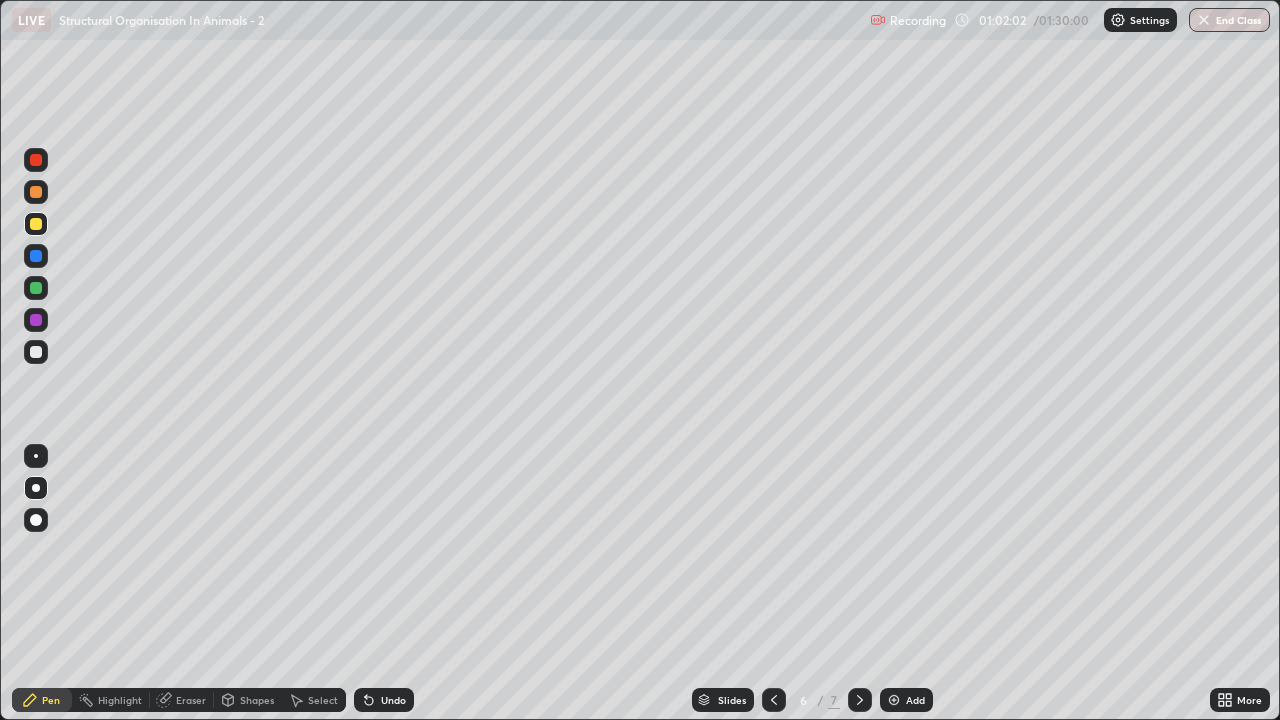 click at bounding box center [36, 192] 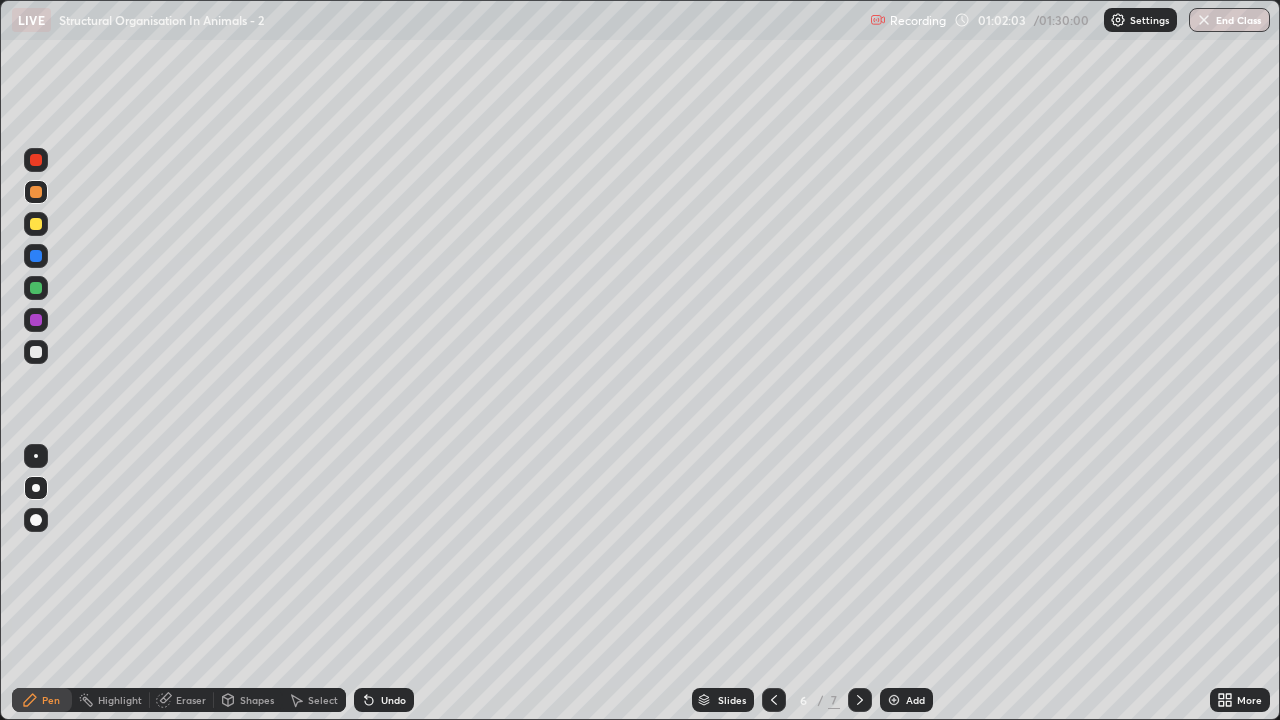click on "Shapes" at bounding box center [257, 700] 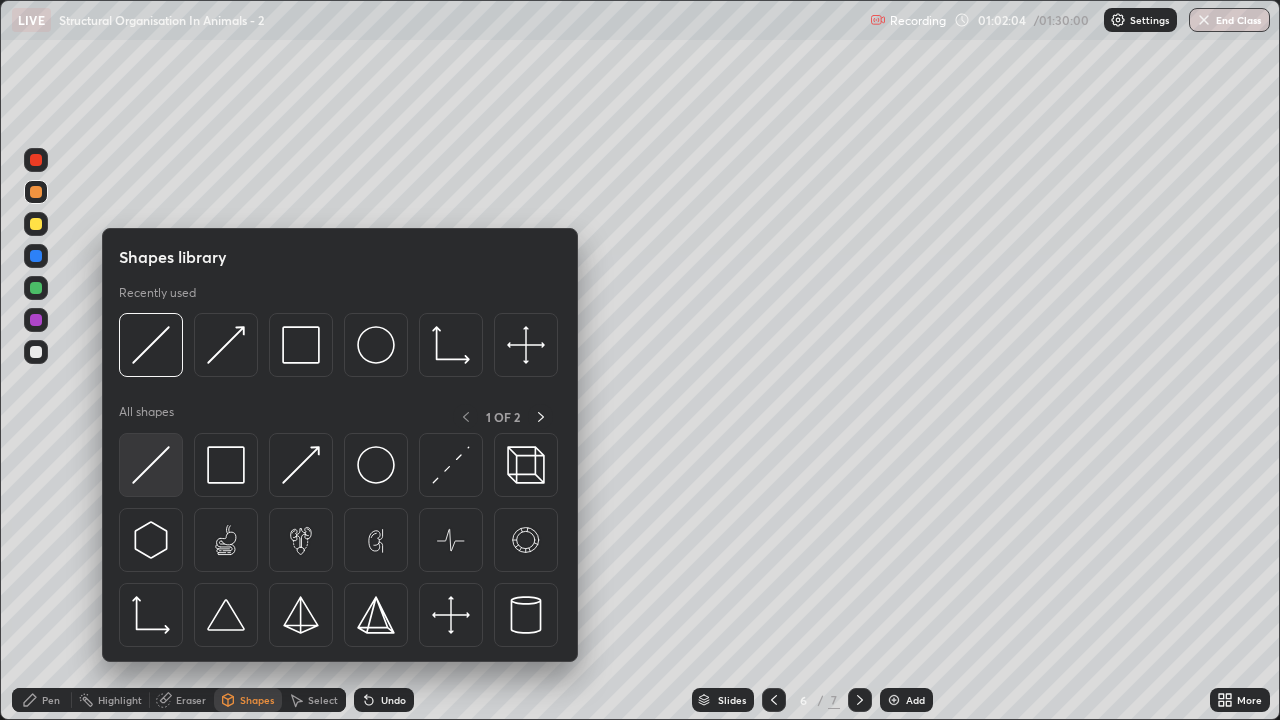 click at bounding box center [151, 465] 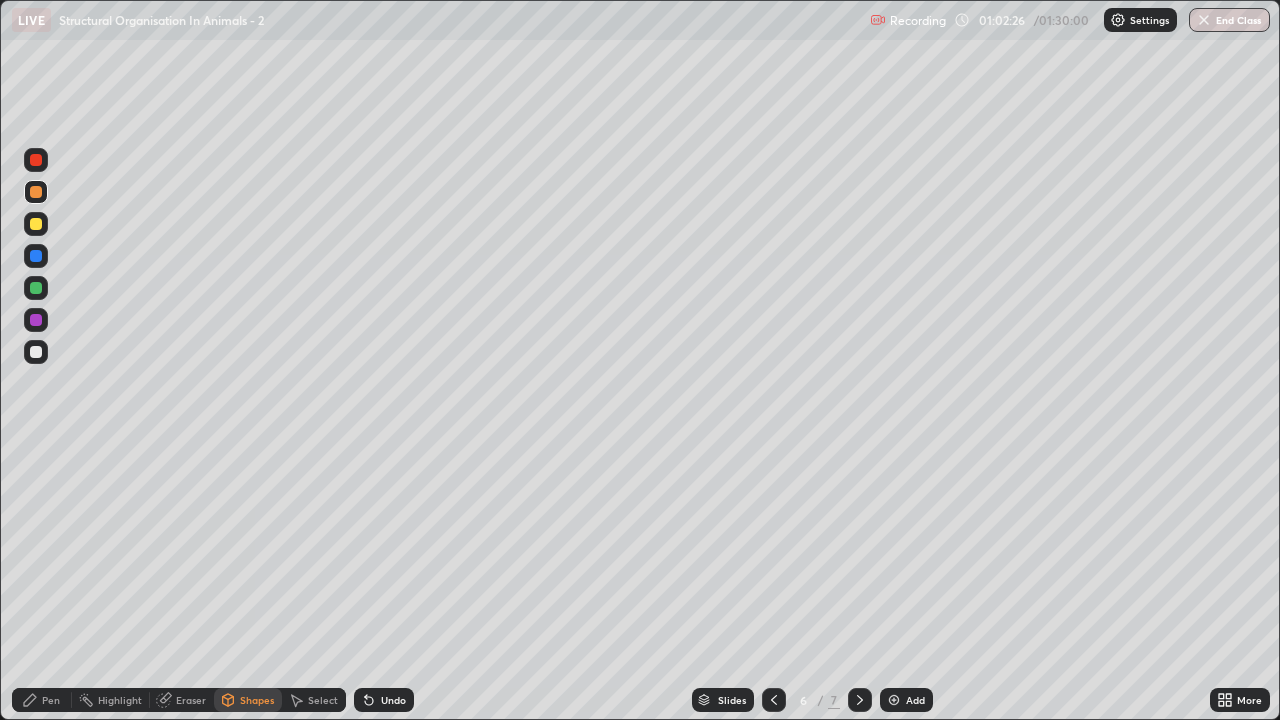 click at bounding box center (36, 192) 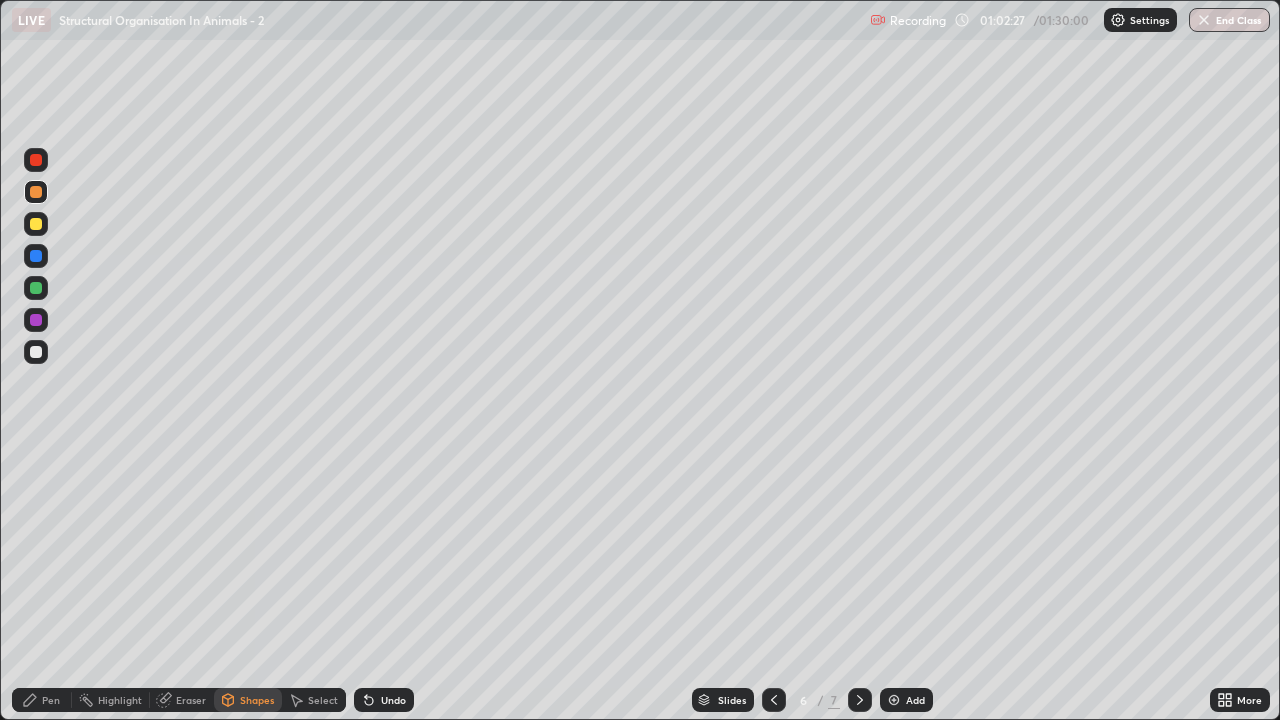 click 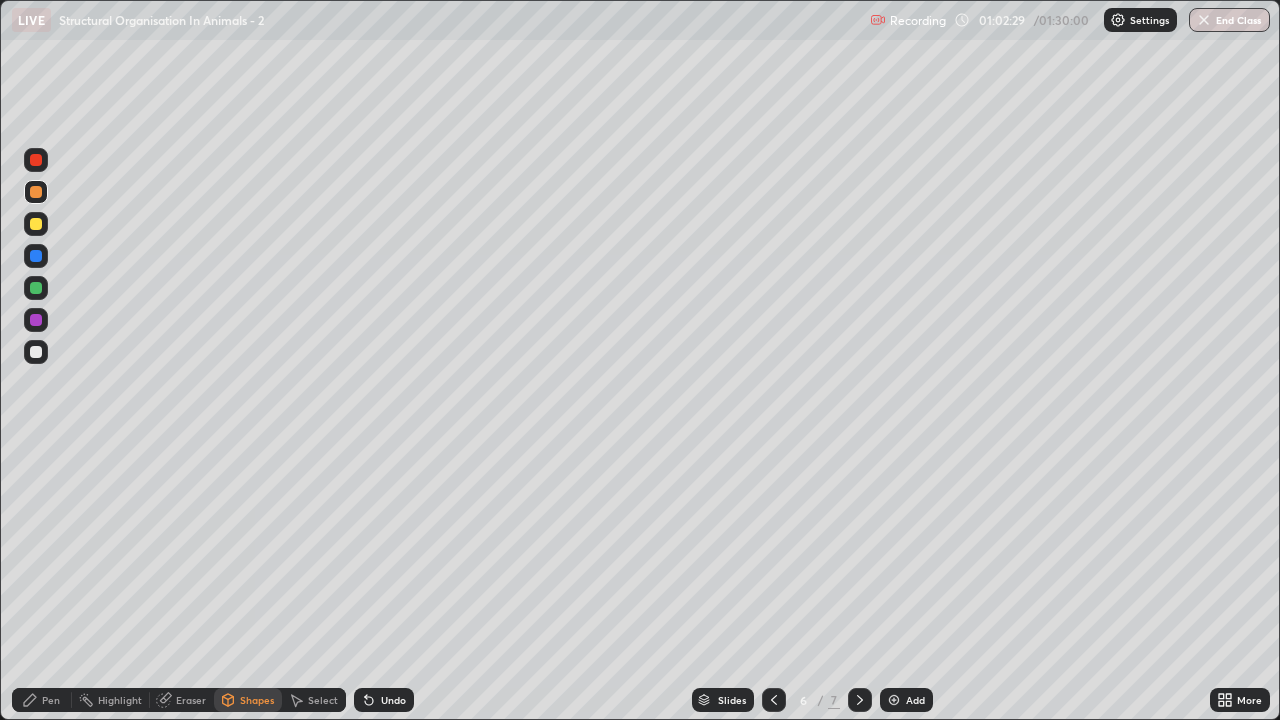 click on "Pen" at bounding box center [42, 700] 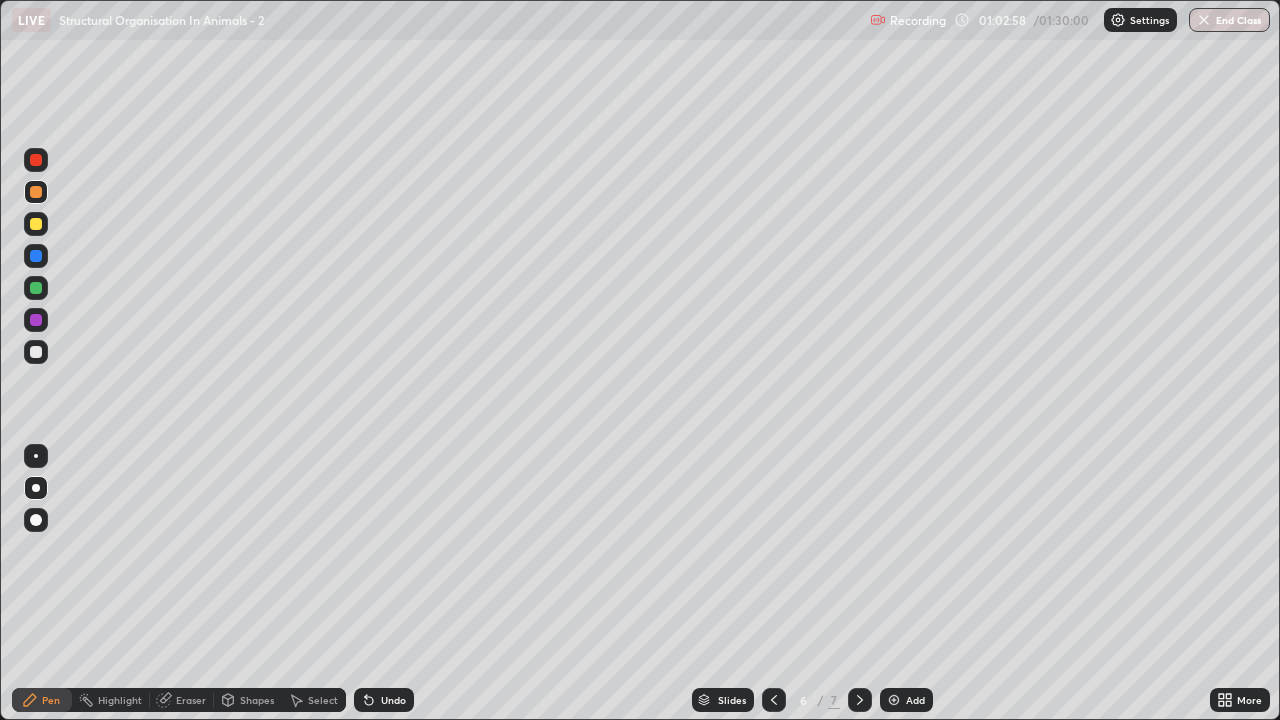 click at bounding box center (36, 352) 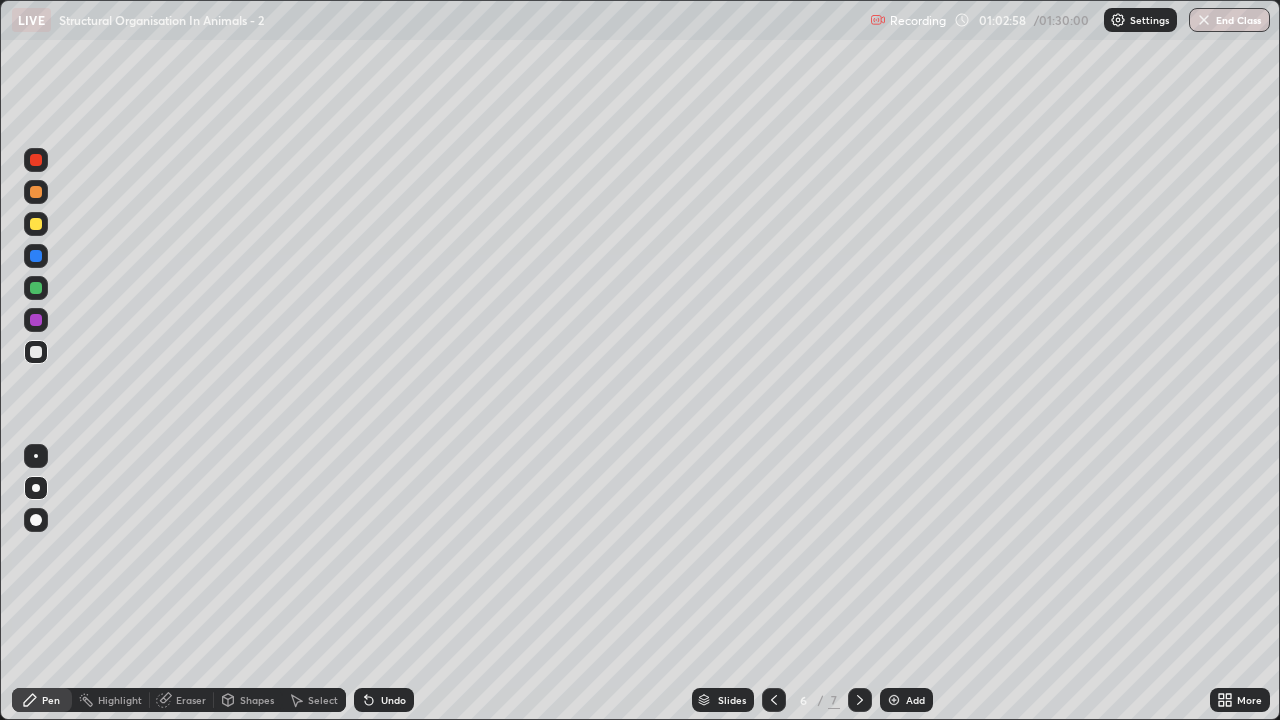 click on "Shapes" at bounding box center [257, 700] 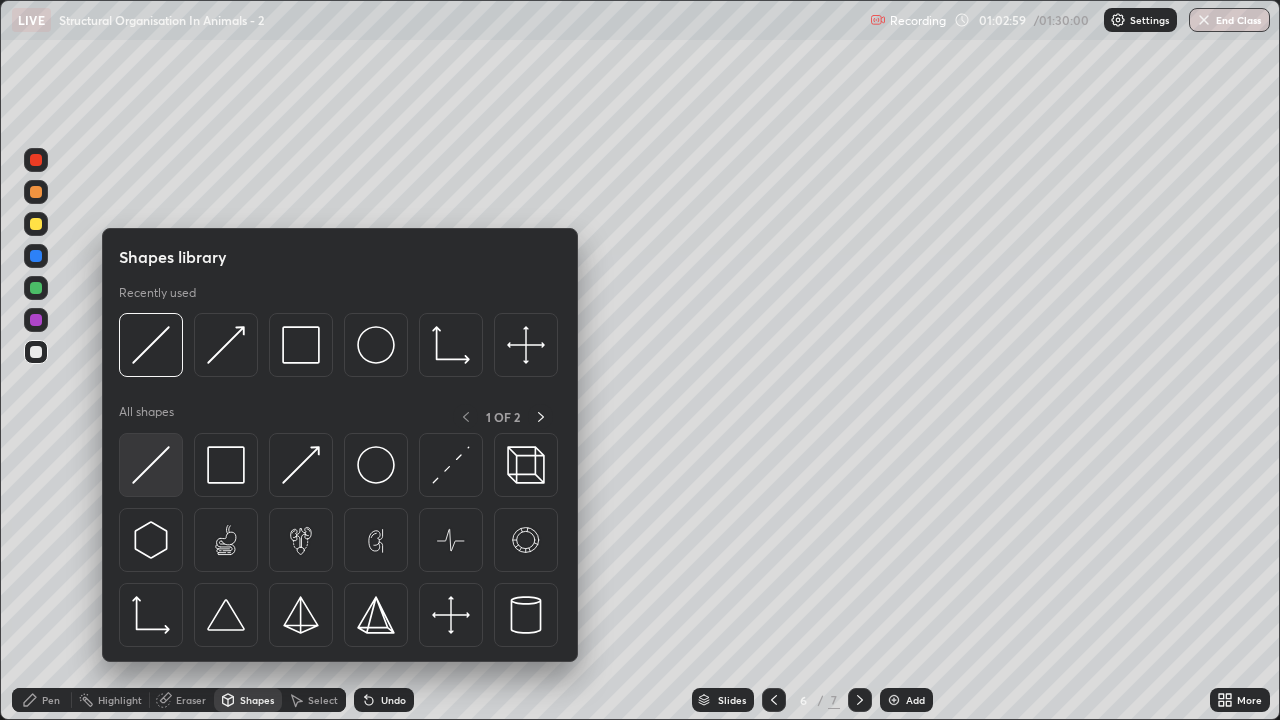 click at bounding box center (151, 465) 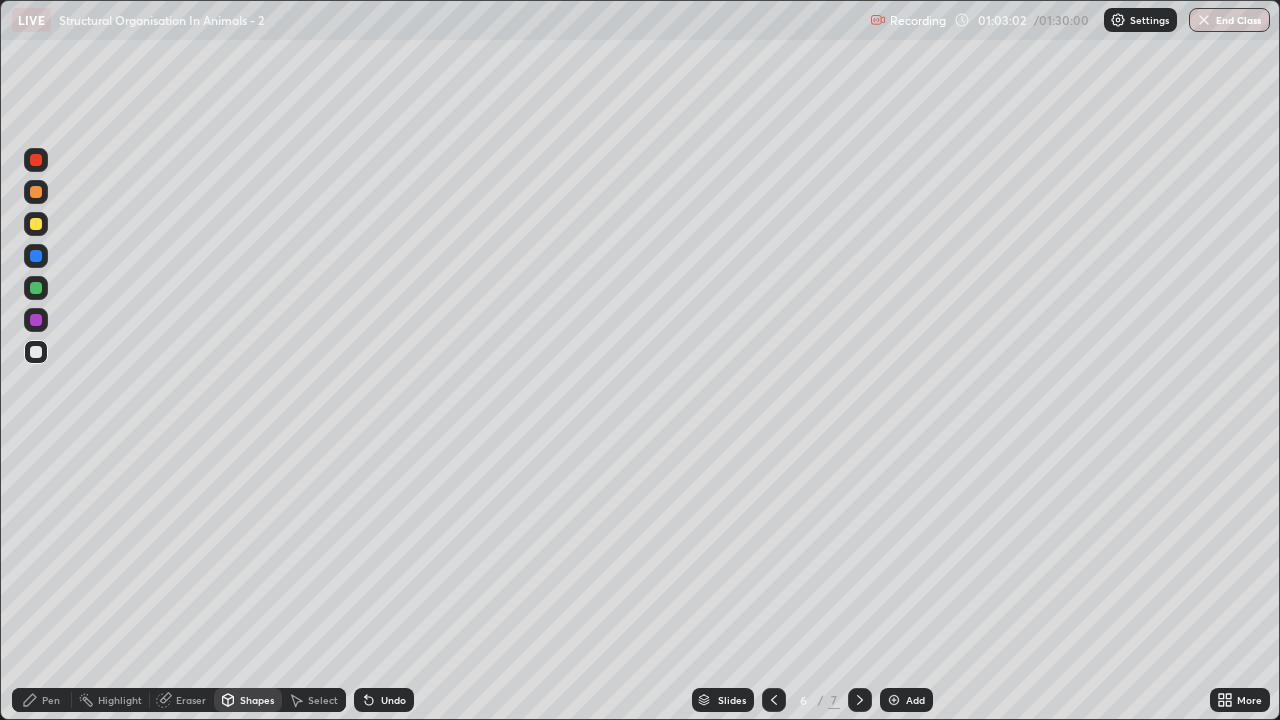 click on "Shapes" at bounding box center (257, 700) 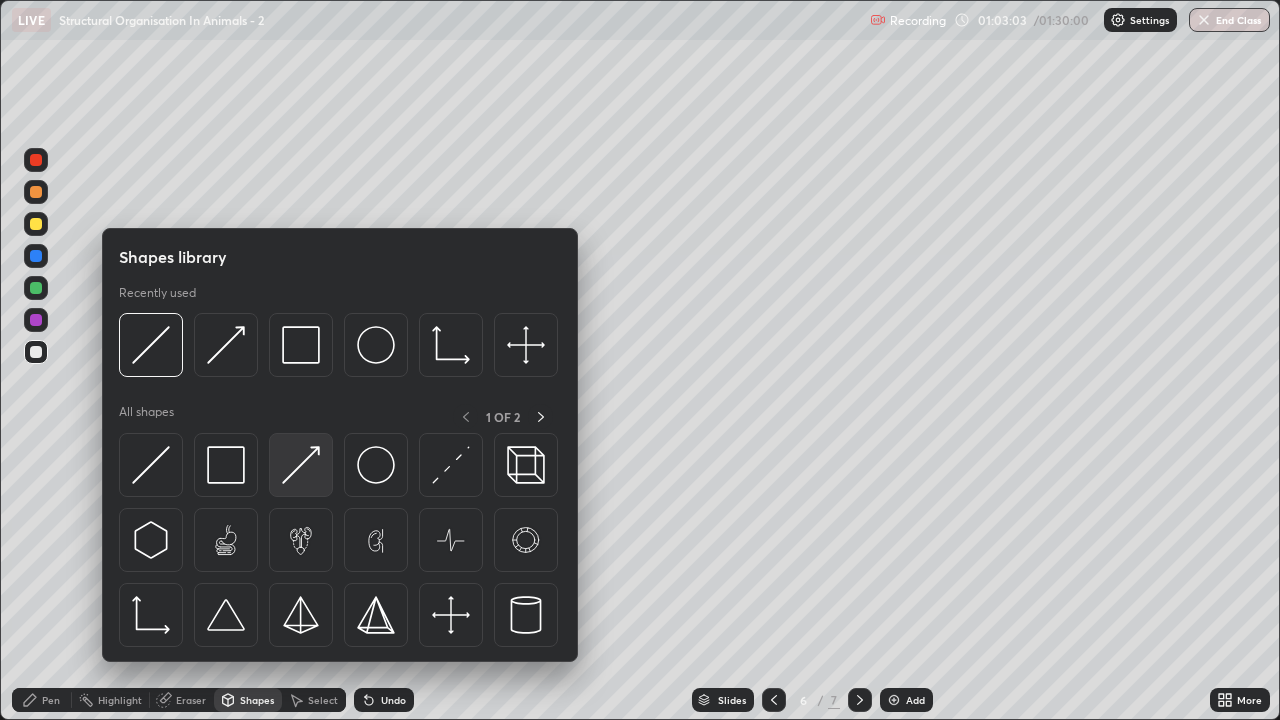 click at bounding box center [301, 465] 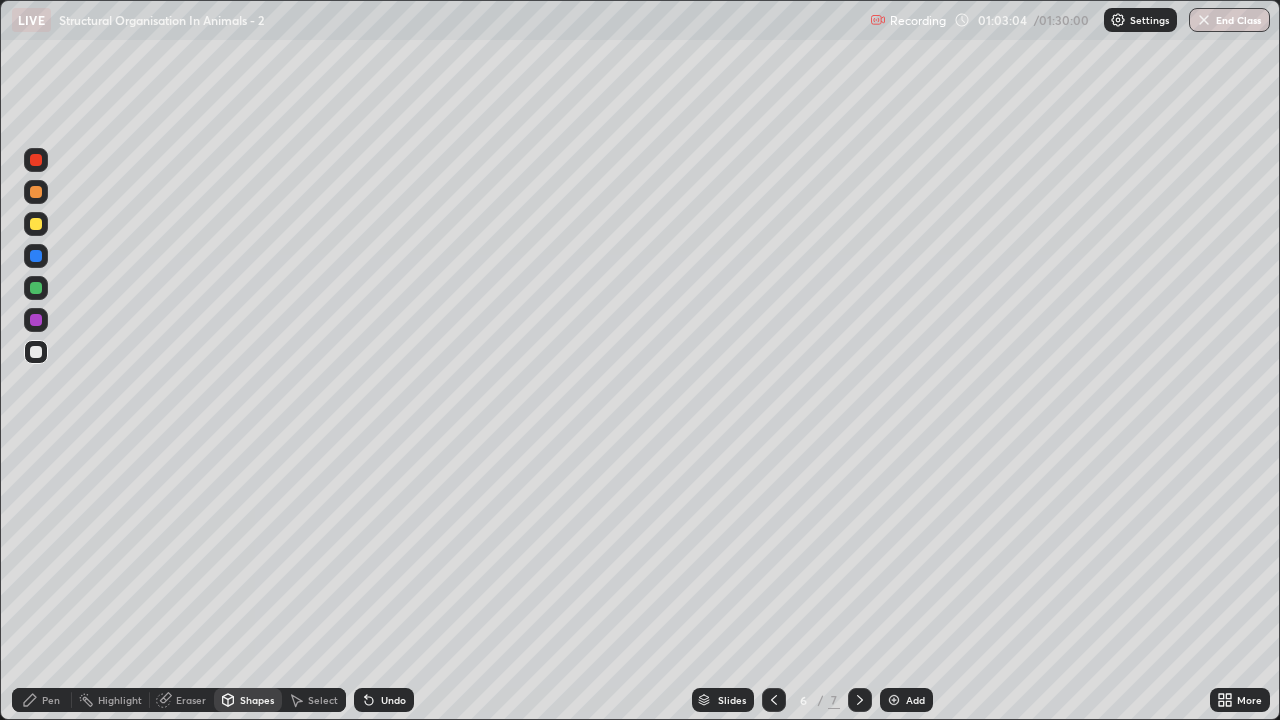 click at bounding box center (36, 192) 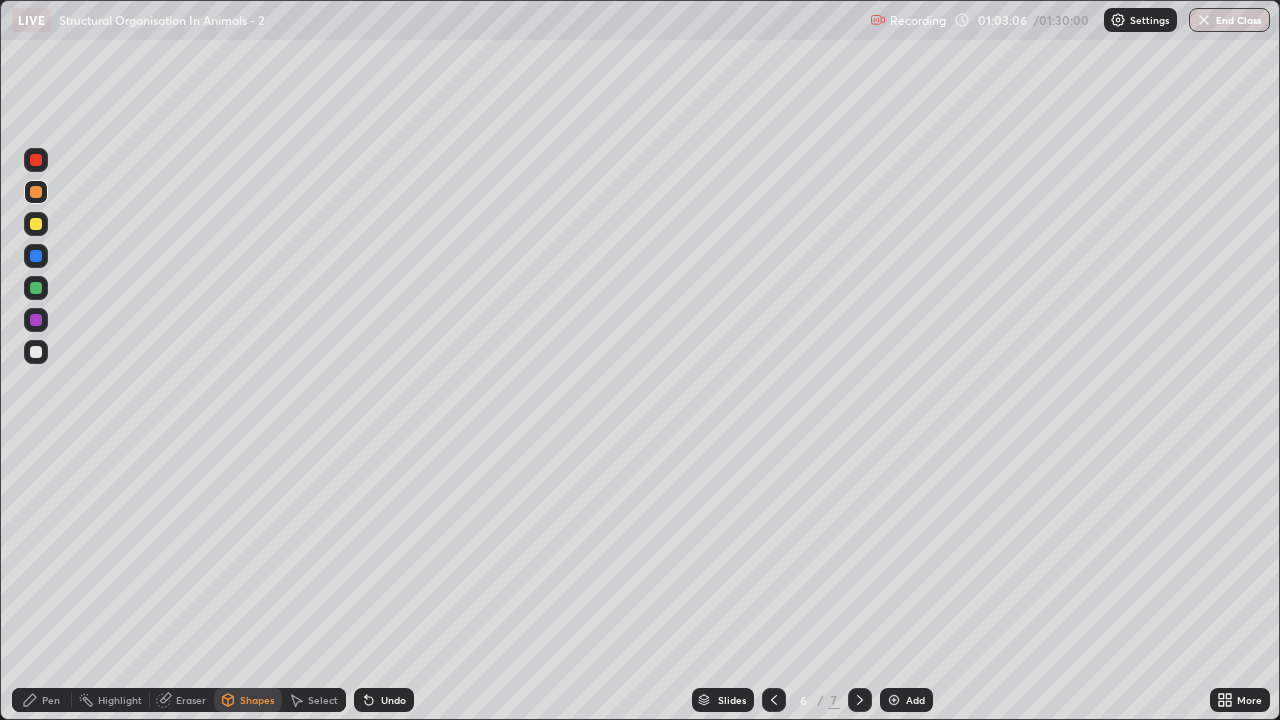 click on "Pen" at bounding box center [42, 700] 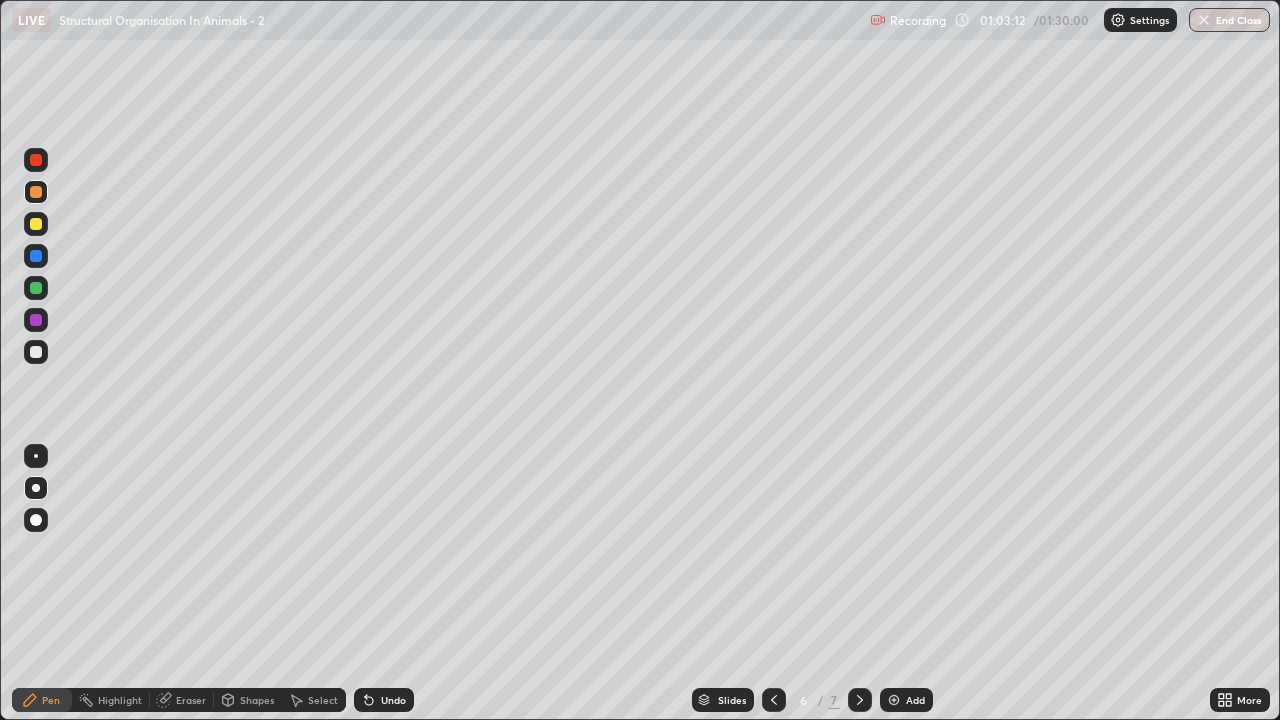 click on "Eraser" at bounding box center (191, 700) 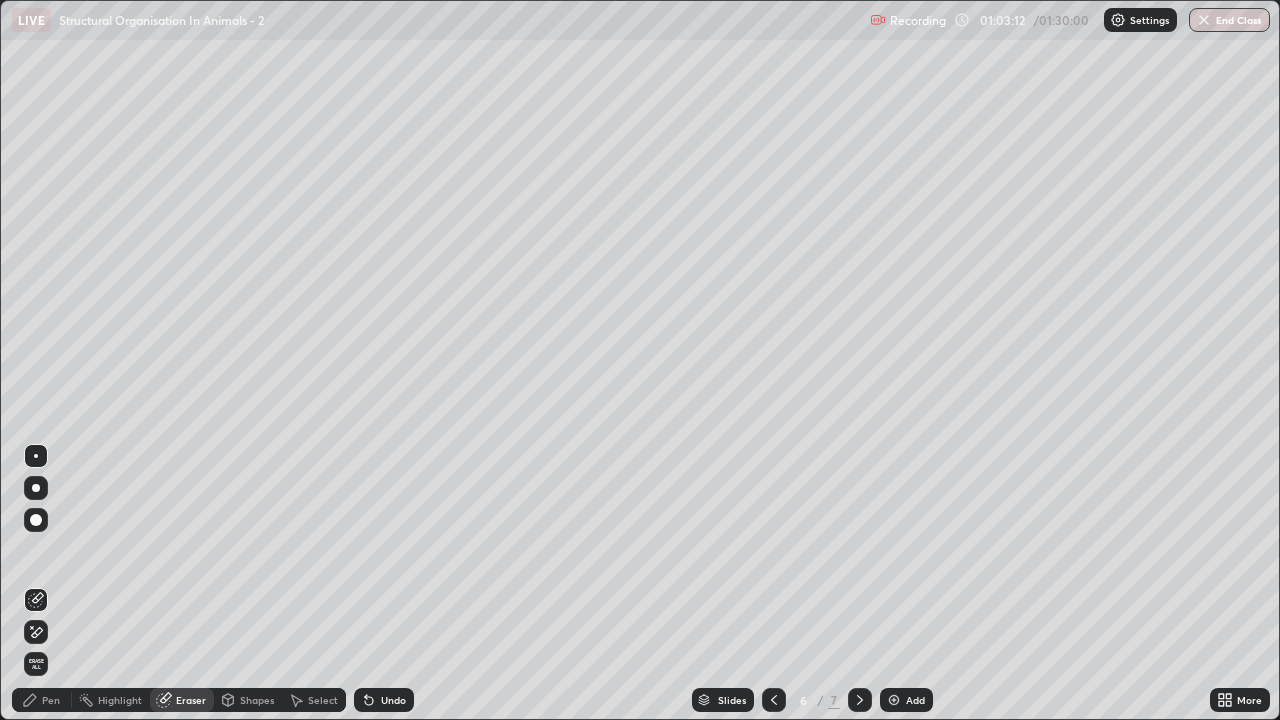 click on "Shapes" at bounding box center [257, 700] 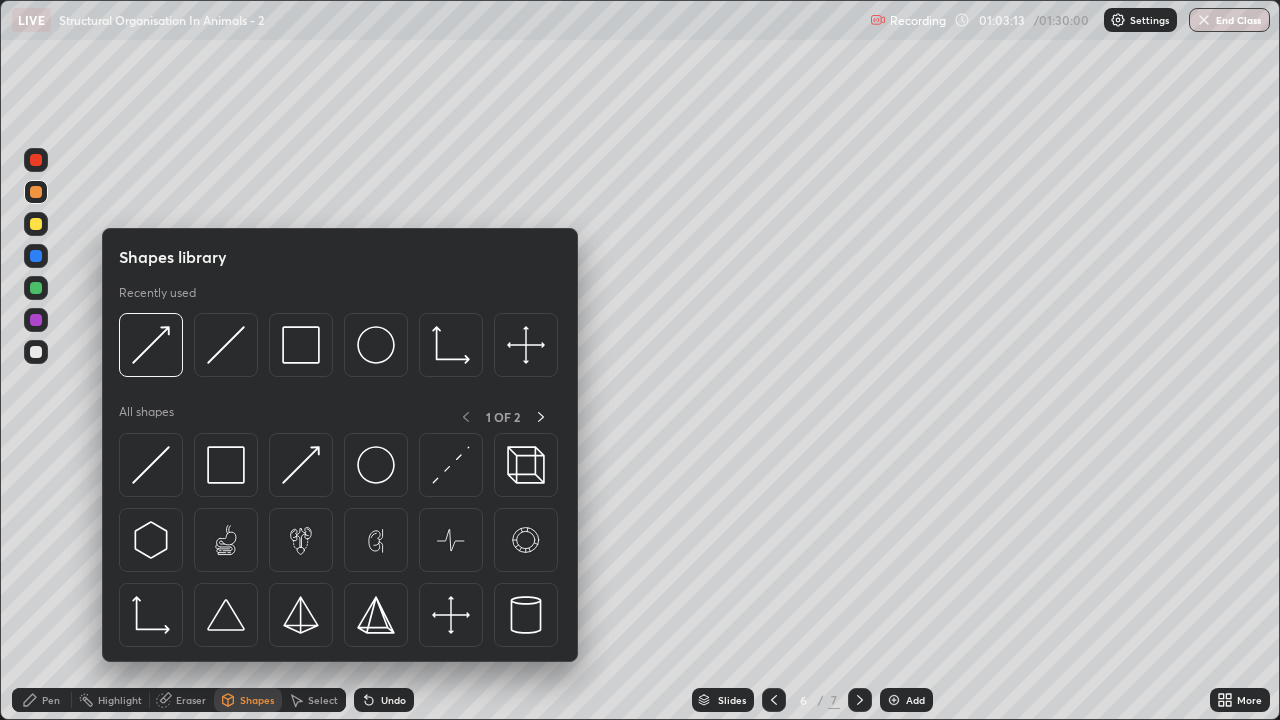 click on "Eraser" at bounding box center (191, 700) 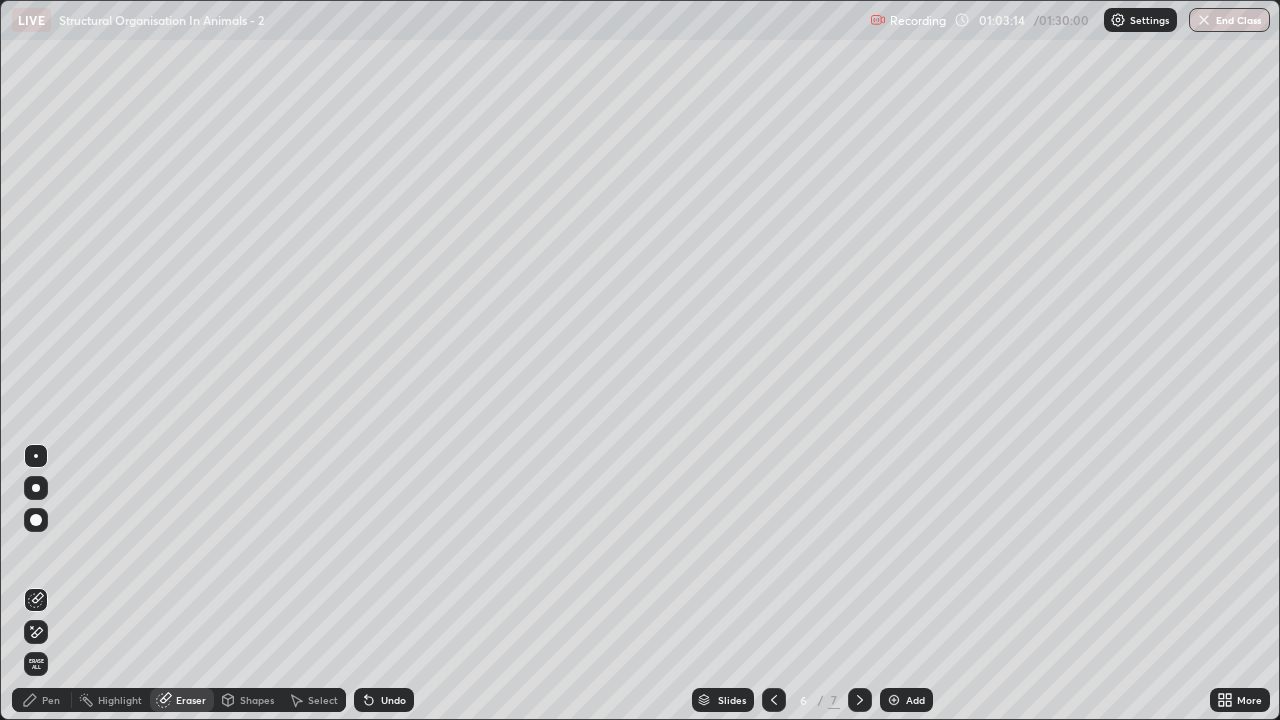 click on "Pen" at bounding box center (51, 700) 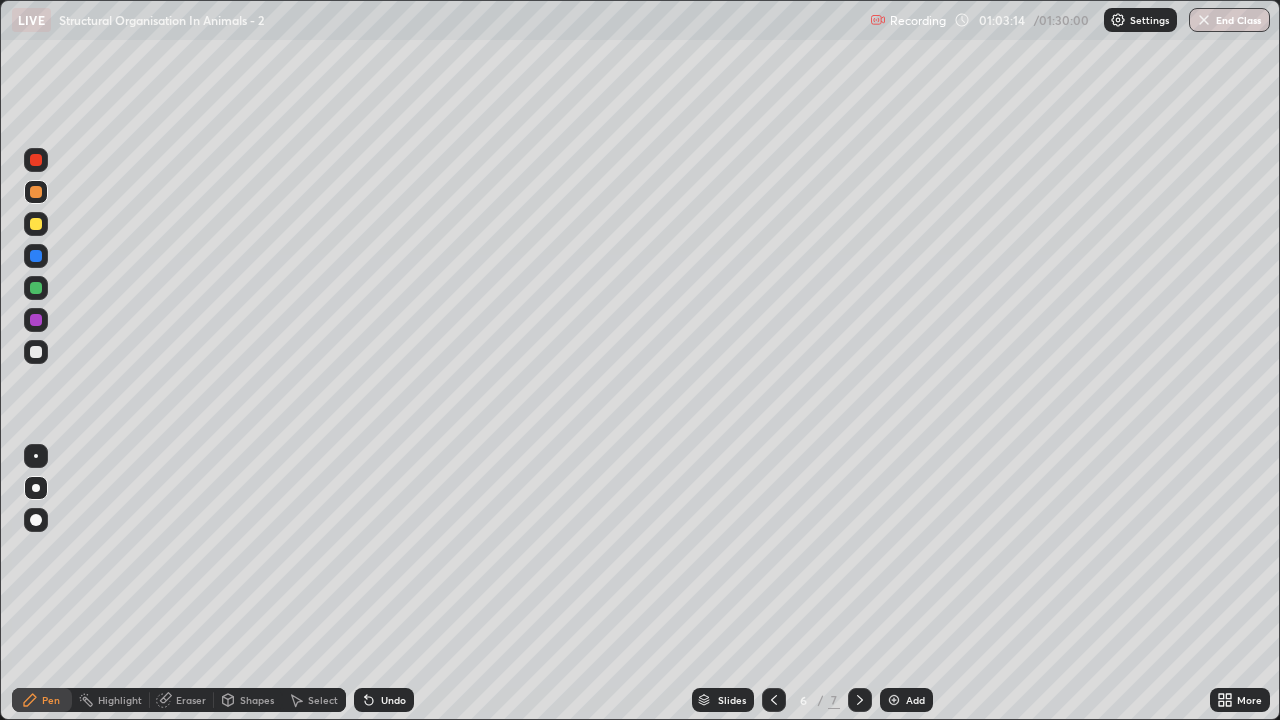click on "Pen" at bounding box center (51, 700) 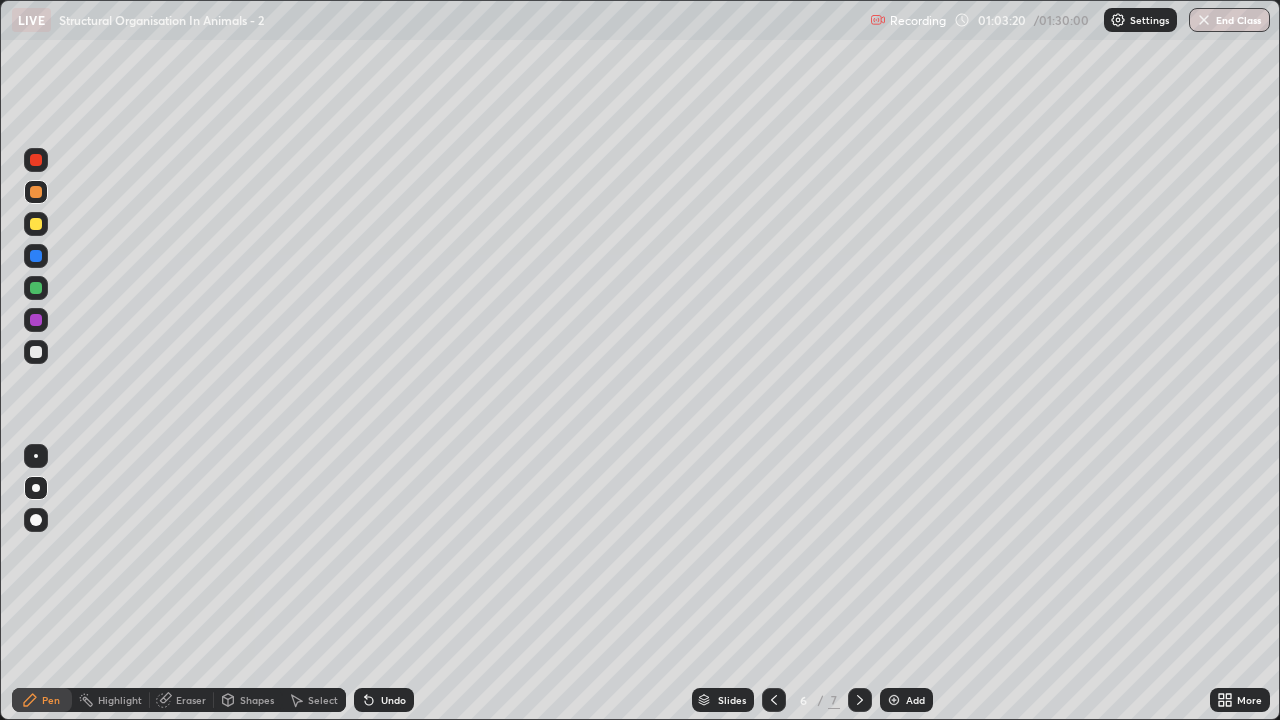 click at bounding box center (36, 224) 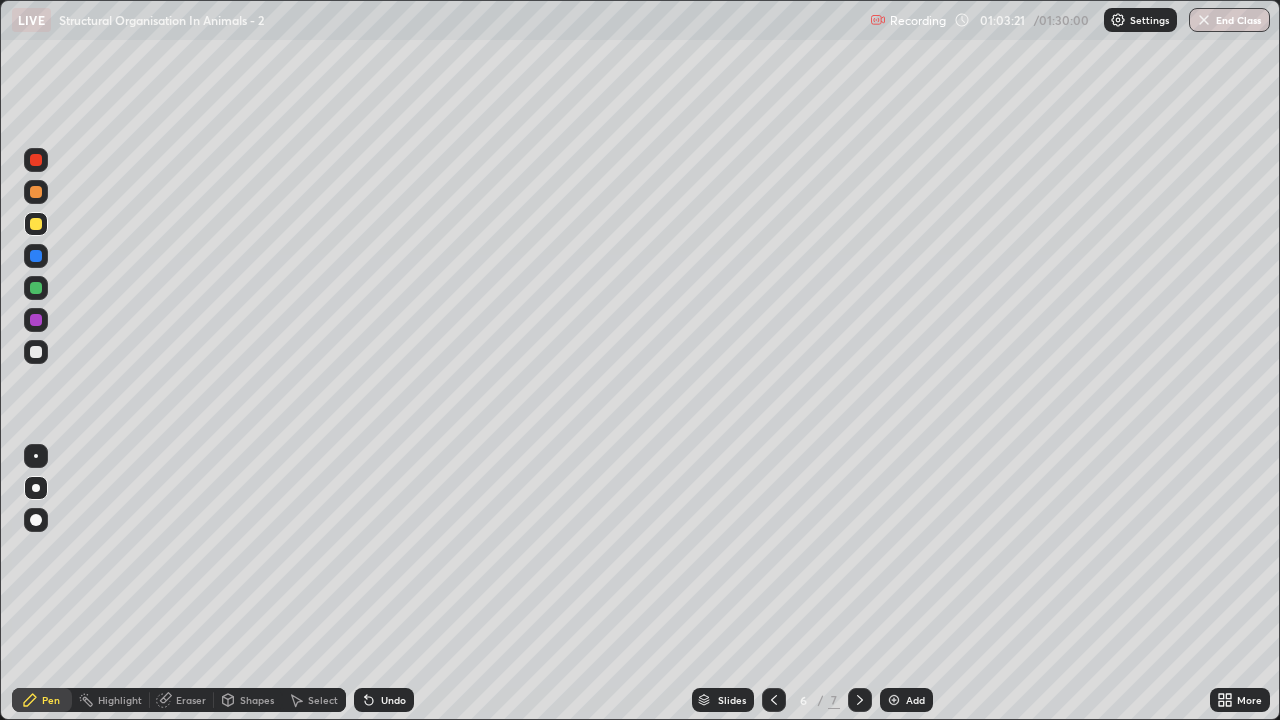 click on "Shapes" at bounding box center (257, 700) 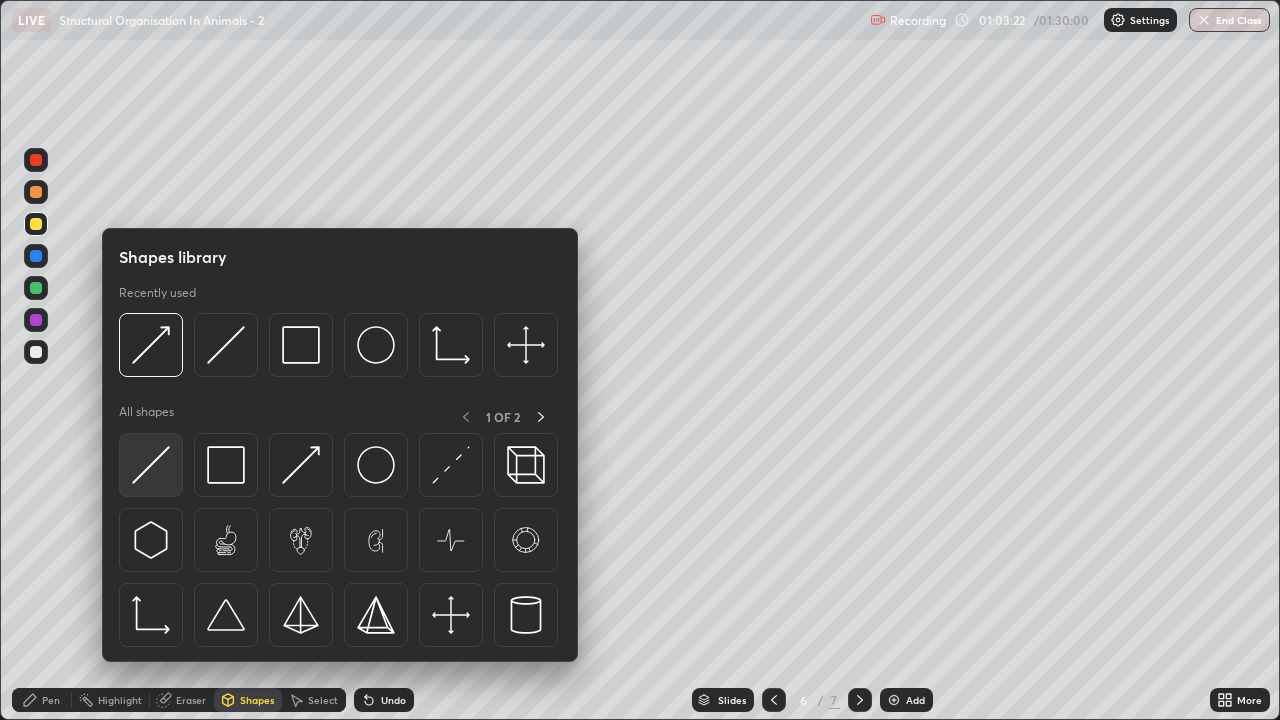 click at bounding box center [151, 465] 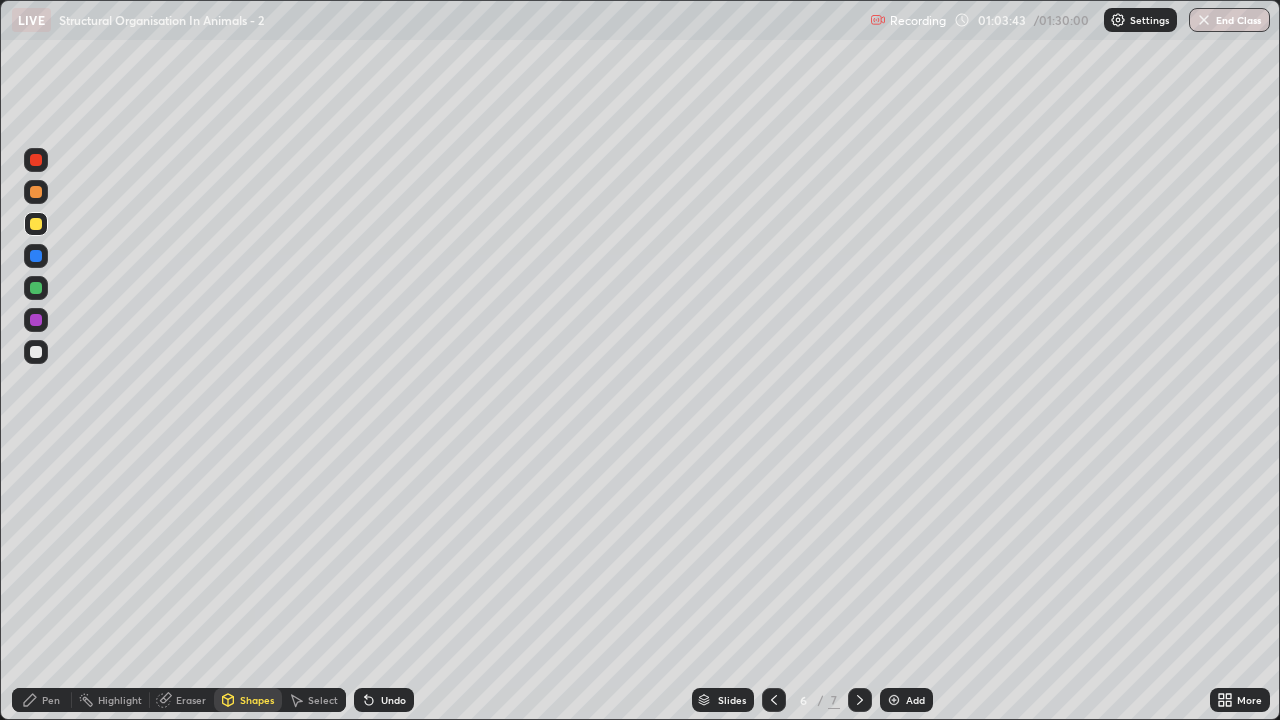 click at bounding box center [36, 192] 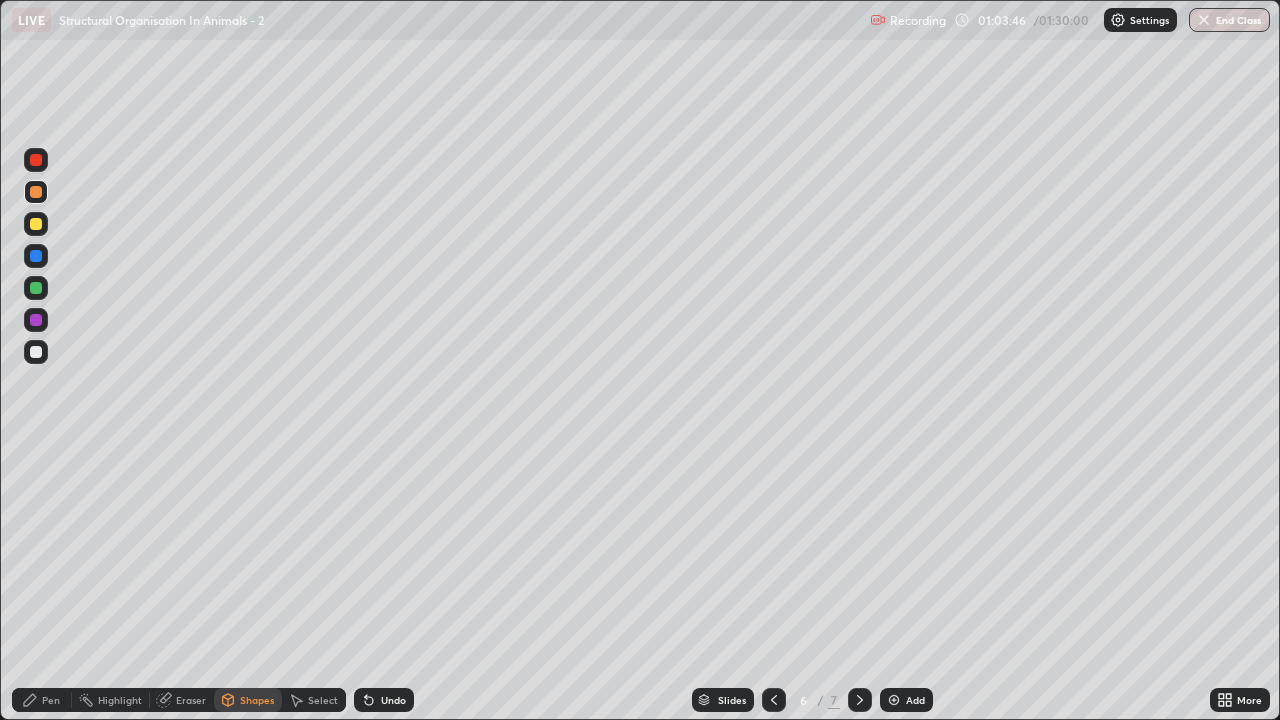 click on "Pen" at bounding box center (42, 700) 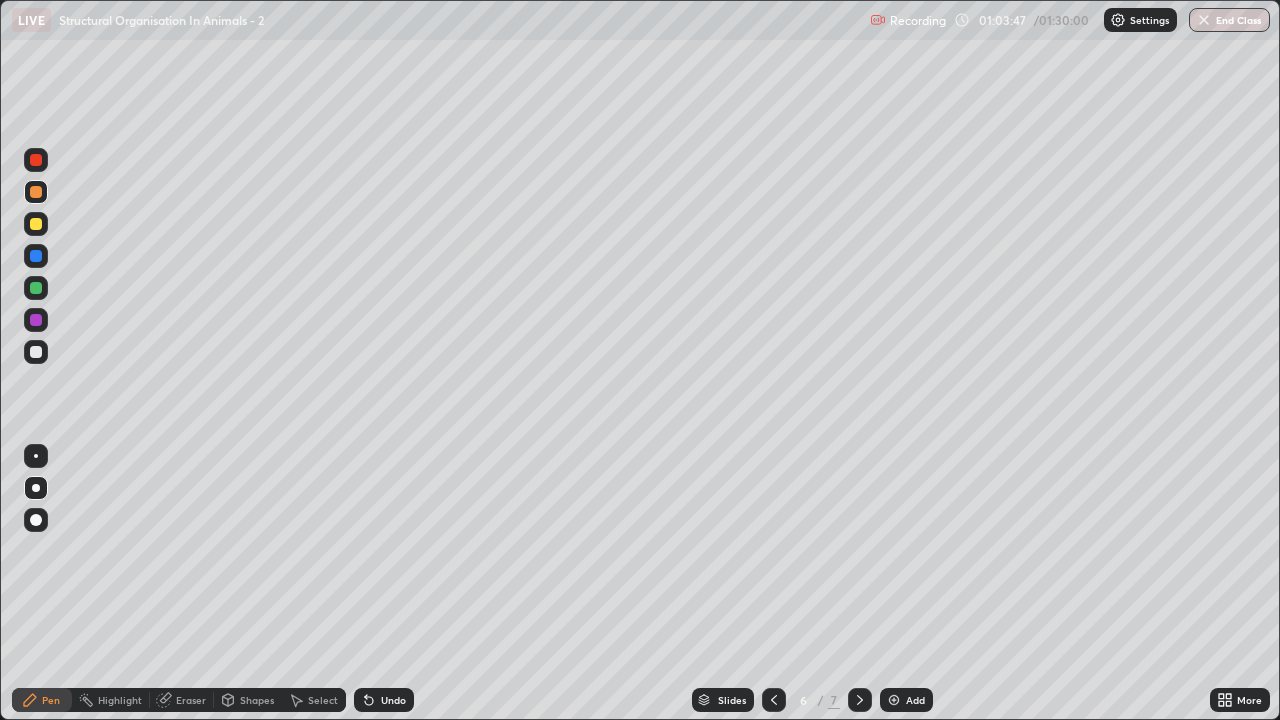 click on "Shapes" at bounding box center [257, 700] 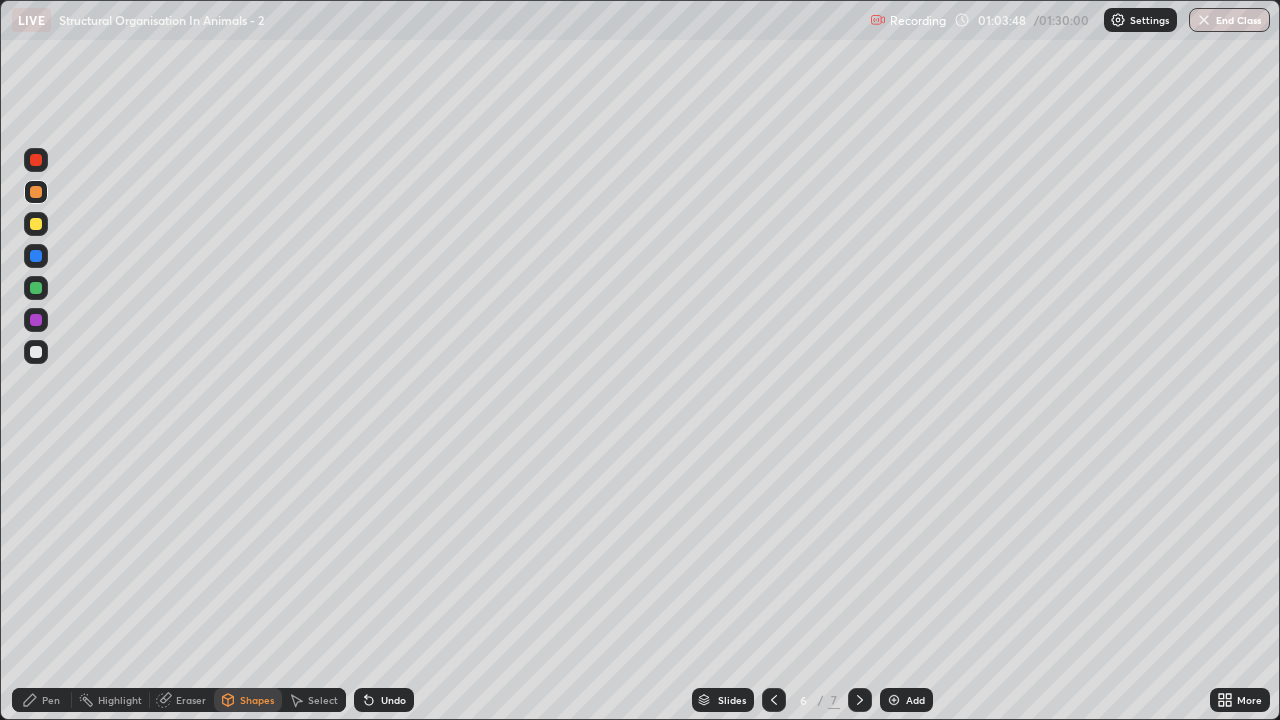 click on "Pen" at bounding box center (51, 700) 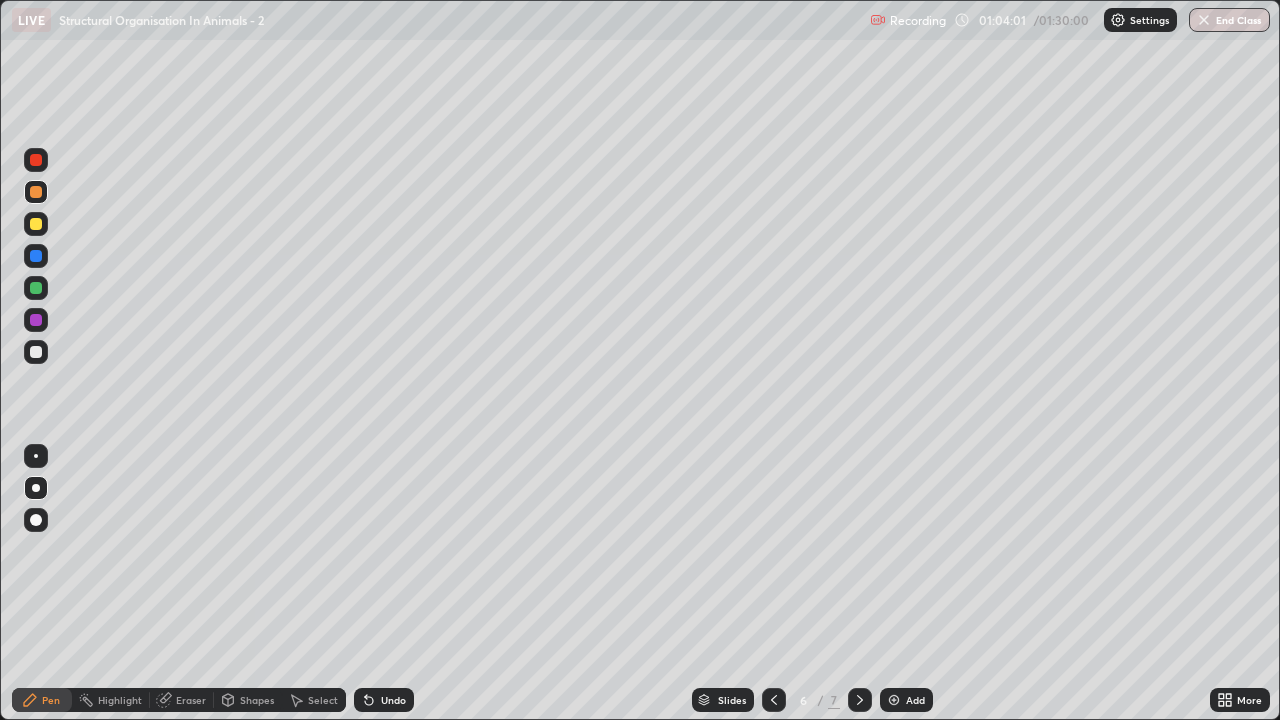 click at bounding box center [36, 224] 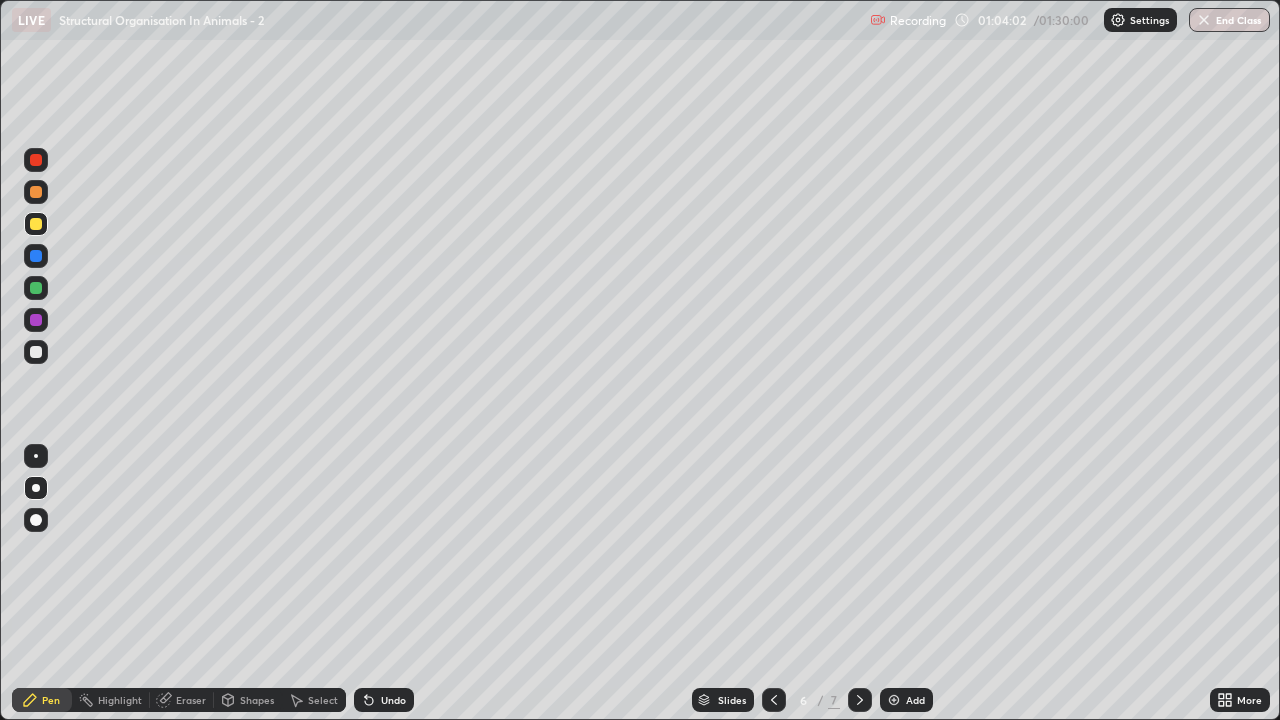 click on "Shapes" at bounding box center (257, 700) 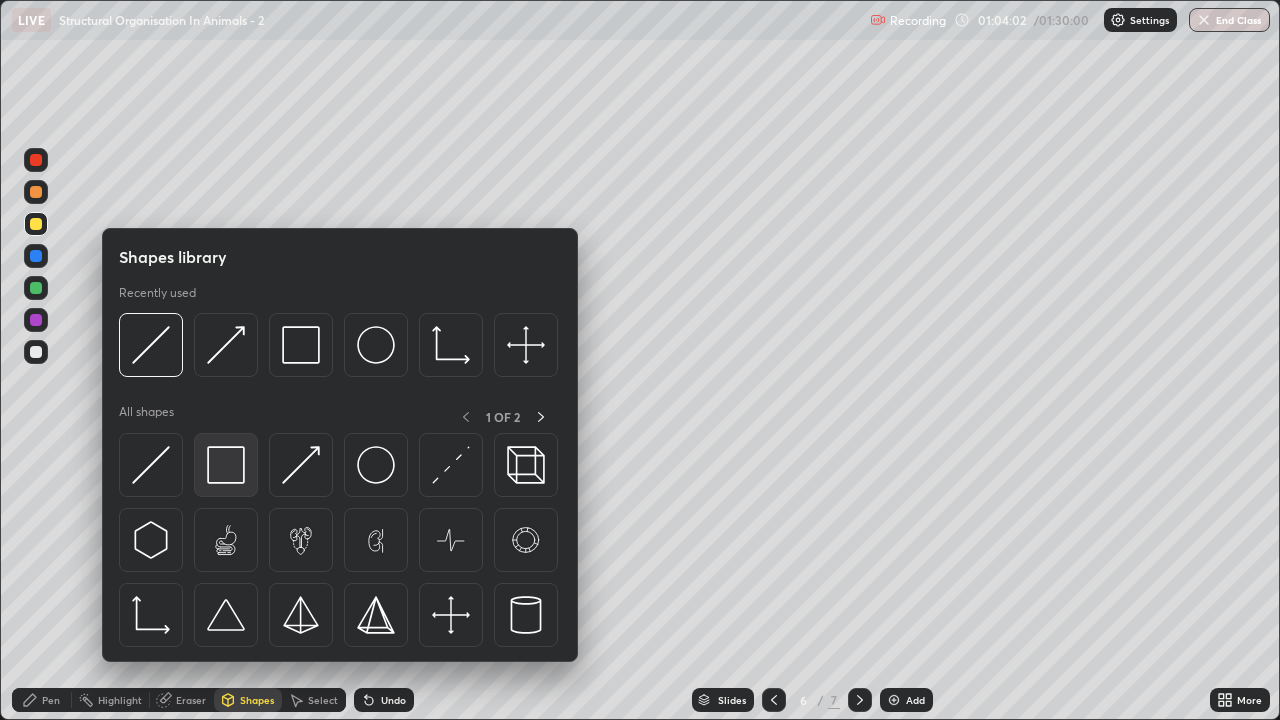 click at bounding box center [226, 465] 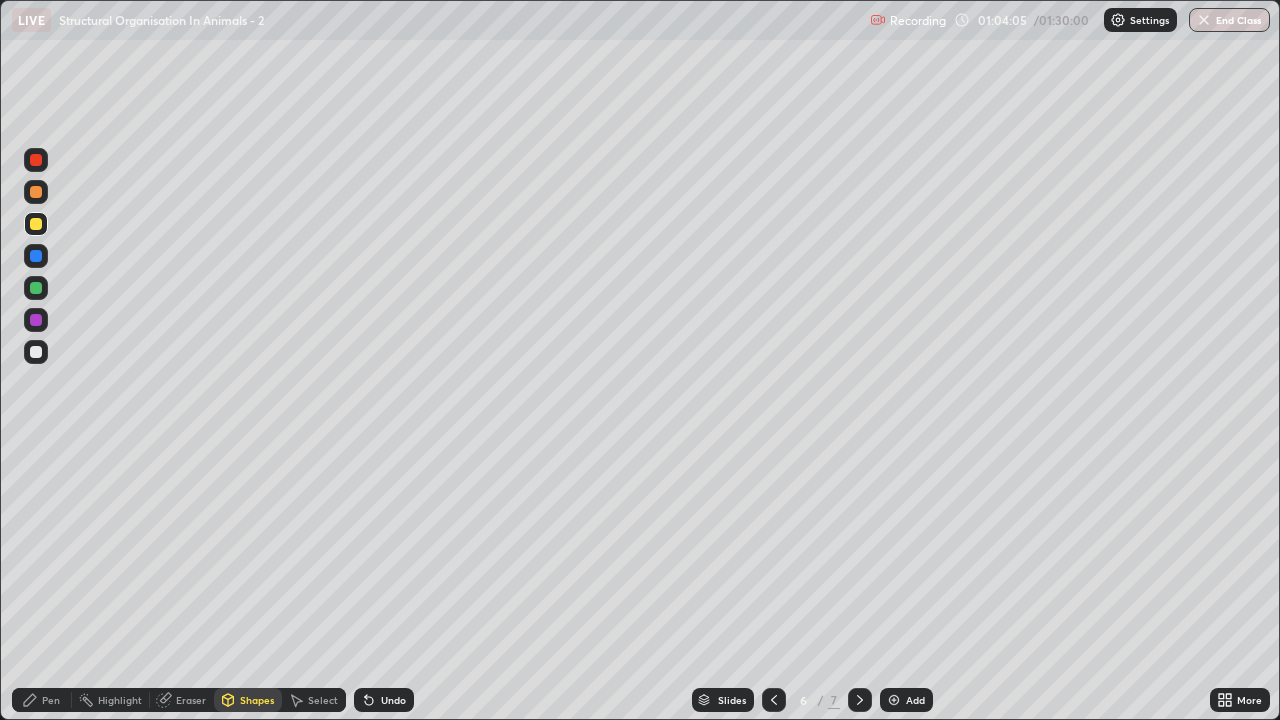 click on "Shapes" at bounding box center [257, 700] 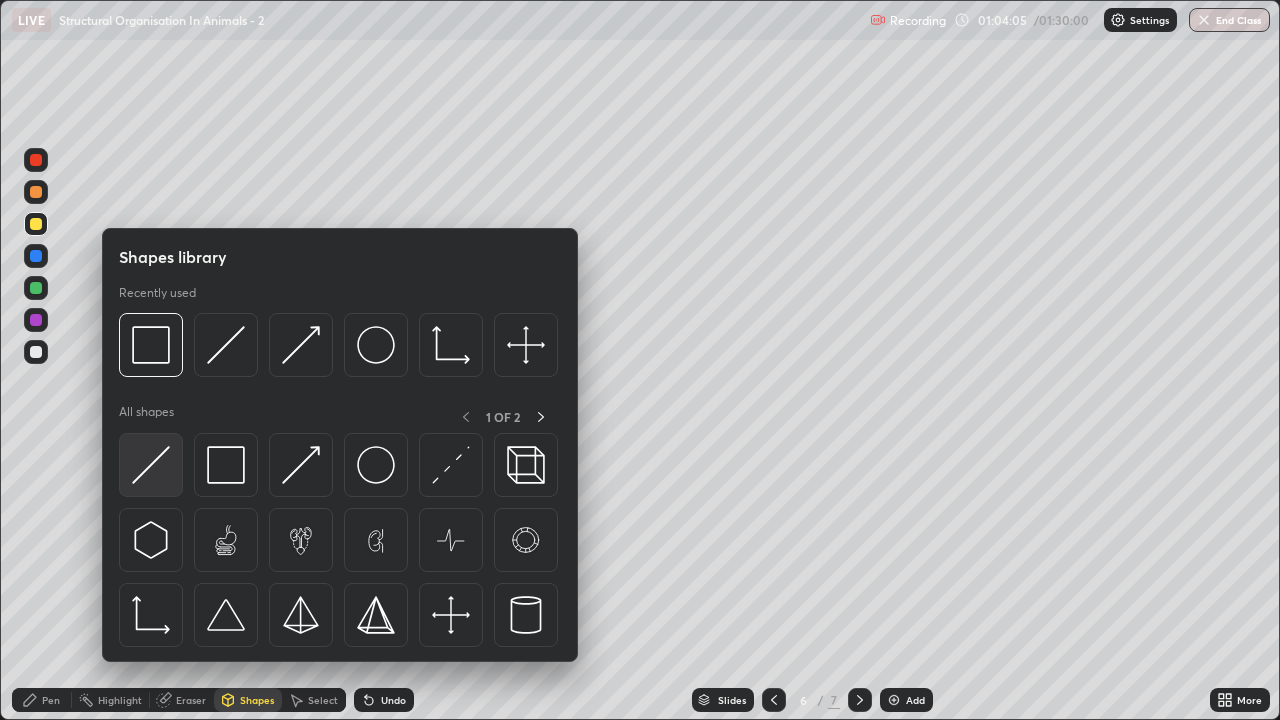 click at bounding box center [151, 465] 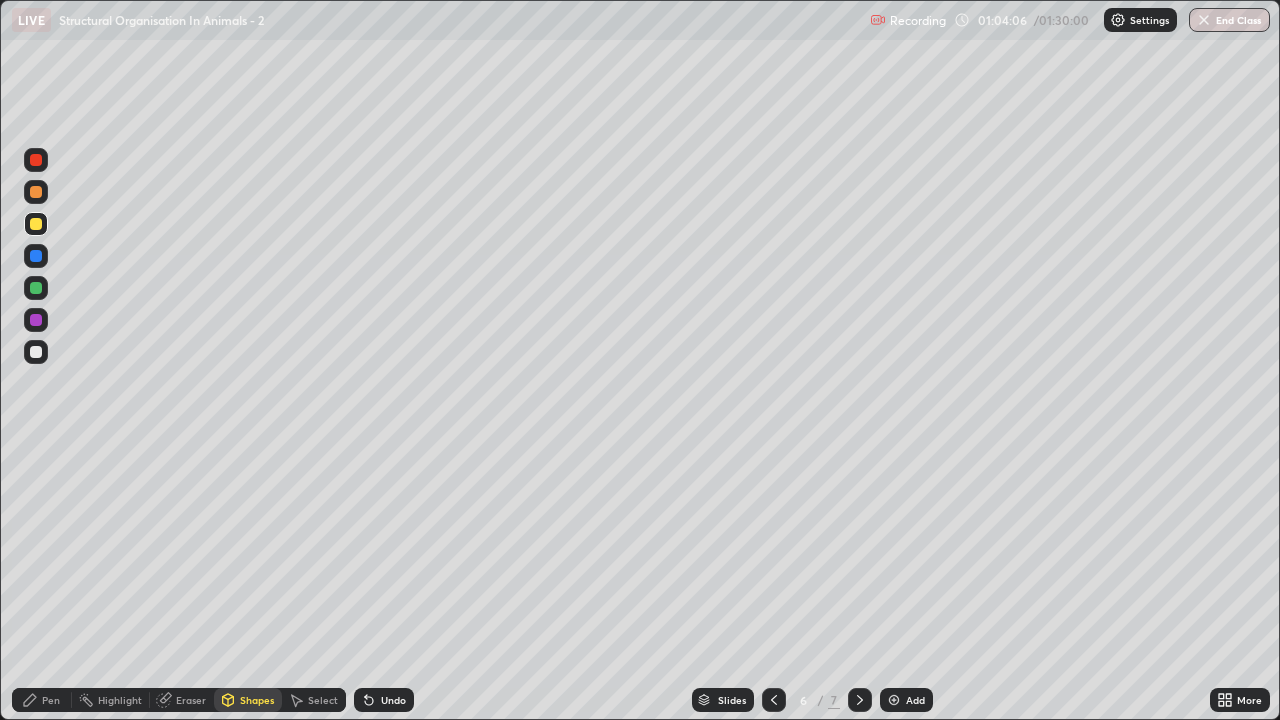 click at bounding box center [36, 352] 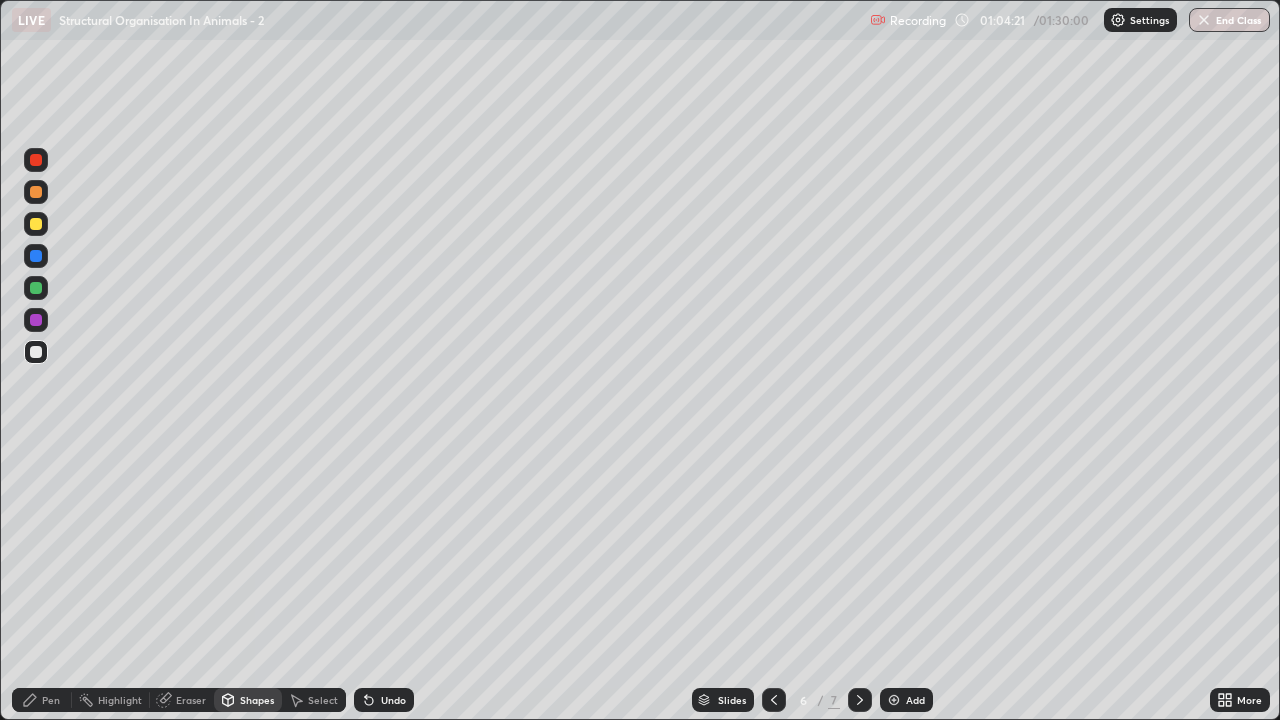 click on "Pen" at bounding box center [51, 700] 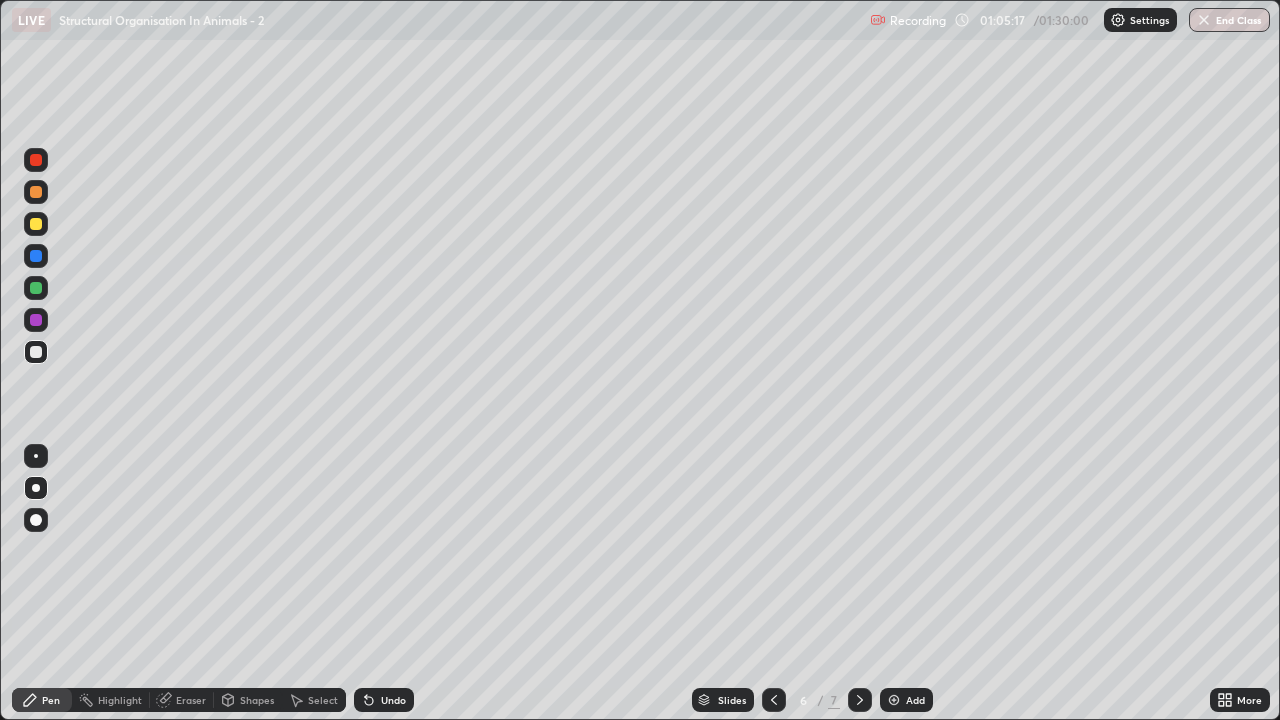 click at bounding box center [36, 224] 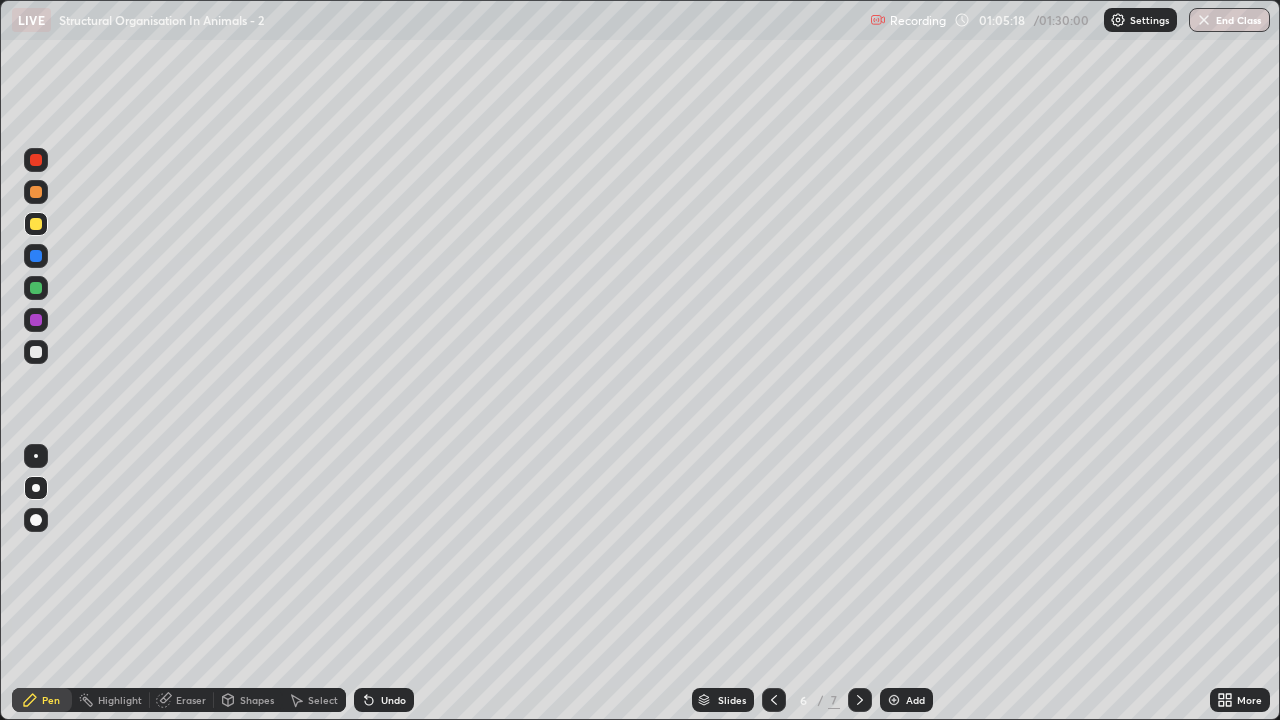 click on "Shapes" at bounding box center [257, 700] 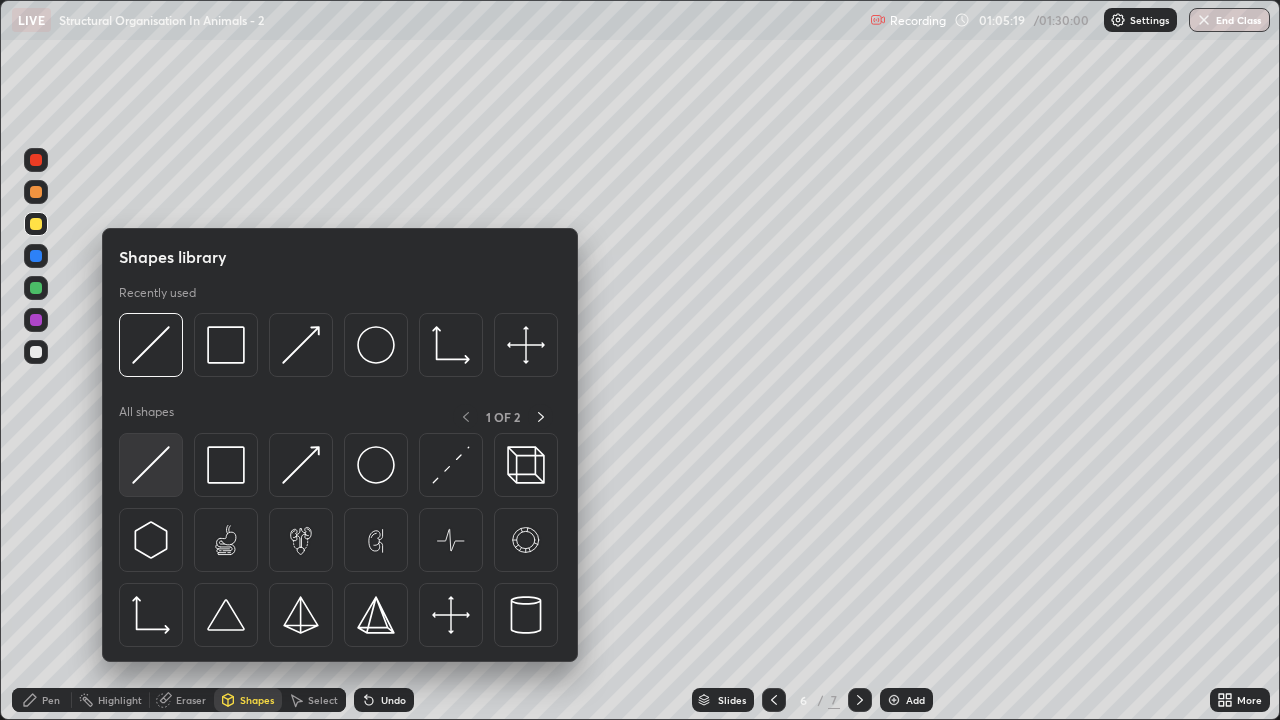 click at bounding box center [151, 465] 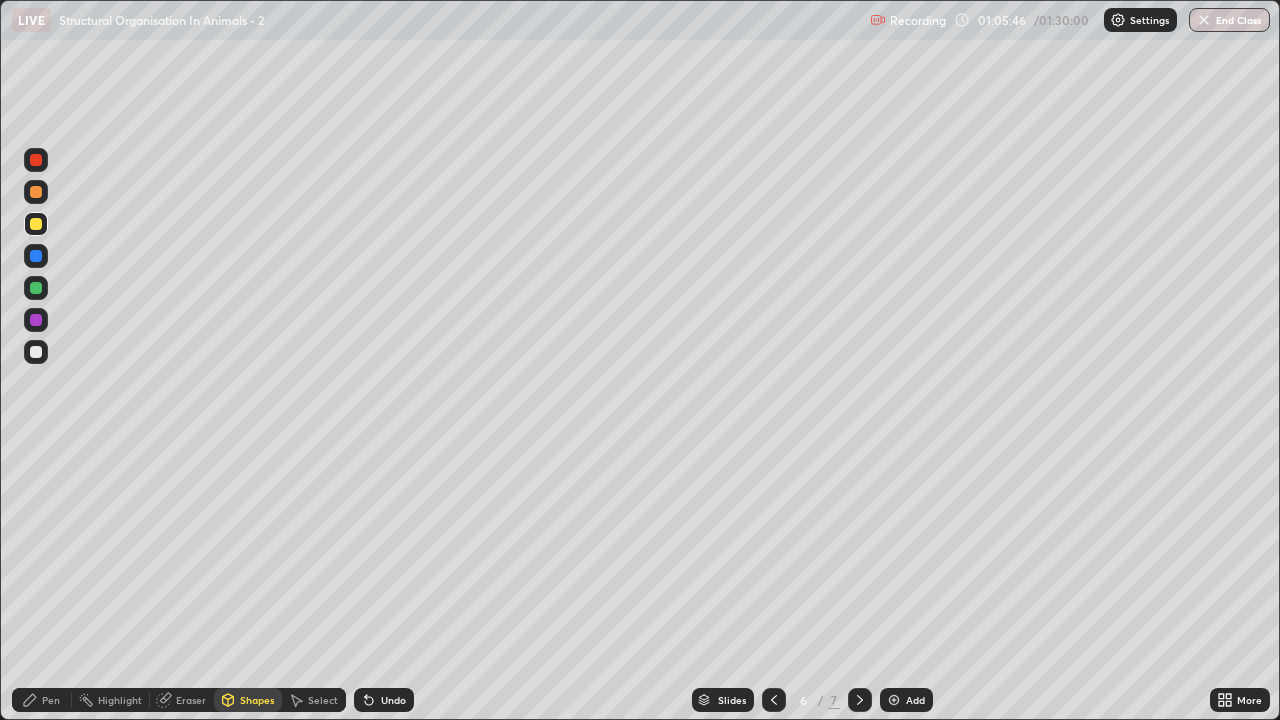 click on "Shapes" at bounding box center (257, 700) 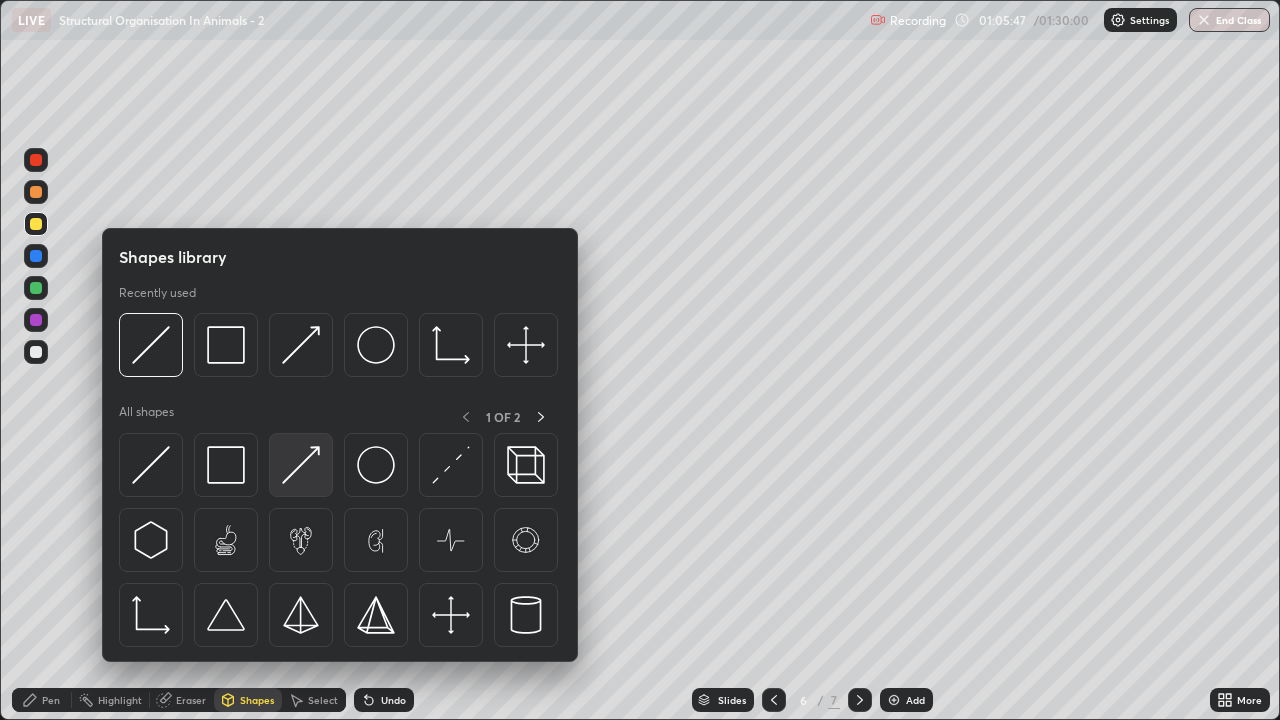 click at bounding box center (301, 465) 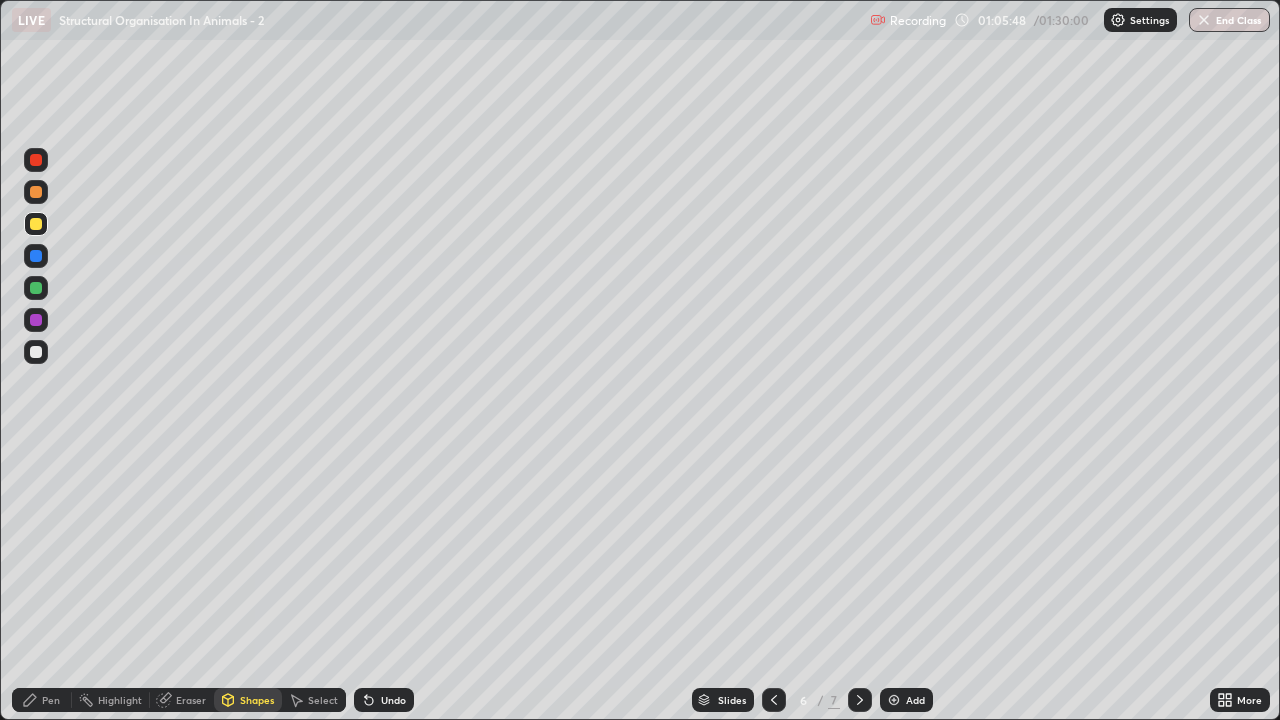 click on "Pen" at bounding box center (51, 700) 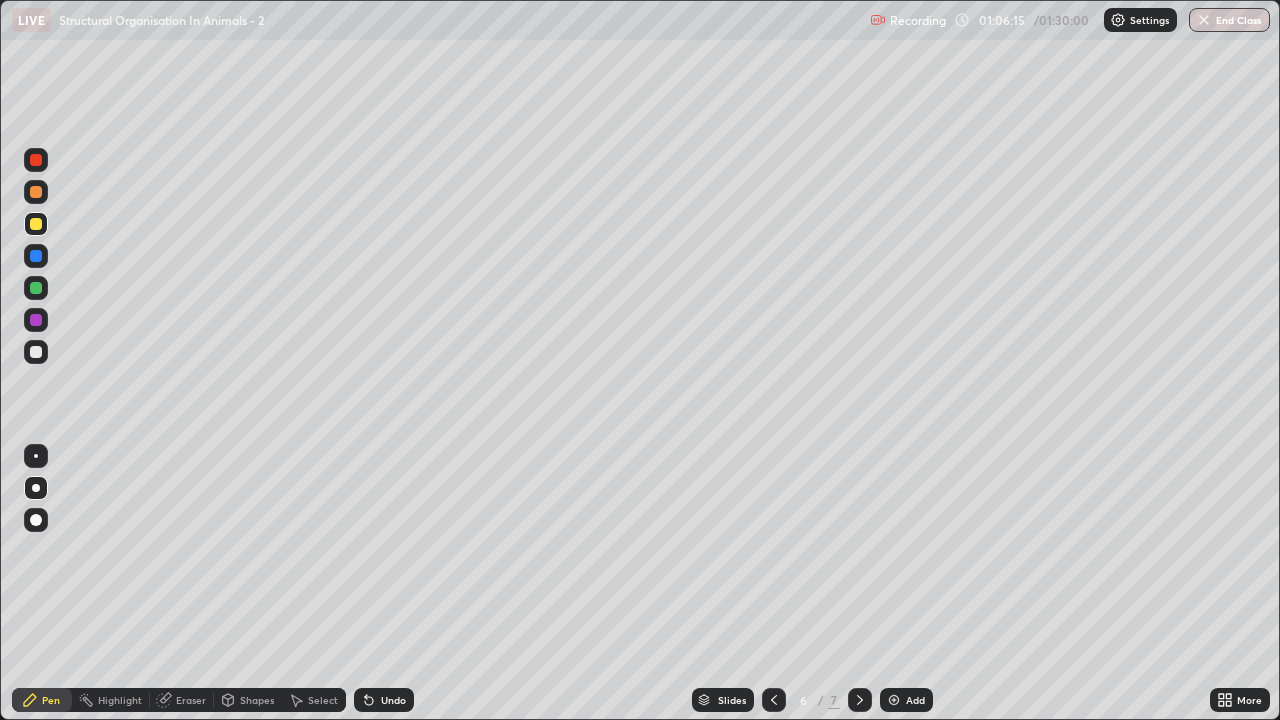click at bounding box center [36, 352] 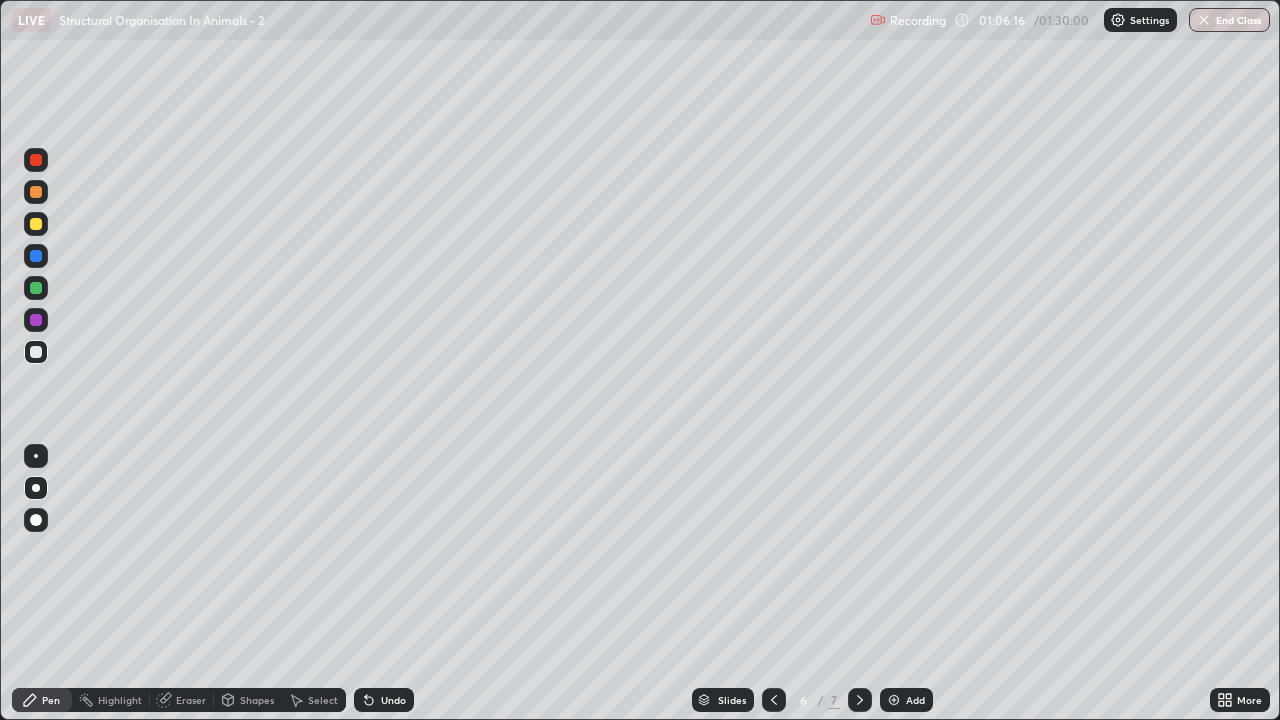 click on "Shapes" at bounding box center (257, 700) 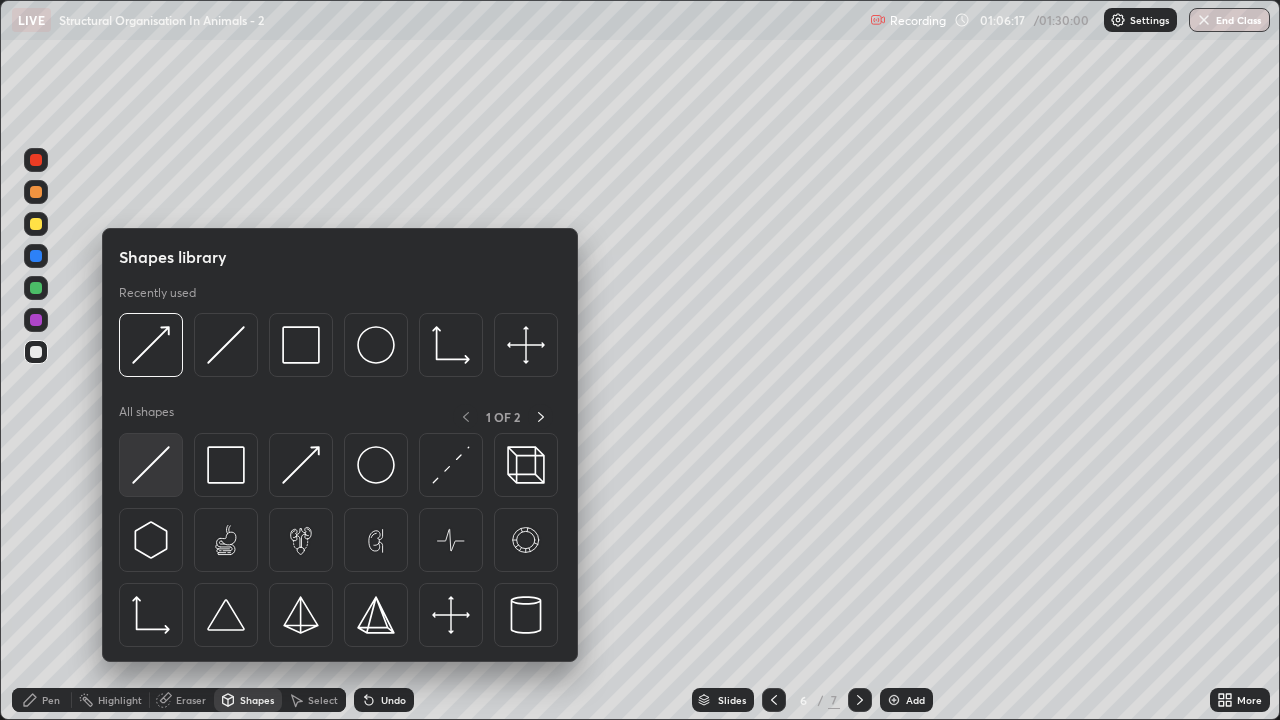 click at bounding box center (151, 465) 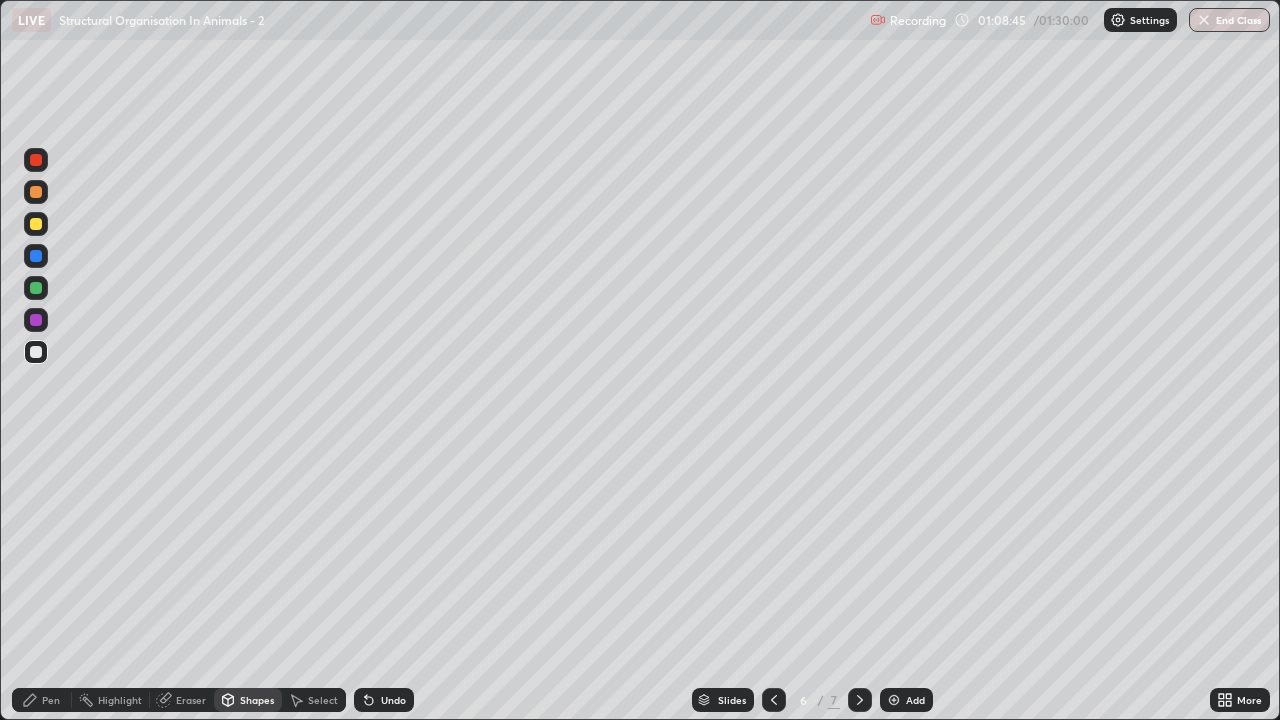 click 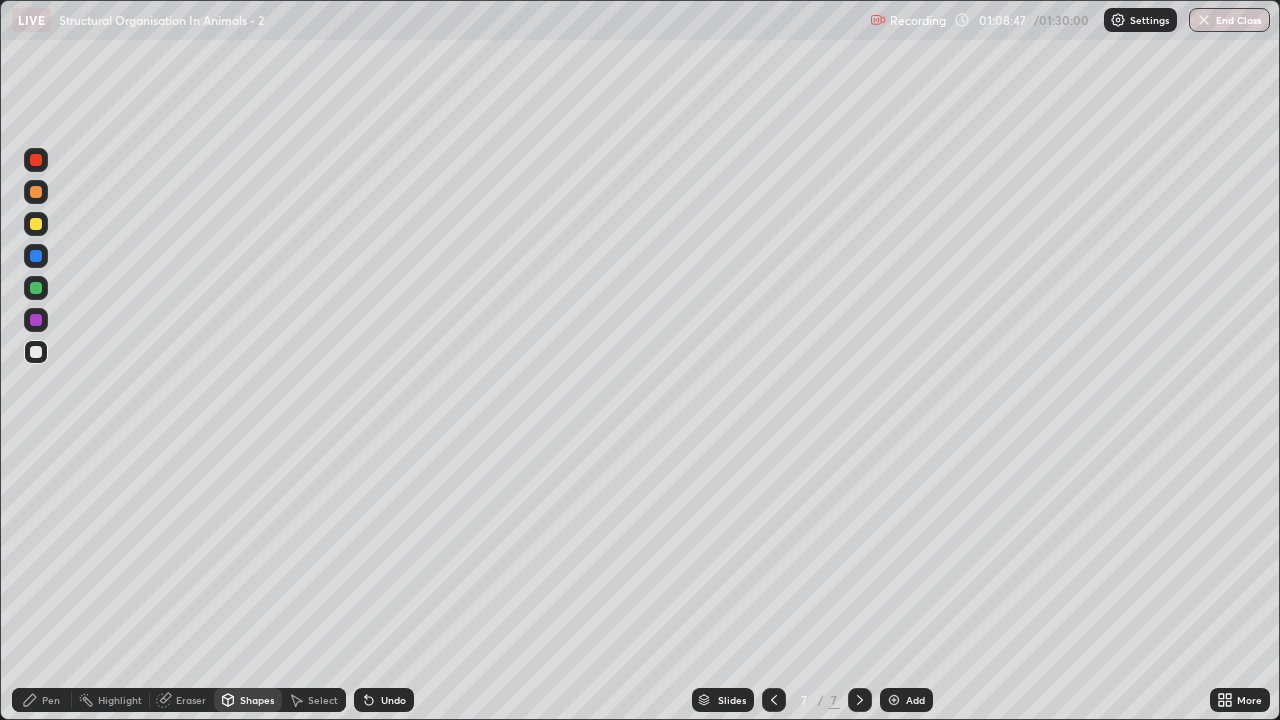 click 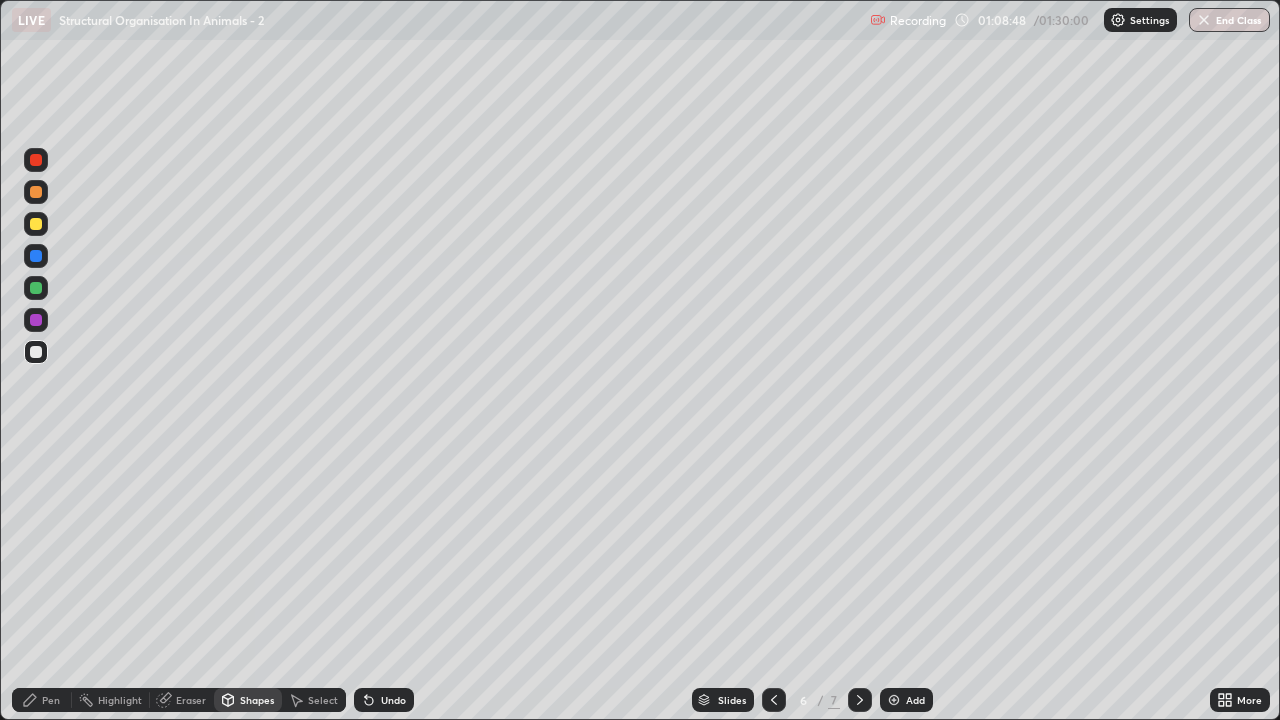 click 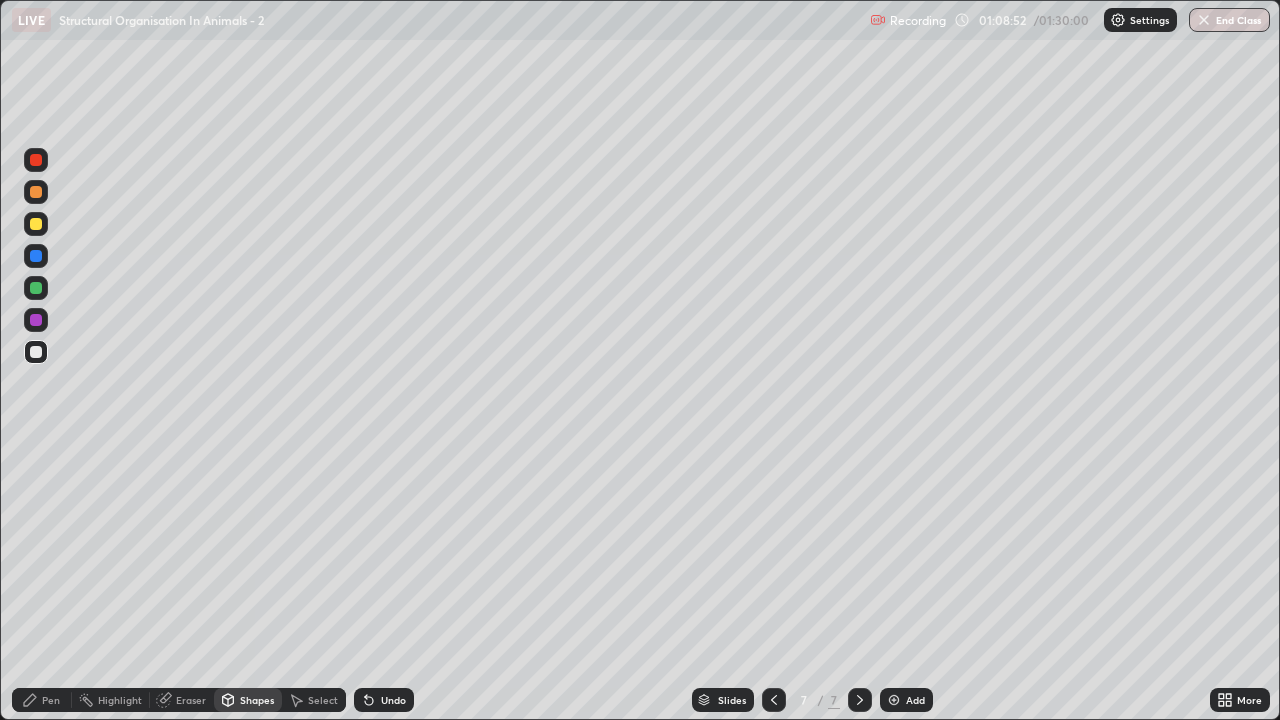click at bounding box center [36, 352] 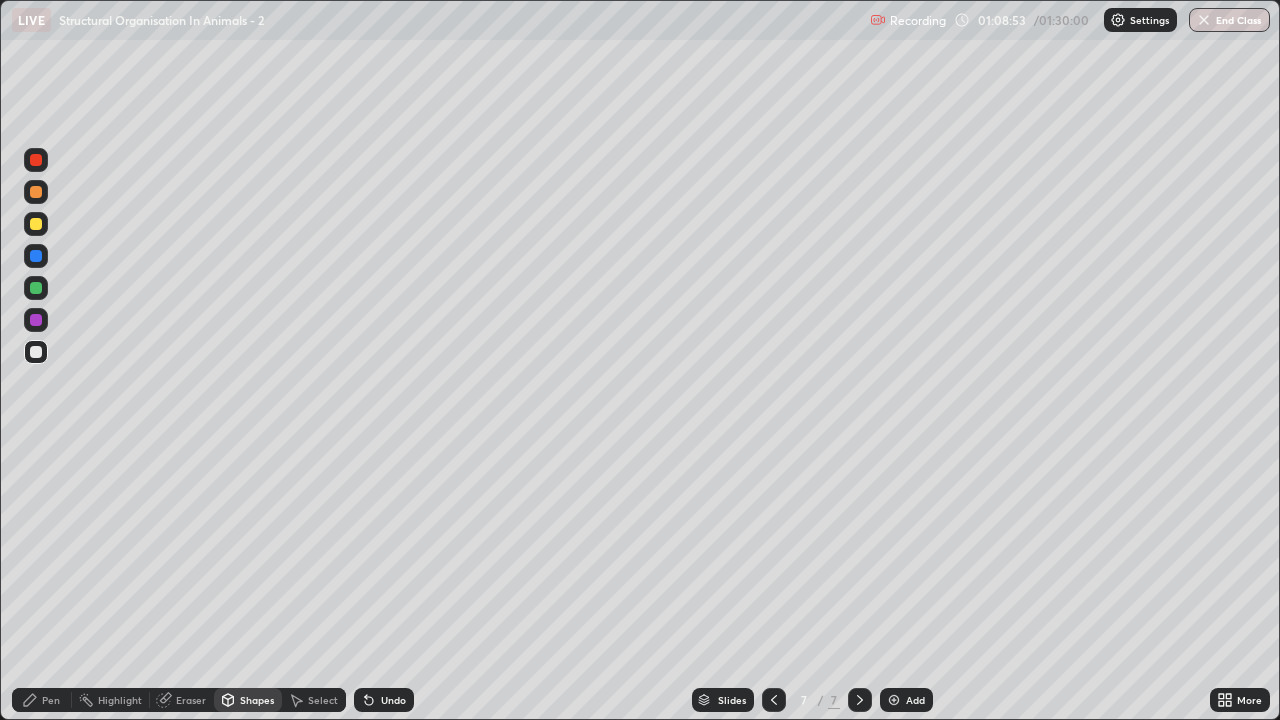 click on "Pen" at bounding box center [42, 700] 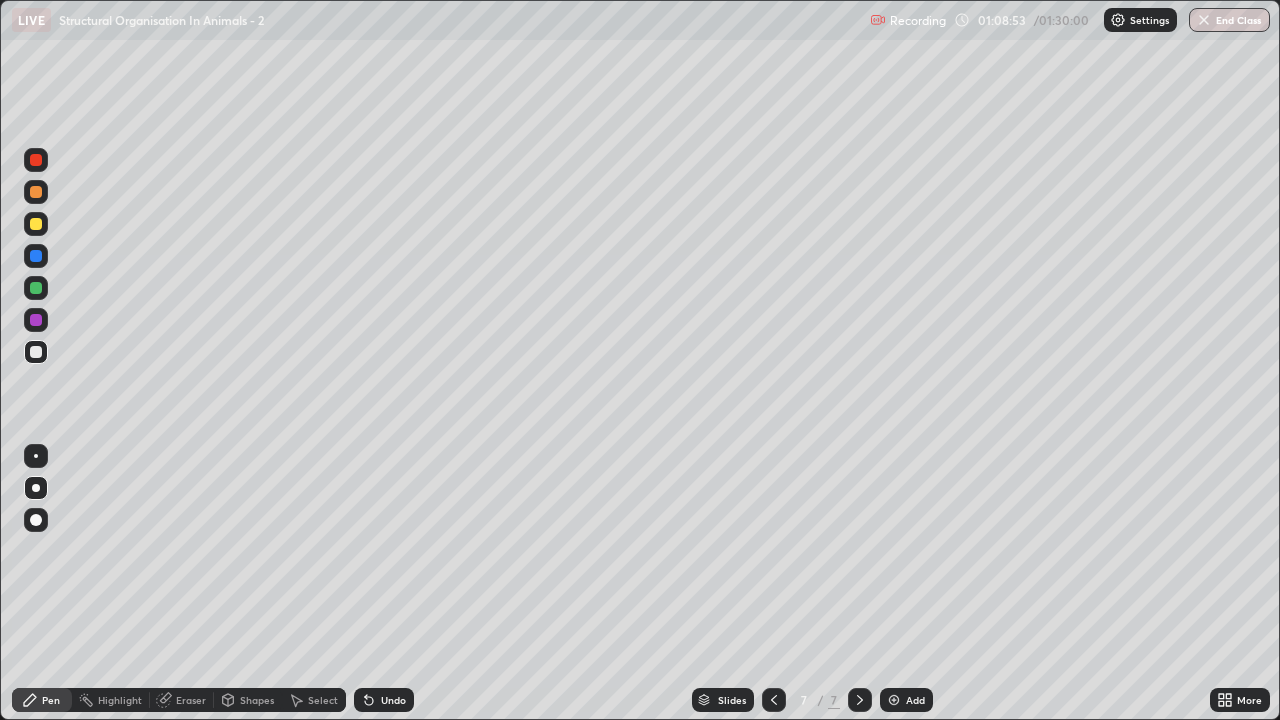 click on "Shapes" at bounding box center (257, 700) 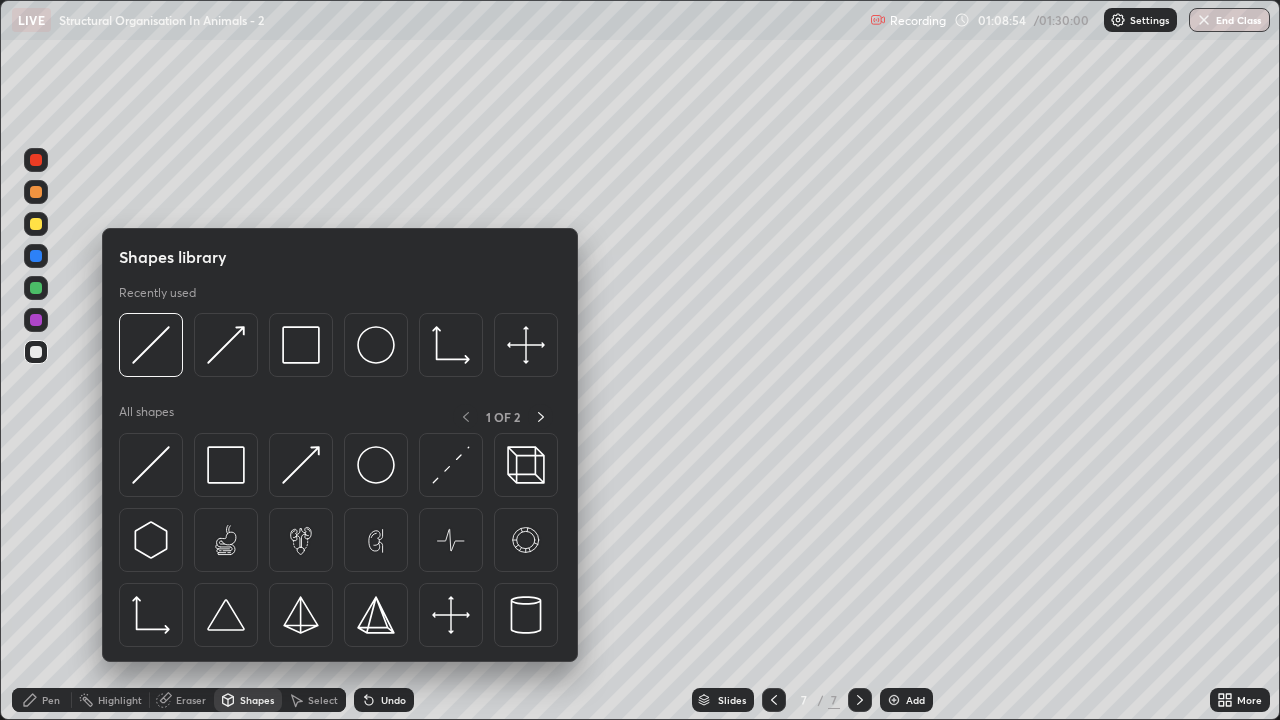 click on "Pen" at bounding box center (51, 700) 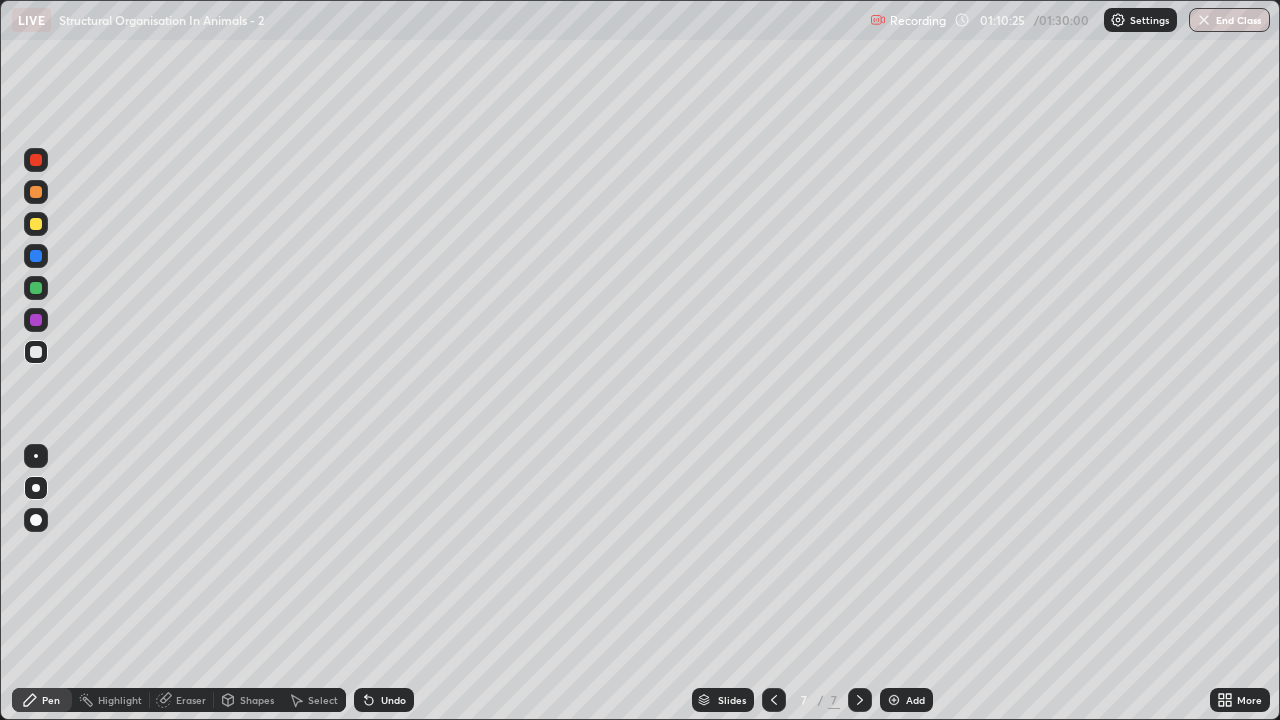 click at bounding box center (36, 224) 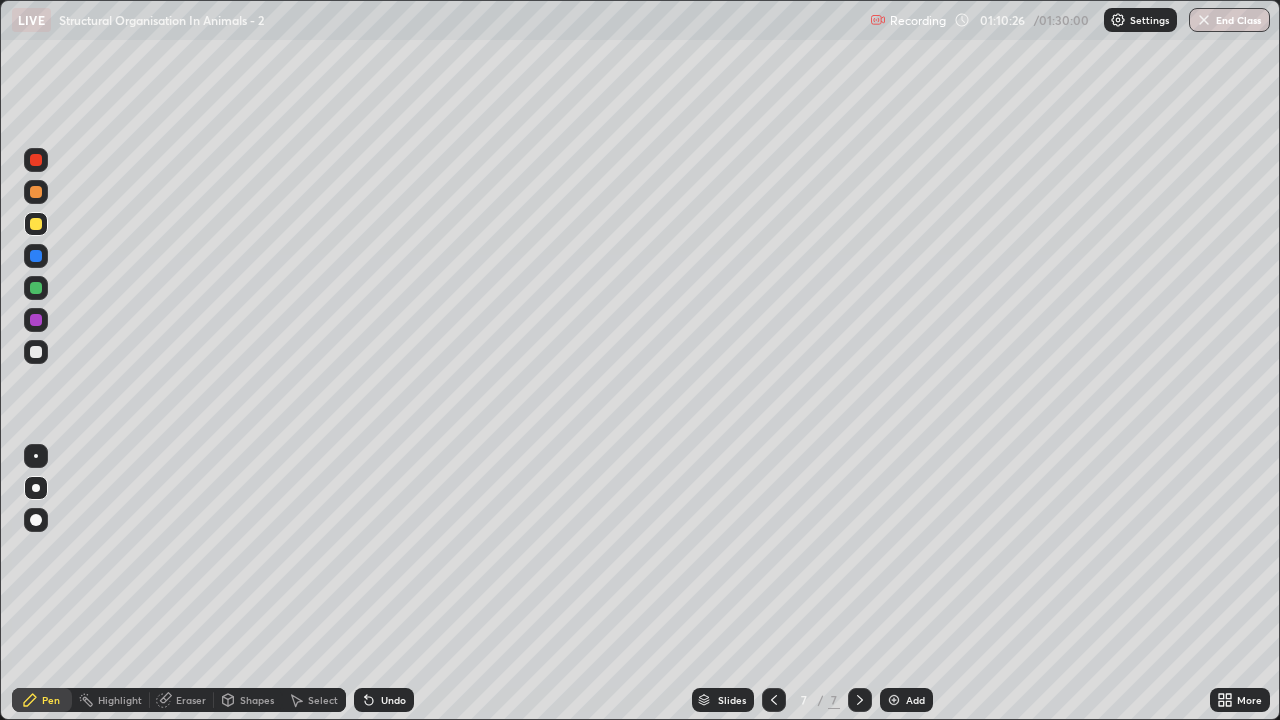 click on "Pen" at bounding box center [51, 700] 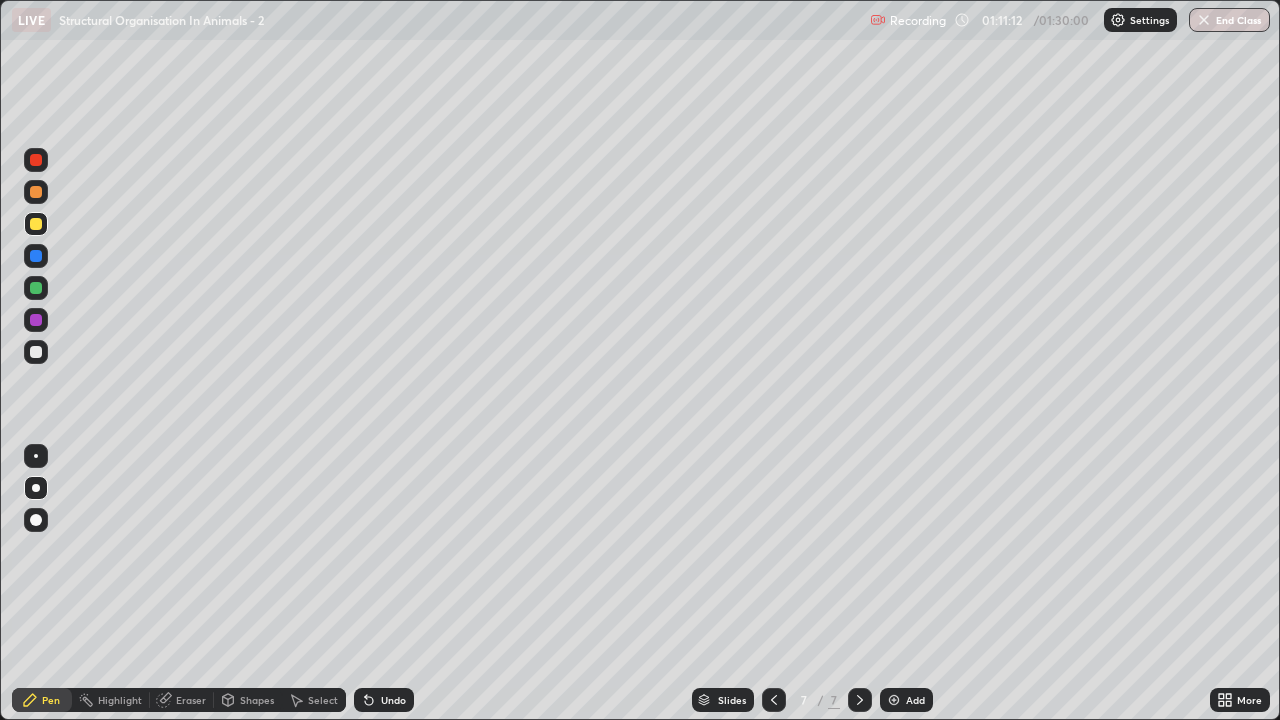 click at bounding box center [36, 192] 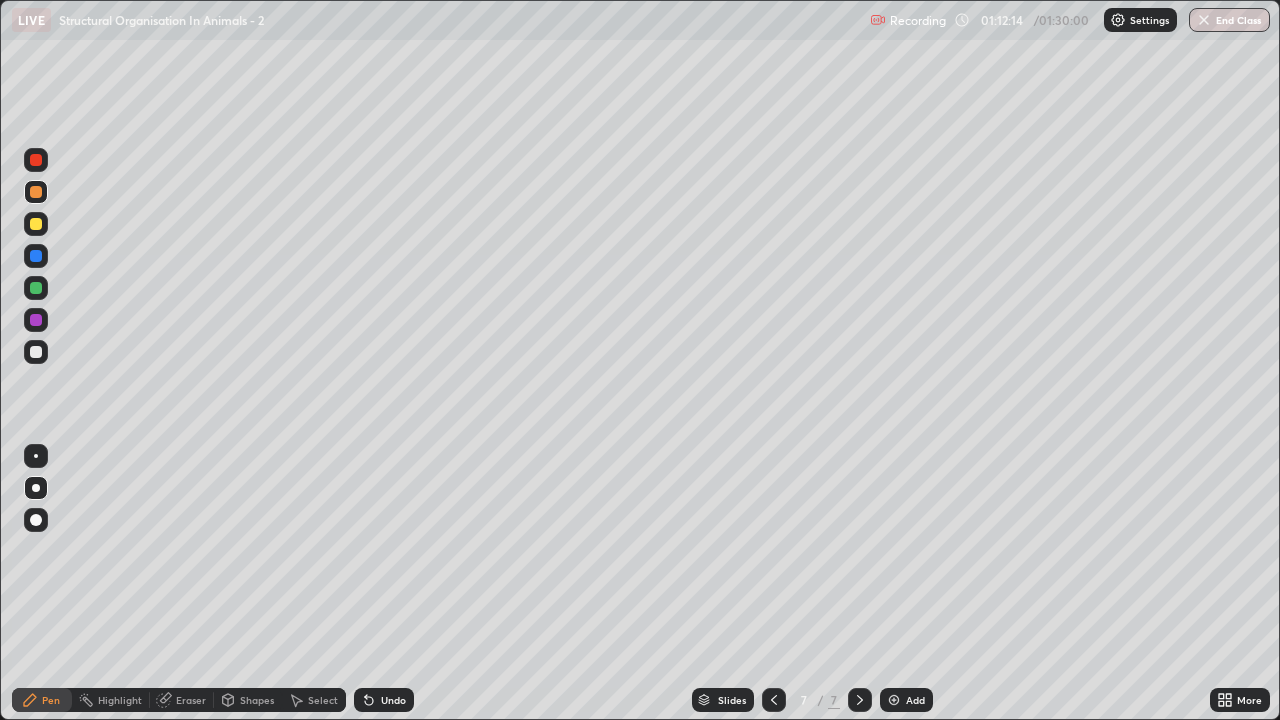 click at bounding box center (36, 224) 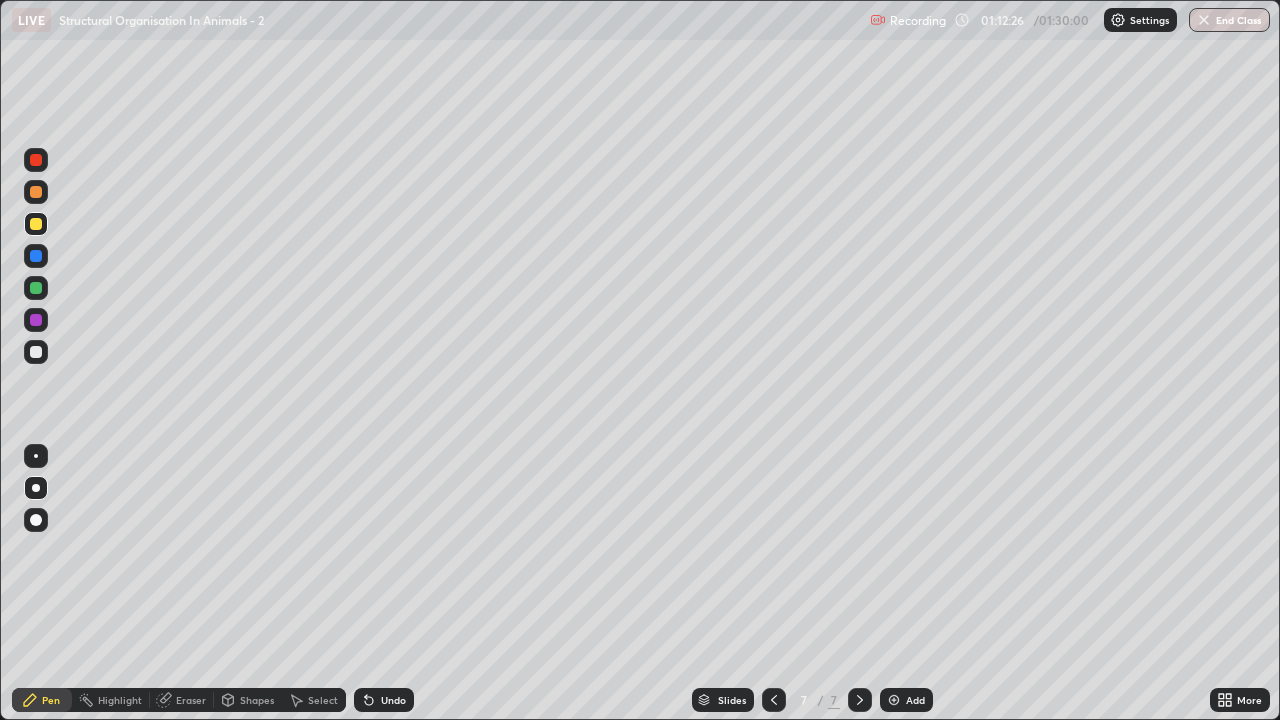 click at bounding box center (36, 224) 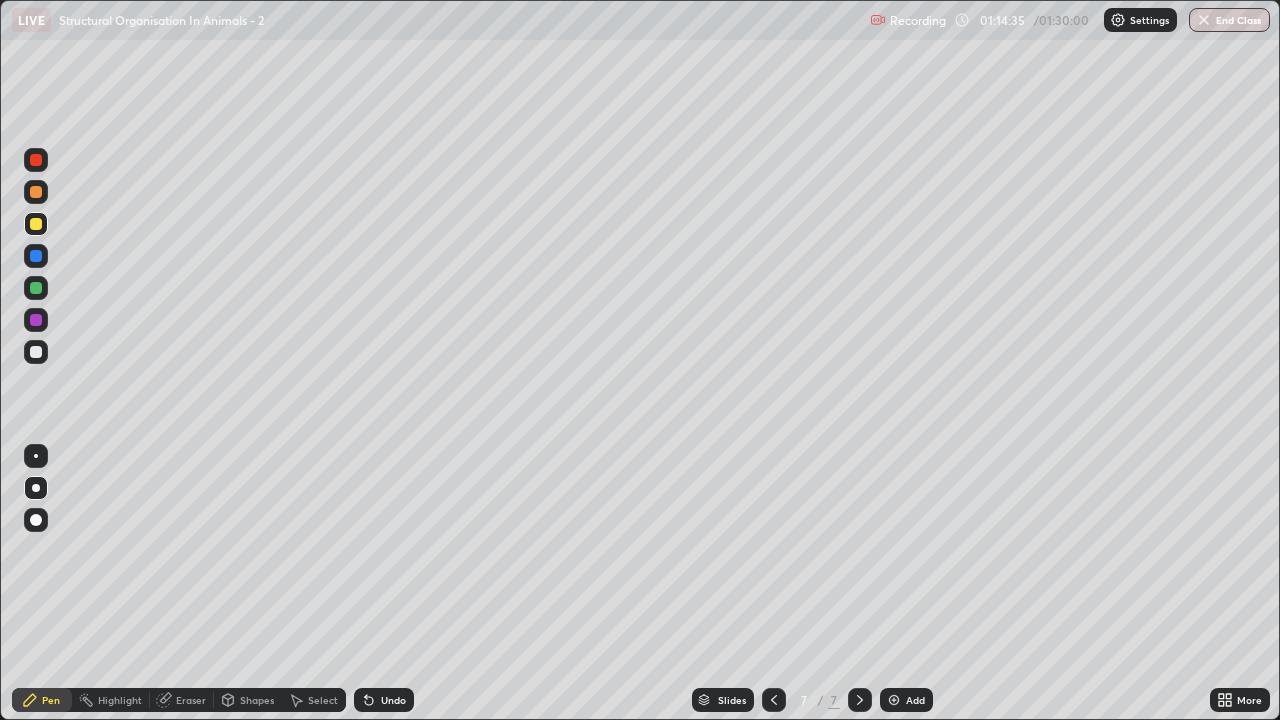 click at bounding box center [36, 224] 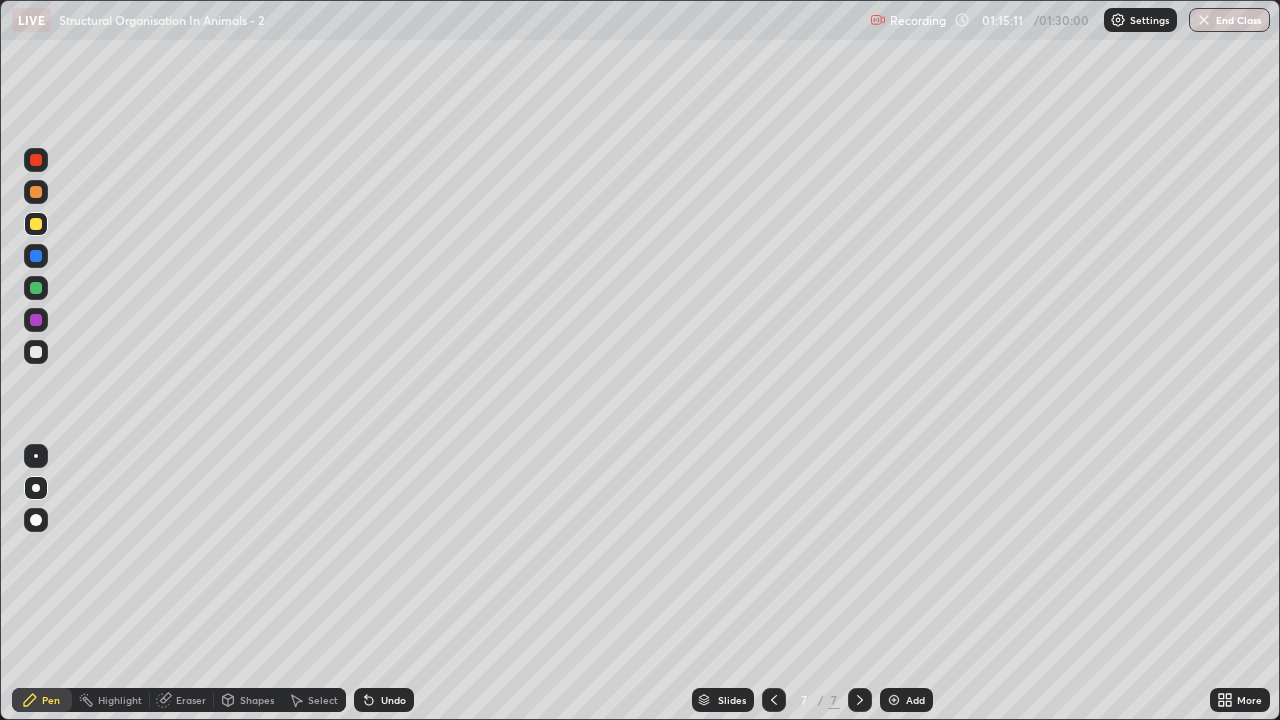 click on "Eraser" at bounding box center [191, 700] 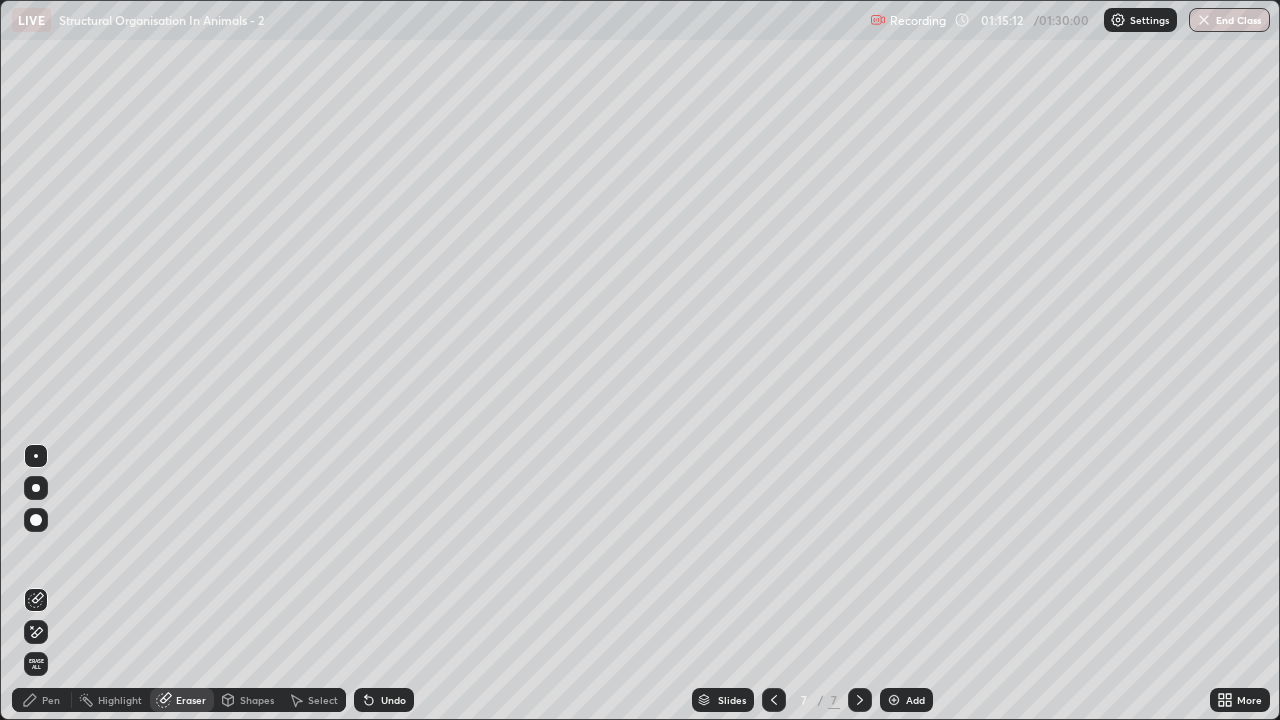click 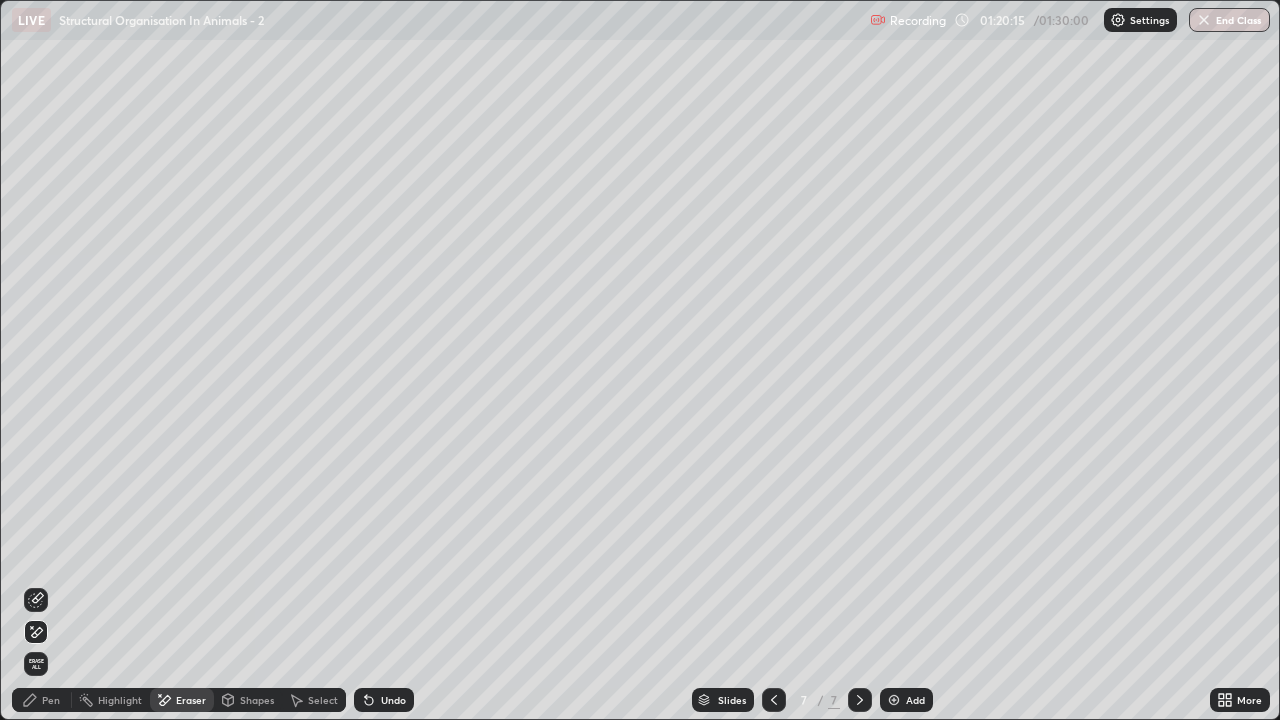click on "Pen" at bounding box center [51, 700] 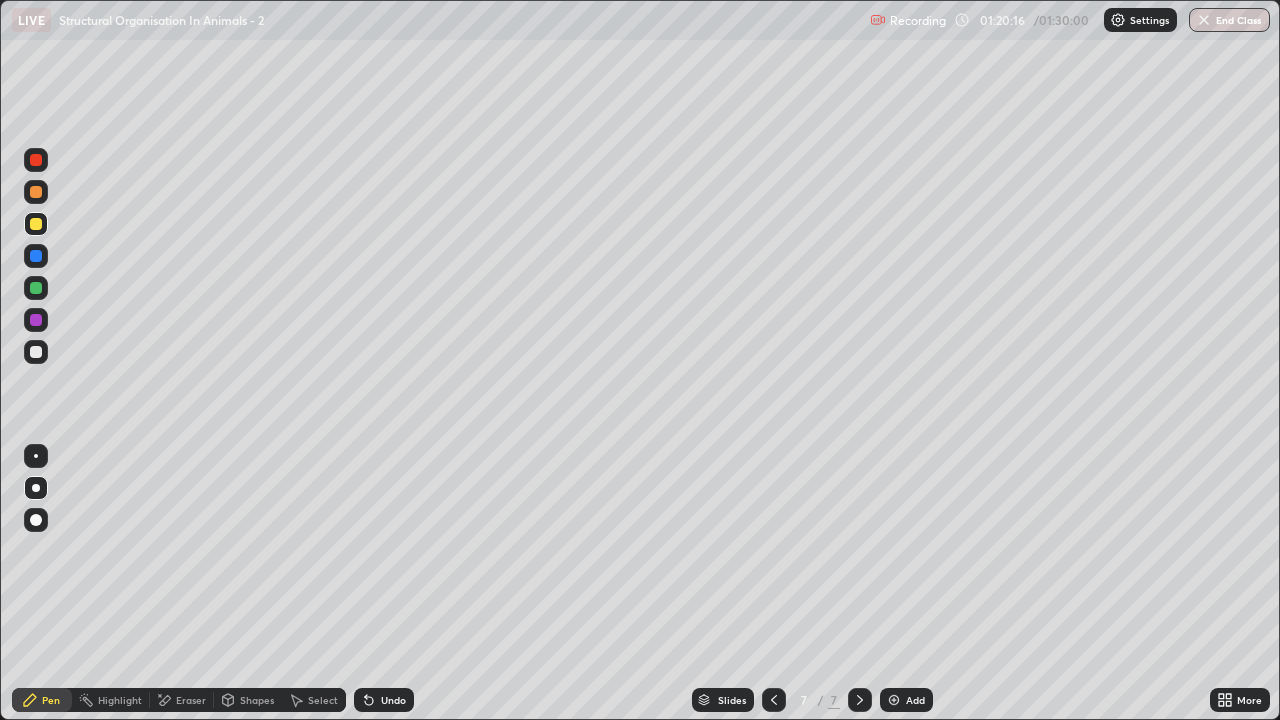 click at bounding box center (36, 224) 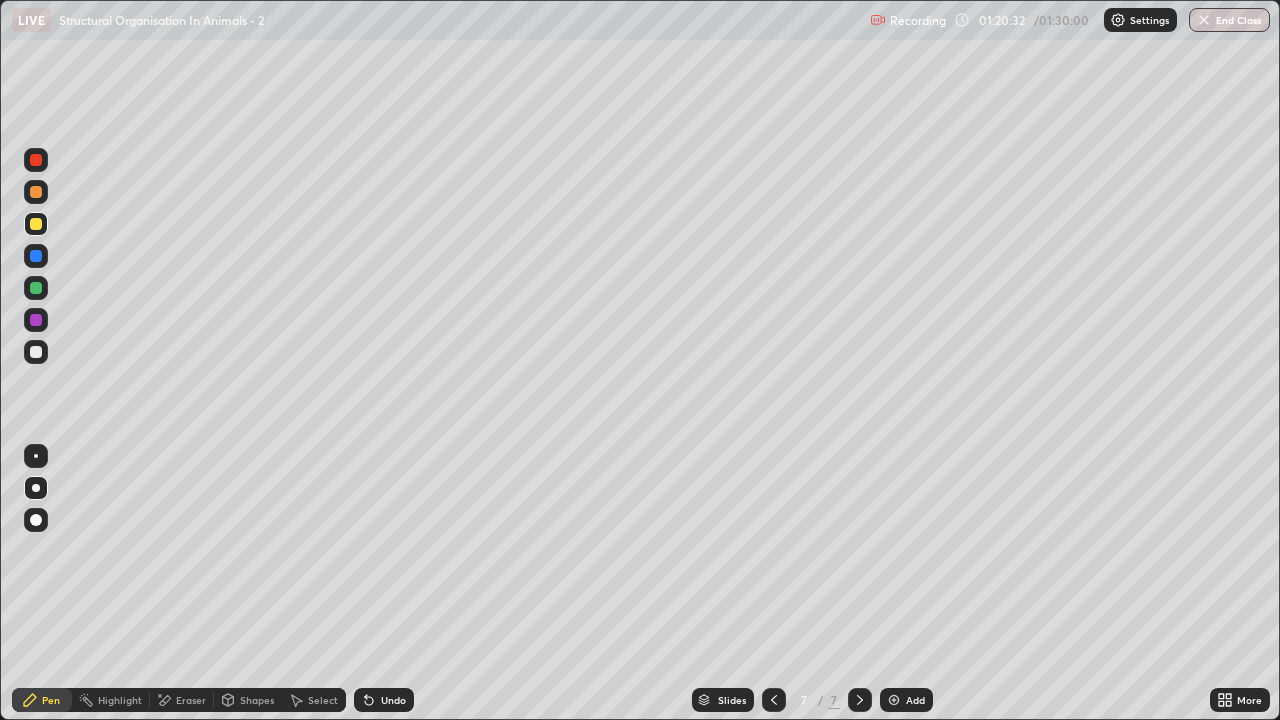 click at bounding box center [36, 192] 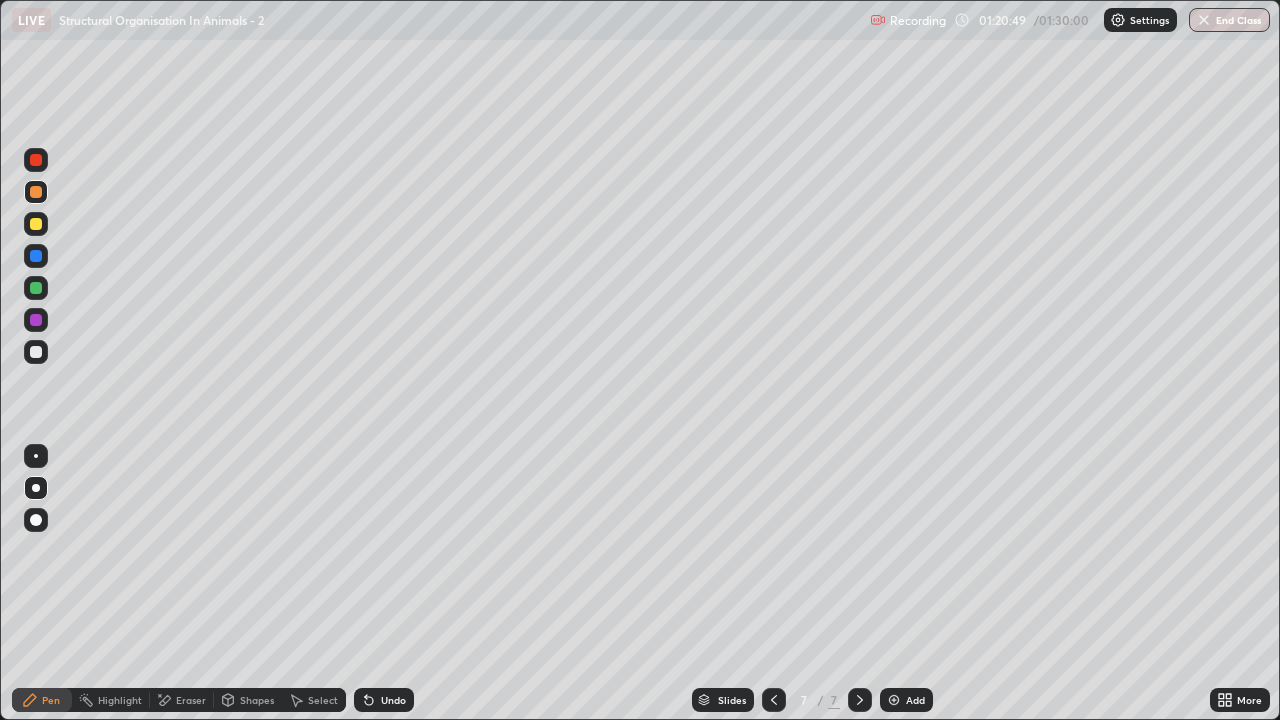 click at bounding box center [36, 288] 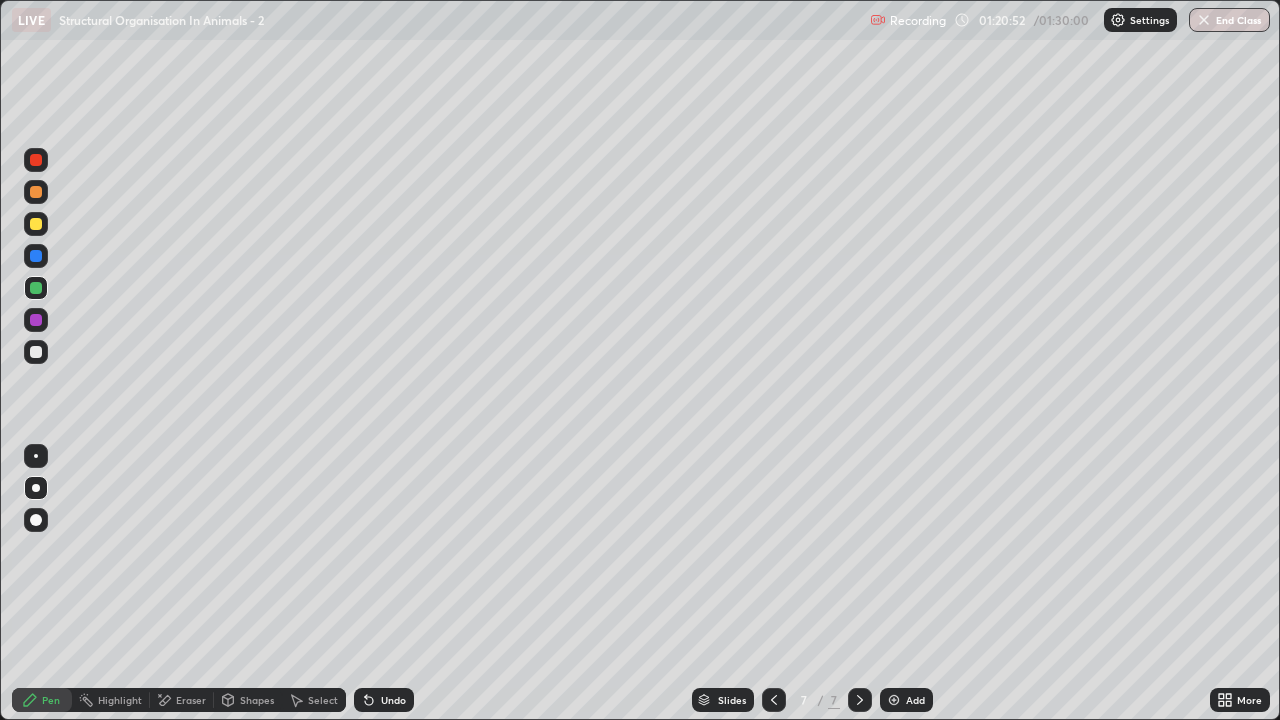 click at bounding box center (36, 192) 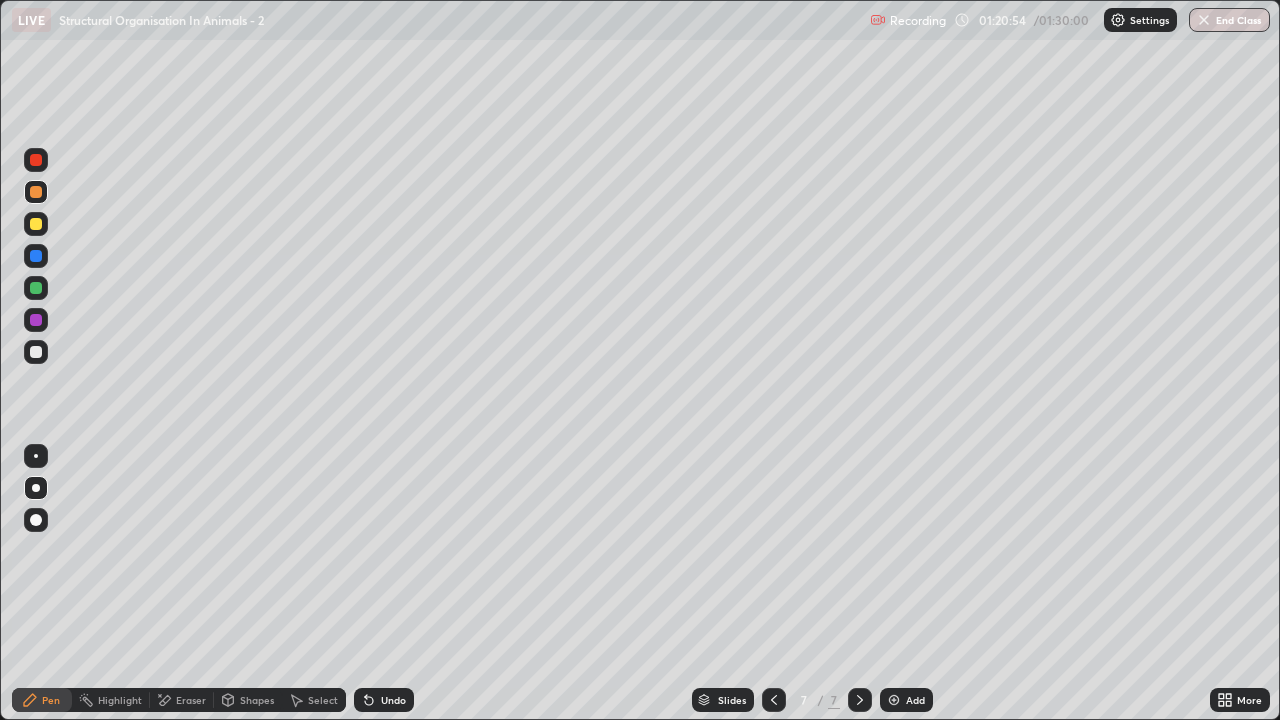 click at bounding box center [36, 224] 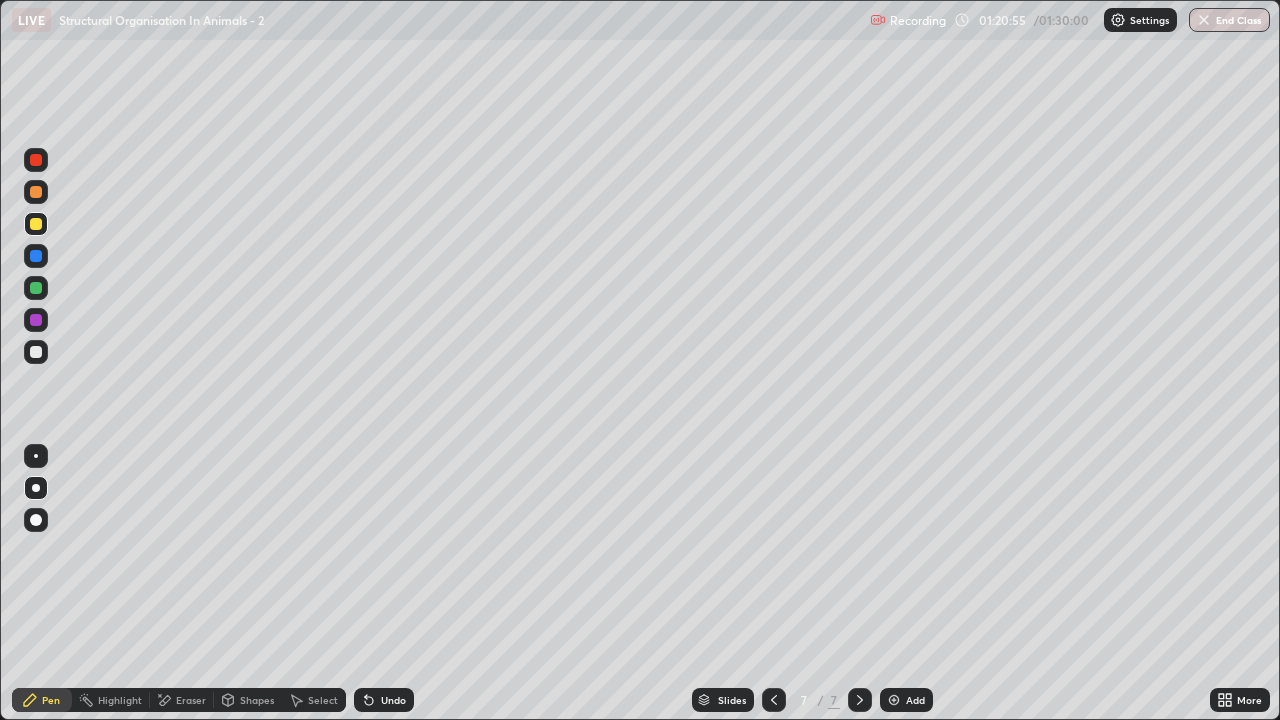 click at bounding box center (36, 160) 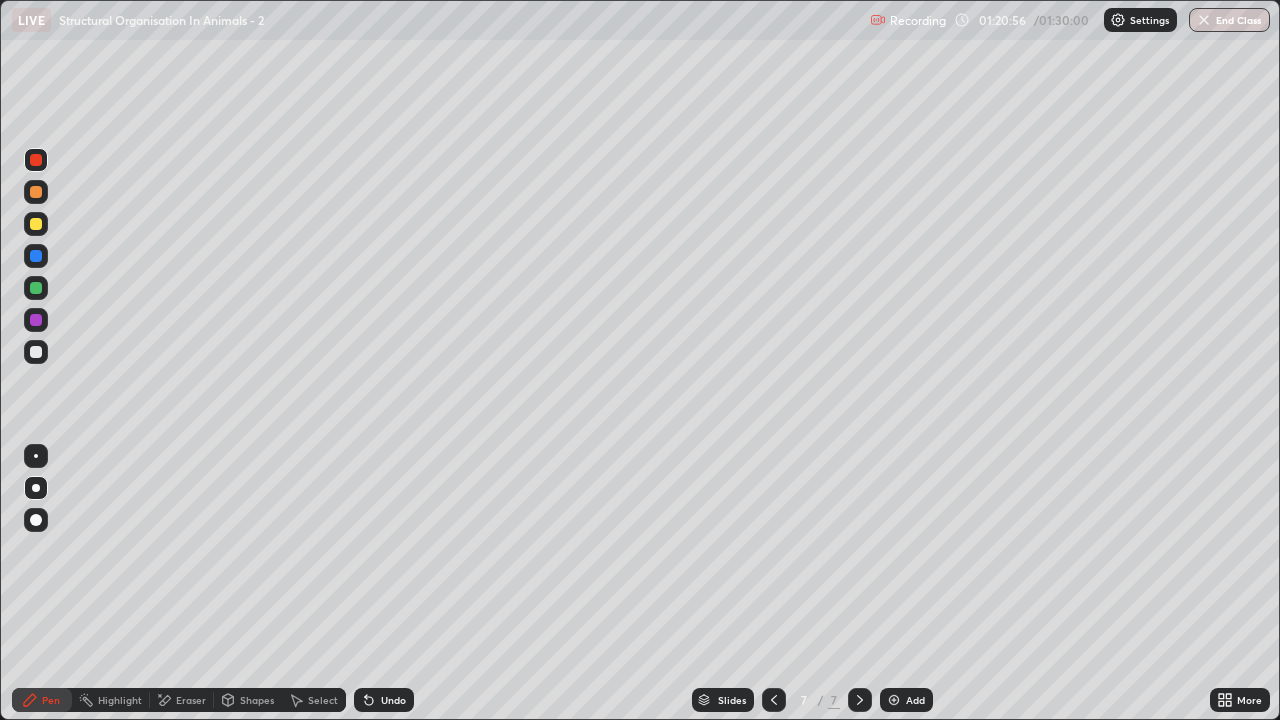 click on "Shapes" at bounding box center [257, 700] 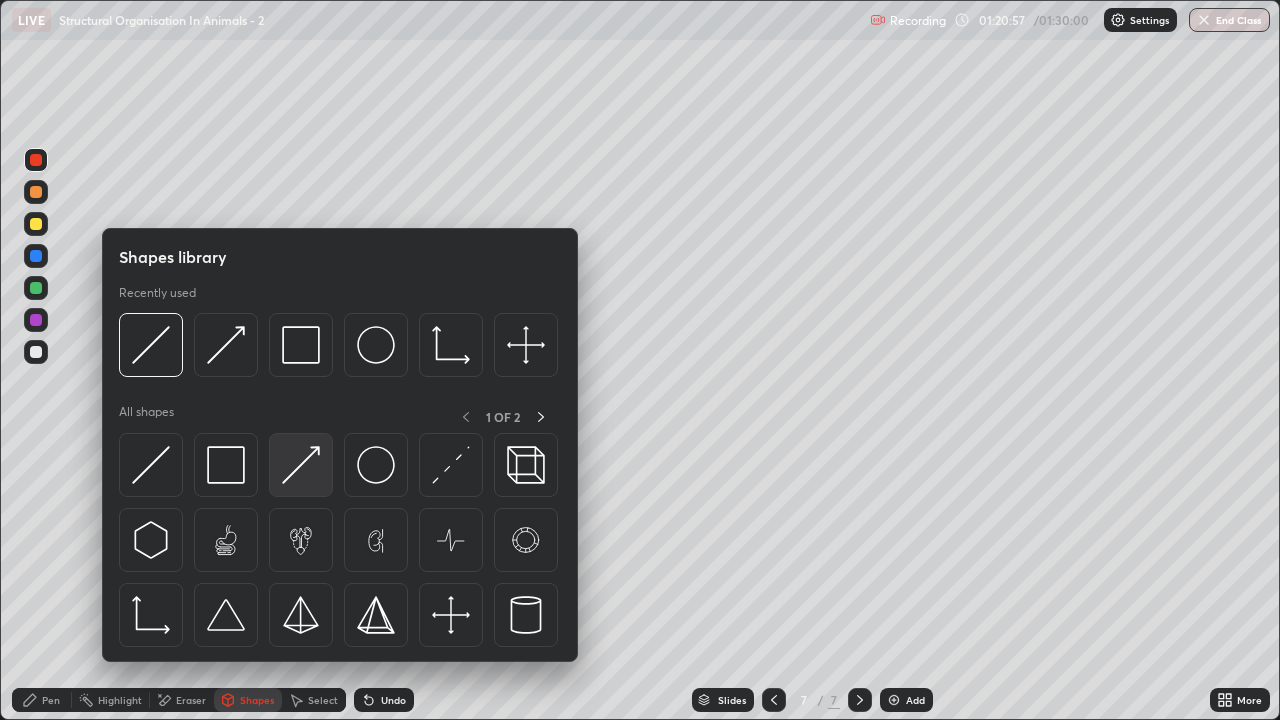 click at bounding box center [301, 465] 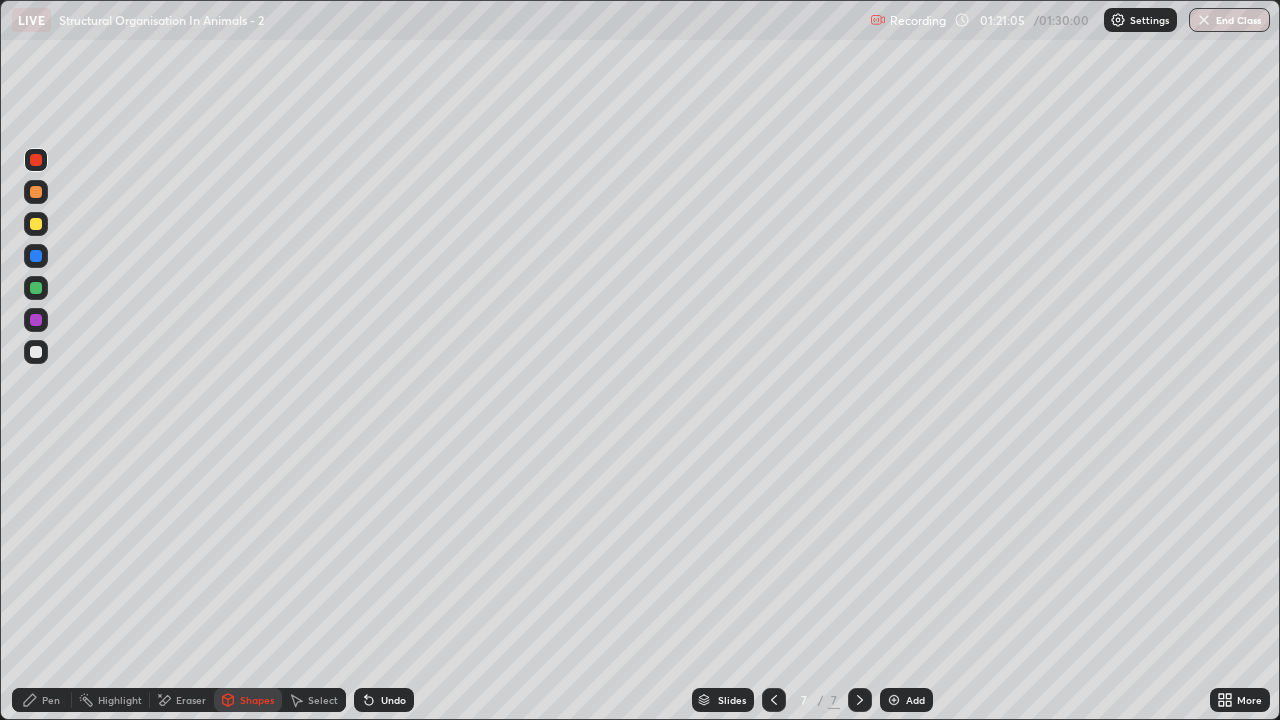click at bounding box center [36, 352] 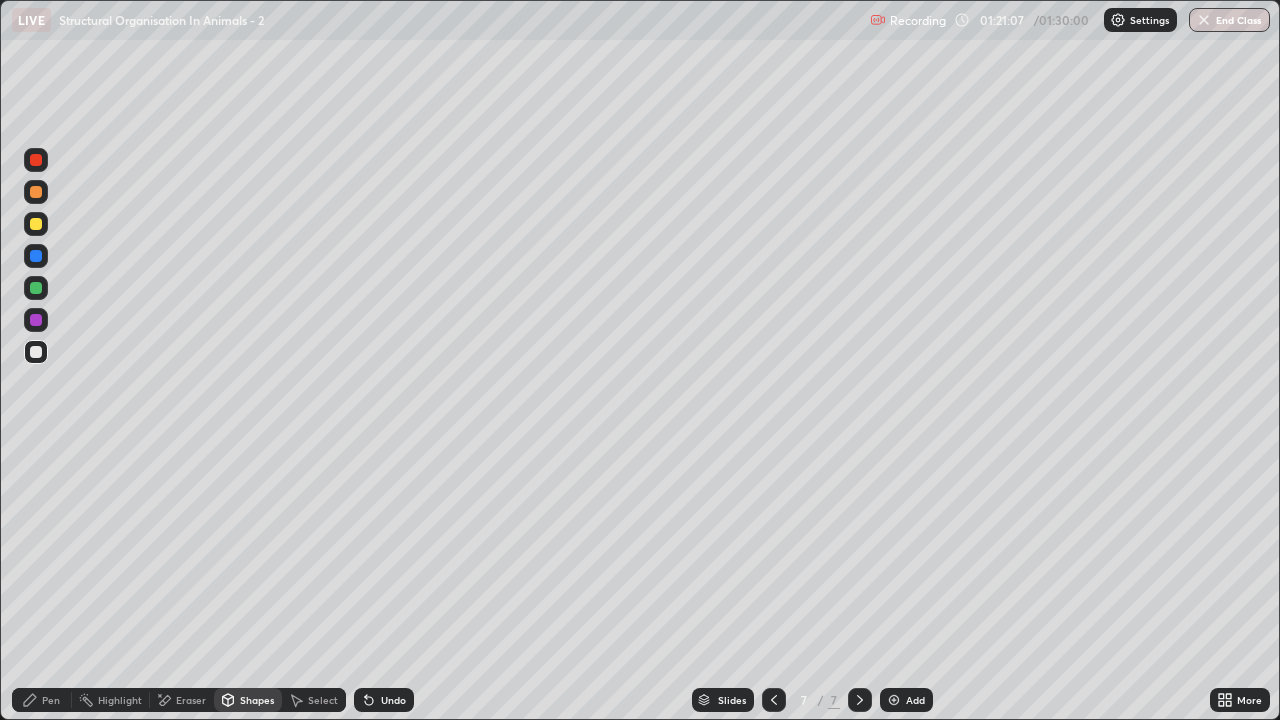 click at bounding box center [36, 352] 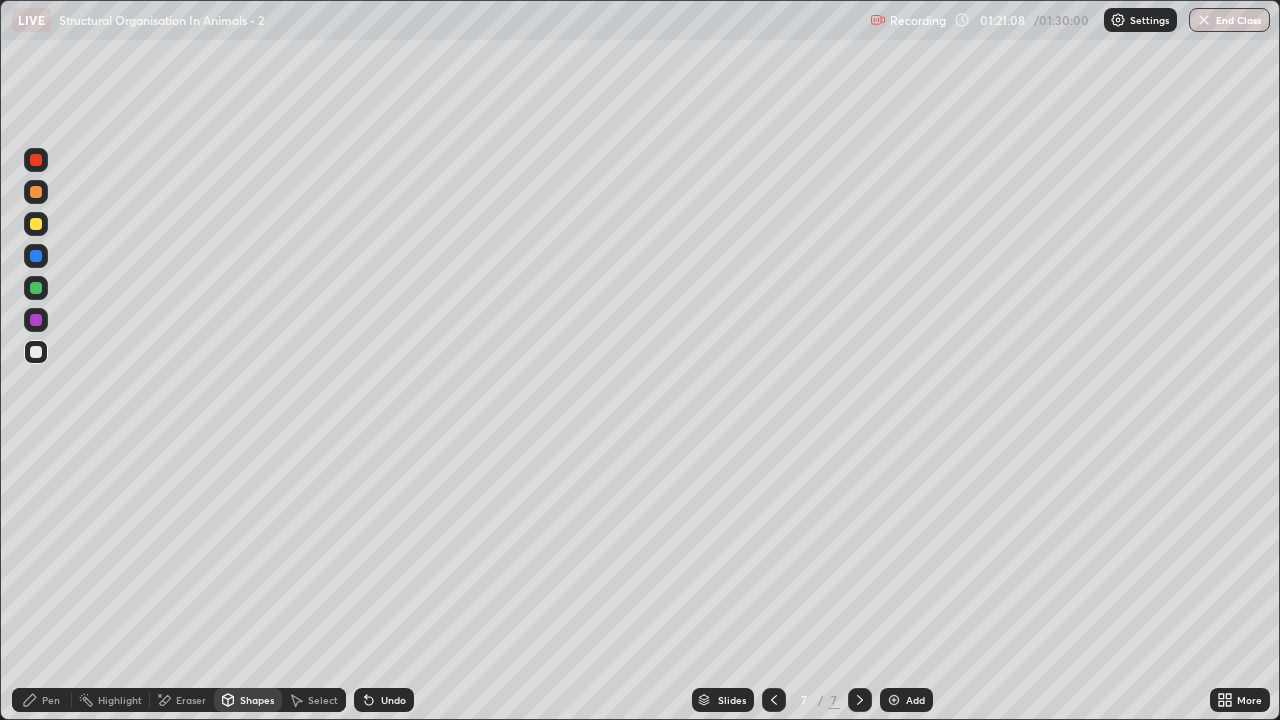 click at bounding box center [36, 192] 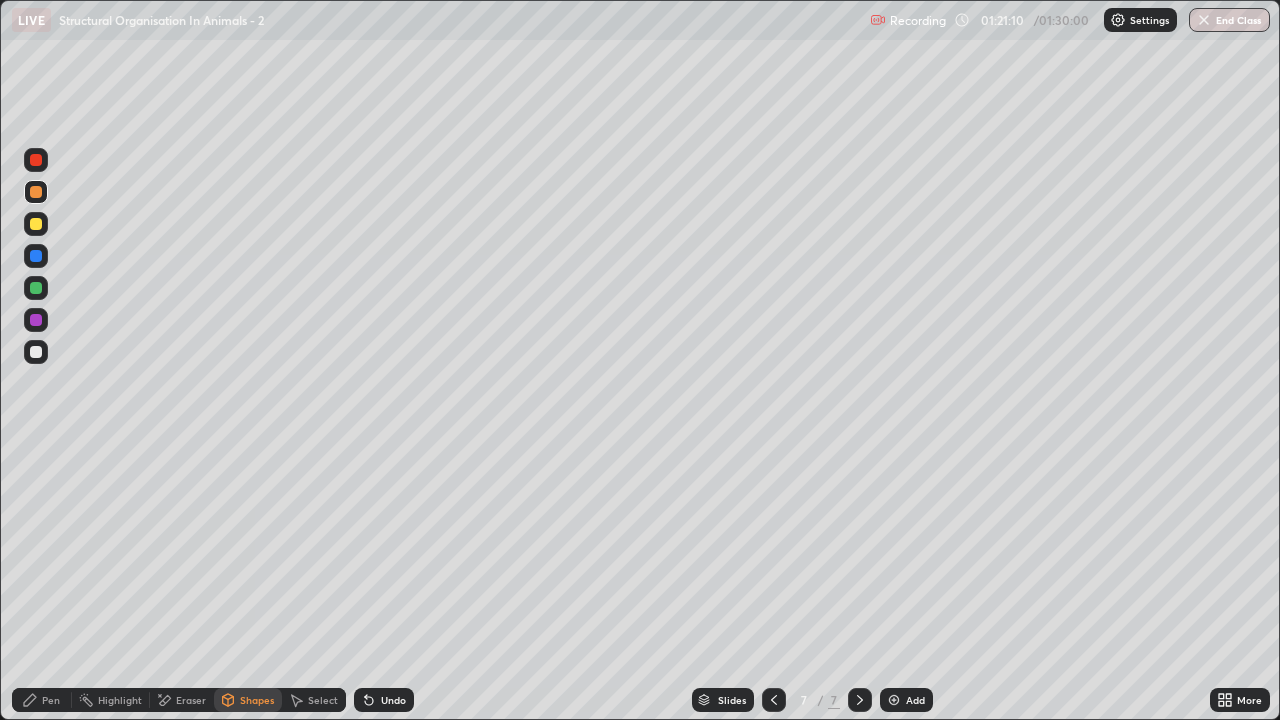 click on "Pen" at bounding box center [51, 700] 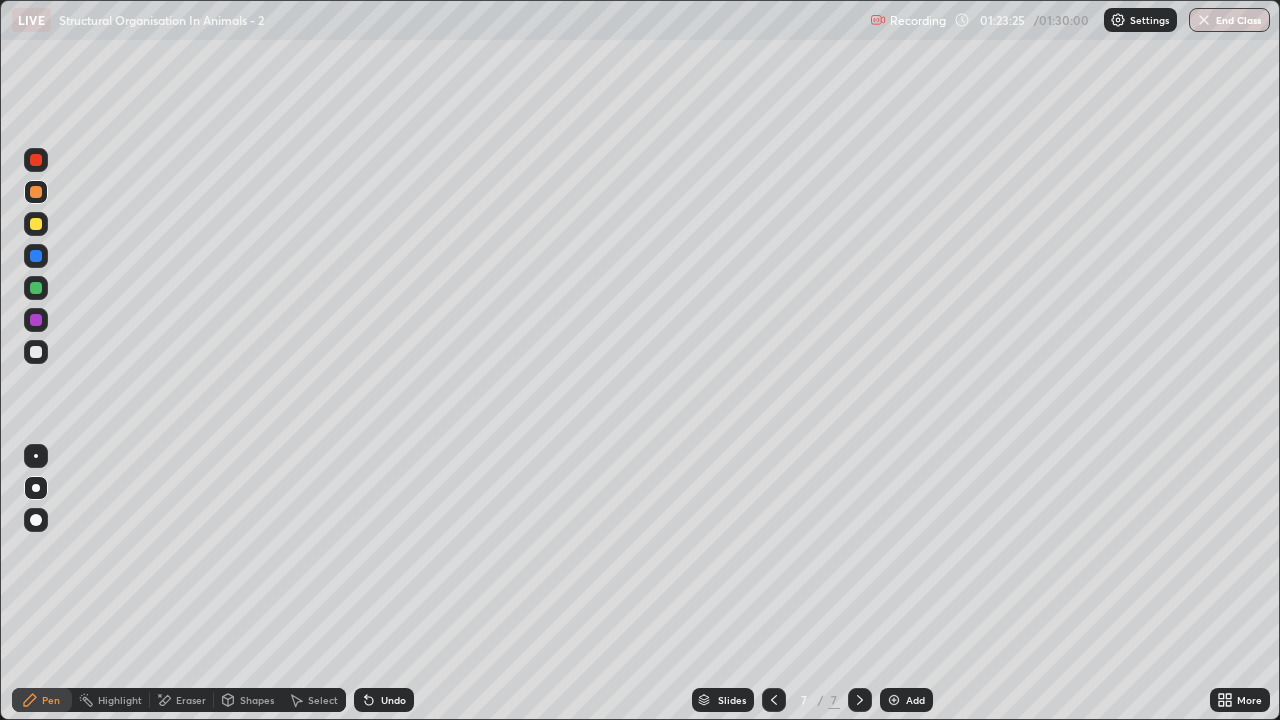 click on "Shapes" at bounding box center [248, 700] 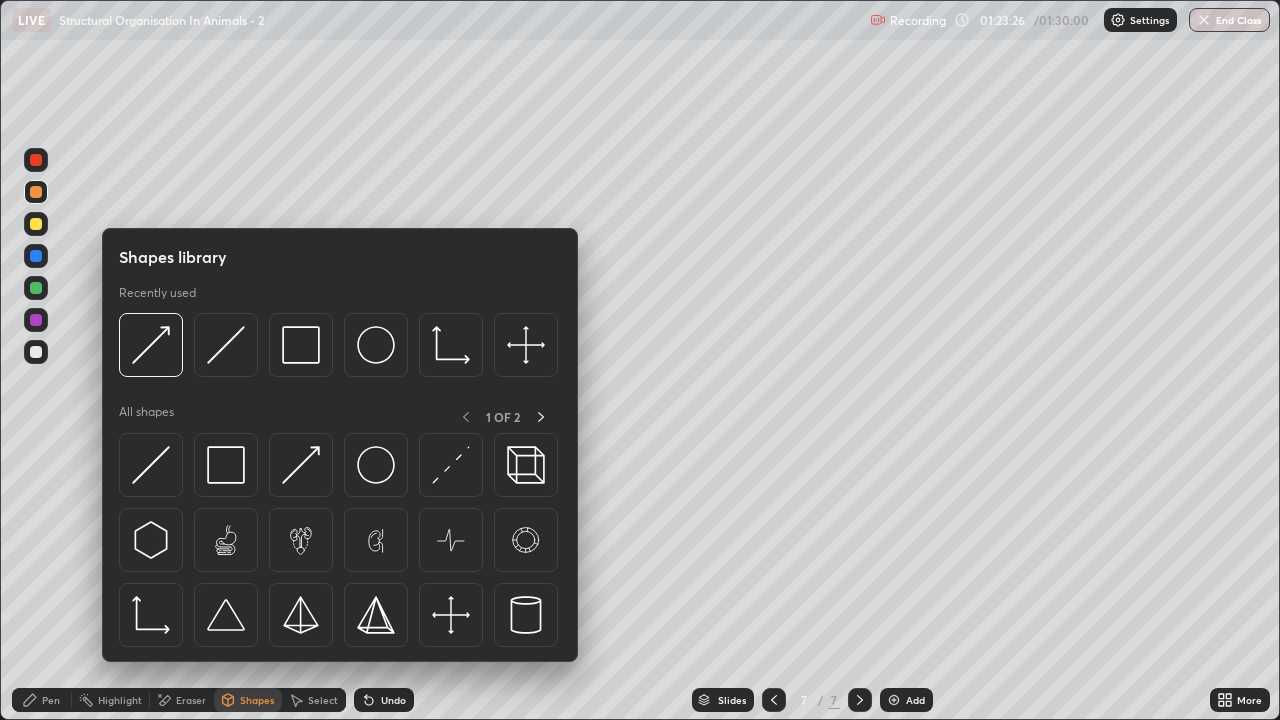 click on "Eraser" at bounding box center (191, 700) 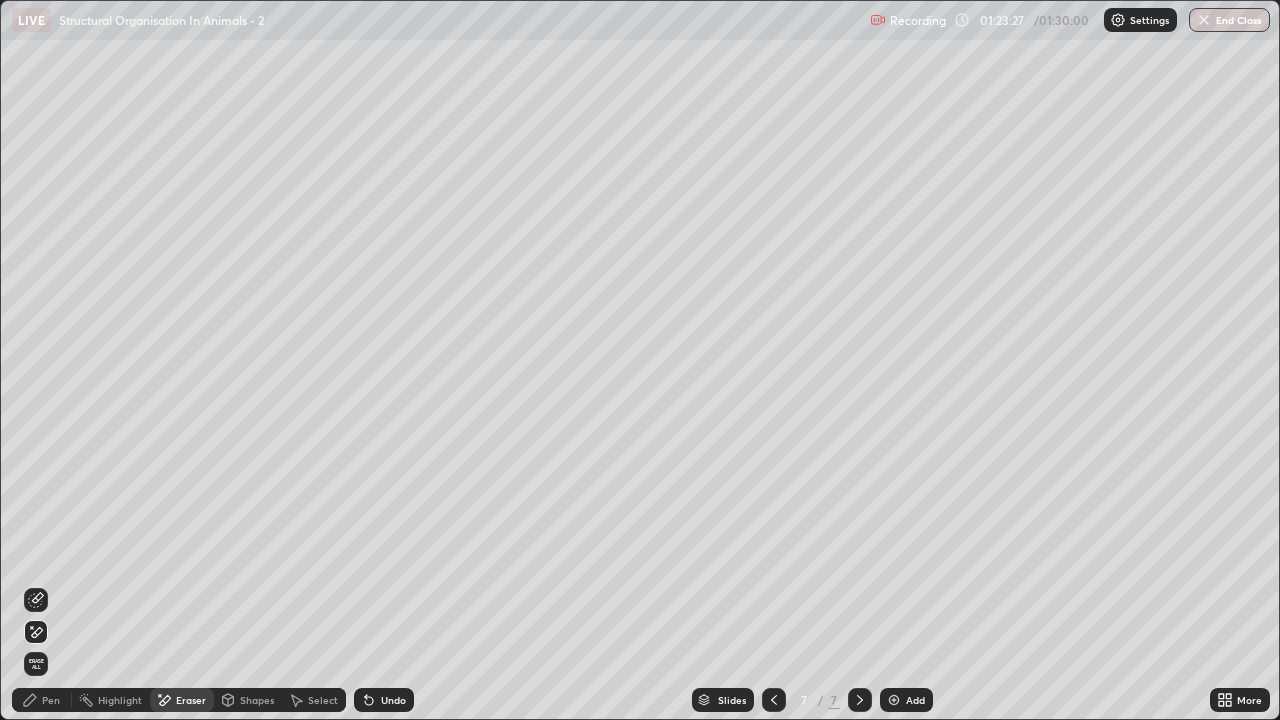 click 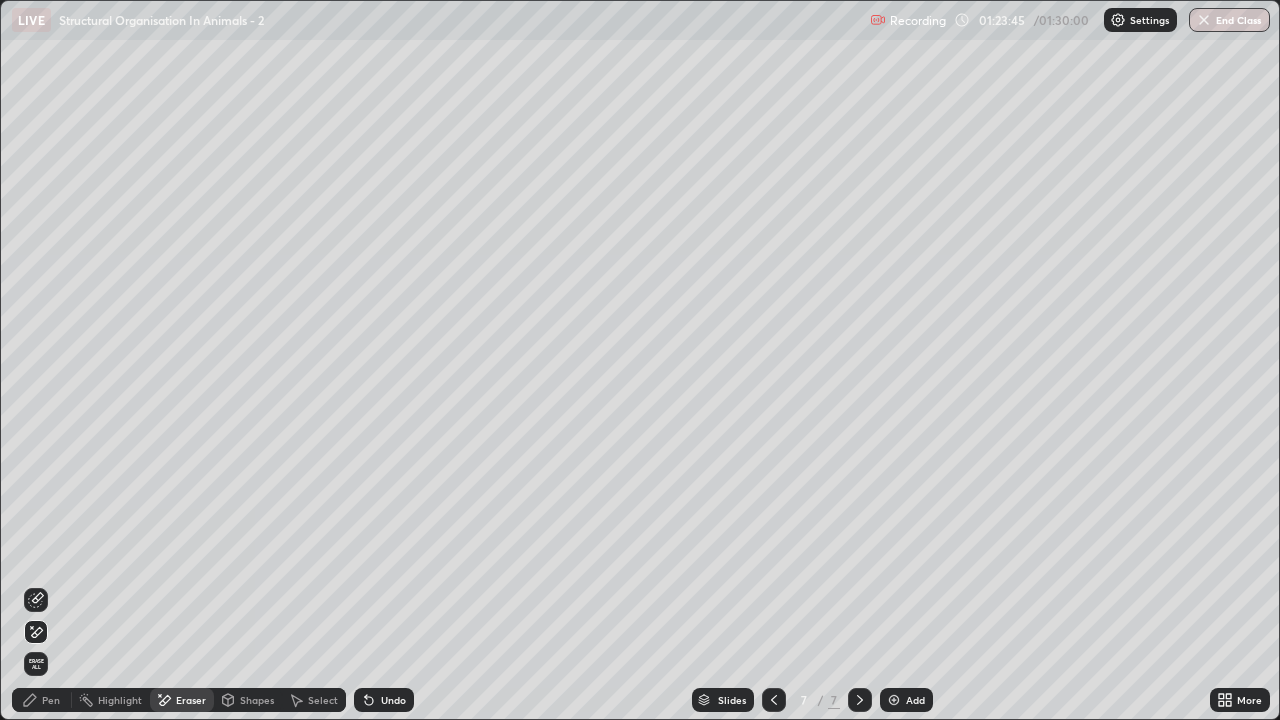 click 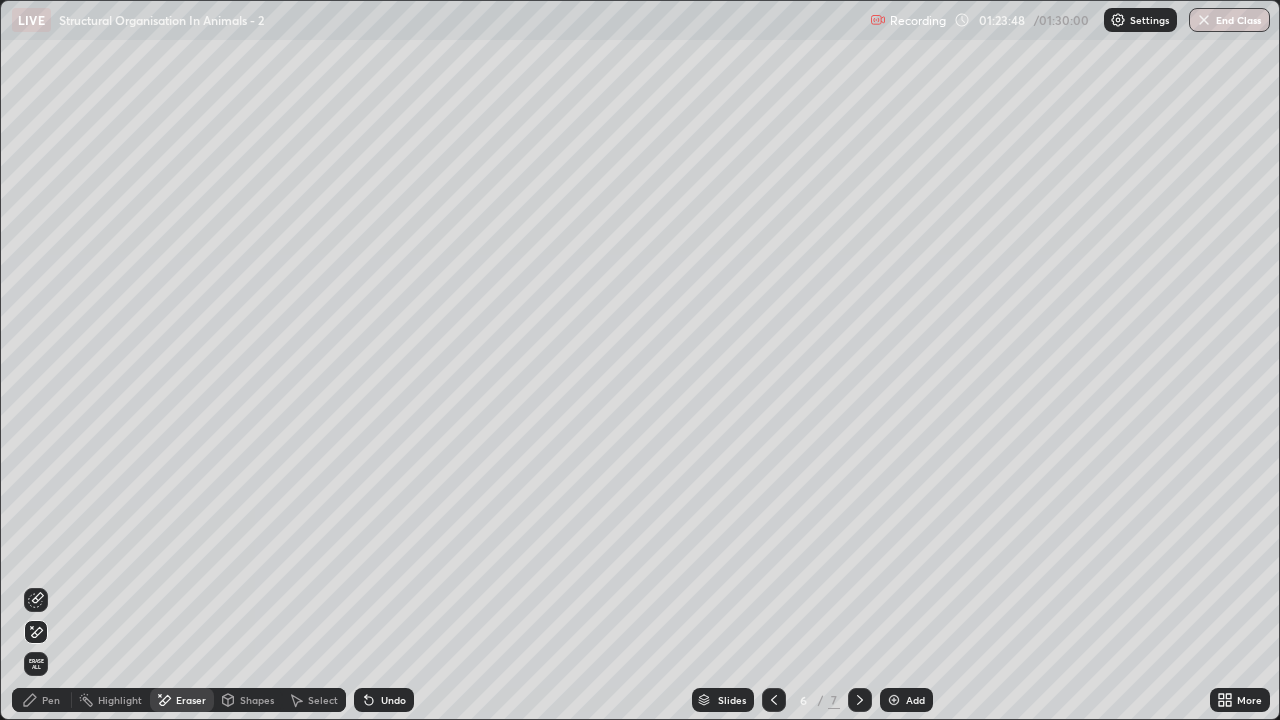 click 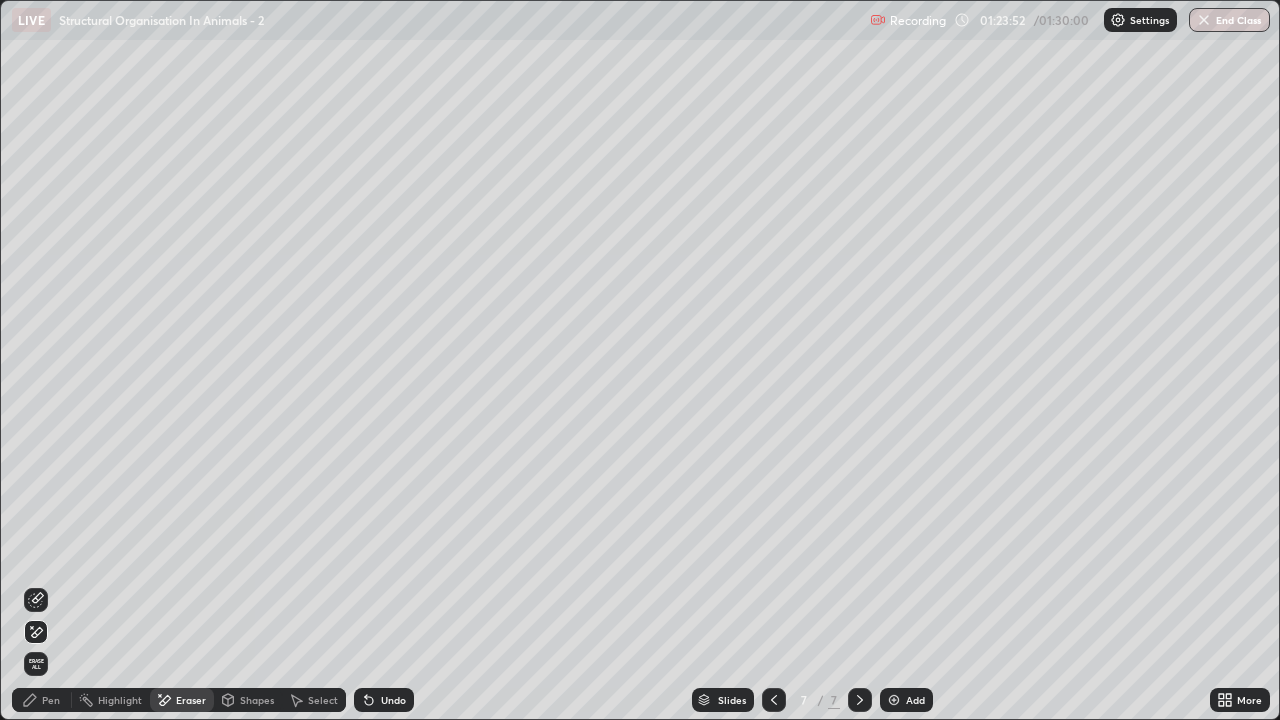 click on "Pen" at bounding box center [51, 700] 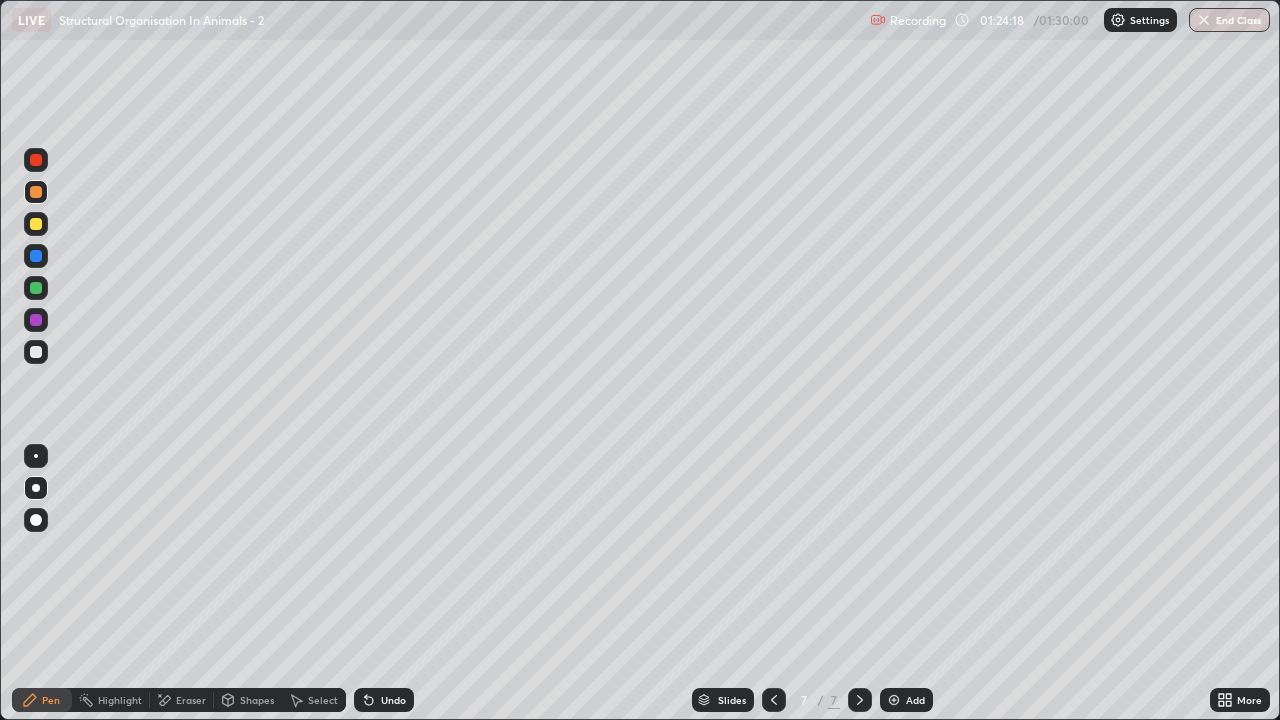 click on "Pen" at bounding box center [42, 700] 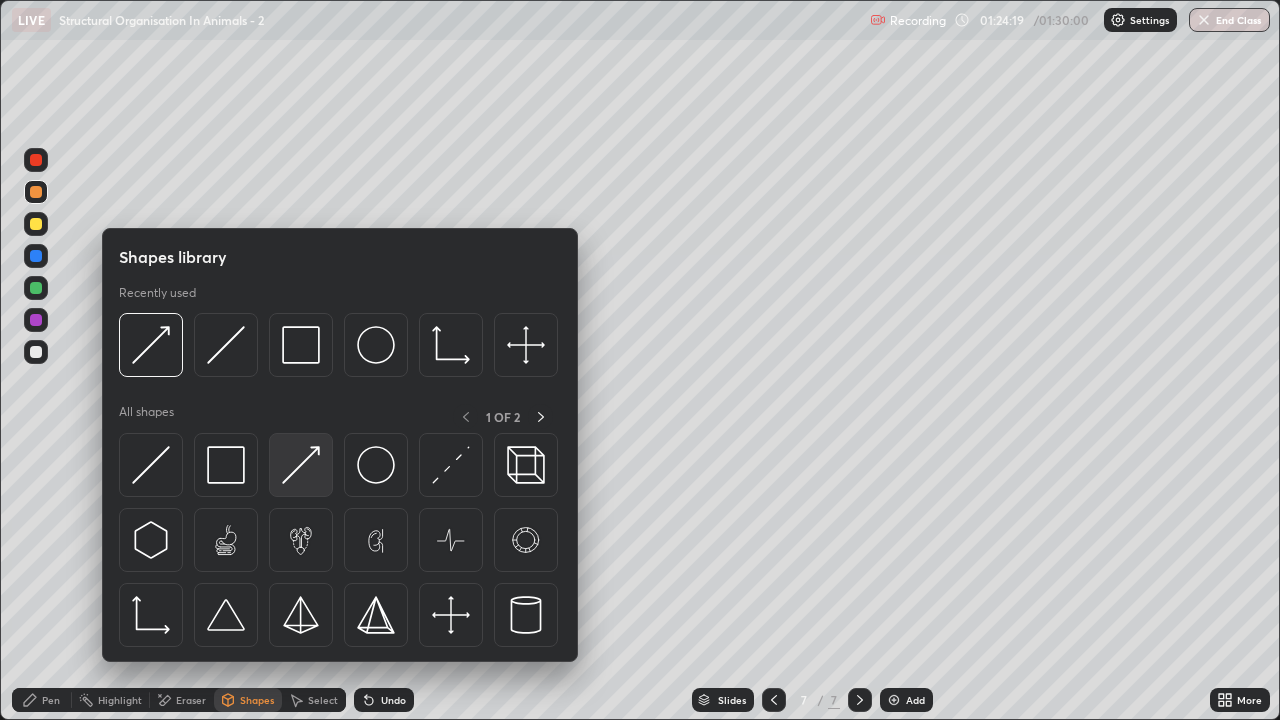 click at bounding box center (301, 465) 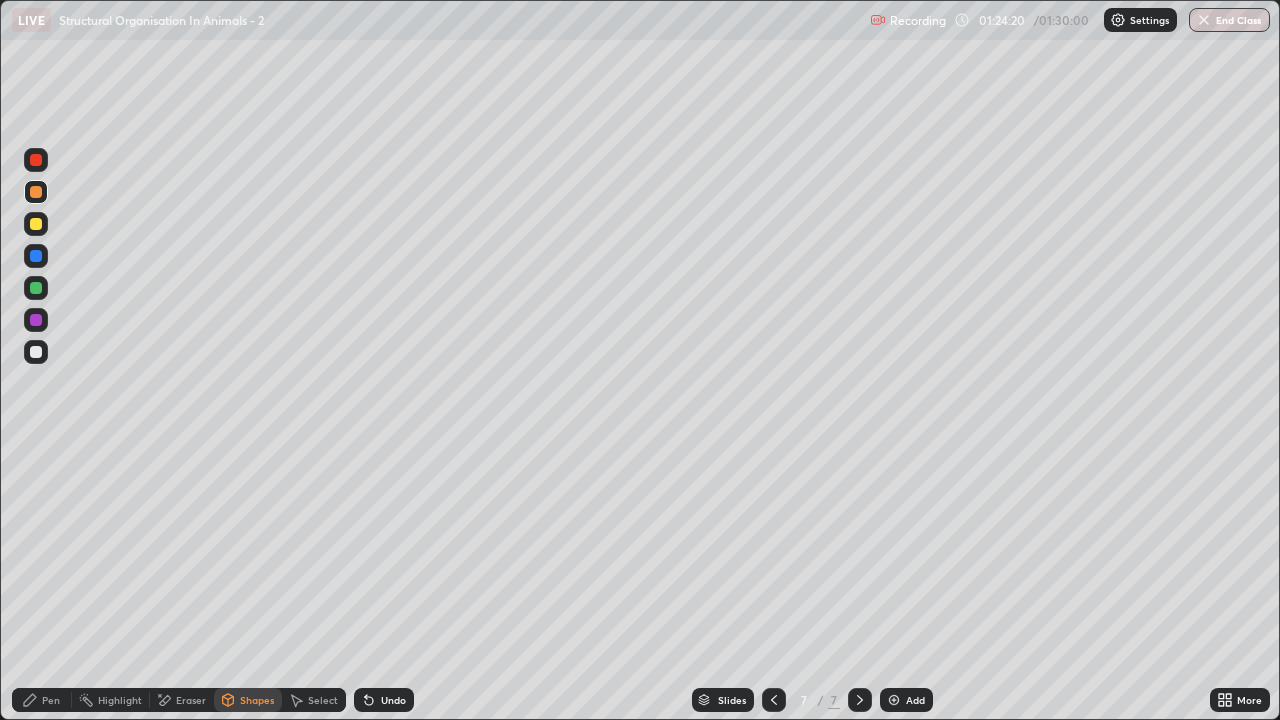 click at bounding box center [36, 192] 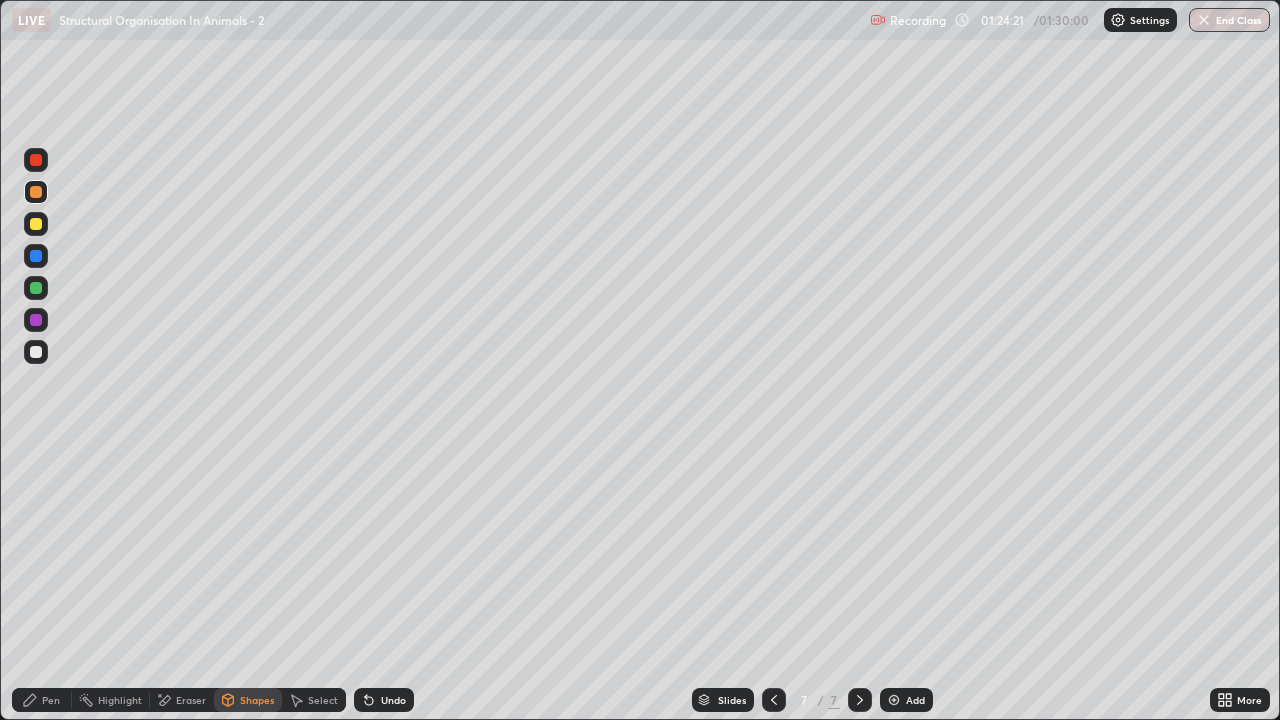 click on "Pen" at bounding box center (51, 700) 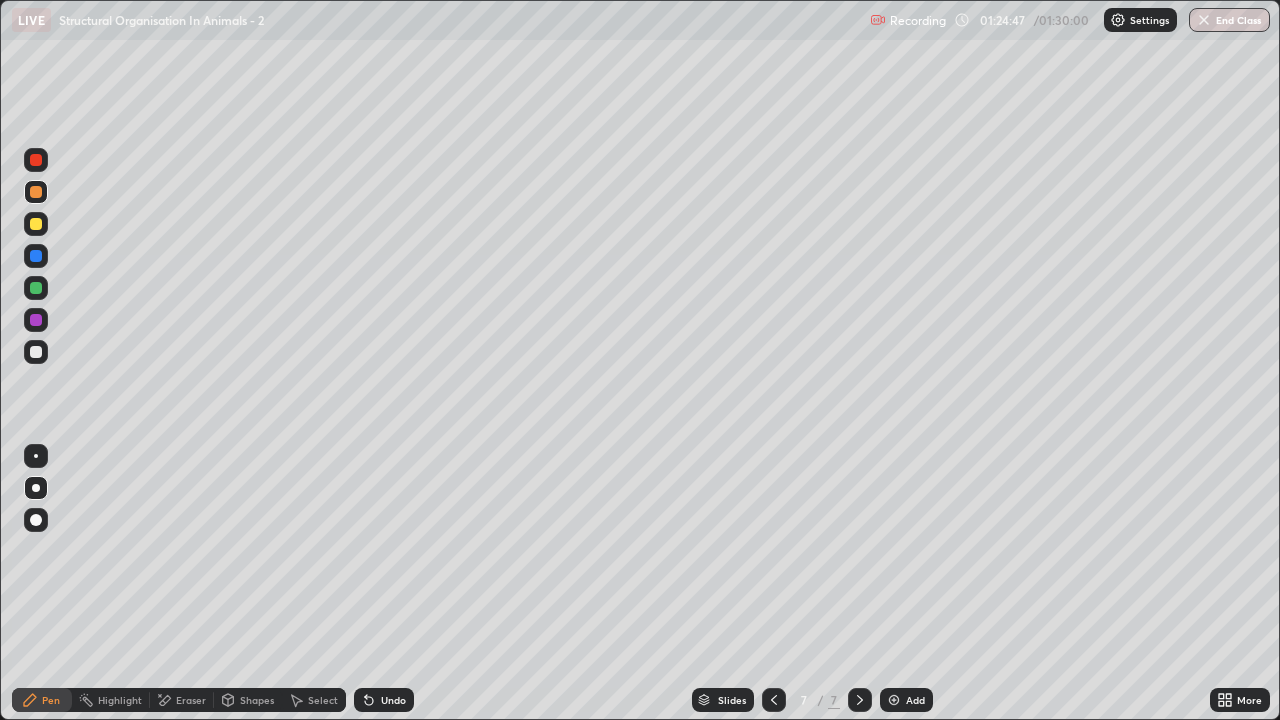 click at bounding box center (36, 192) 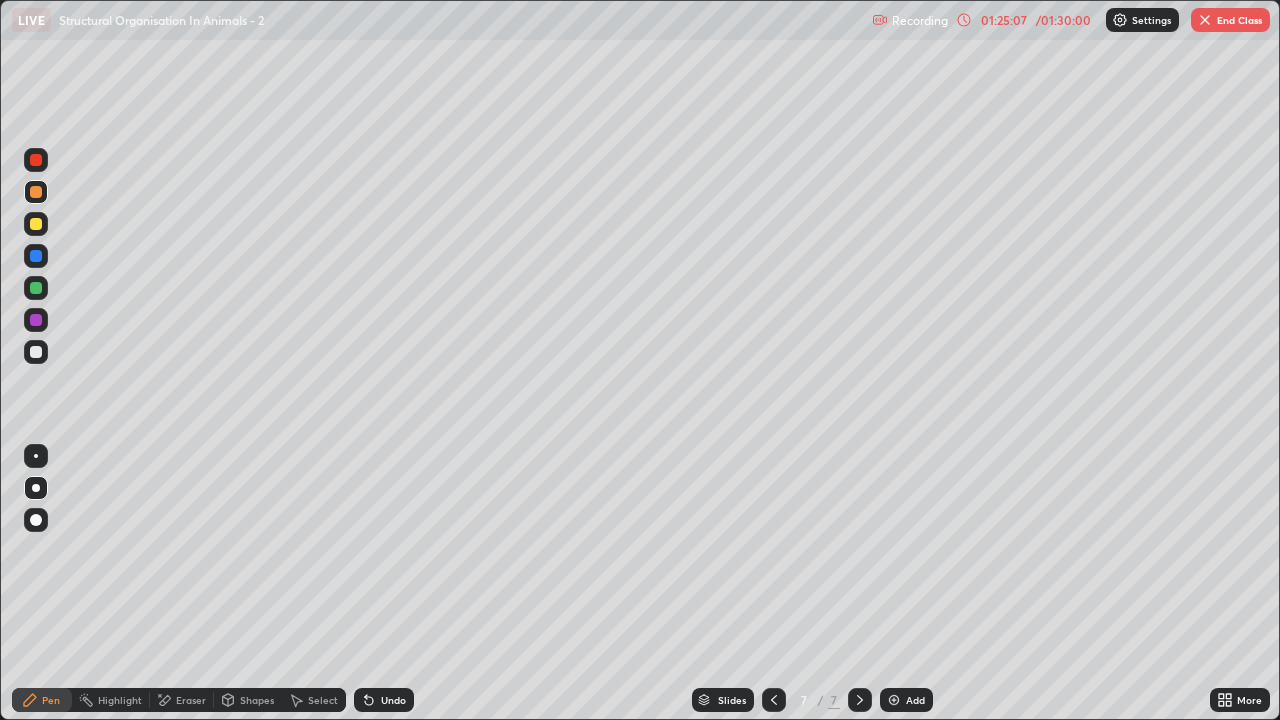 click at bounding box center [36, 224] 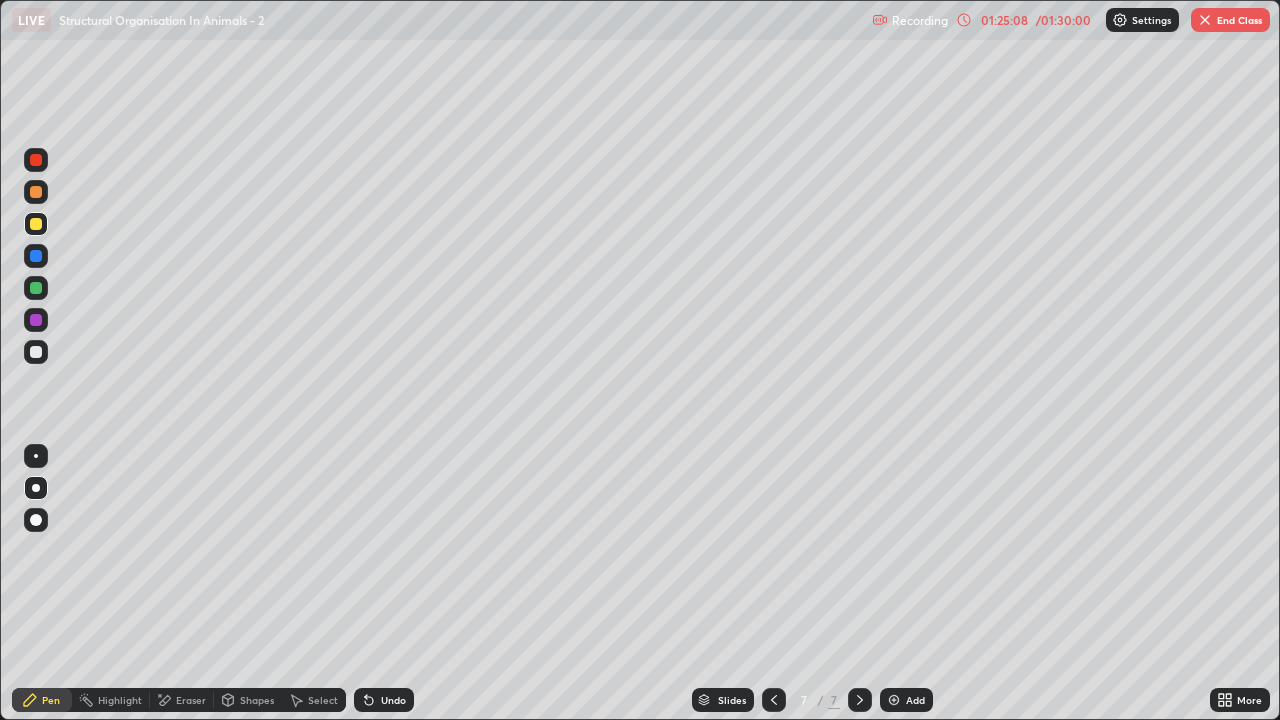 click on "Shapes" at bounding box center (257, 700) 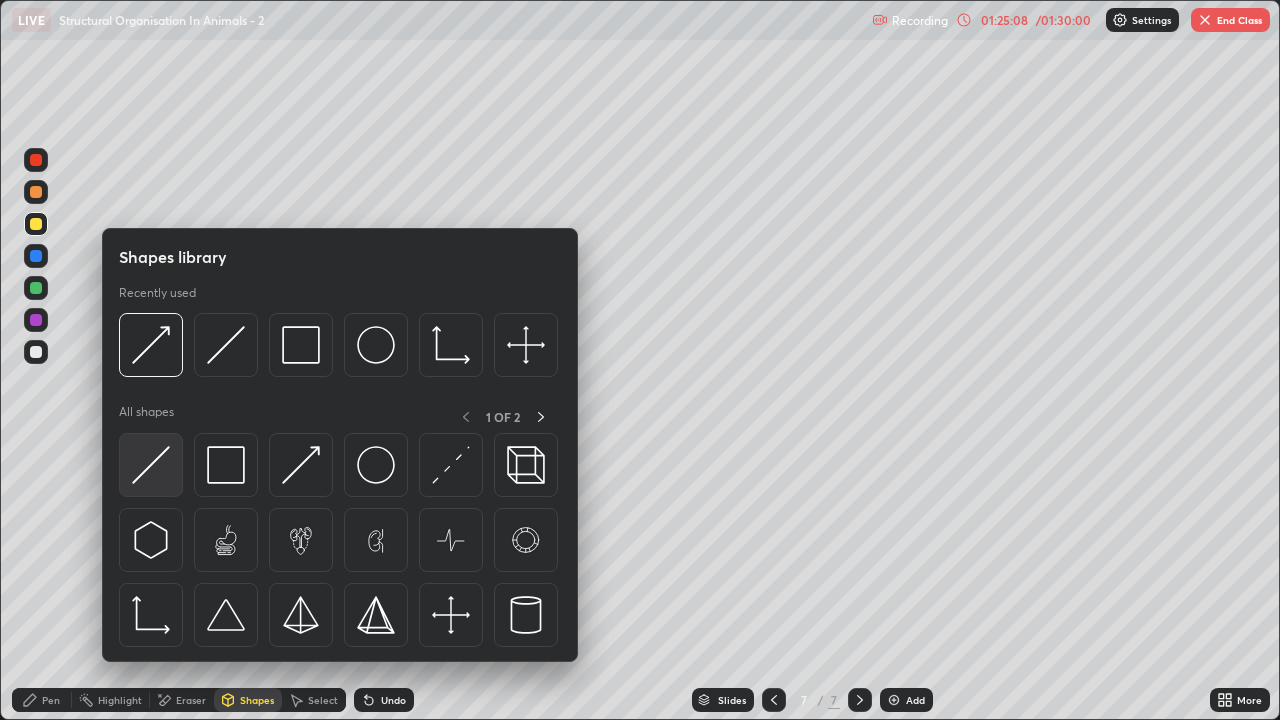 click at bounding box center [151, 465] 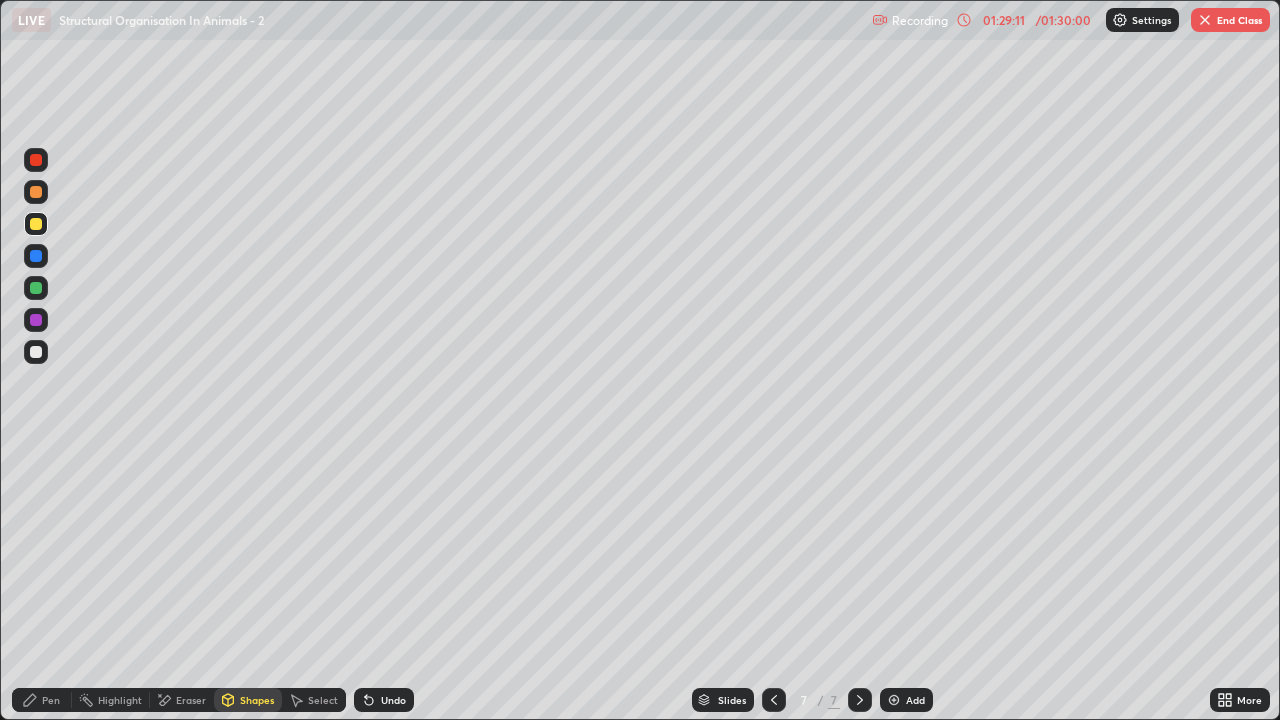 click at bounding box center [1205, 20] 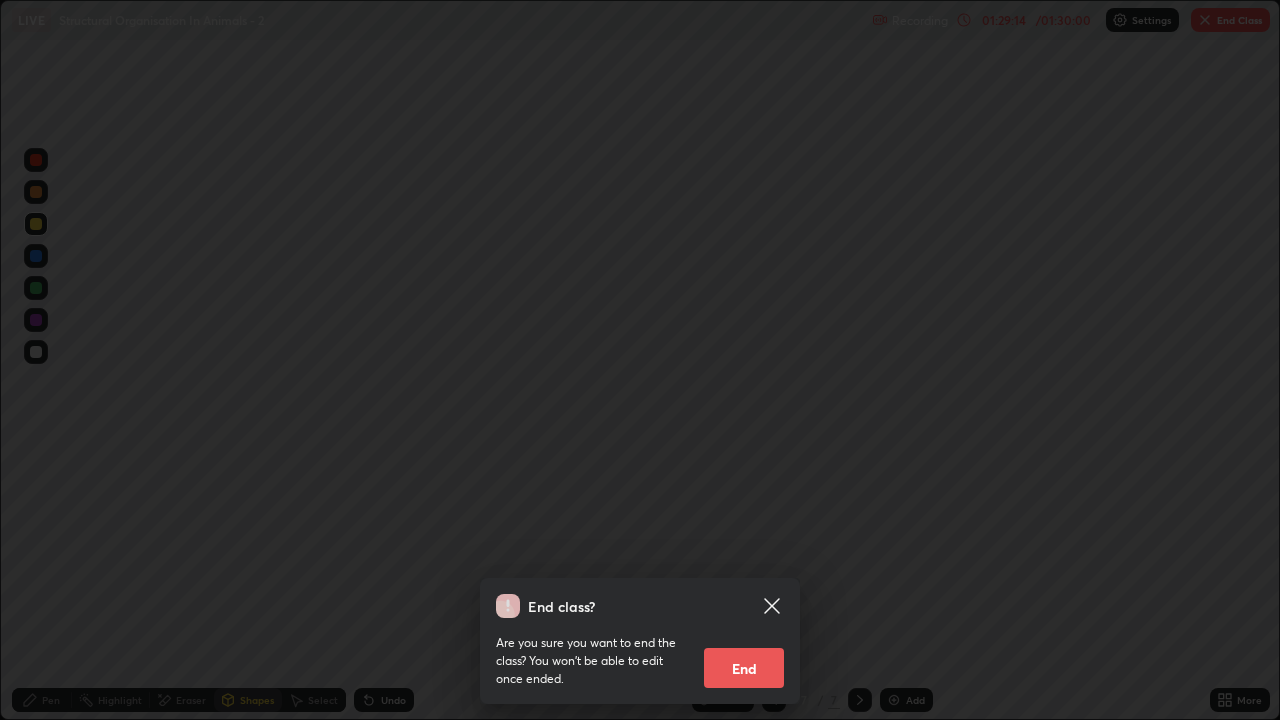 click 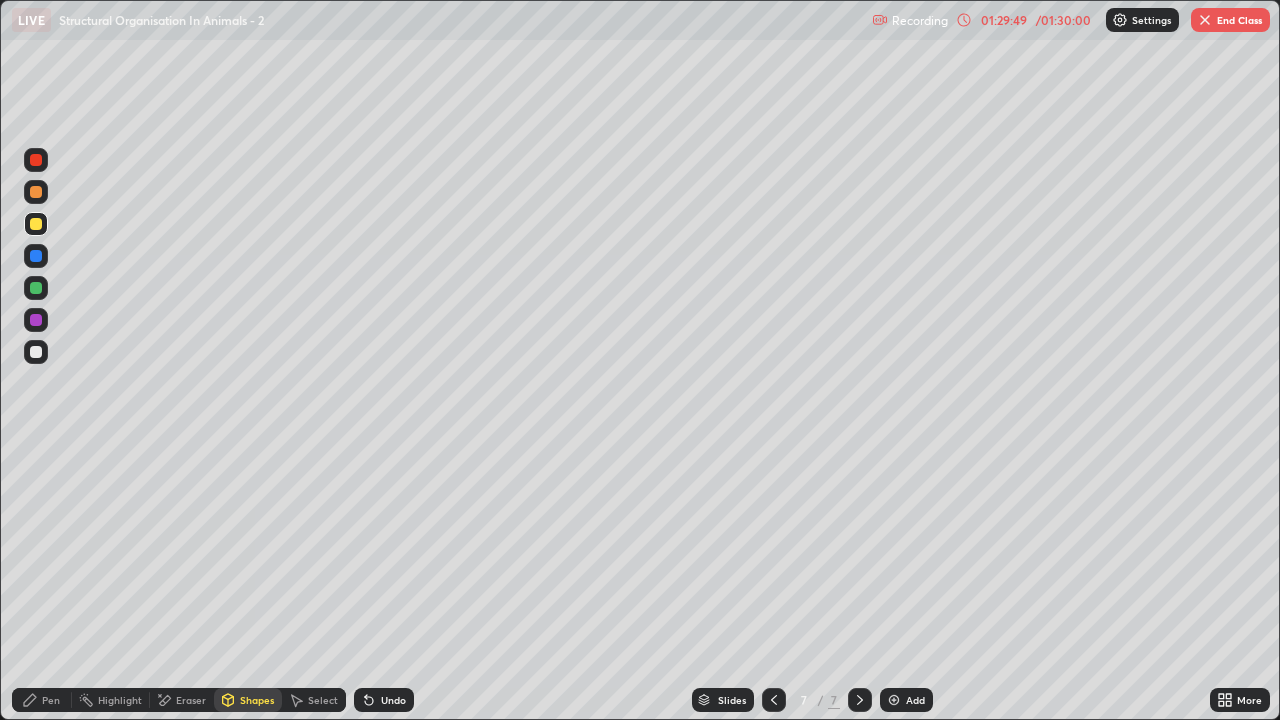 click at bounding box center (1205, 20) 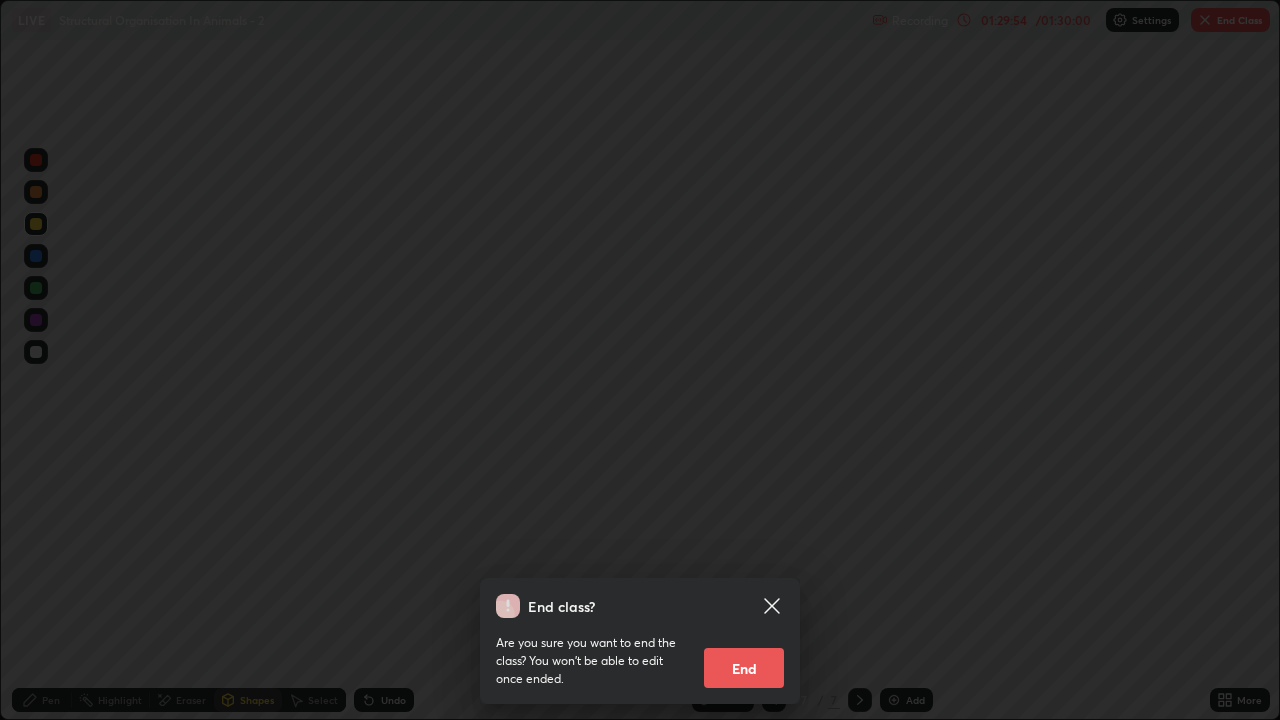 click 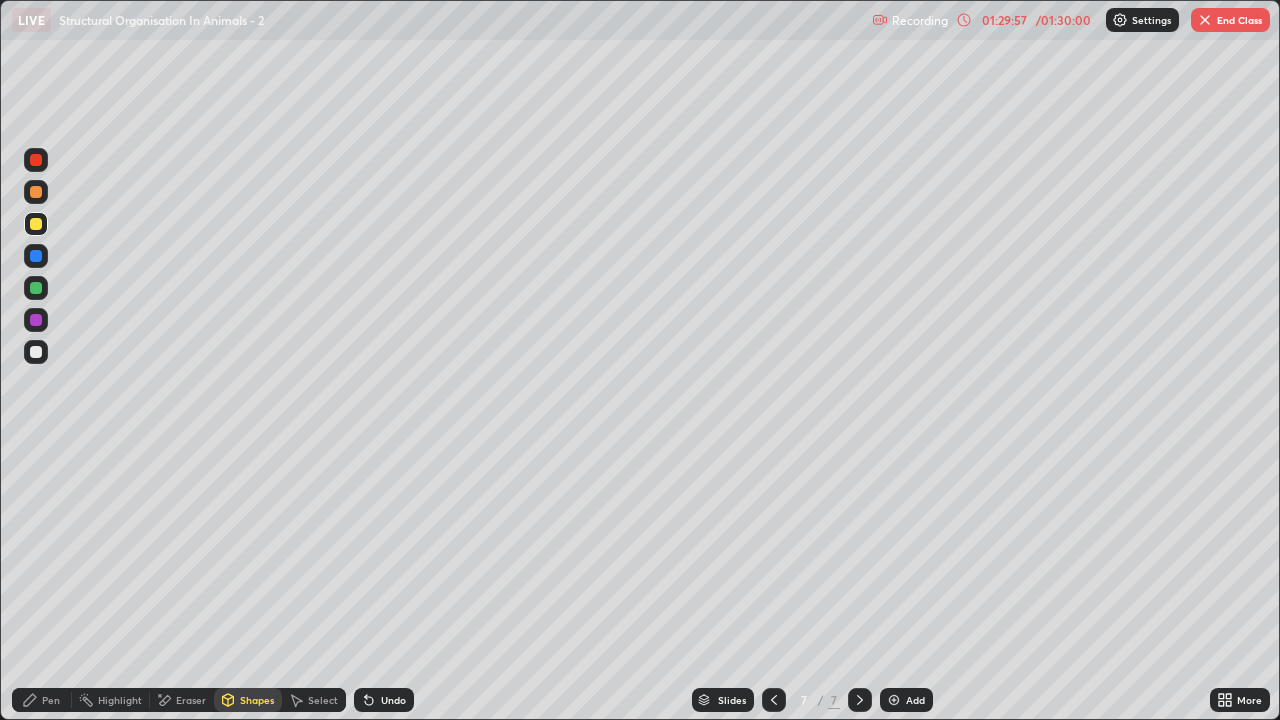 click at bounding box center [1205, 20] 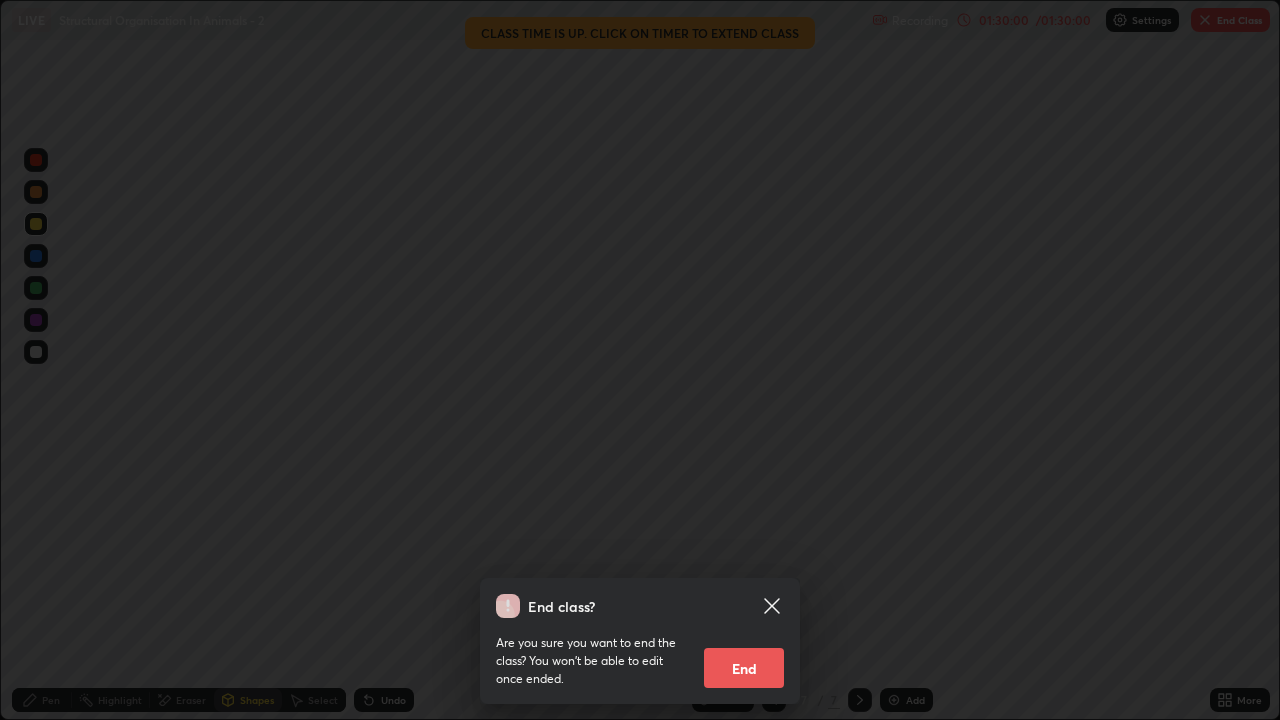 click on "End" at bounding box center [744, 668] 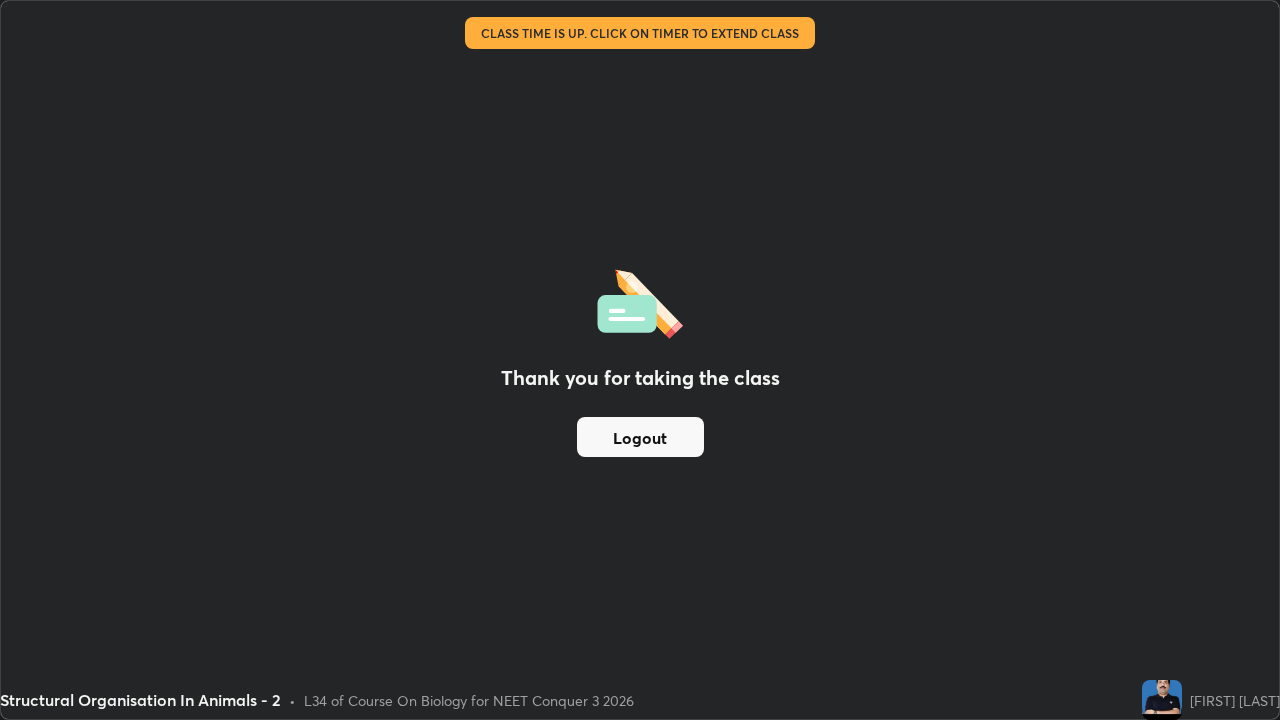 click on "Logout" at bounding box center [640, 437] 